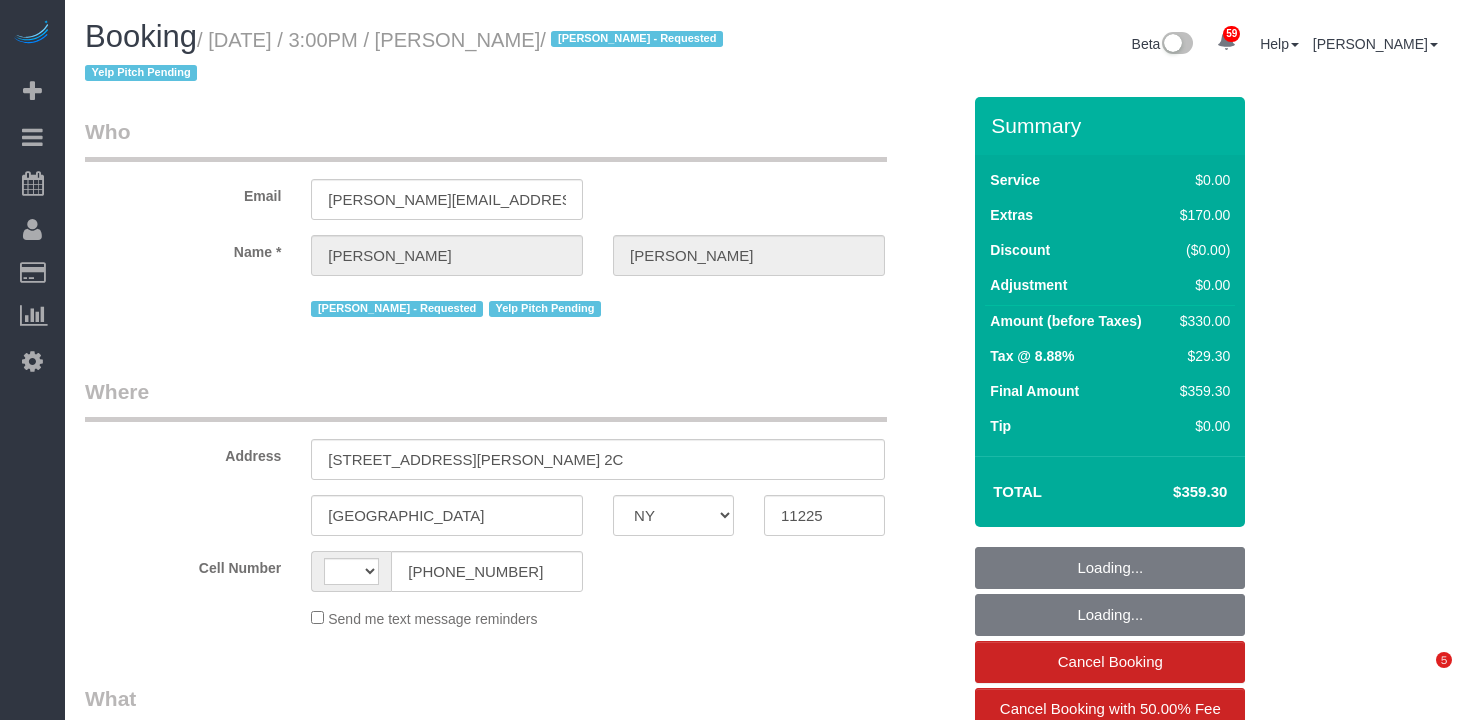 select on "NY" 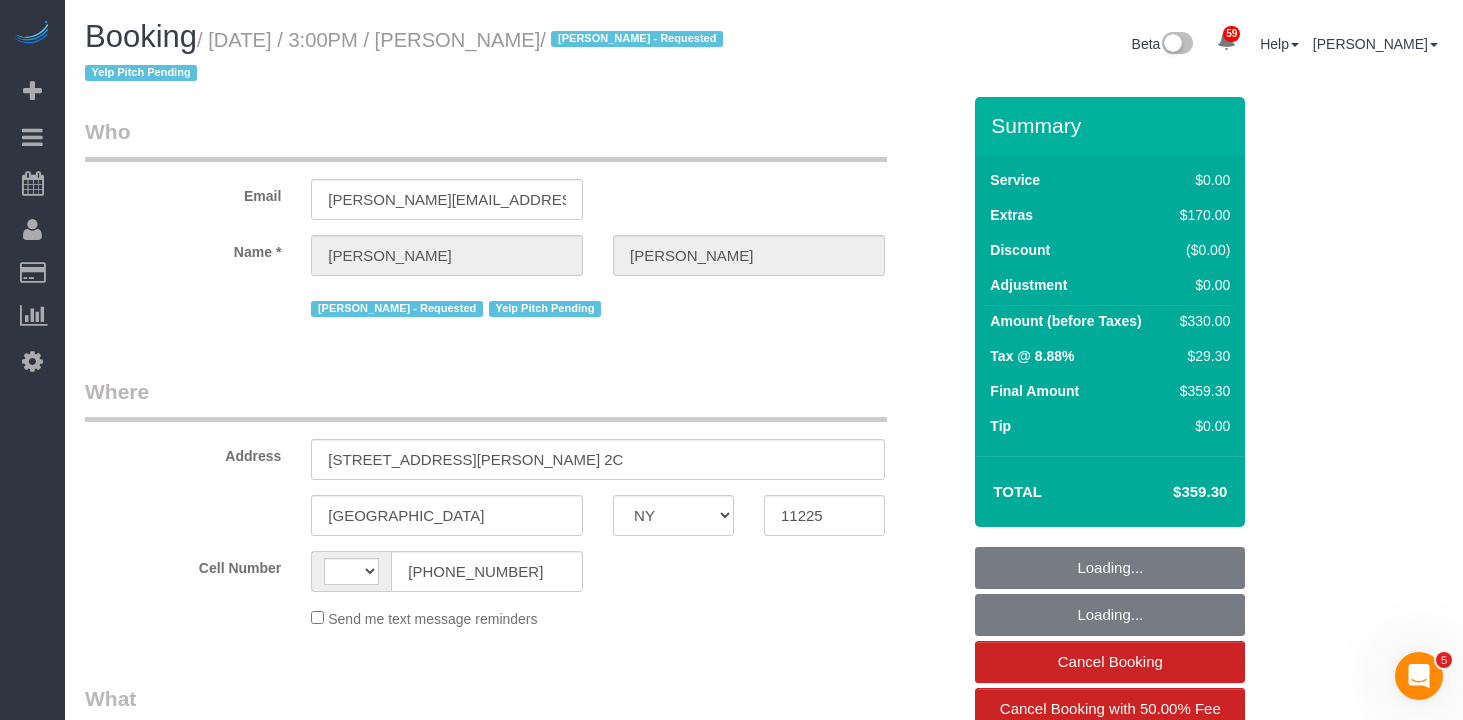 scroll, scrollTop: 0, scrollLeft: 0, axis: both 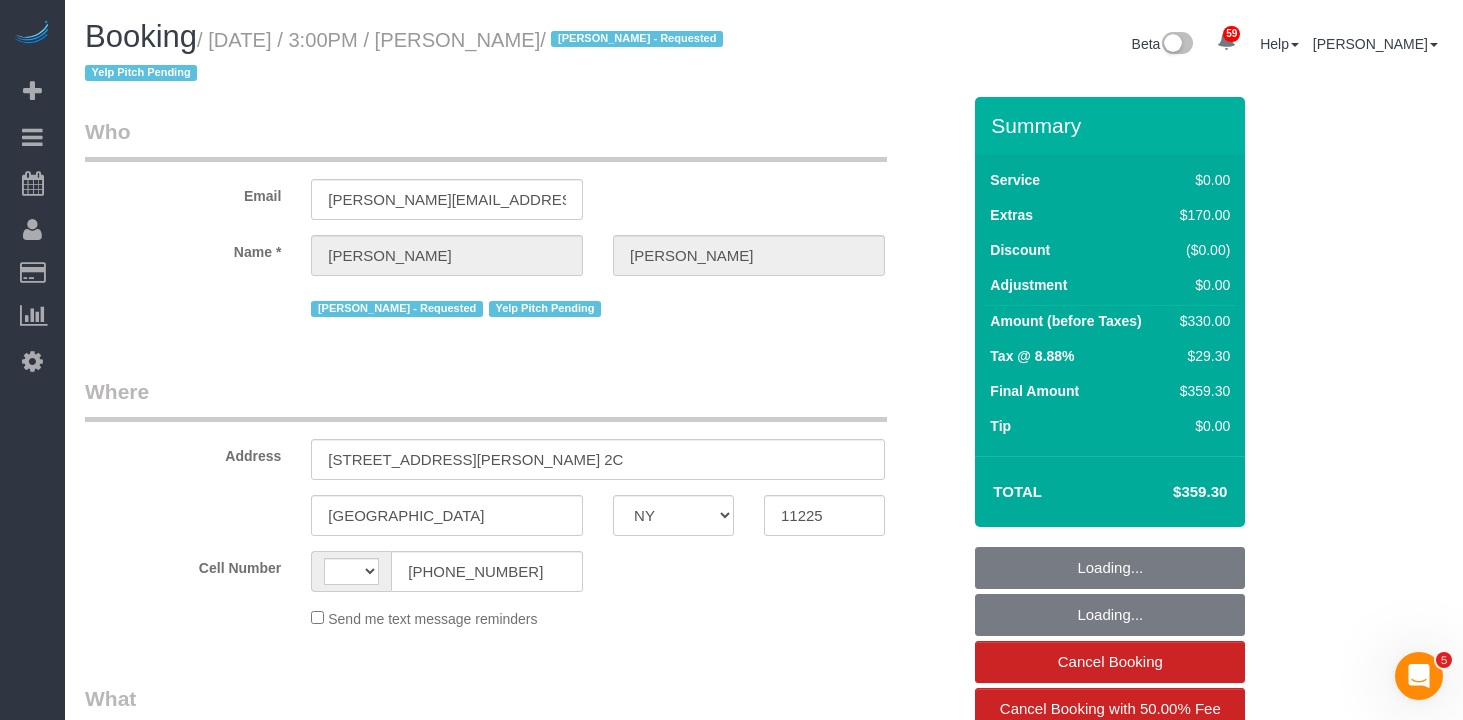 select on "string:[GEOGRAPHIC_DATA]" 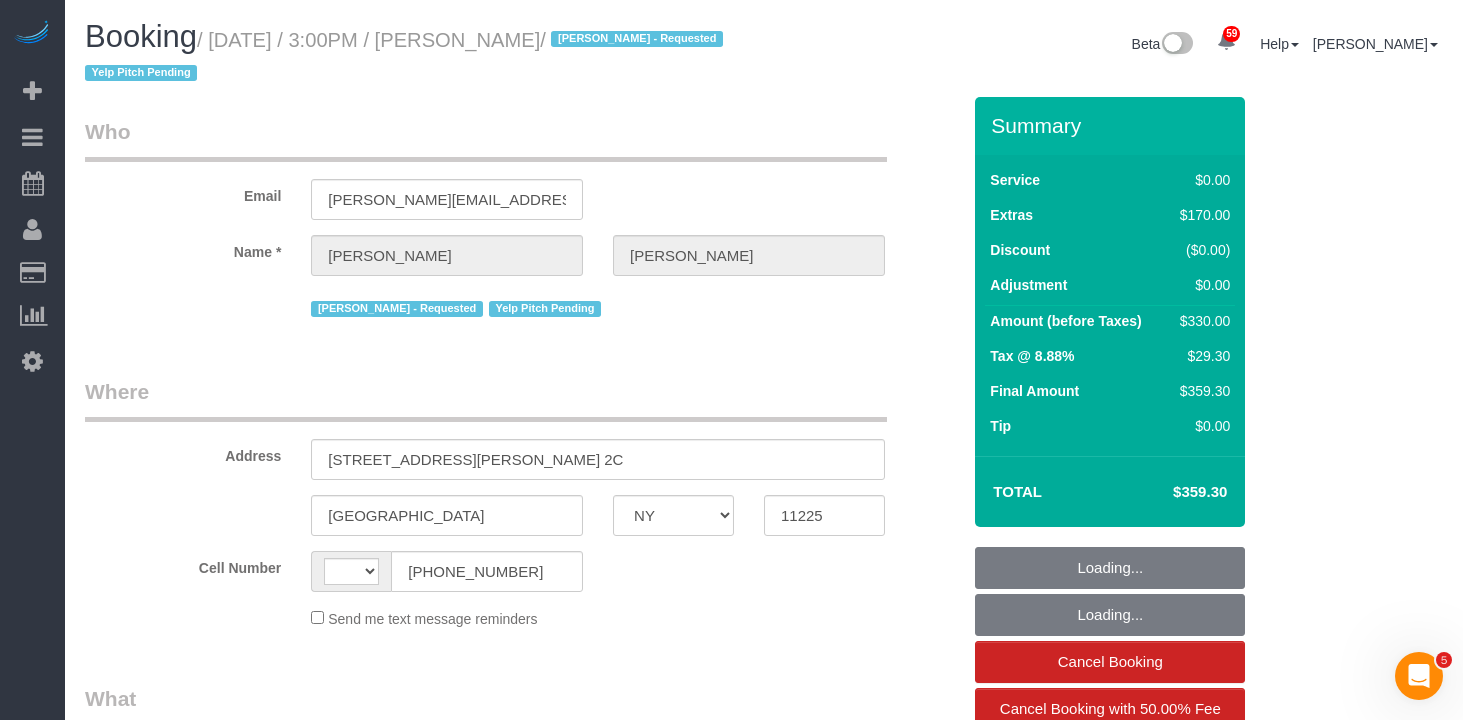 select on "object:920" 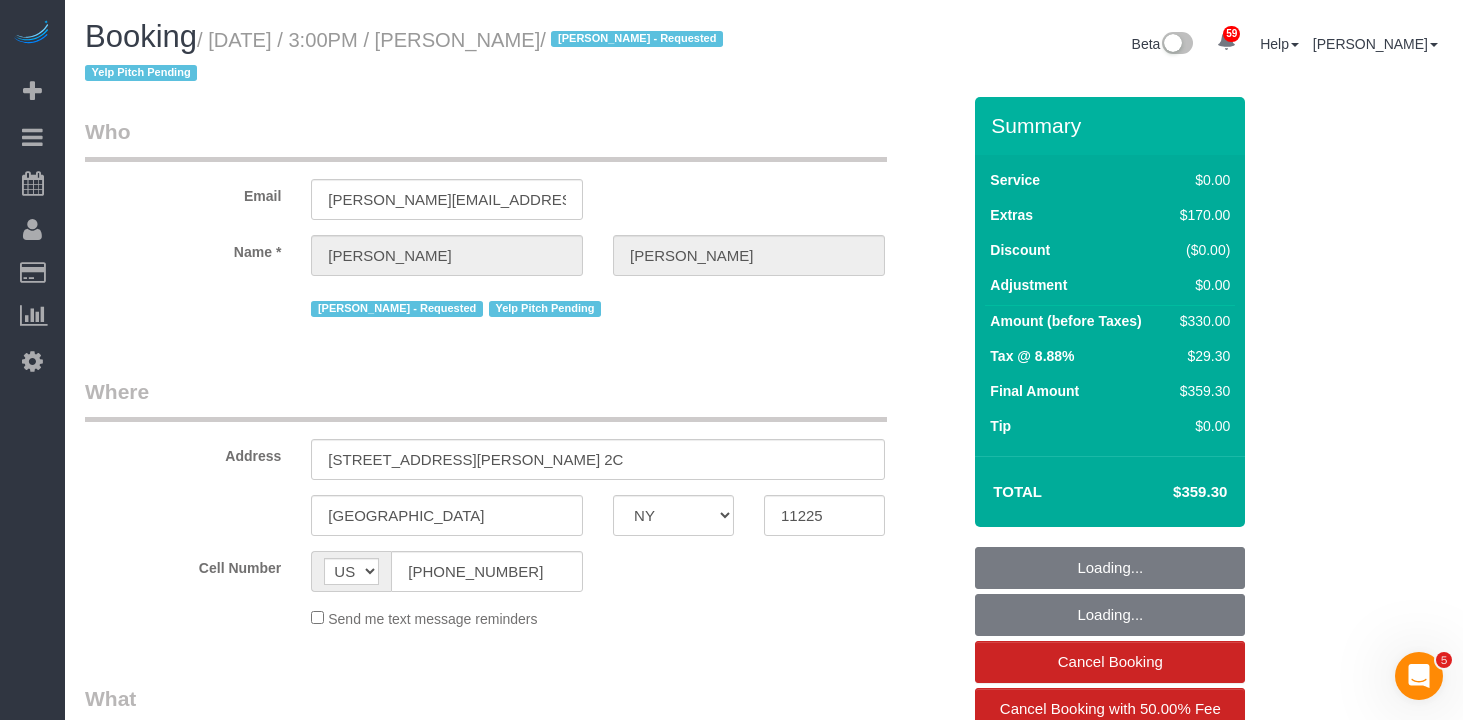 select on "spot1" 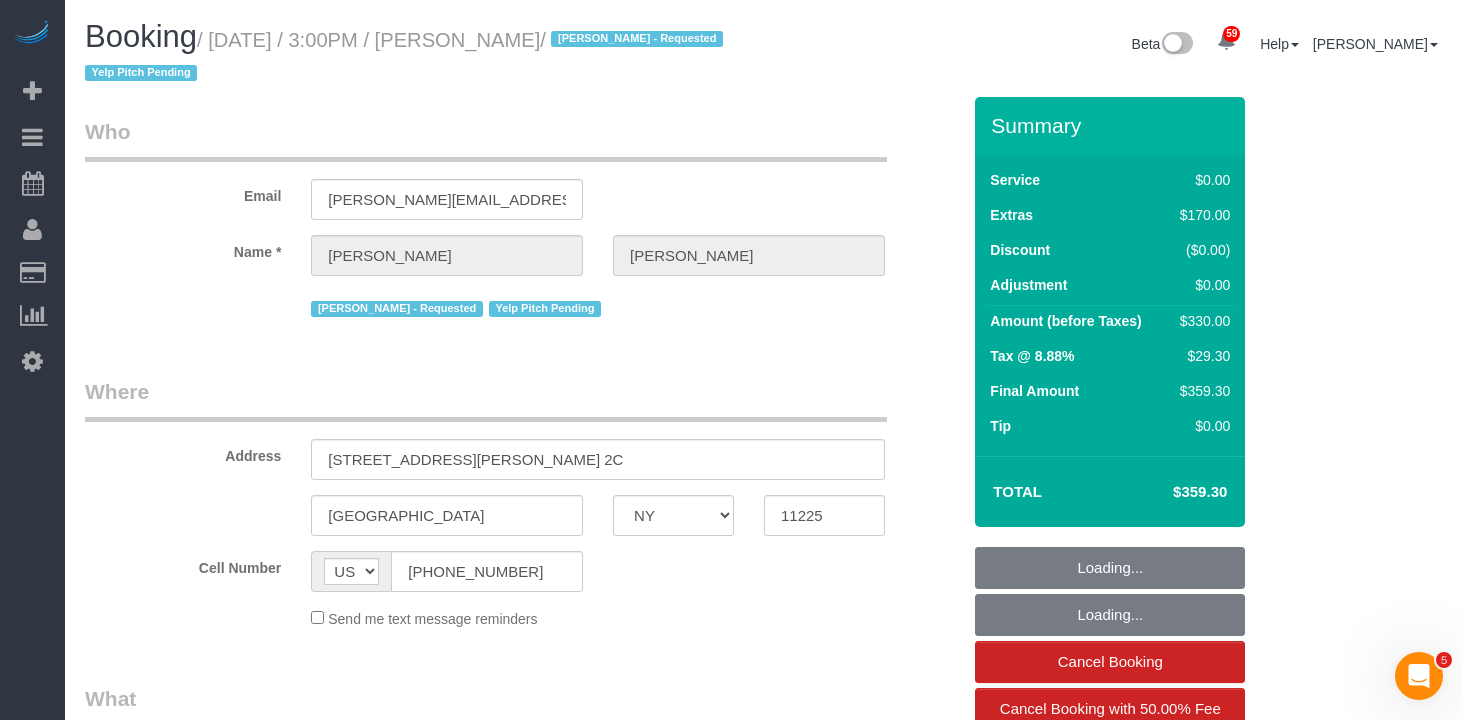 select on "number:89" 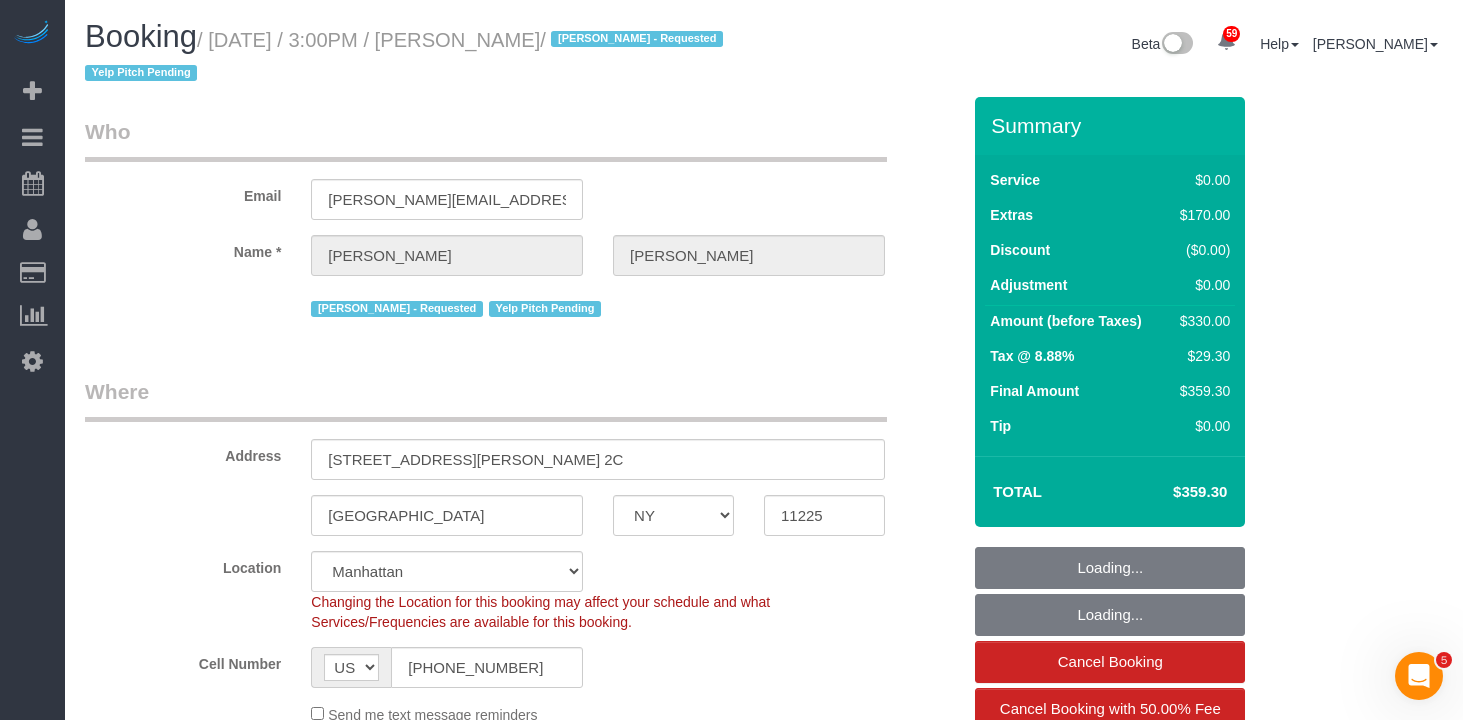 select on "object:1412" 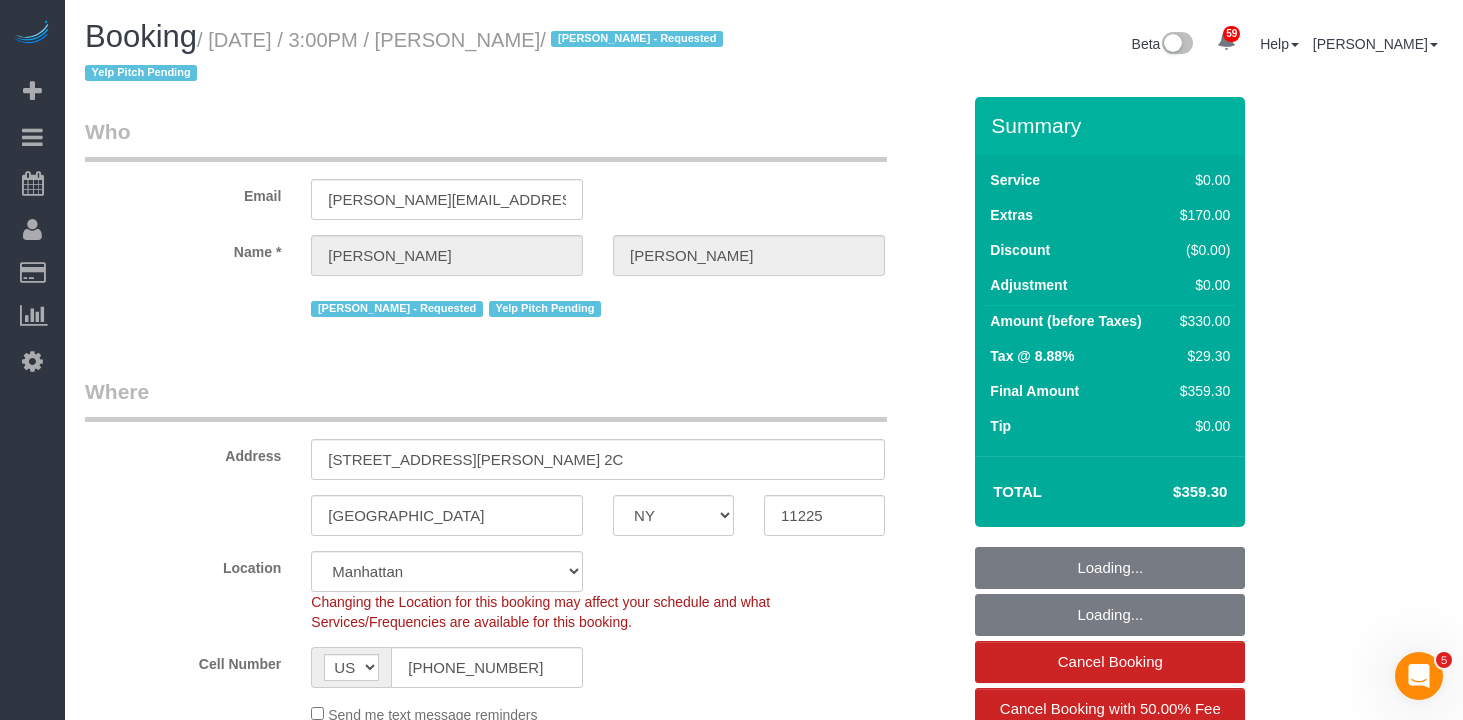 select on "1" 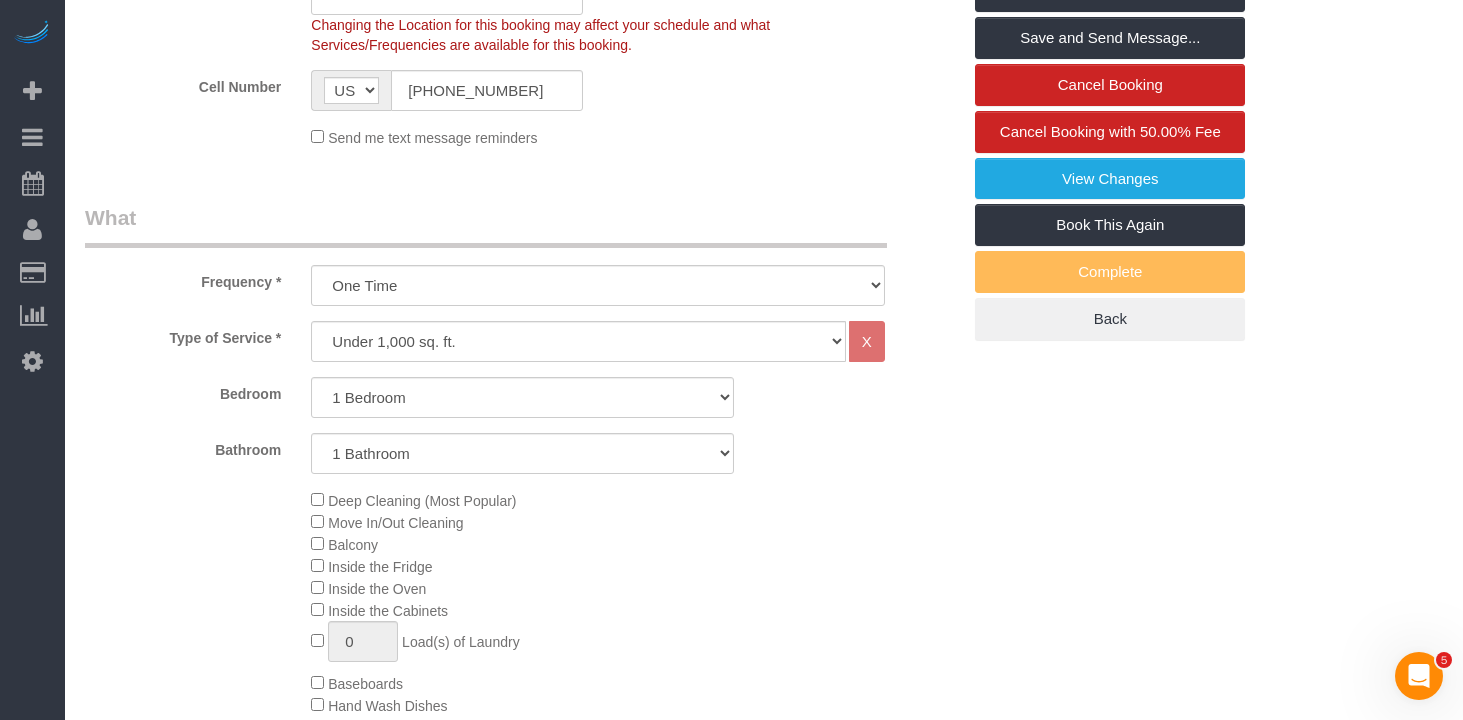 scroll, scrollTop: 687, scrollLeft: 0, axis: vertical 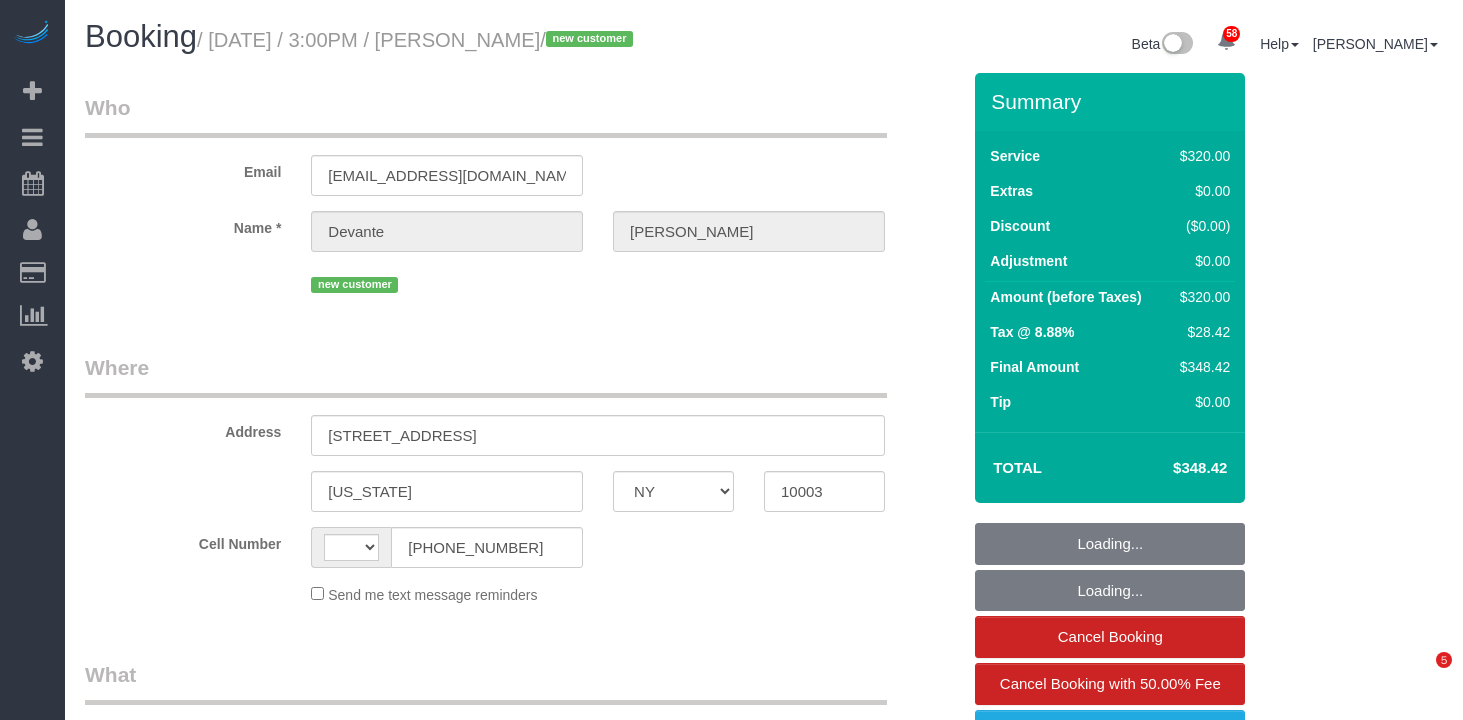 select on "NY" 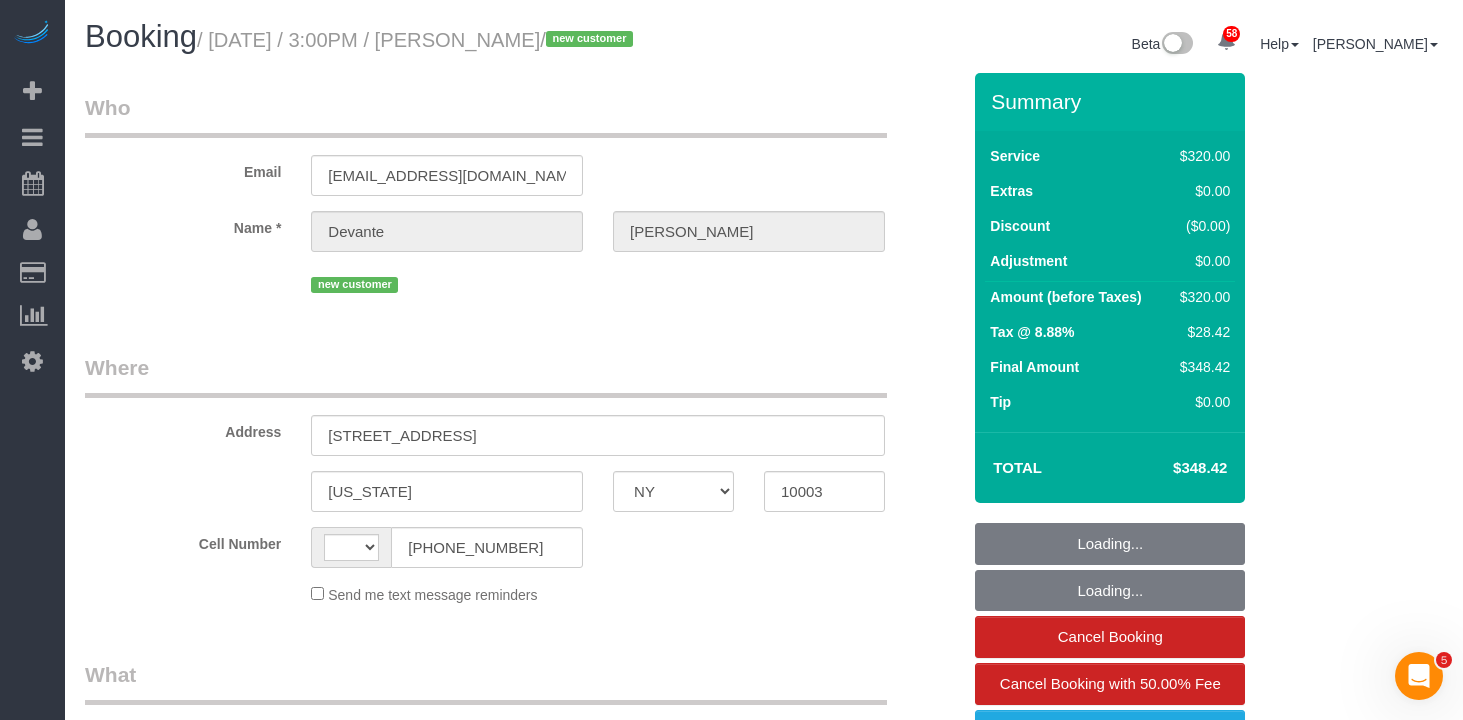 scroll, scrollTop: 0, scrollLeft: 0, axis: both 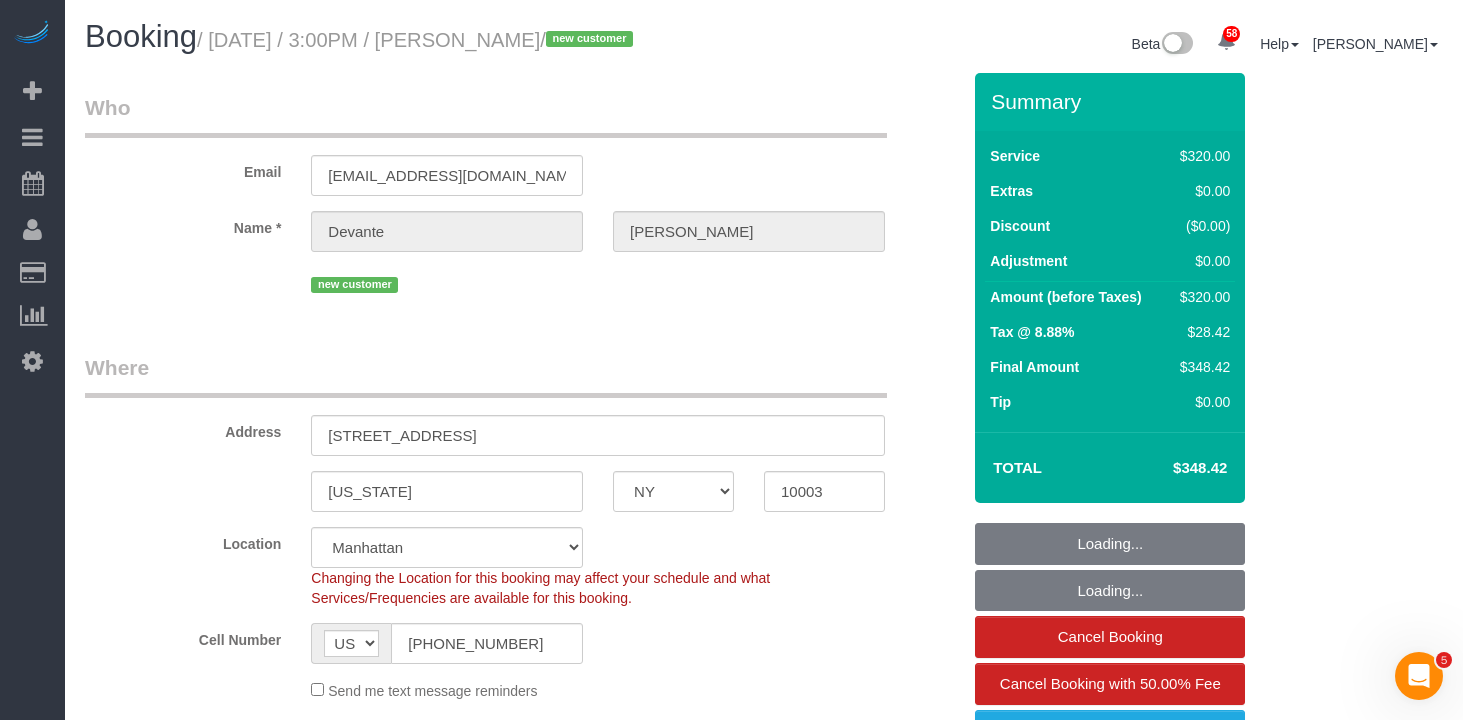 select on "object:1061" 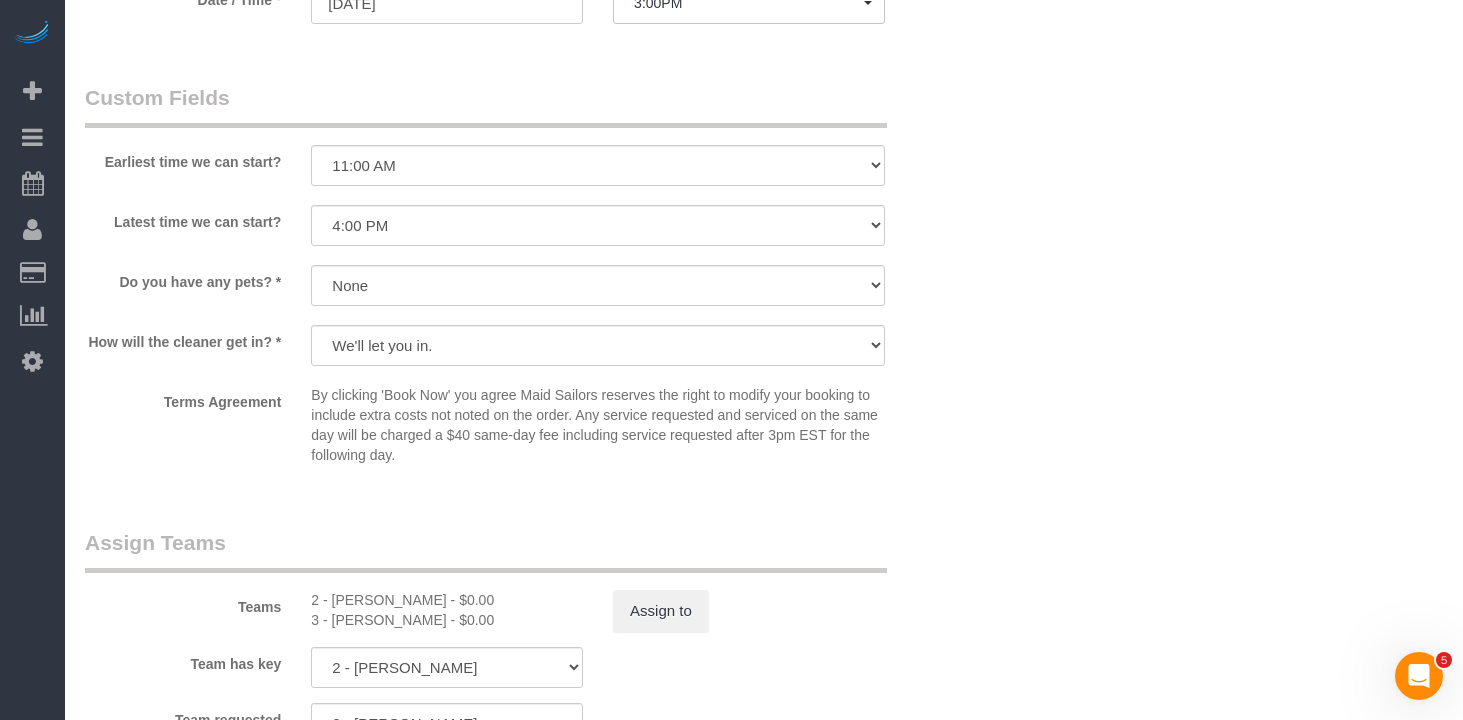 scroll, scrollTop: 1777, scrollLeft: 0, axis: vertical 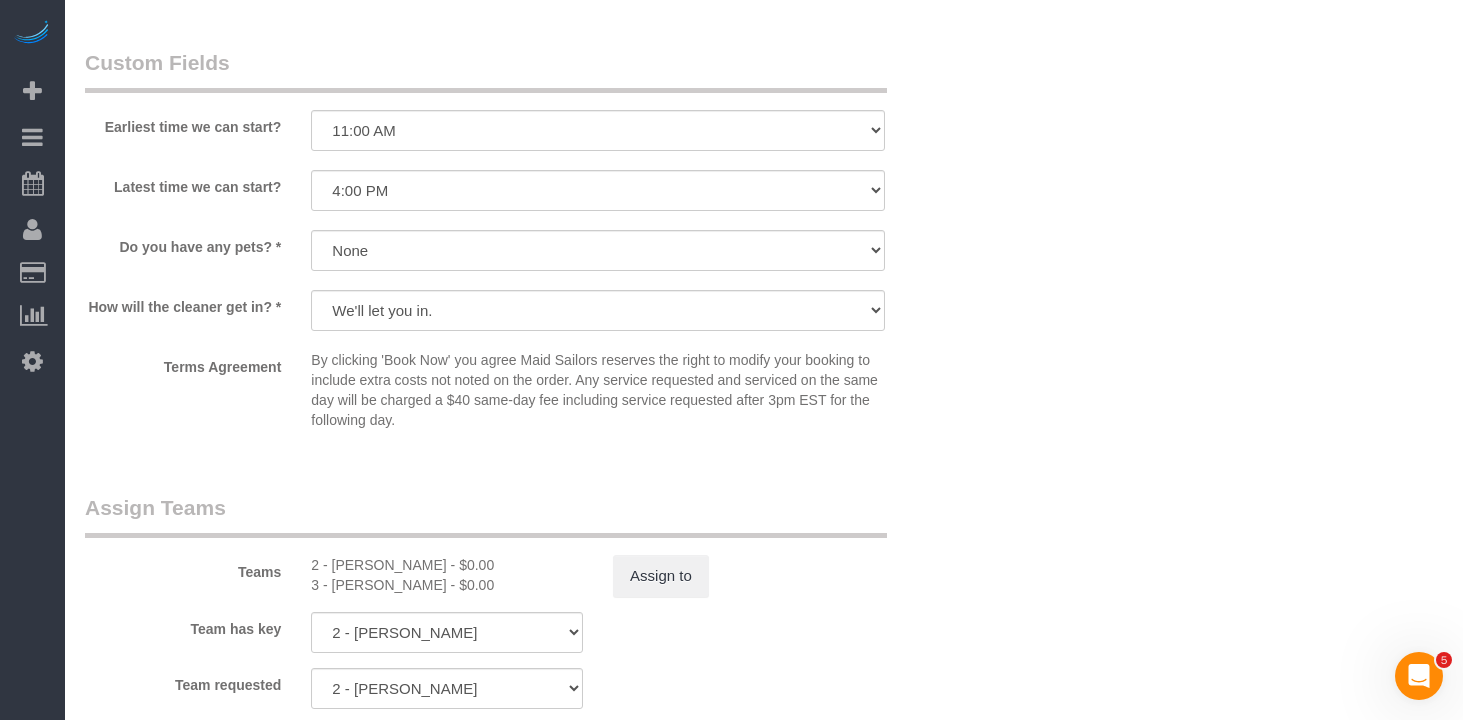 click on "Teams
2 - Marilu Quintero - $0.00
3 - Ana Araujo - $0.00
Assign to" at bounding box center (522, 545) 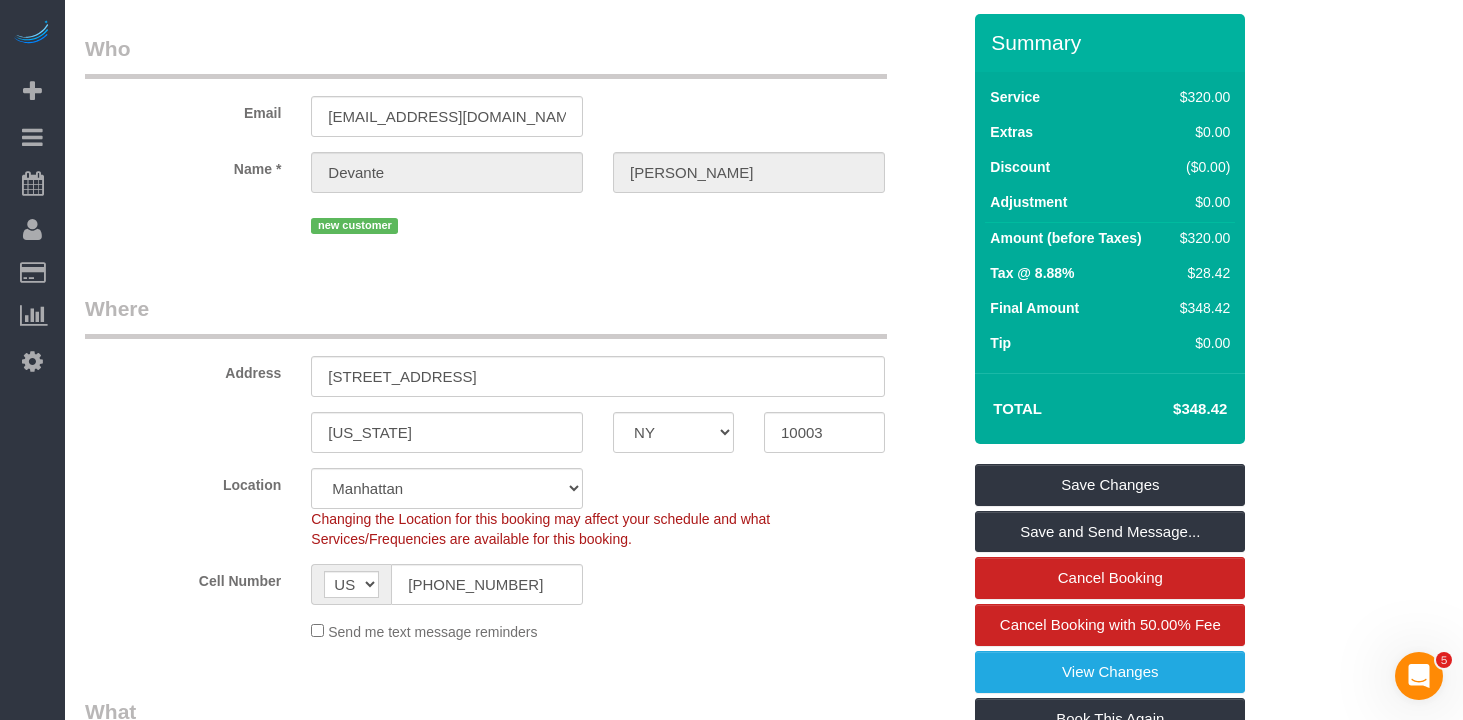 scroll, scrollTop: 0, scrollLeft: 0, axis: both 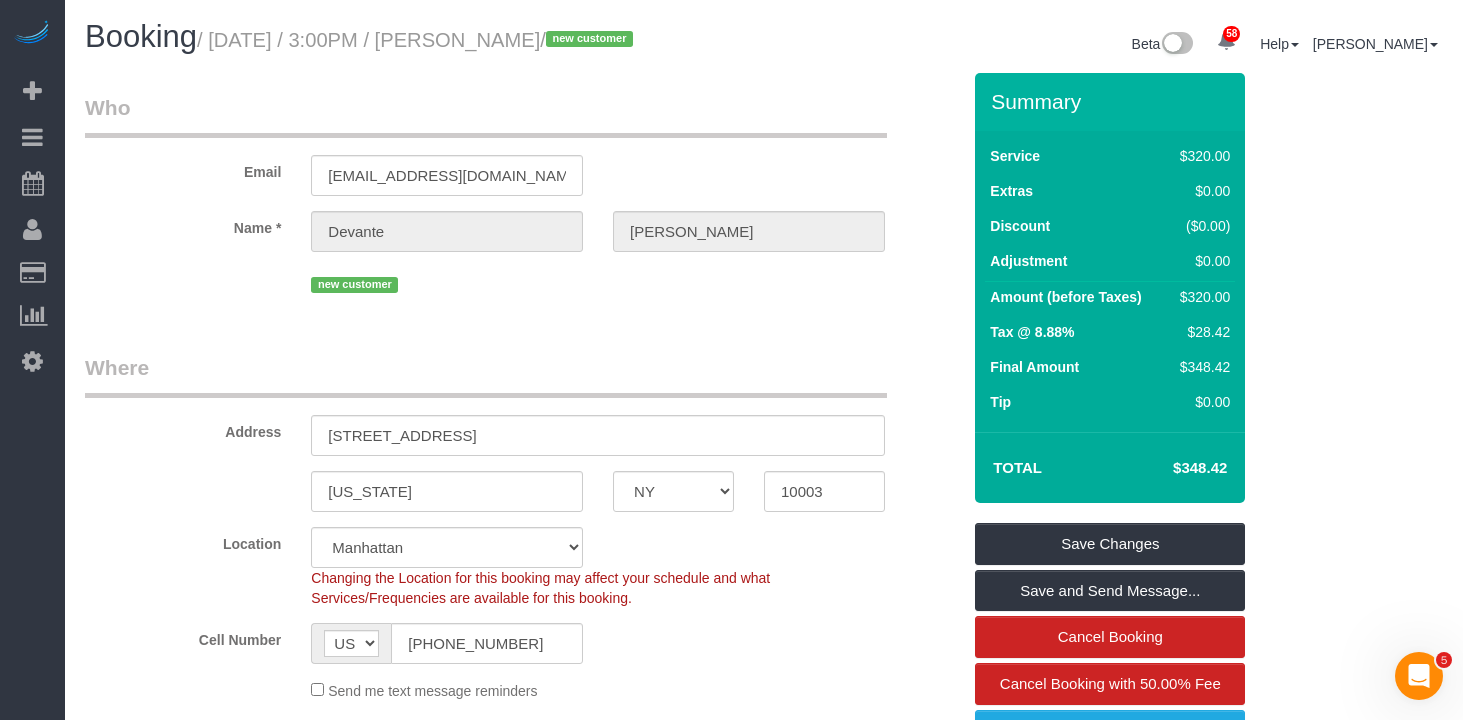 click on "Who
Email
devantebrowne@tsly.ca
Name *
Devante
Browne
new customer
Where
Address
305 2nd Ave, Apt. 901
New York
AK
AL
AR
AZ
CA
CO
CT
DC
DE
FL
GA
HI
IA
ID
IL
IN
KS
KY
LA
MA
MD
ME
MI
MN
MO
MS
MT
NC
ND" at bounding box center (522, 1541) 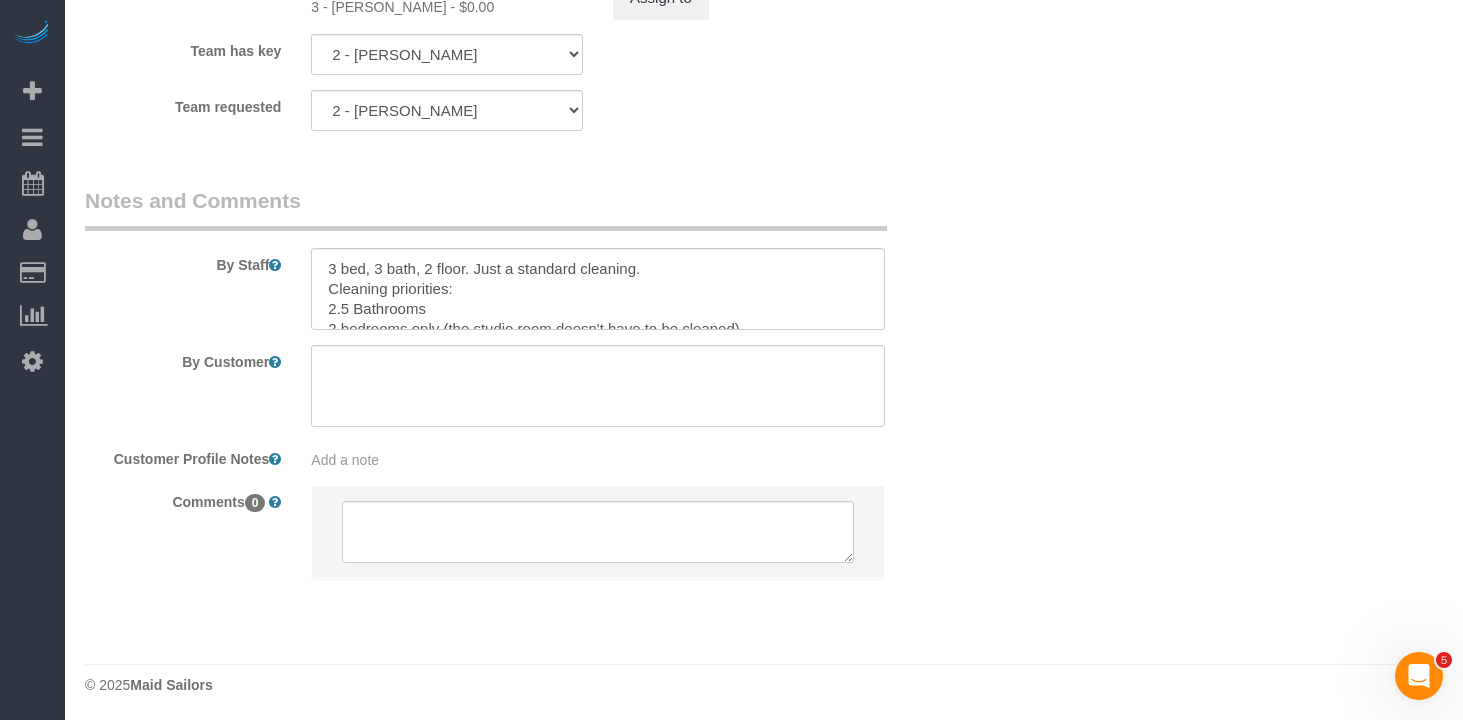 scroll, scrollTop: 2359, scrollLeft: 0, axis: vertical 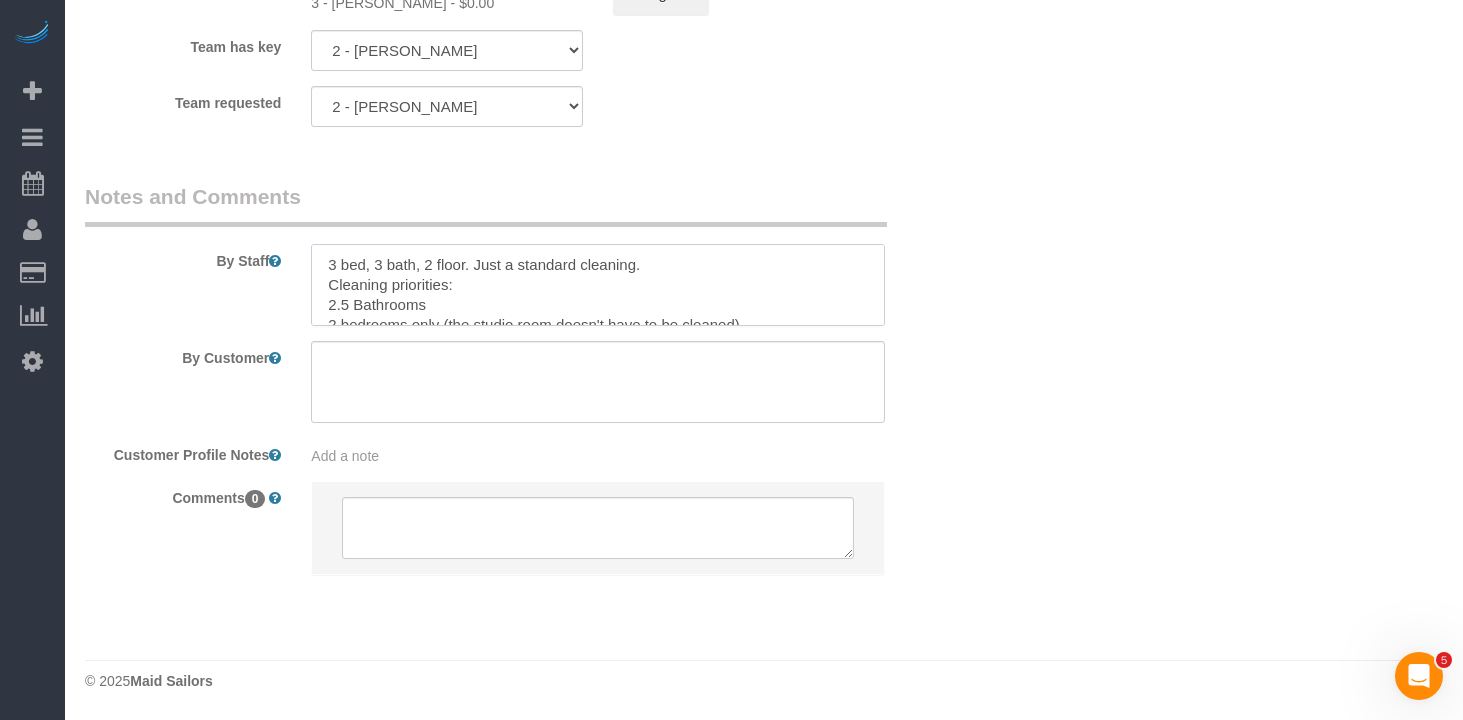click at bounding box center [598, 285] 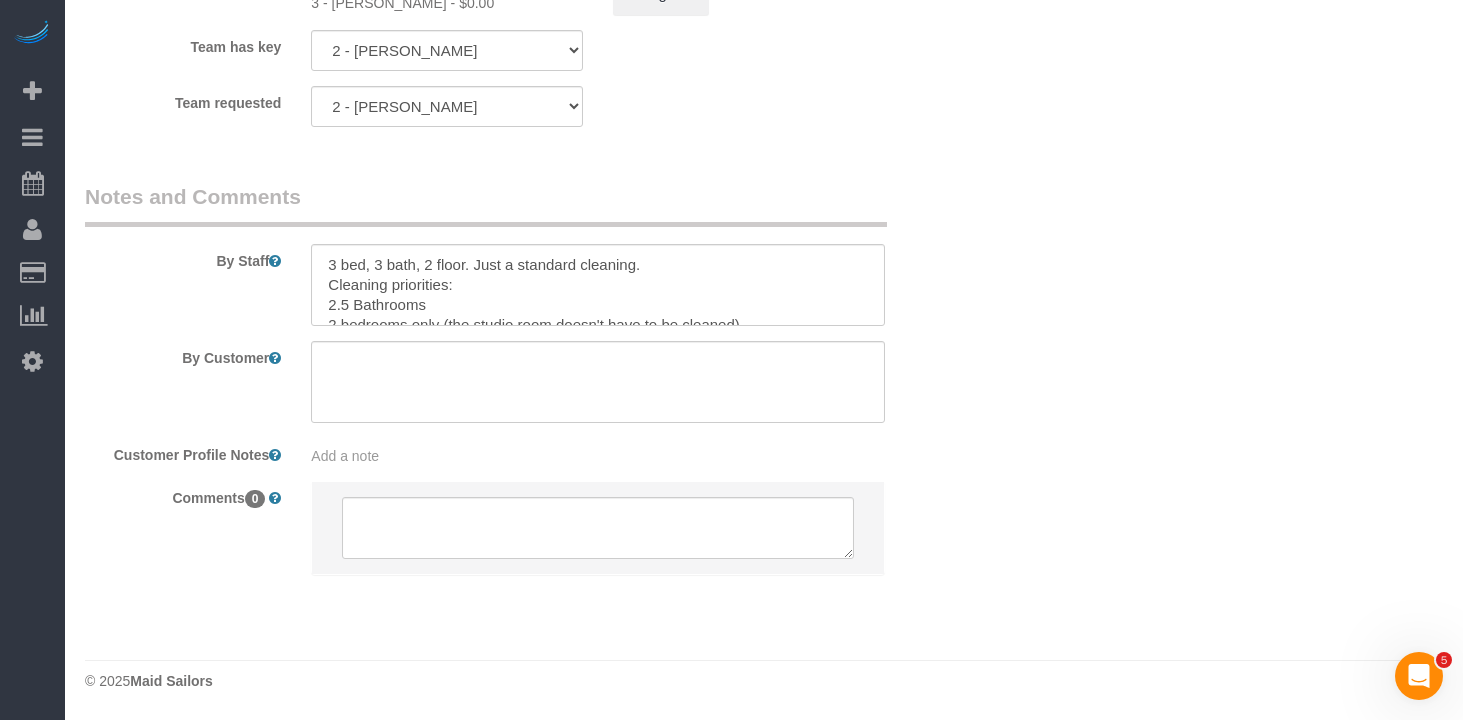 click on "Who
Email
devantebrowne@tsly.ca
Name *
Devante
Browne
new customer
Where
Address
305 2nd Ave, Apt. 901
New York
AK
AL
AR
AZ
CA
CO
CT
DC
DE
FL
GA
HI
IA
ID
IL
IN
KS
KY
LA
MA
MD
ME
MI
MN
MO
MS
MT
NC
ND" at bounding box center (764, -818) 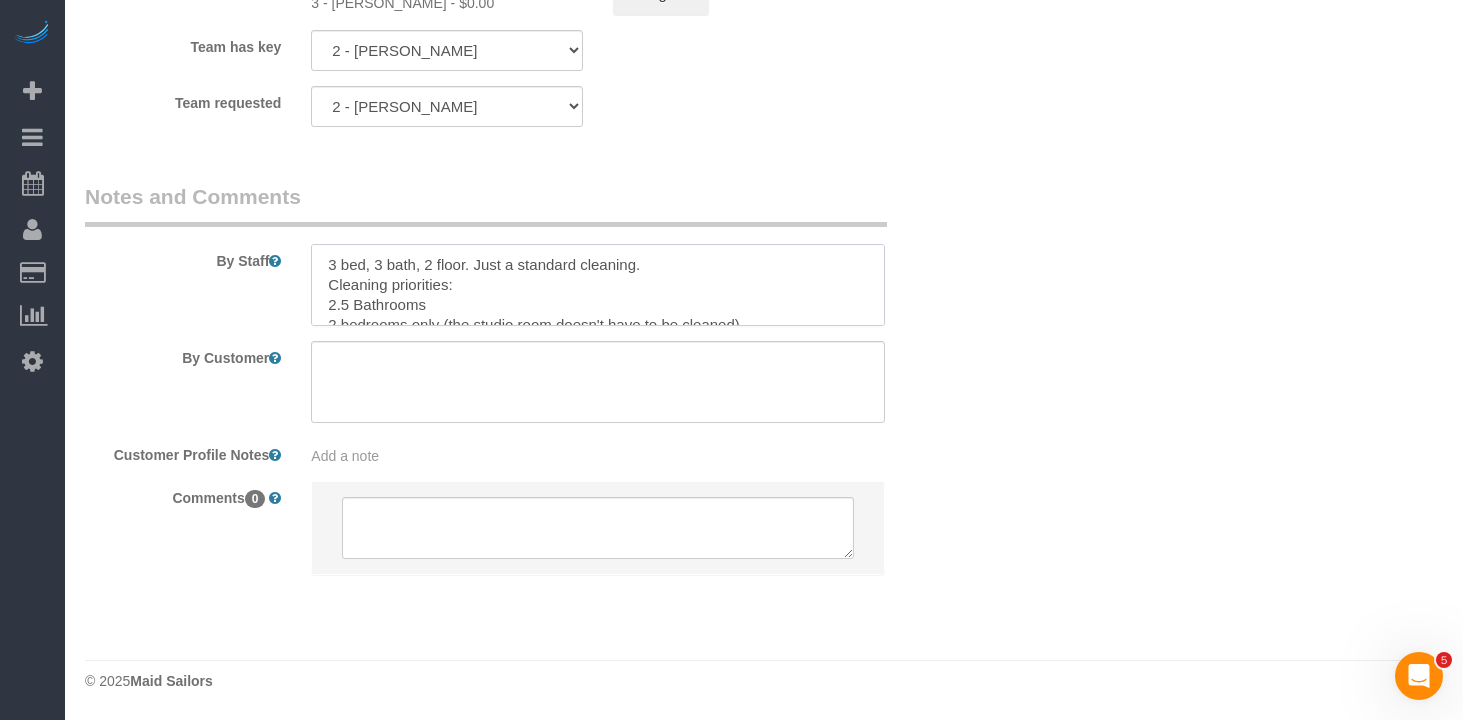 click at bounding box center (598, 285) 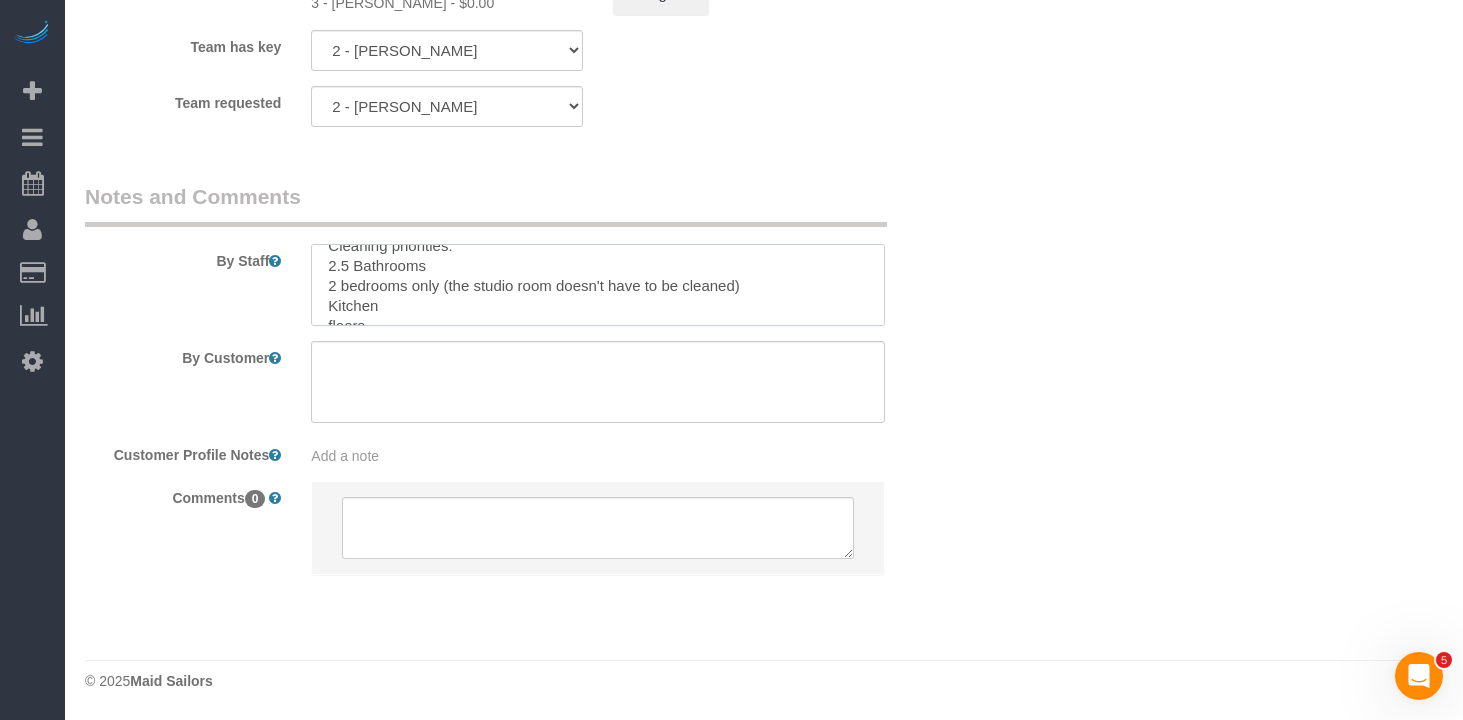 scroll, scrollTop: 0, scrollLeft: 0, axis: both 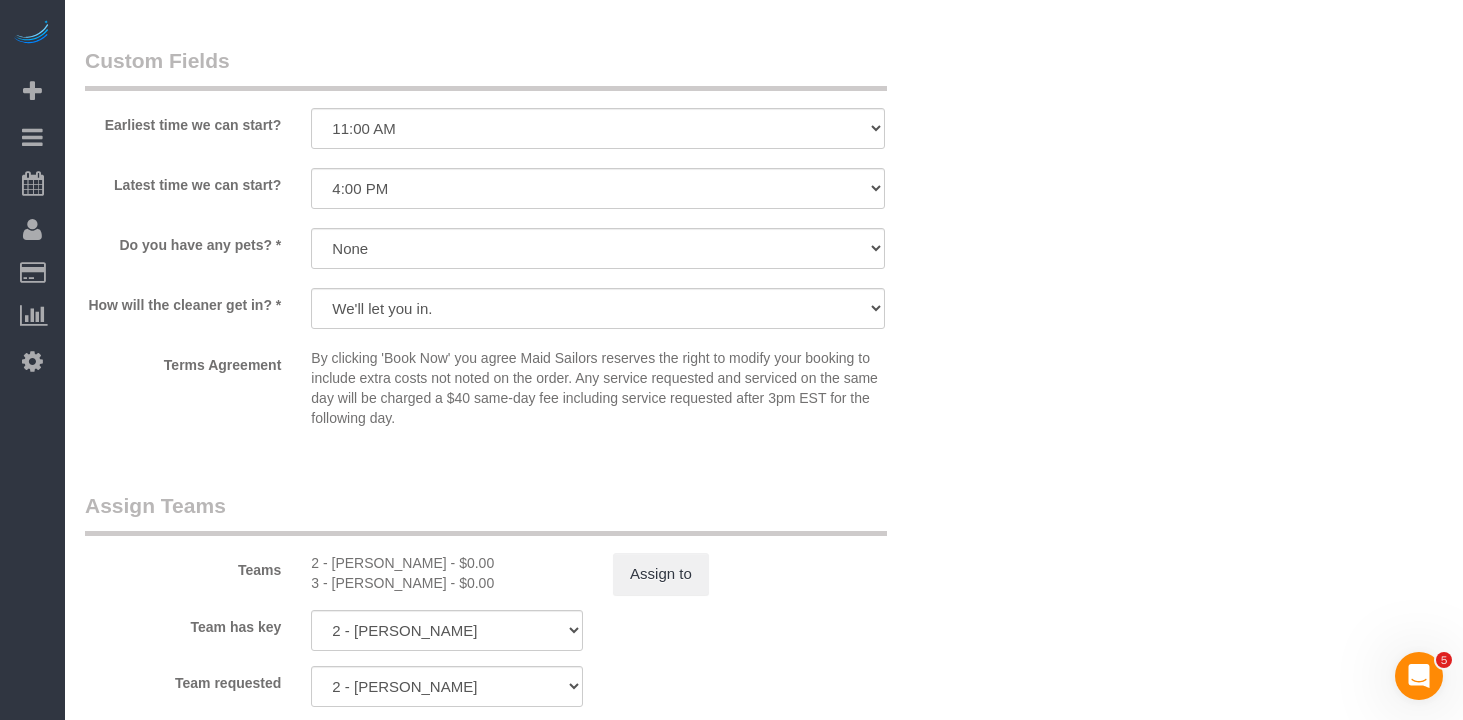 click on "By clicking 'Book Now' you agree Maid Sailors reserves the right to modify your booking to include extra costs not noted on the order. Any service requested and serviced on the same day will be charged a $40 same-day fee including service requested after 3pm EST for the following day." at bounding box center [598, 388] 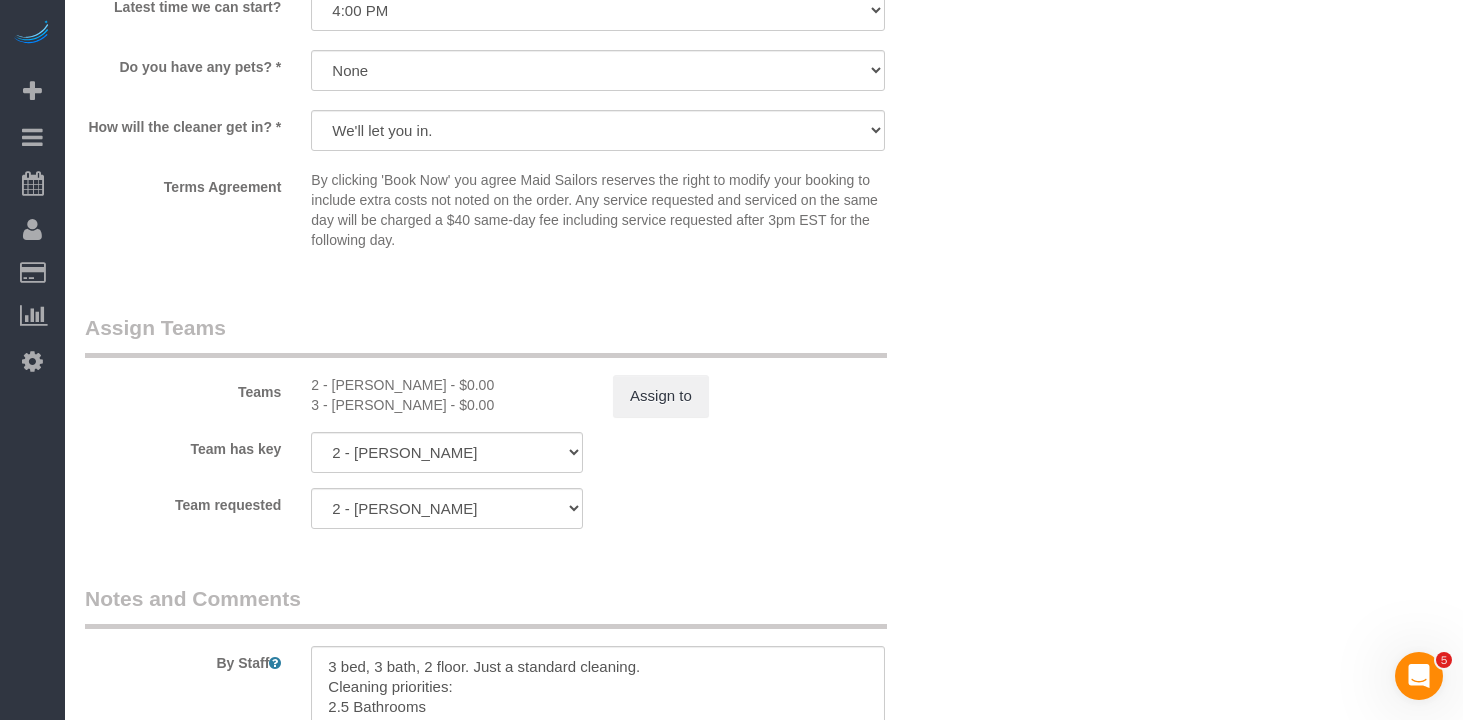 scroll, scrollTop: 2359, scrollLeft: 0, axis: vertical 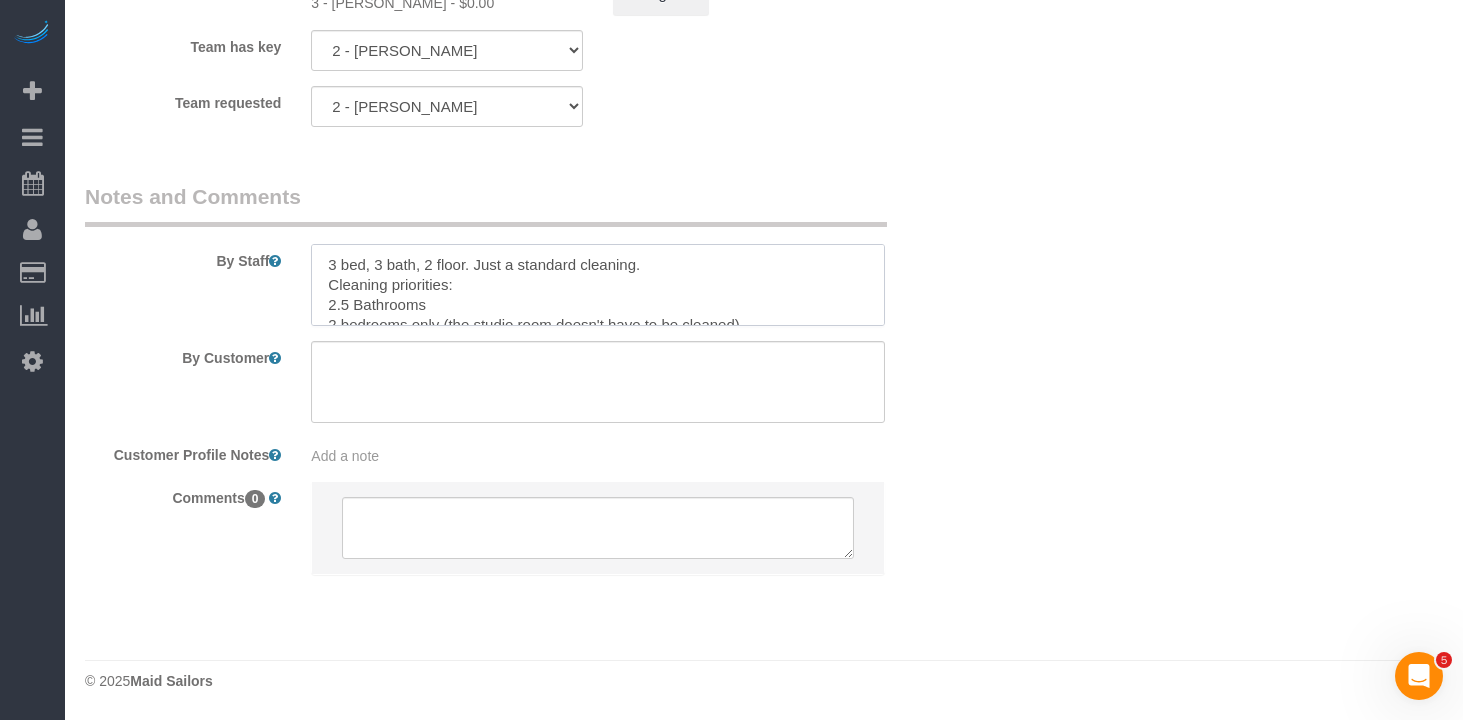 click at bounding box center (598, 285) 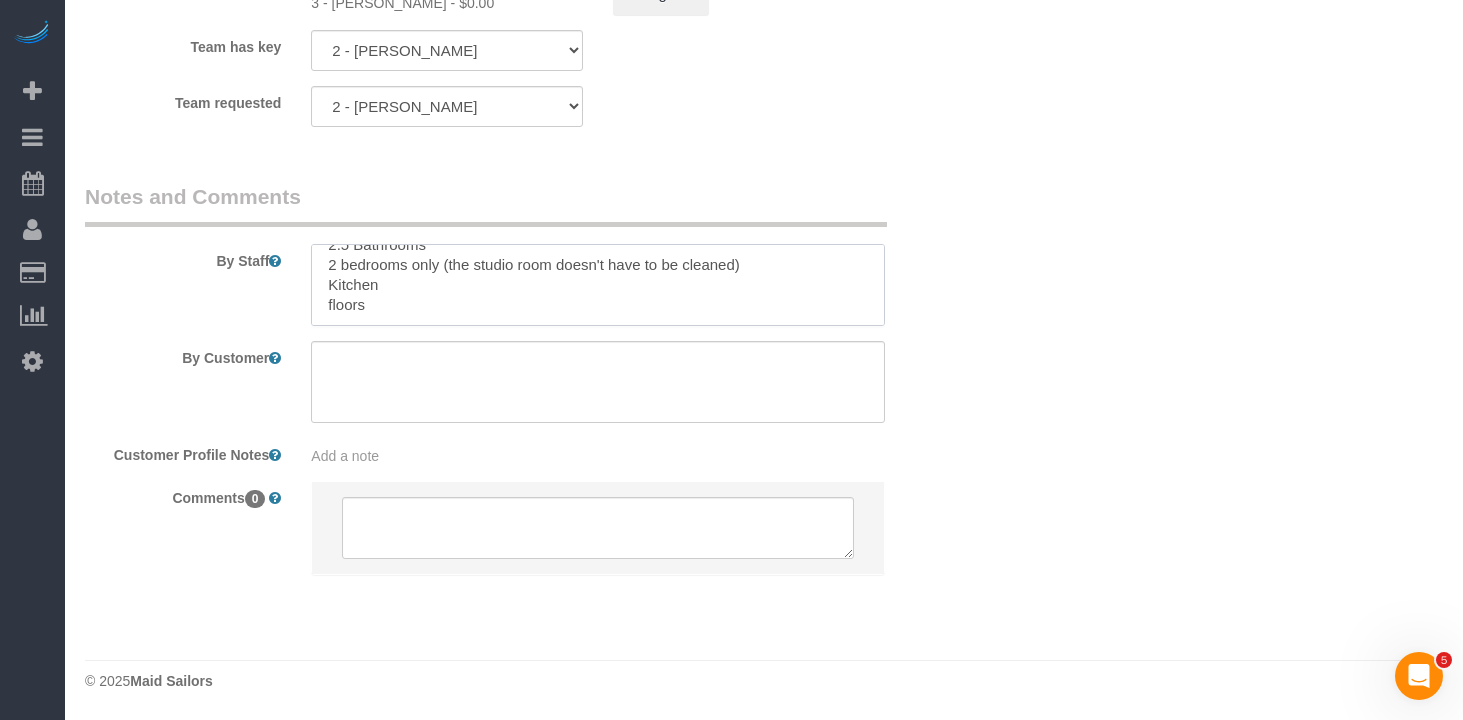 click at bounding box center (598, 285) 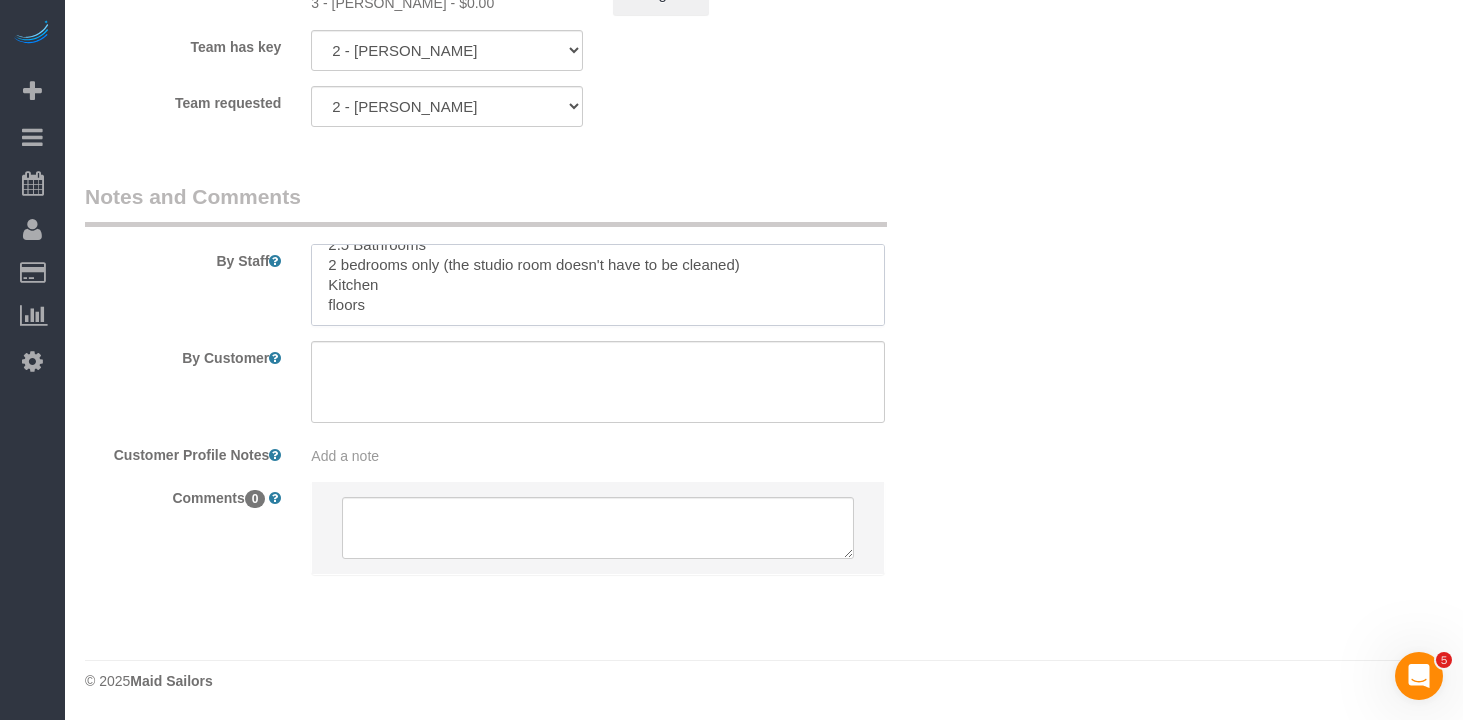 paste on "Initially, someone was supposed to be there during the cleaning but it will not be the case anymore.
To get in, go to the penthouse 901 then the door code is  2043608" 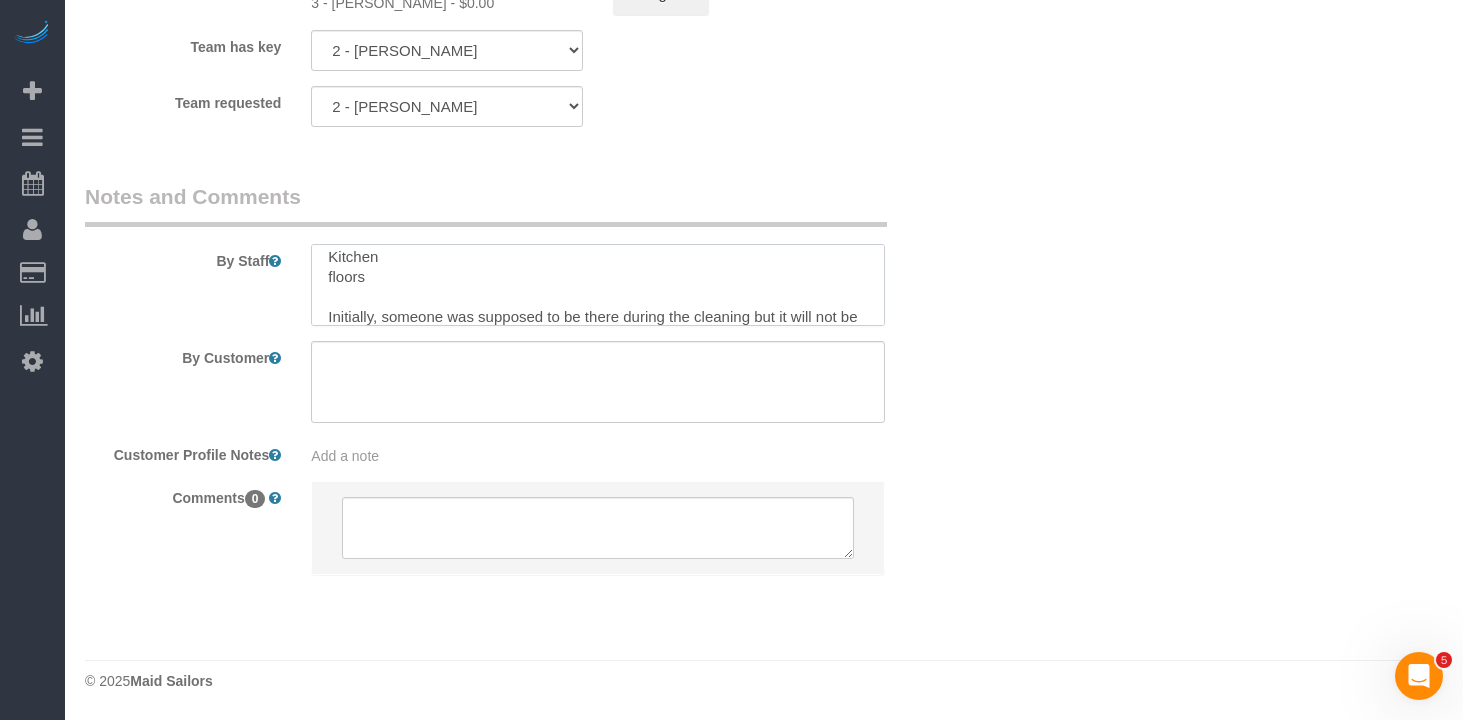 scroll, scrollTop: 128, scrollLeft: 0, axis: vertical 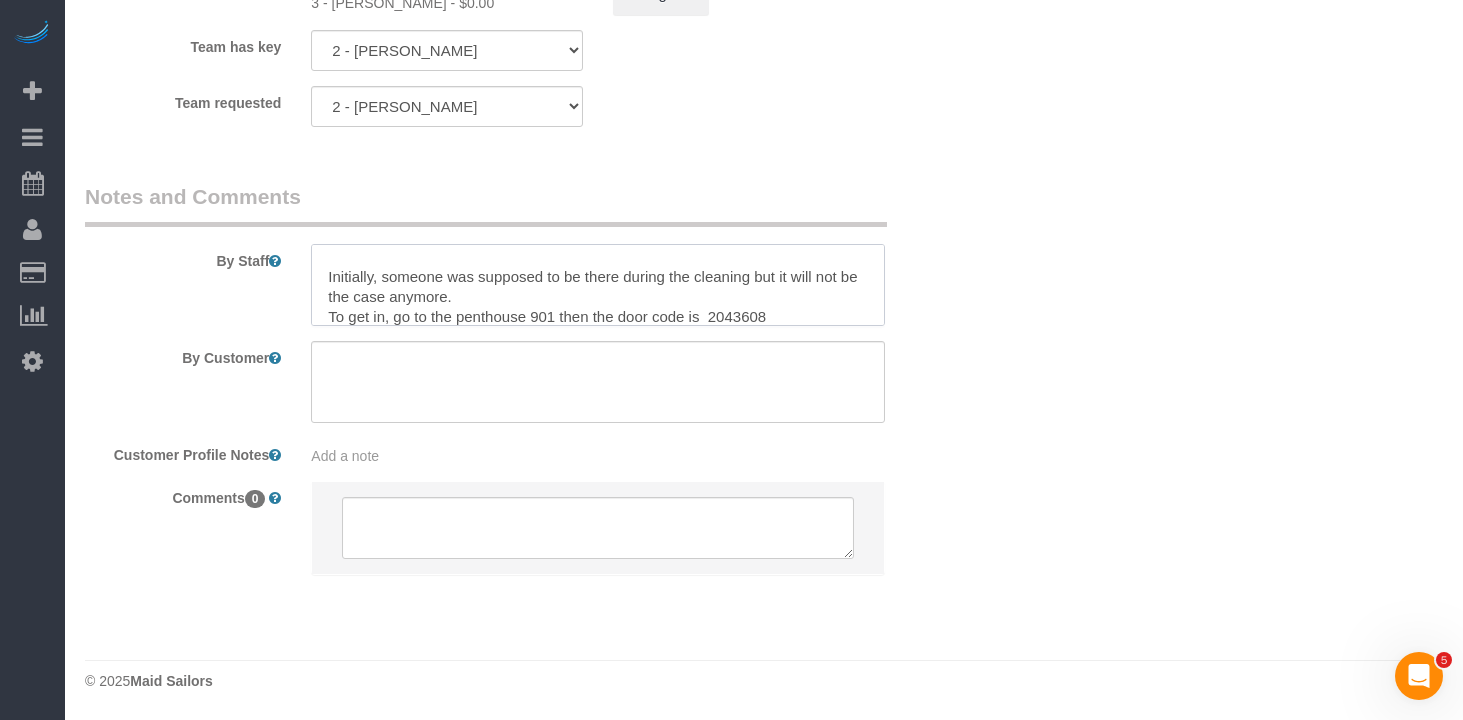 type on "3 bed, 3 bath, 2 floor. Just a standard cleaning.
Cleaning priorities:
2.5 Bathrooms
2 bedrooms only (the studio room doesn't have to be cleaned)
Kitchen
floors
Initially, someone was supposed to be there during the cleaning but it will not be the case anymore.
To get in, go to the penthouse 901 then the door code is  2043608" 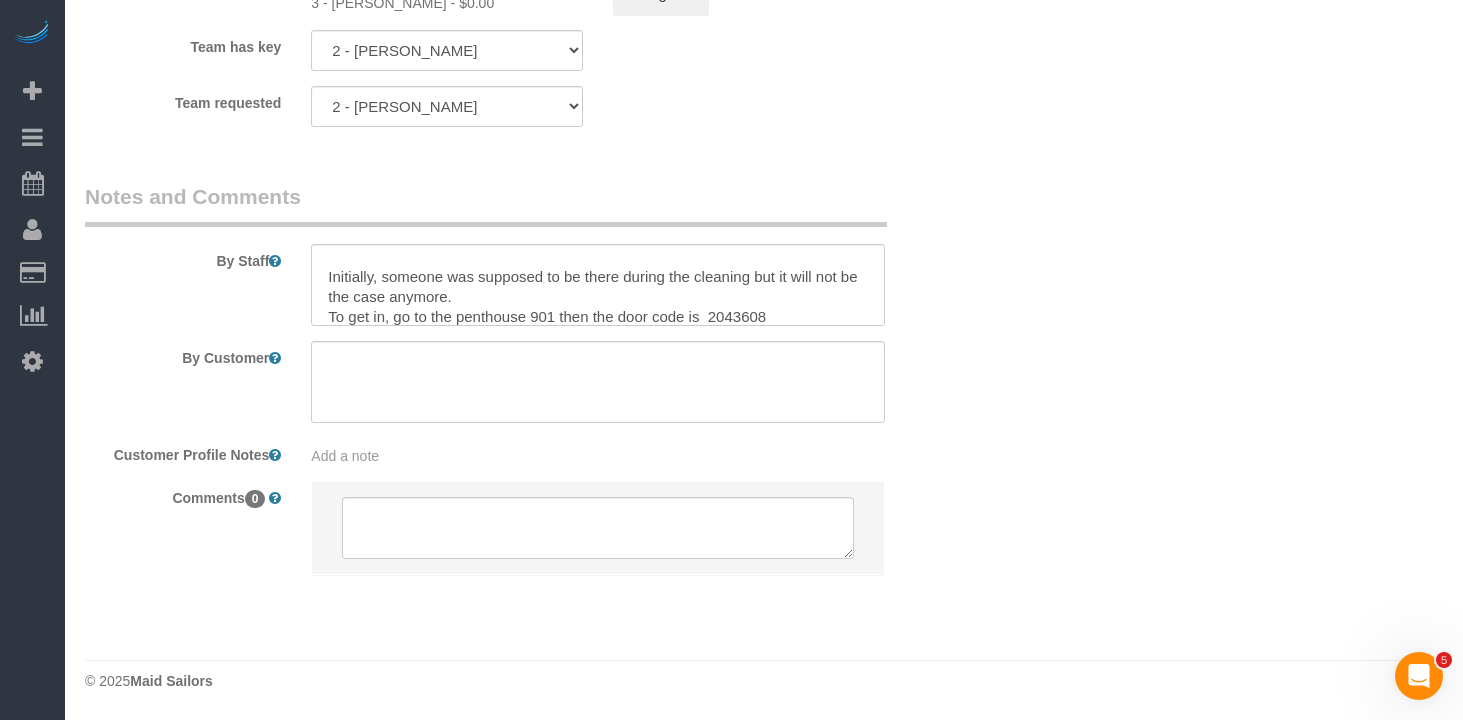 click on "By Staff
By Customer
Customer Profile Notes
Add a note
Comments
0" at bounding box center [522, 388] 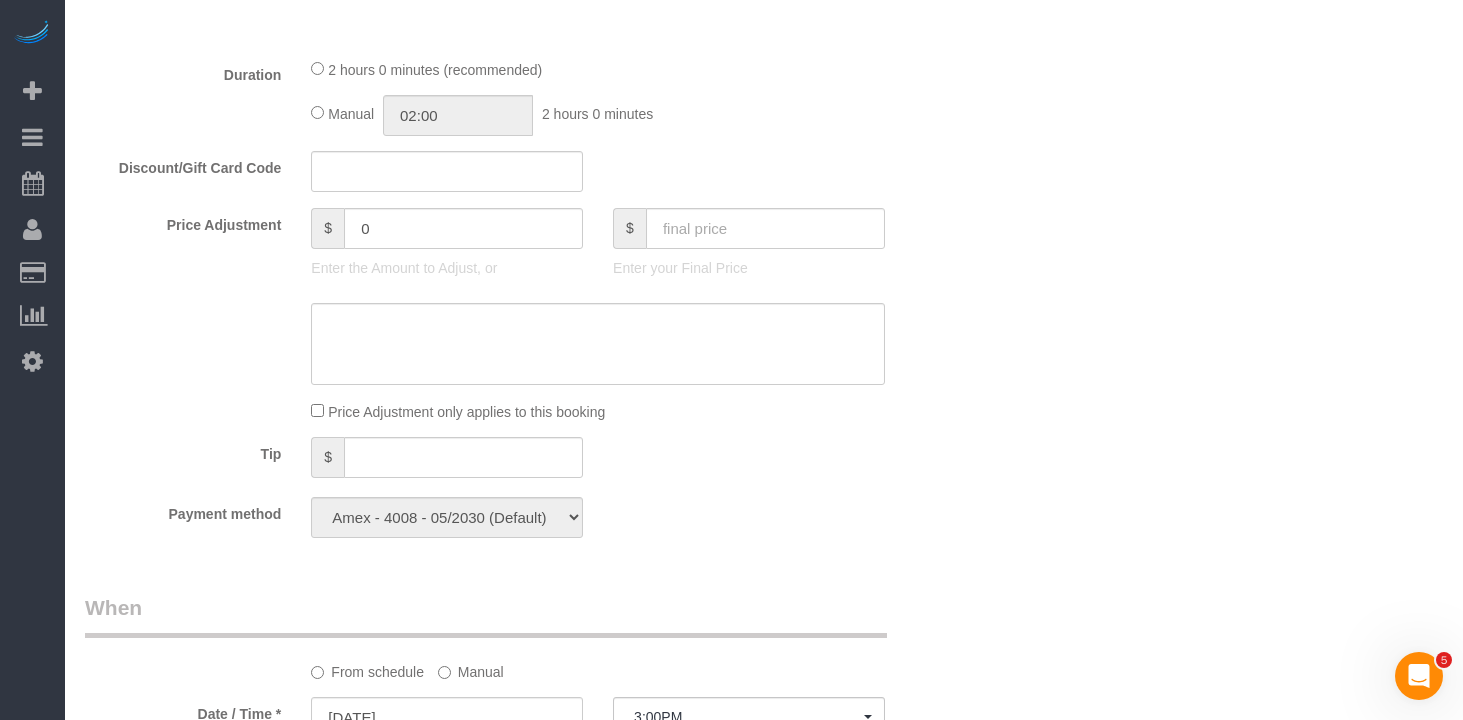 scroll, scrollTop: 352, scrollLeft: 0, axis: vertical 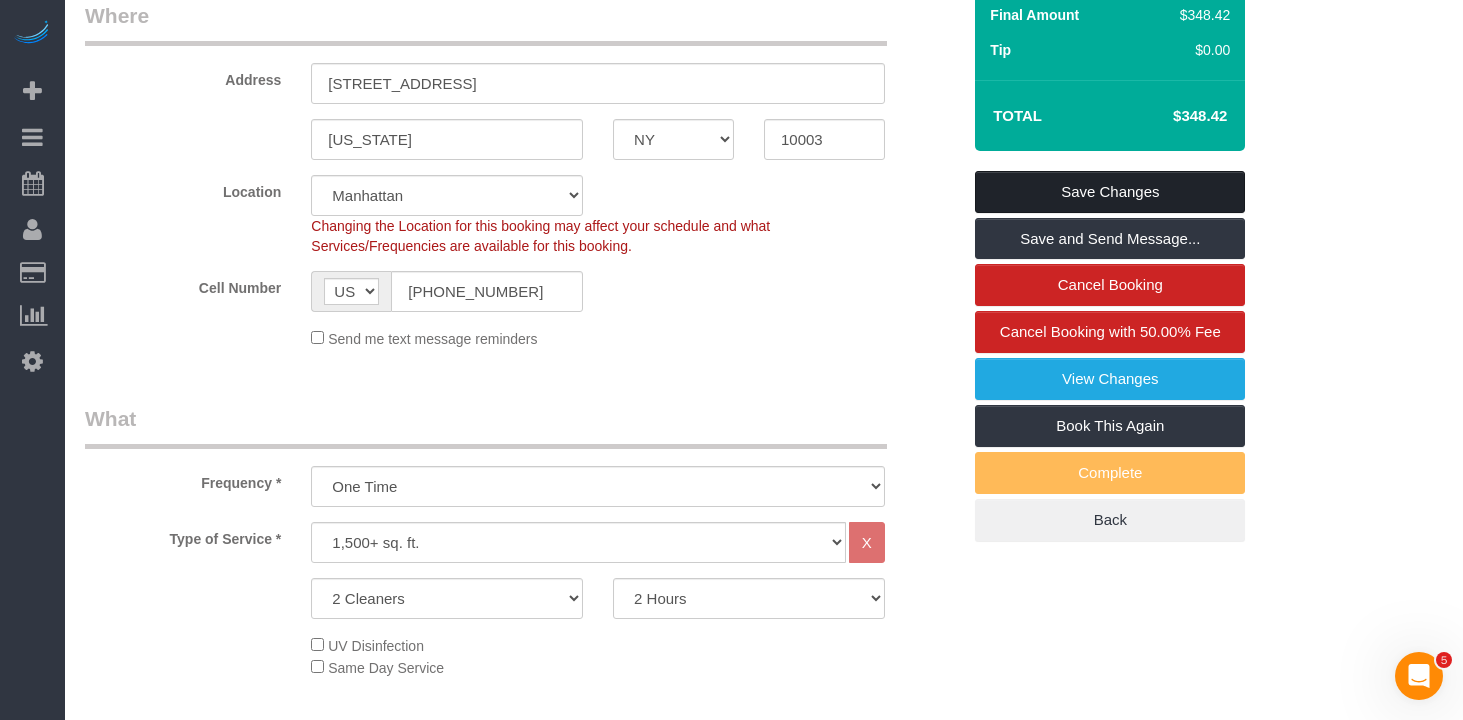 drag, startPoint x: 1102, startPoint y: 160, endPoint x: 1099, endPoint y: 171, distance: 11.401754 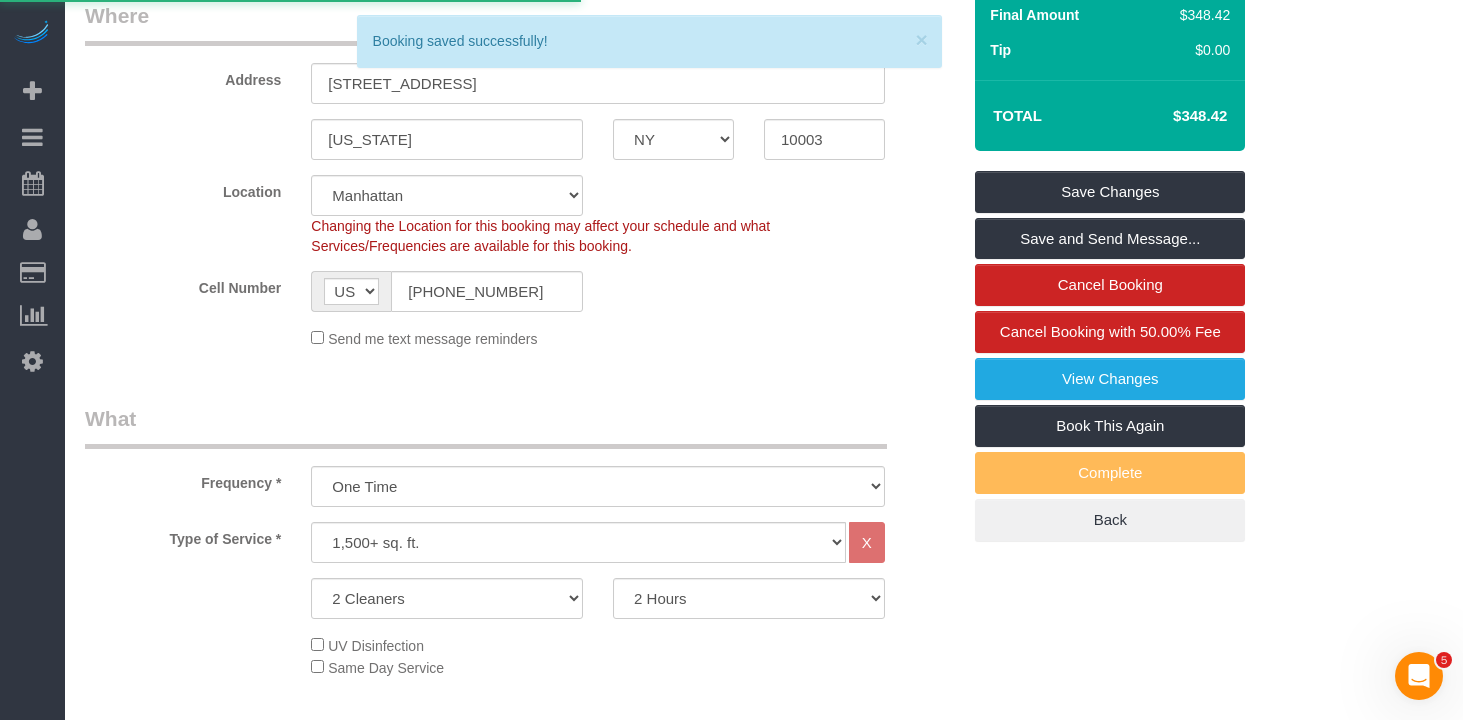 scroll, scrollTop: 0, scrollLeft: 0, axis: both 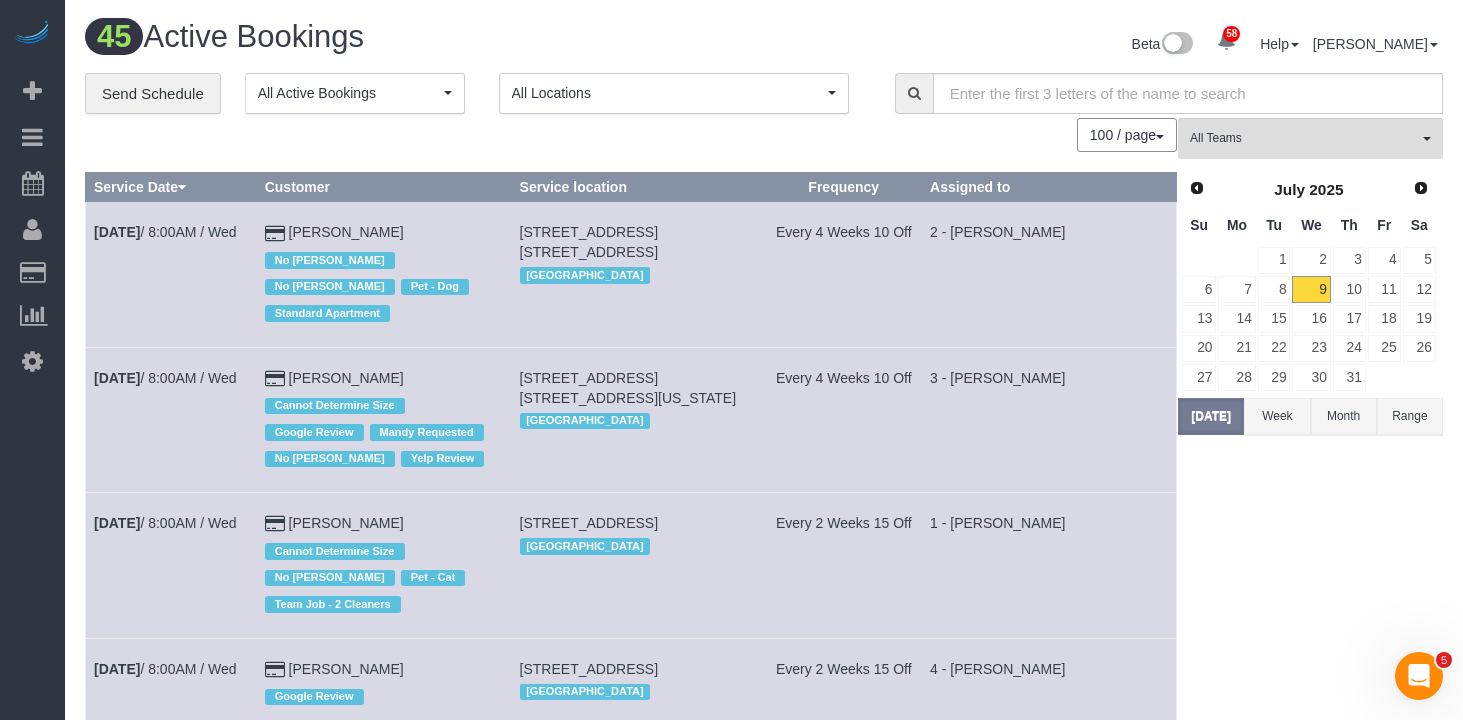 click on "100 / page
10 / page
20 / page
30 / page
40 / page
50 / page
100 / page" at bounding box center [631, 135] 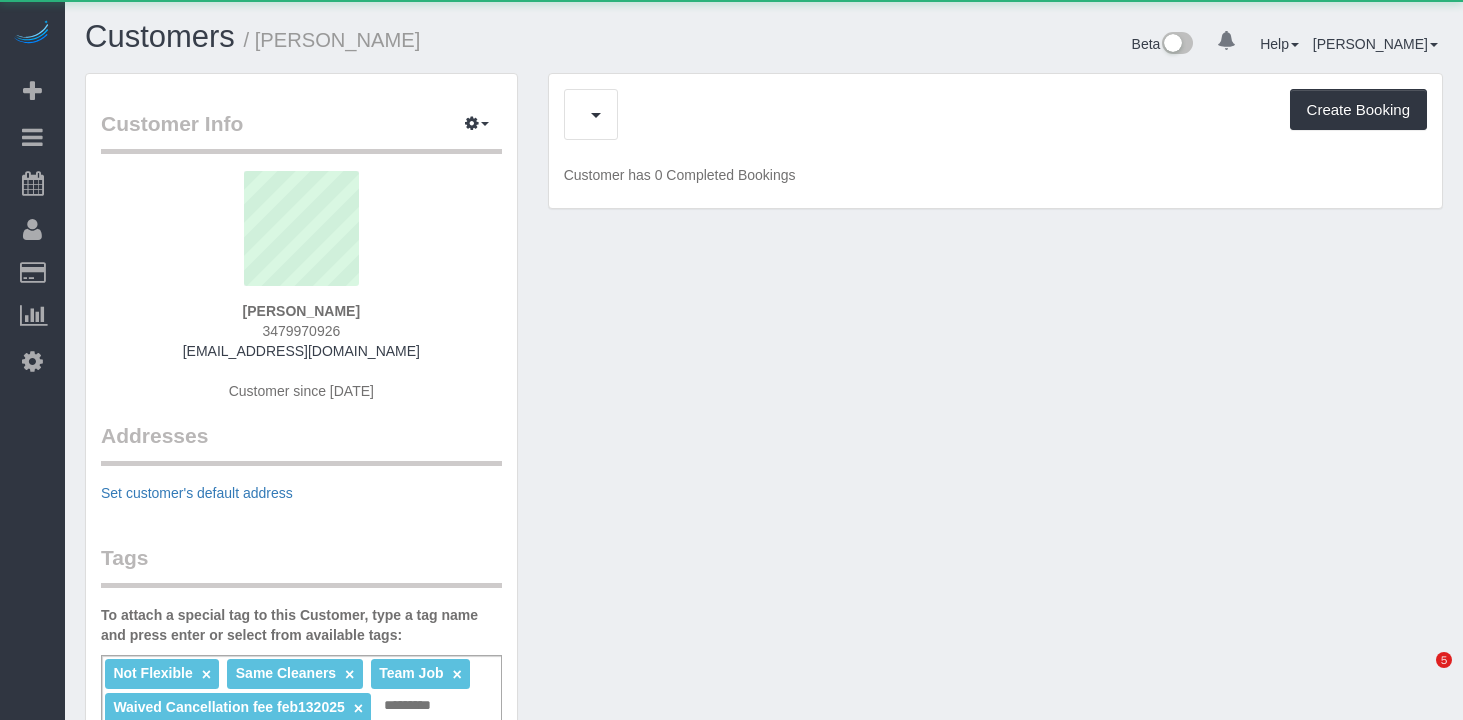 scroll, scrollTop: 0, scrollLeft: 0, axis: both 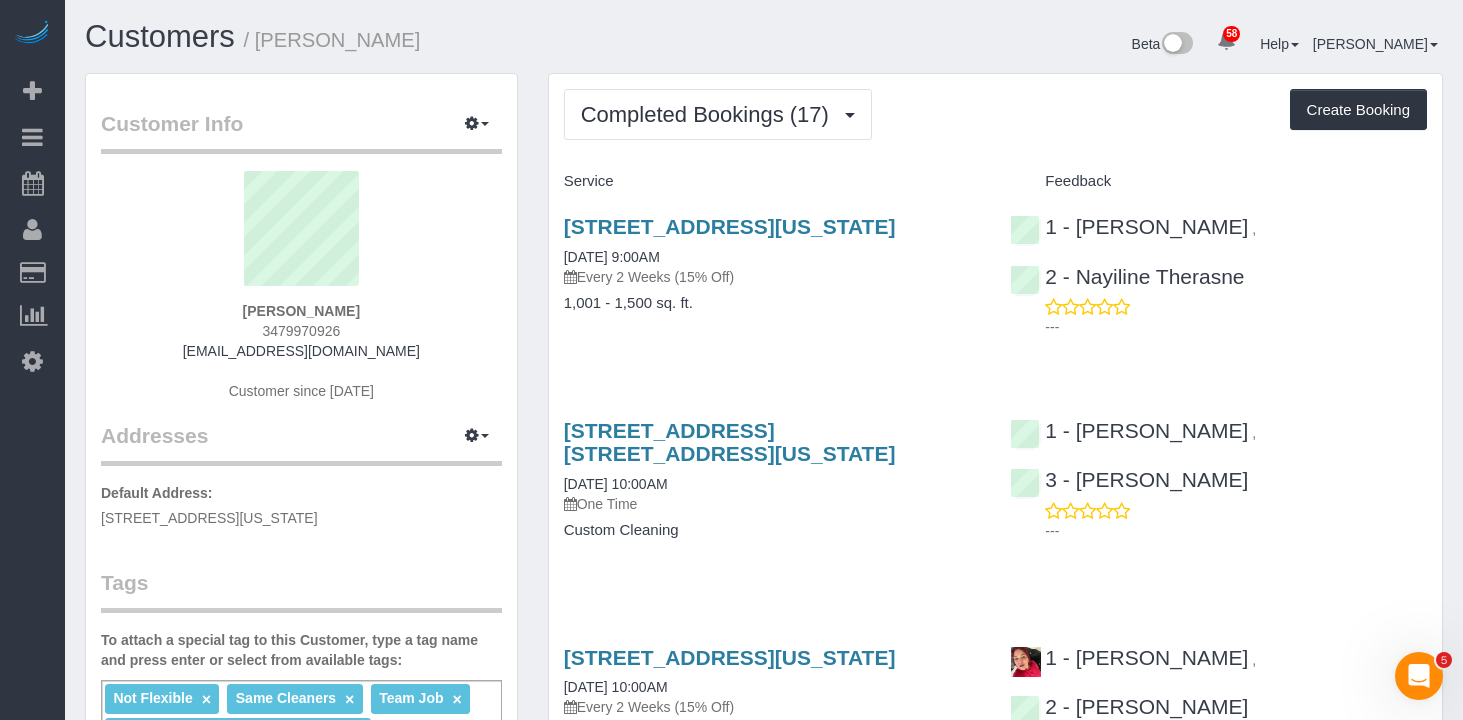 click on "Completed Bookings (17)
Completed Bookings (17)
Upcoming Bookings (6)
Cancelled Bookings (3)
Charges (19)
Feedback (0)
Create Booking" at bounding box center (995, 114) 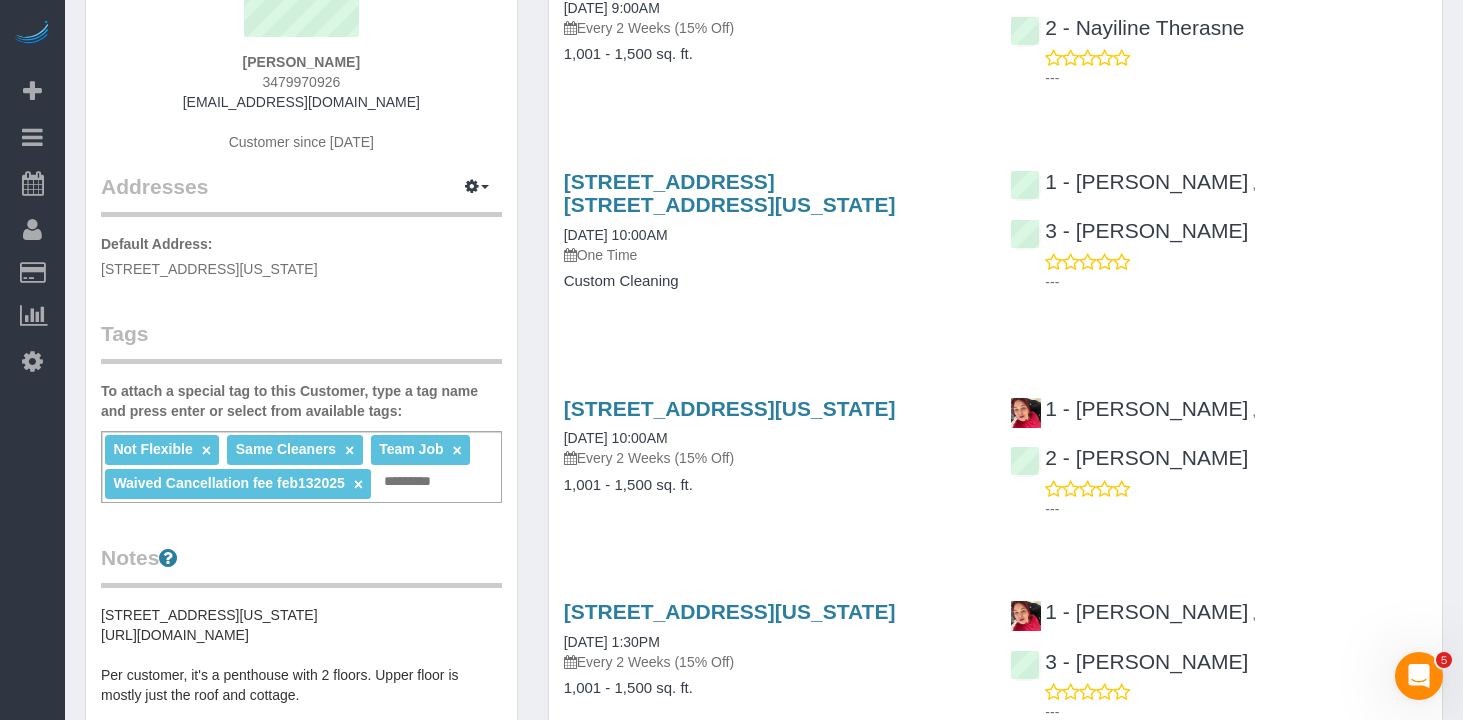 scroll, scrollTop: 0, scrollLeft: 0, axis: both 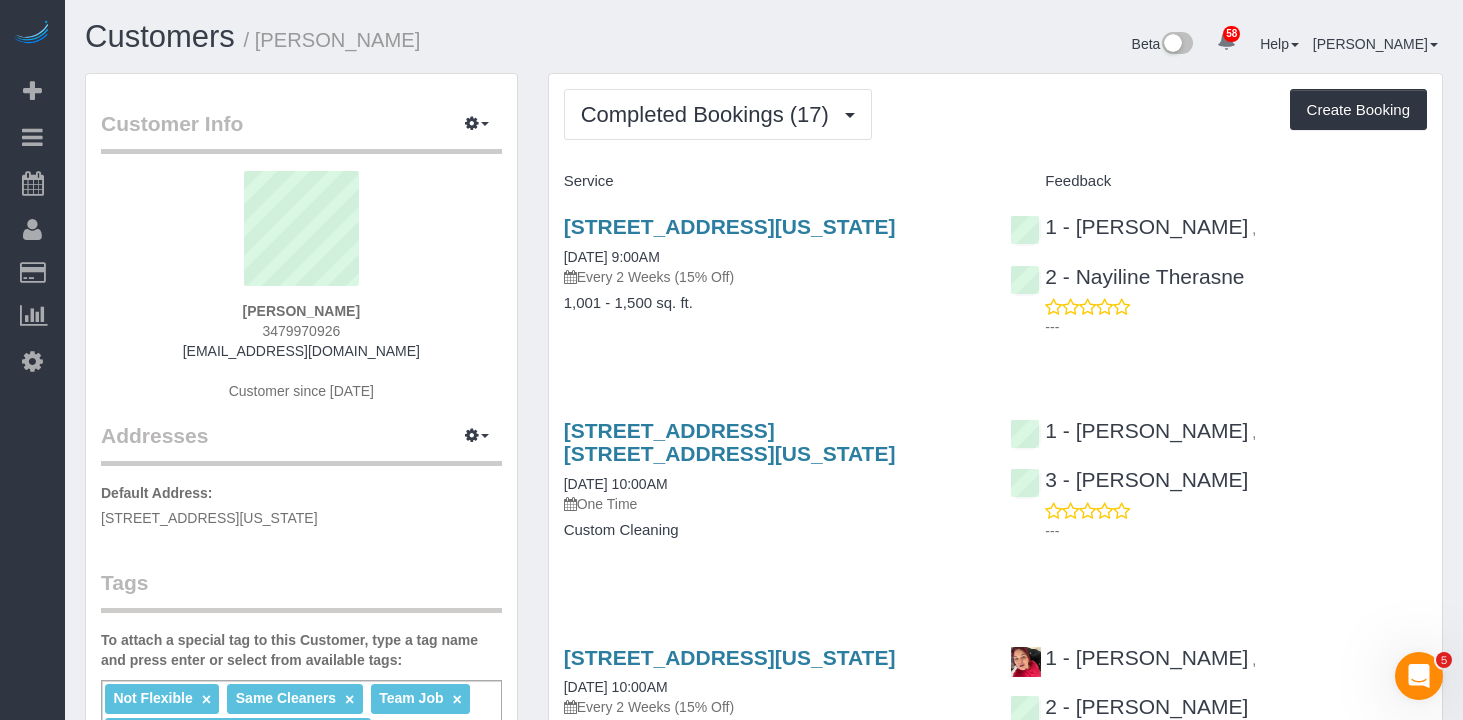click on "Completed Bookings (17)
Completed Bookings (17)
Upcoming Bookings (6)
Cancelled Bookings (3)
Charges (19)
Feedback (0)
Create Booking" at bounding box center (995, 114) 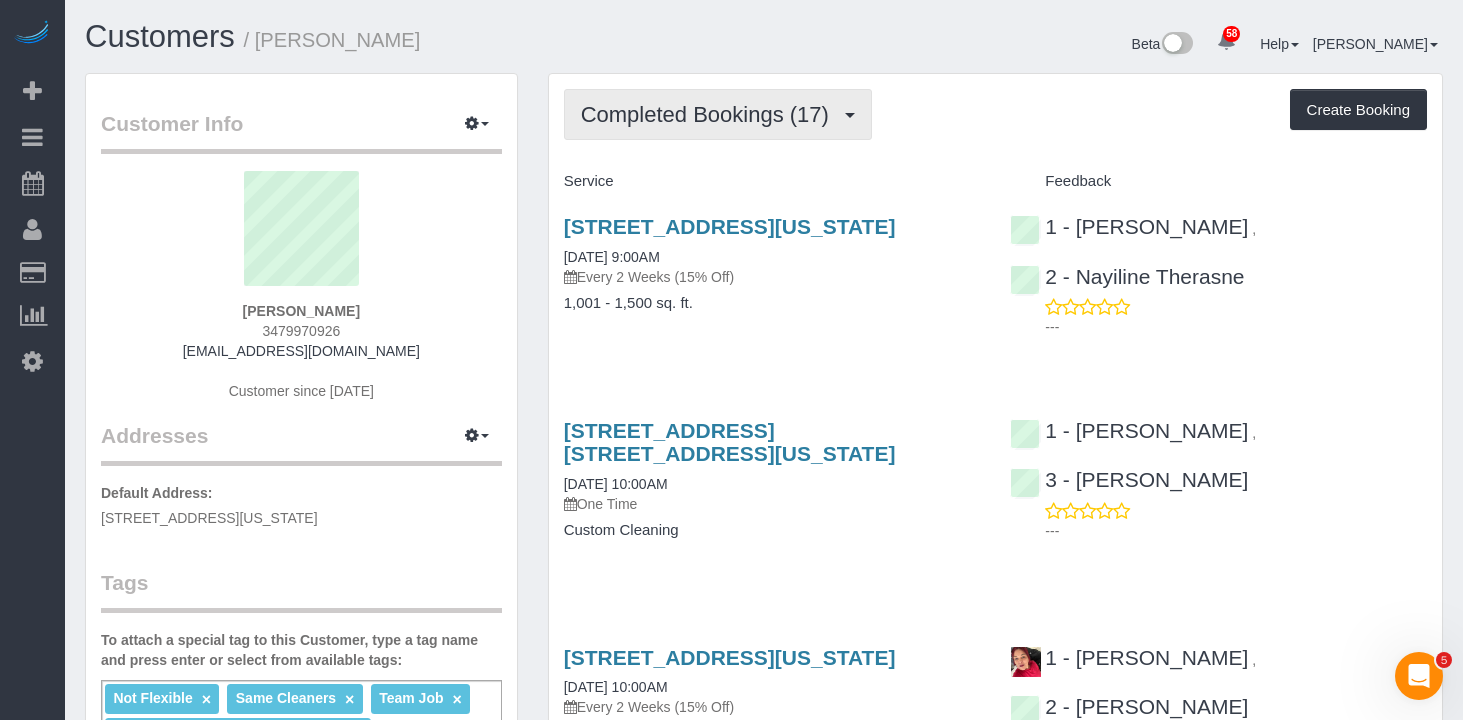 click on "Completed Bookings (17)" at bounding box center (710, 114) 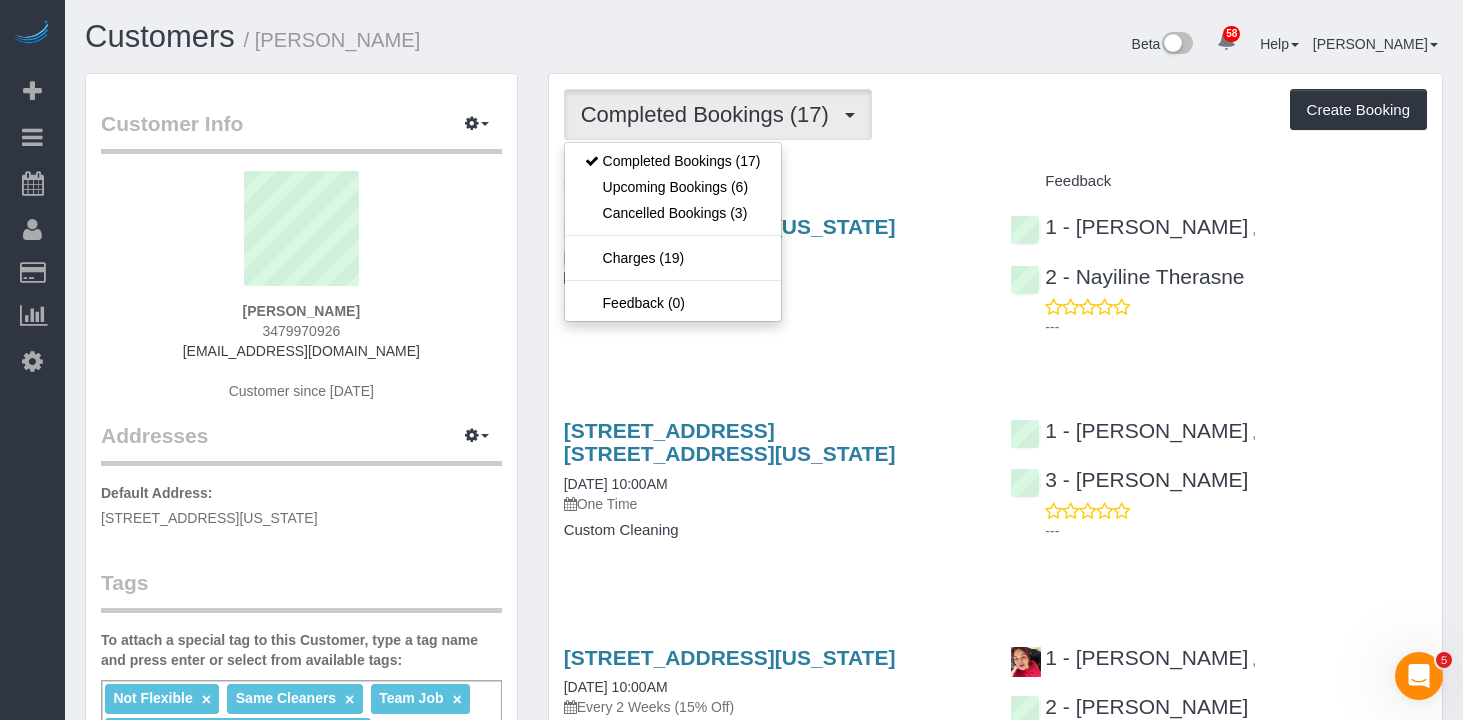 click on "Completed Bookings (17)
Completed Bookings (17)
Upcoming Bookings (6)
Cancelled Bookings (3)
Charges (19)
Feedback (0)
Create Booking" at bounding box center [995, 114] 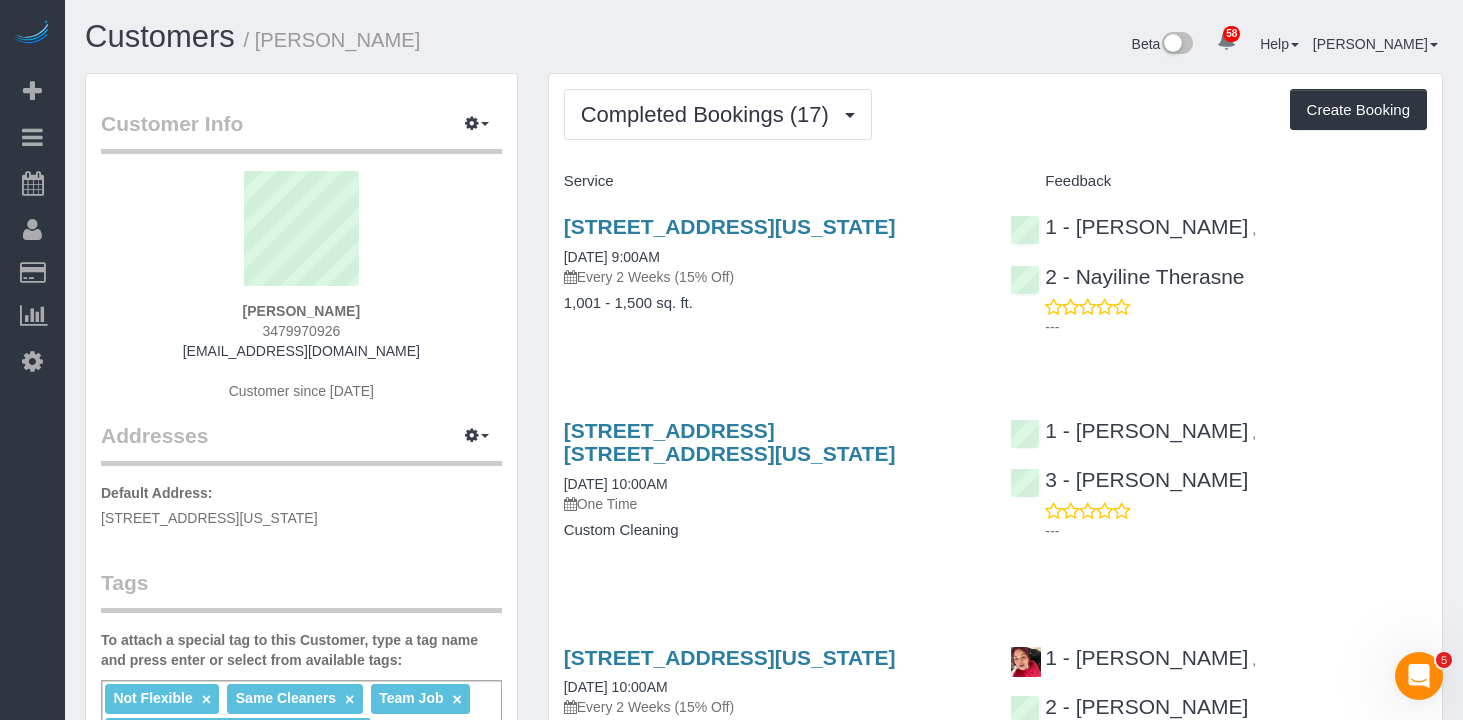 click on "Completed Bookings (17)
Completed Bookings (17)
Upcoming Bookings (6)
Cancelled Bookings (3)
Charges (19)
Feedback (0)
Create Booking
Service
Feedback" at bounding box center [995, 1923] 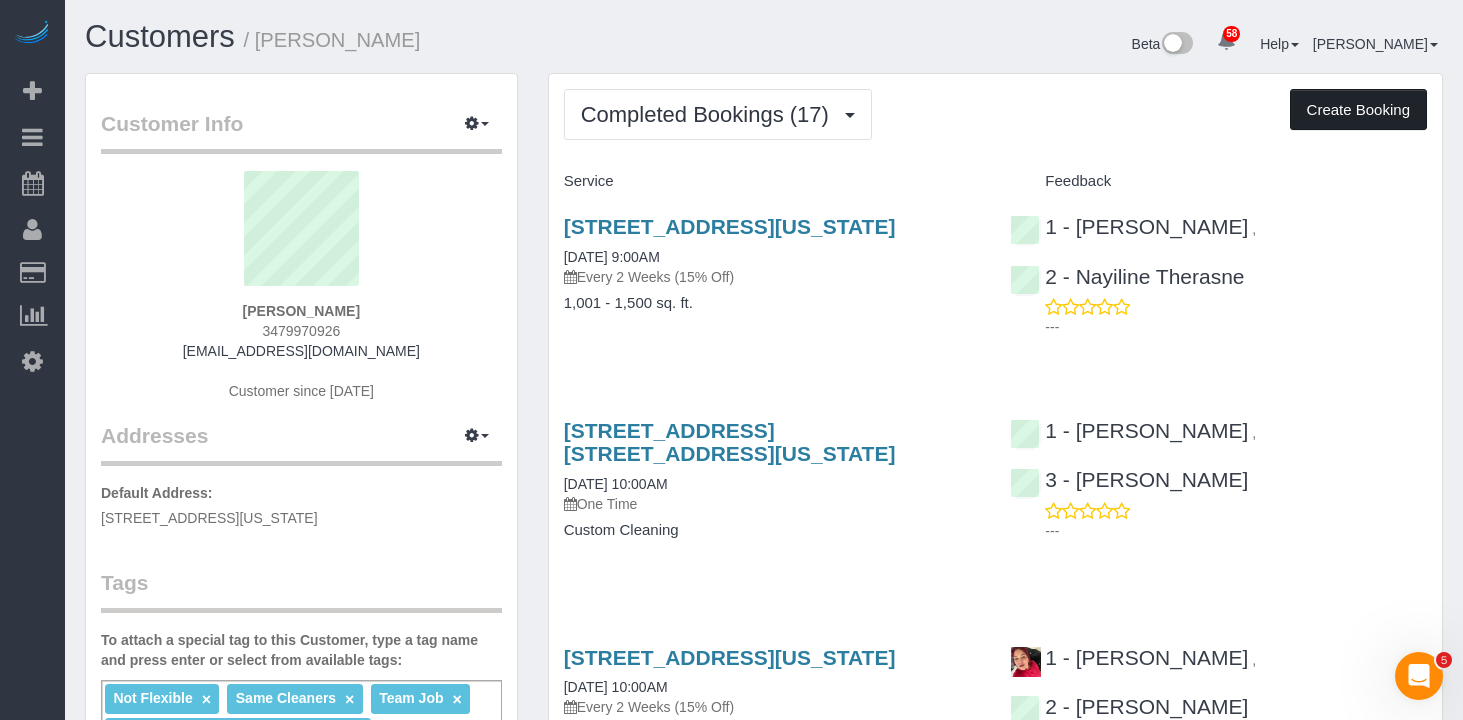 click on "Create Booking" at bounding box center (1358, 110) 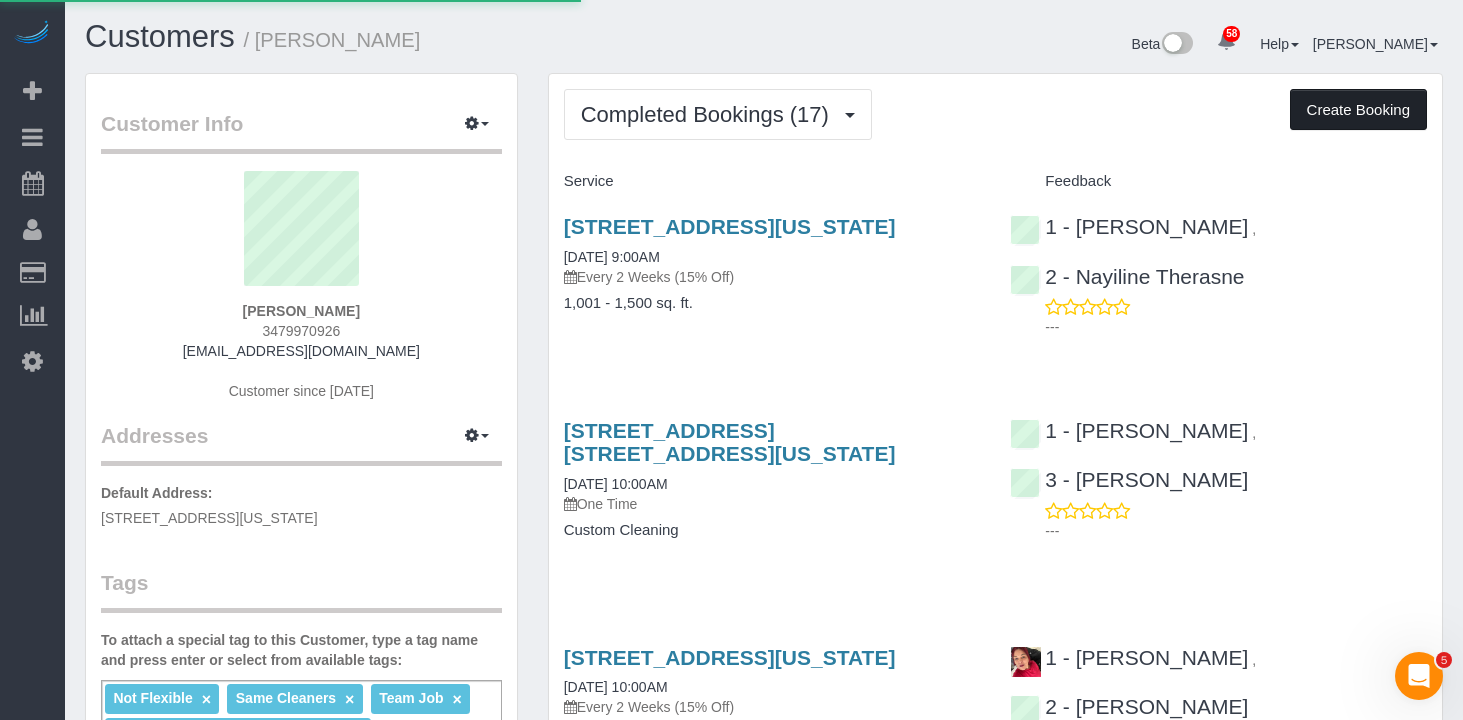 select on "NY" 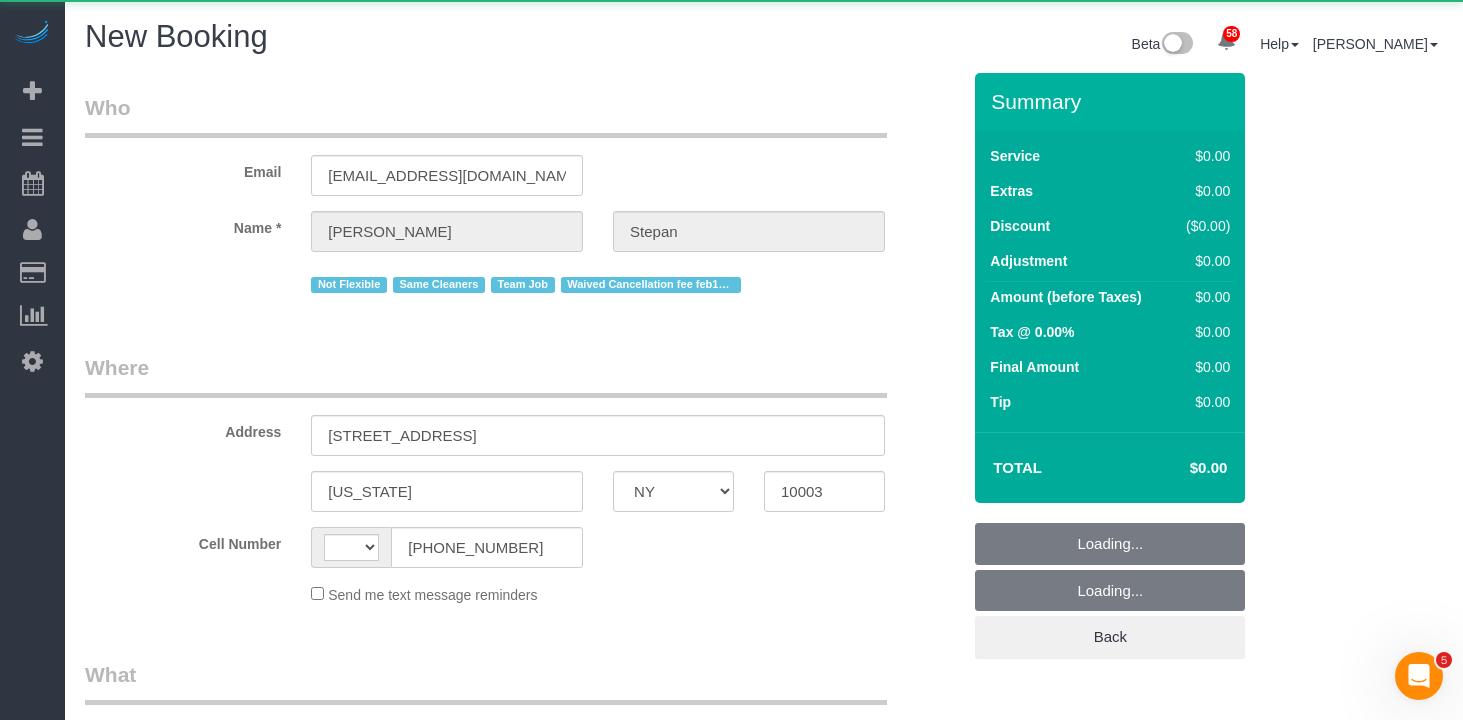 select on "string:stripe-pm_1QhXsq4VGloSiKo7q9BgUkND" 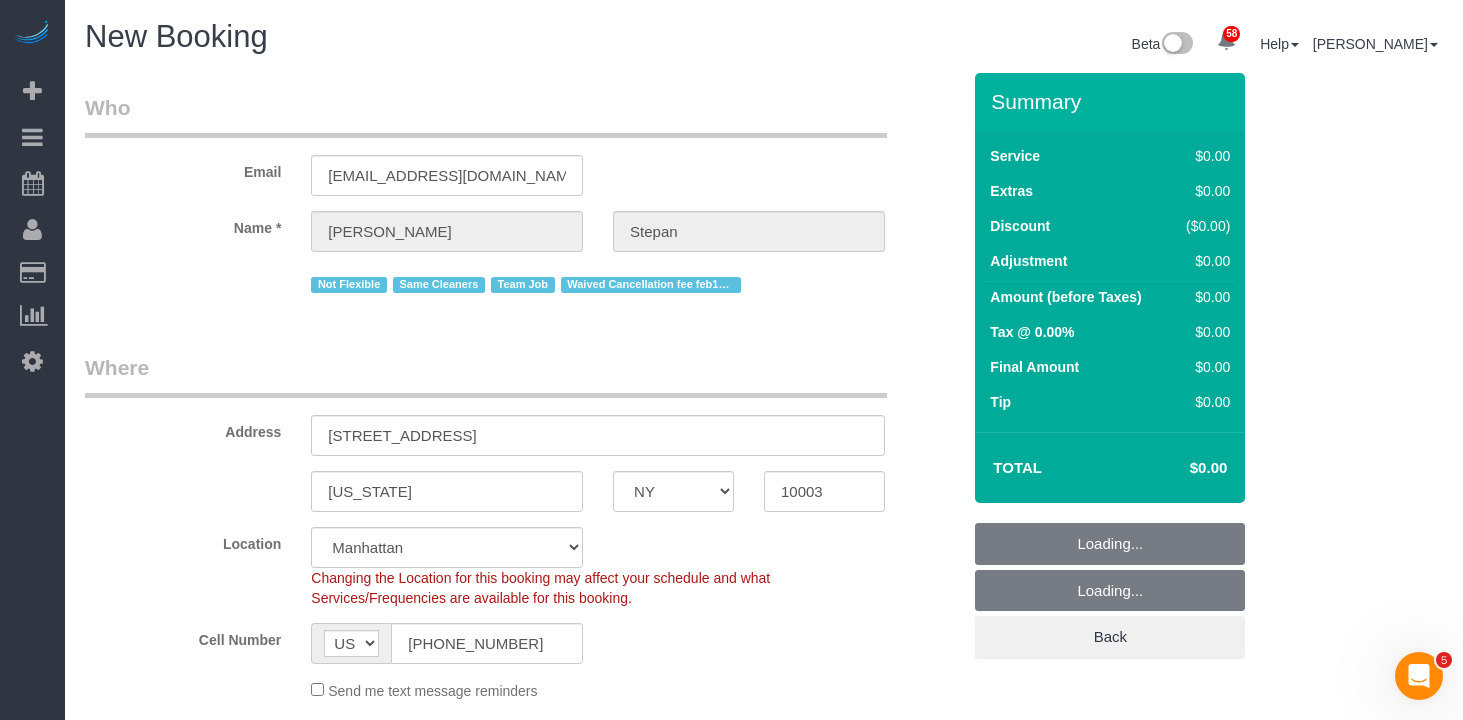 click on "Where" at bounding box center [486, 375] 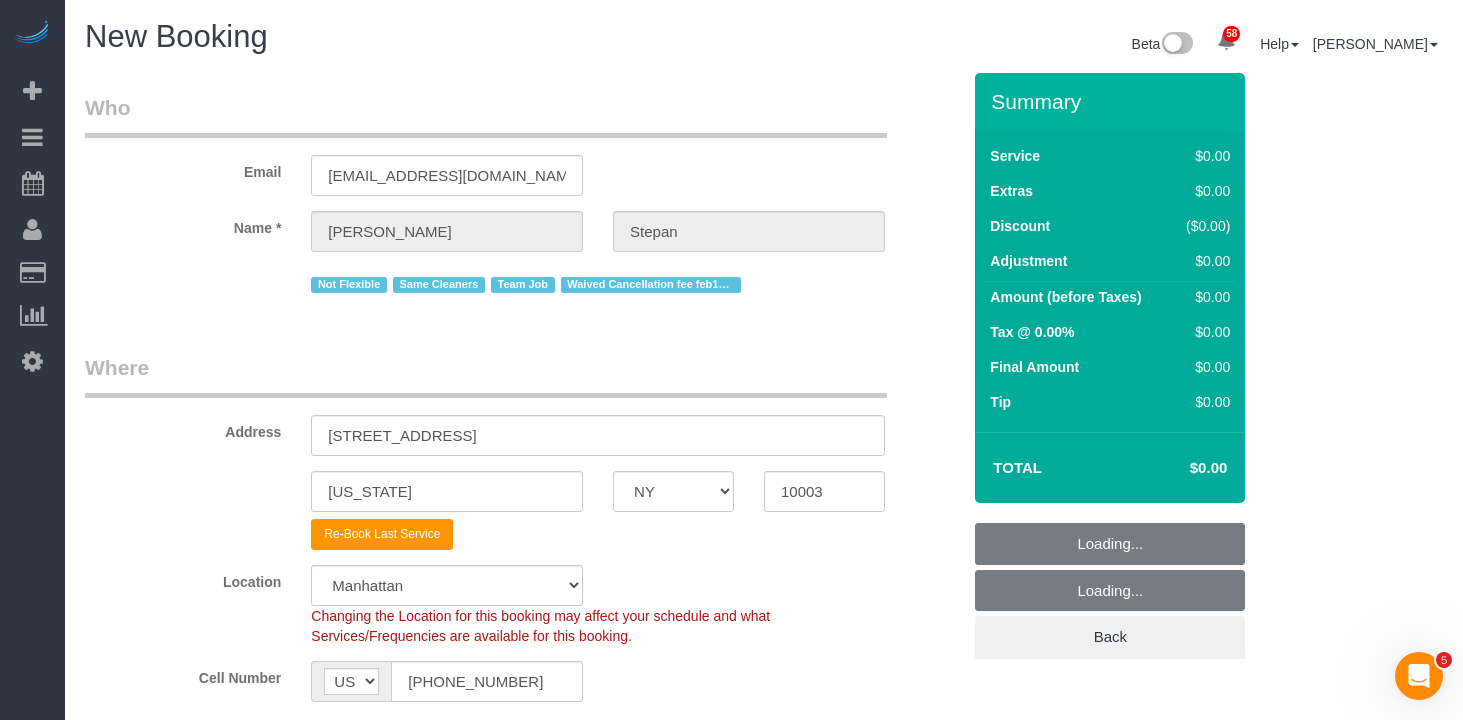 click on "Address
124 E 13th St., #5
New York
AK
AL
AR
AZ
CA
CO
CT
DC
DE
FL
GA
HI
IA
ID
IL
IN
KS
KY
LA
MA
MD
ME
MI
MN
MO
MS
MT
NC
ND
NE
NH
NJ
NM
NV
NY
OH
OK
OR
PA
RI
SC
SD
TN
TX
UT
VA
VT" at bounding box center (522, 451) 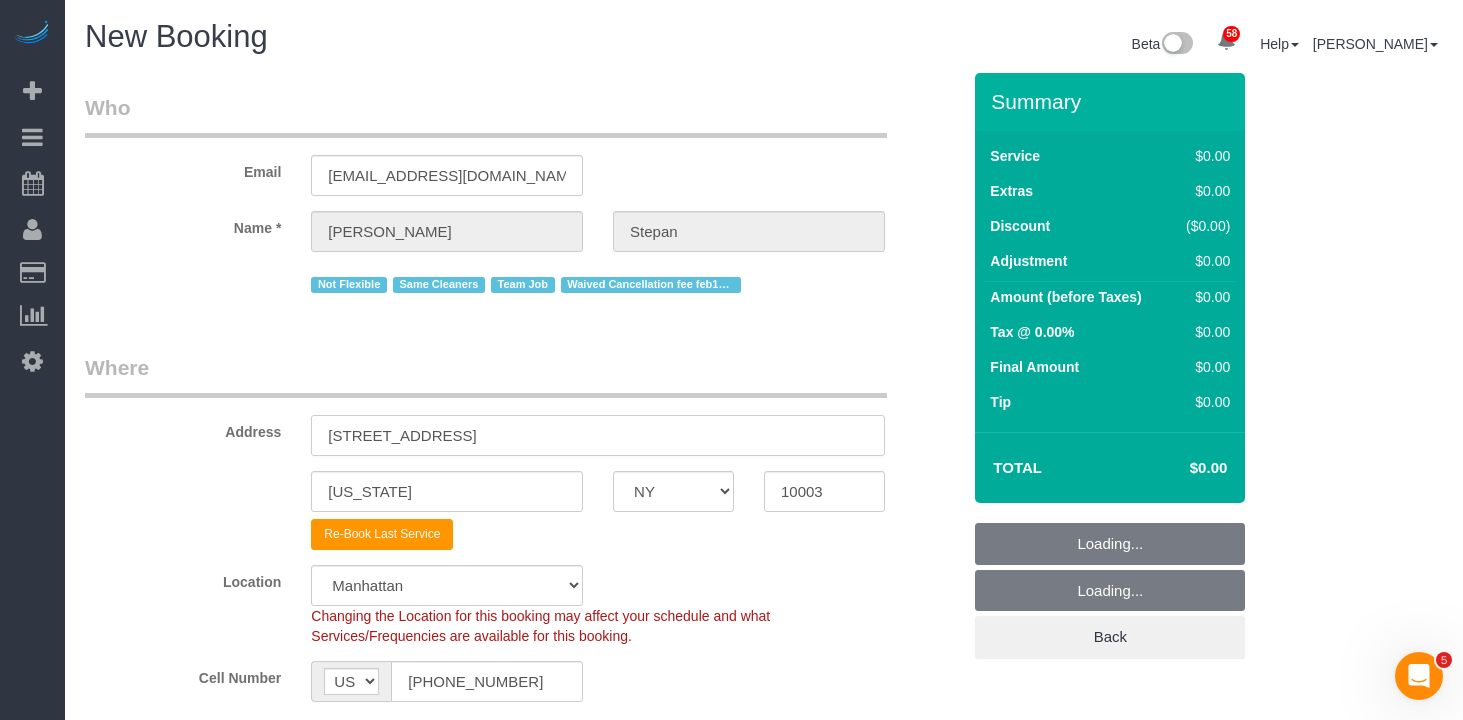 click on "124 E 13th St., #5" at bounding box center (598, 435) 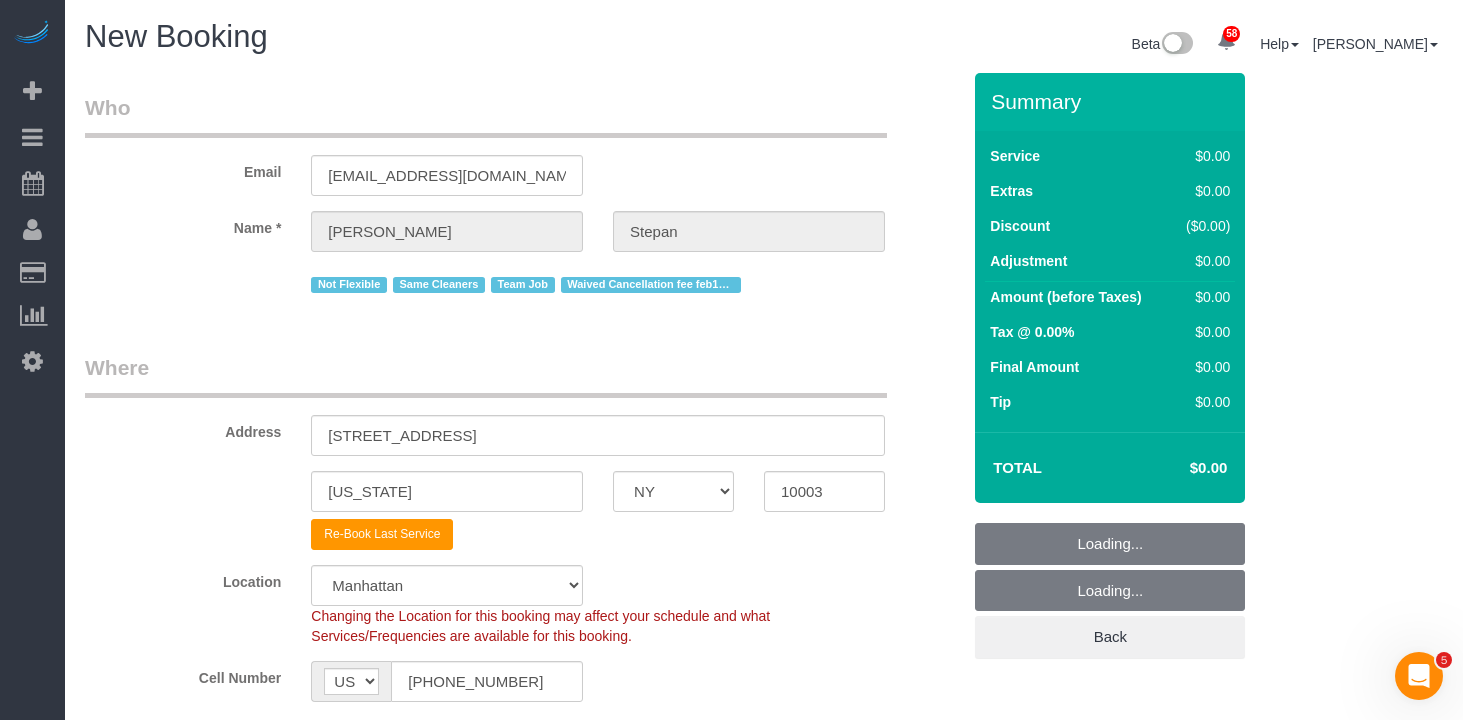 click on "Who
Email
angelastepan@gmail.com
Name *
Angela
Stepan
Not Flexible
Same Cleaners
Team Job
Waived Cancellation fee feb132025
Where
Address
124 E 13th St., #5
New York
AK
AL
AR
AZ
CA
CO
CT
DC
DE
FL
GA
HI
IA
ID
IL
IN
KS
KY
LA
MA
MD
ME
MI
MN" at bounding box center [522, 1731] 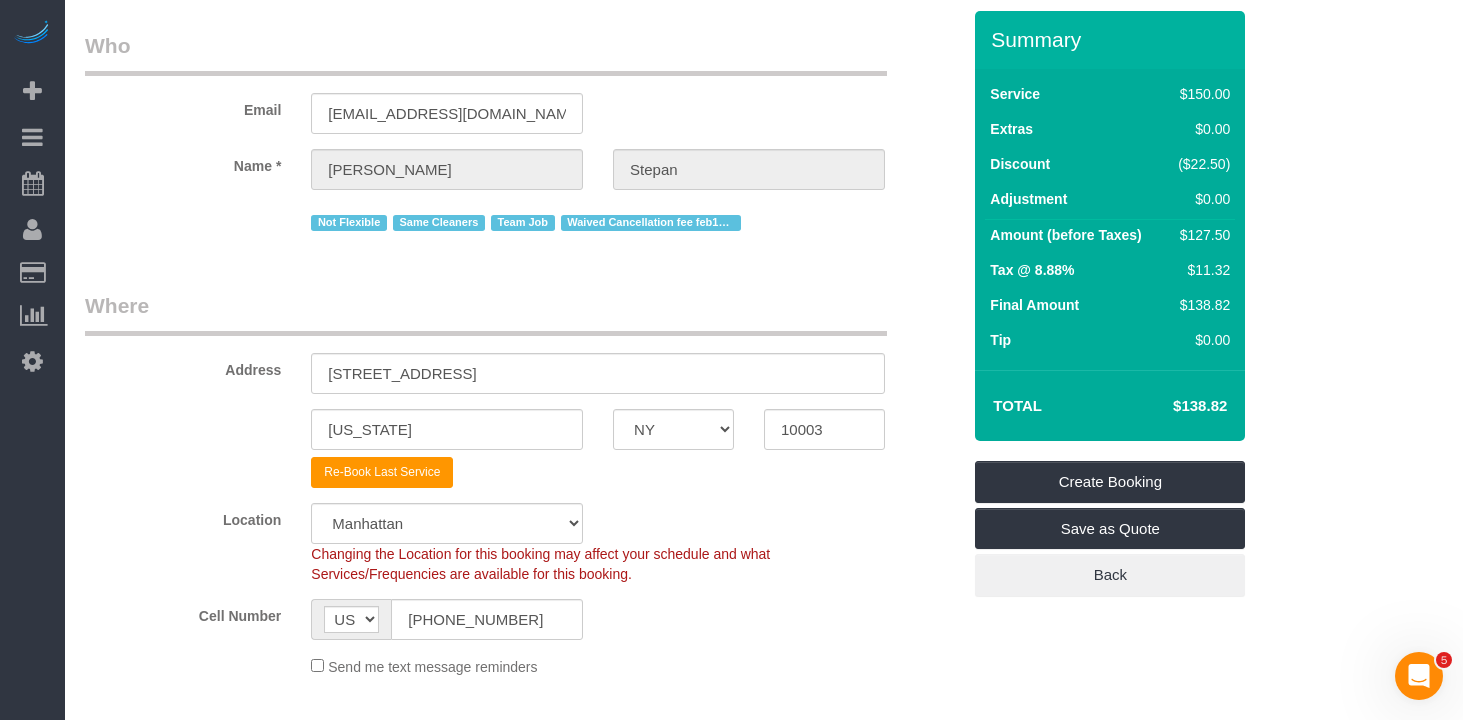 scroll, scrollTop: 0, scrollLeft: 0, axis: both 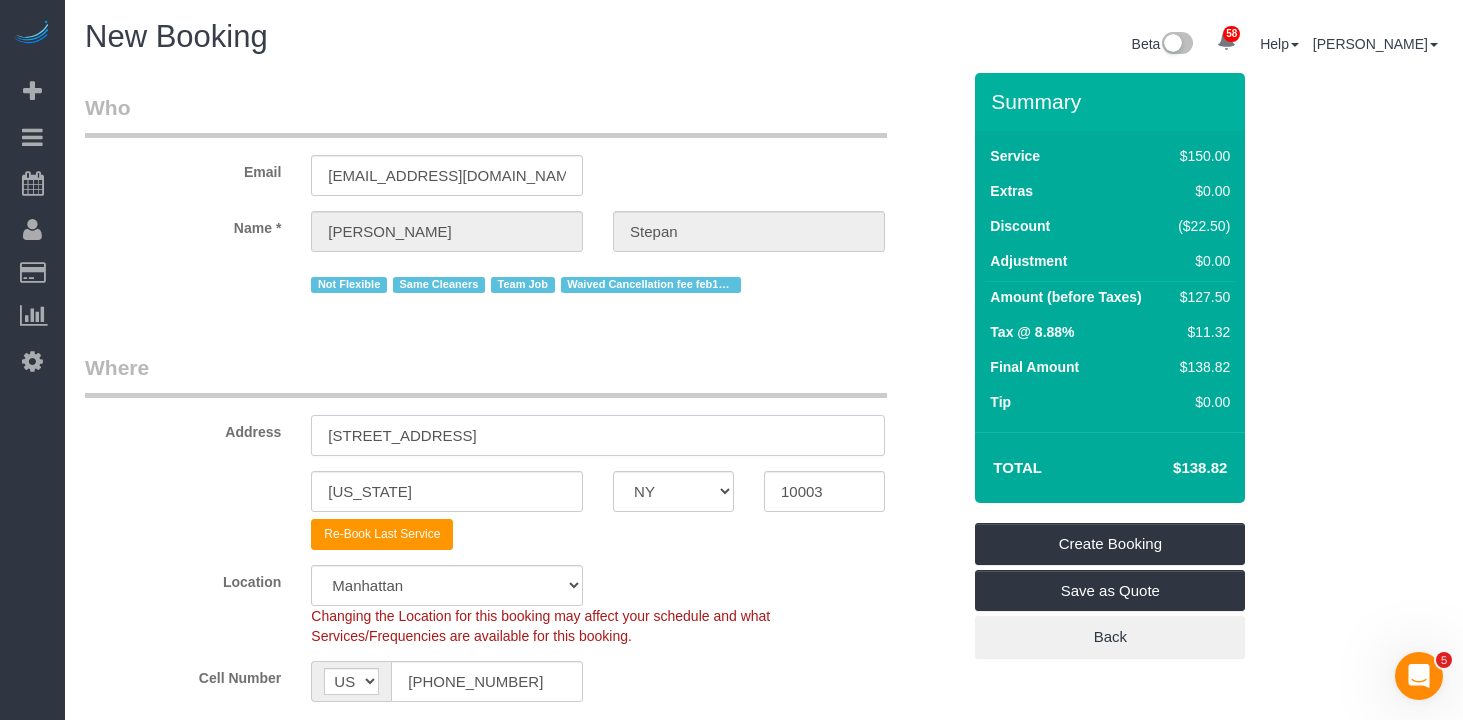 click on "124 E 13th St., #5" at bounding box center (598, 435) 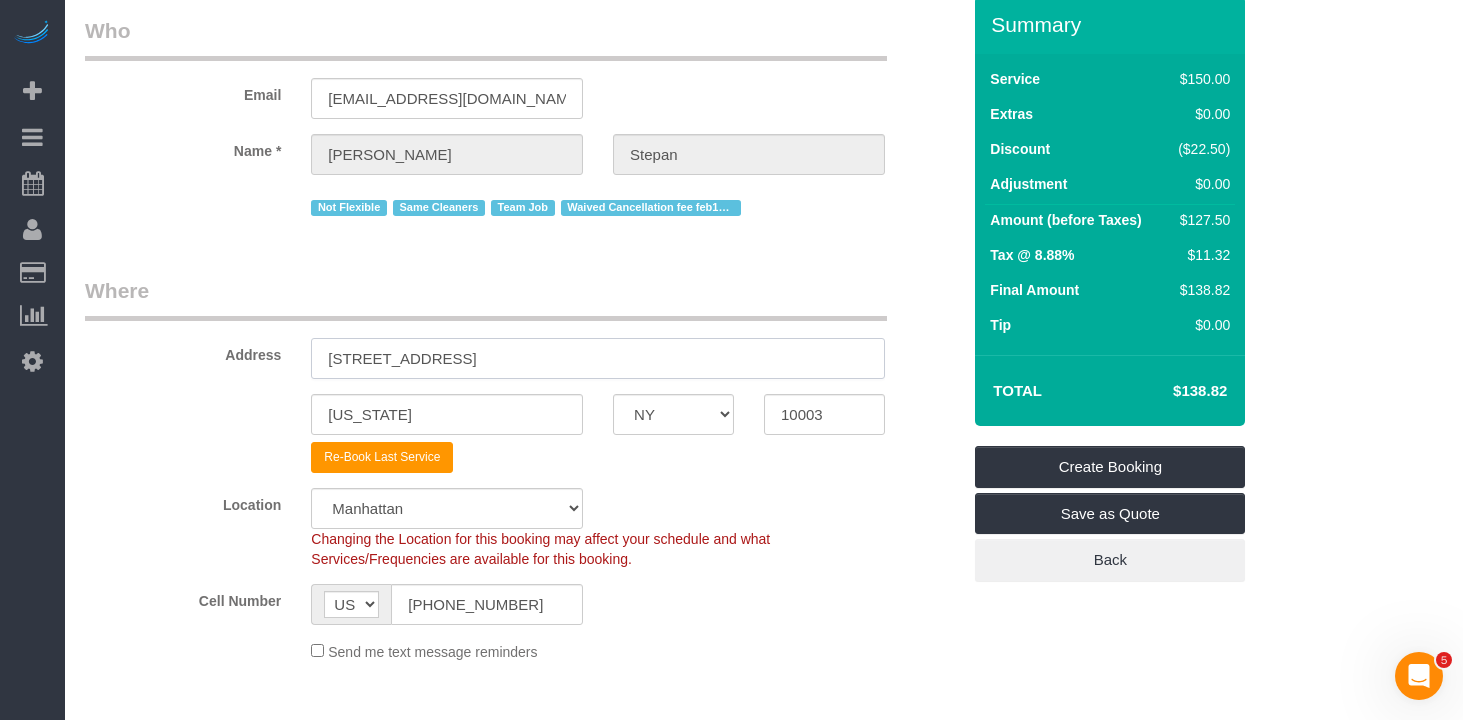 scroll, scrollTop: 0, scrollLeft: 0, axis: both 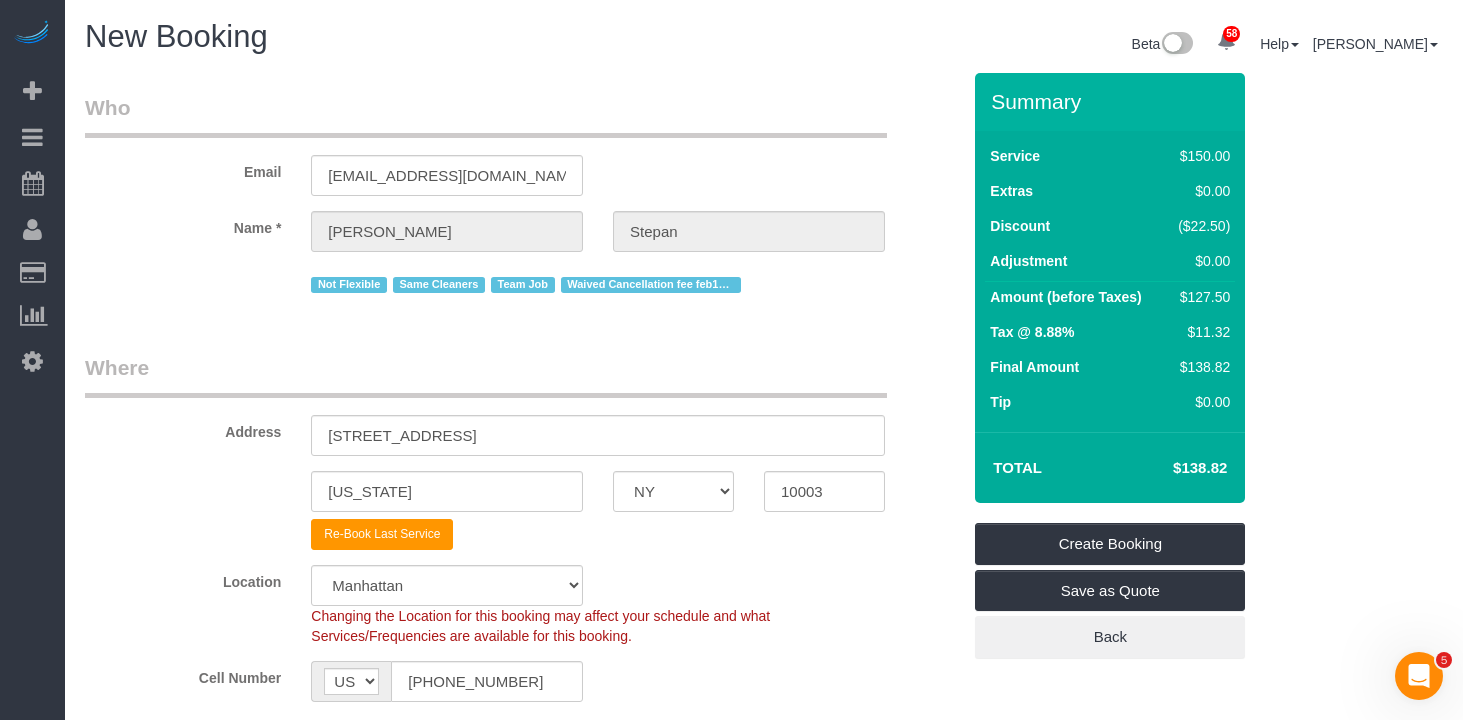 click on "Who
Email
angelastepan@gmail.com
Name *
Angela
Stepan
Not Flexible
Same Cleaners
Team Job
Waived Cancellation fee feb132025
Where
Address
124 E 13th St., #5
New York
AK
AL
AR
AZ
CA
CO
CT
DC
DE
FL
GA
HI
IA
ID
IL
IN
KS
KY
LA
MA
MD
ME
MI
MN" at bounding box center [522, 1731] 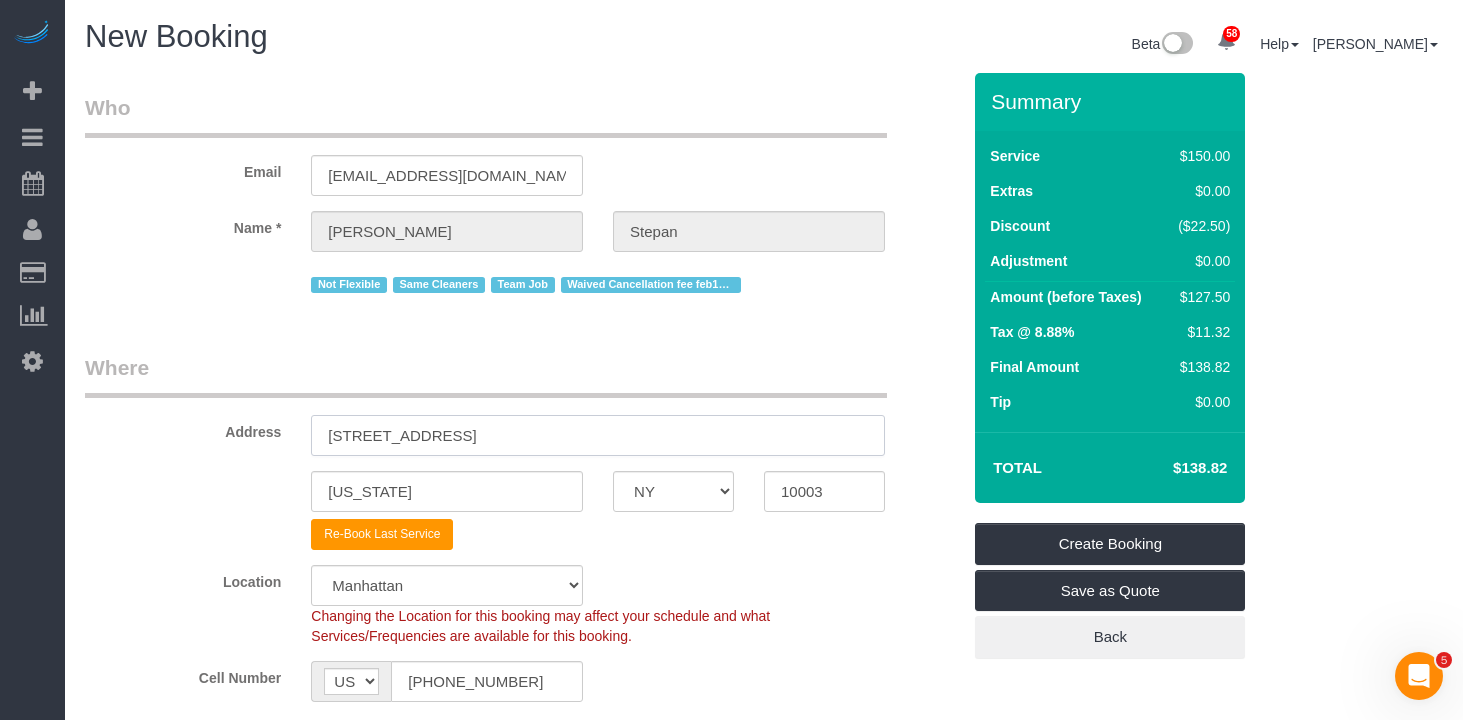 click on "124 E 13th St., #5" at bounding box center [598, 435] 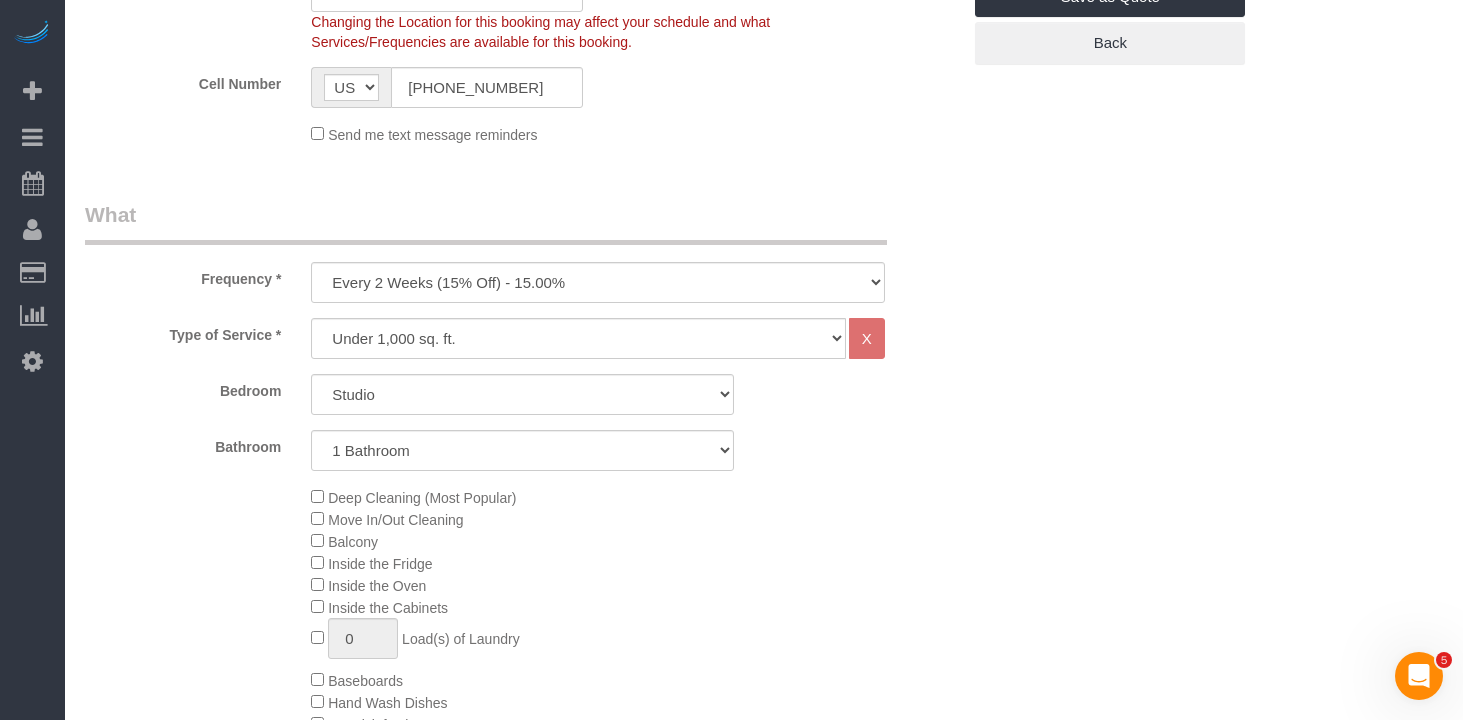 scroll, scrollTop: 587, scrollLeft: 0, axis: vertical 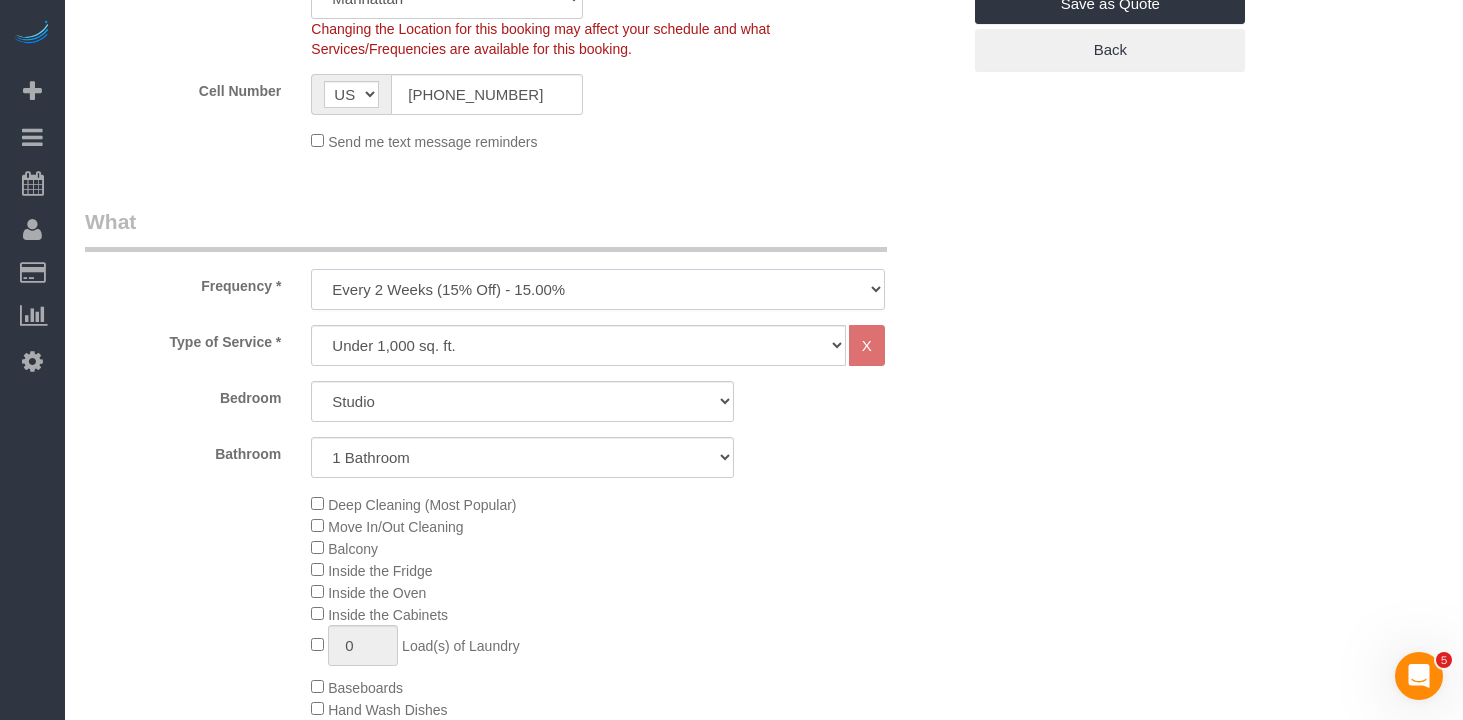 click on "One Time Weekly (20% Off) - 20.00% Every 2 Weeks (15% Off) - 15.00% Every 4 Weeks (10% Off) - 10.00%" at bounding box center [598, 289] 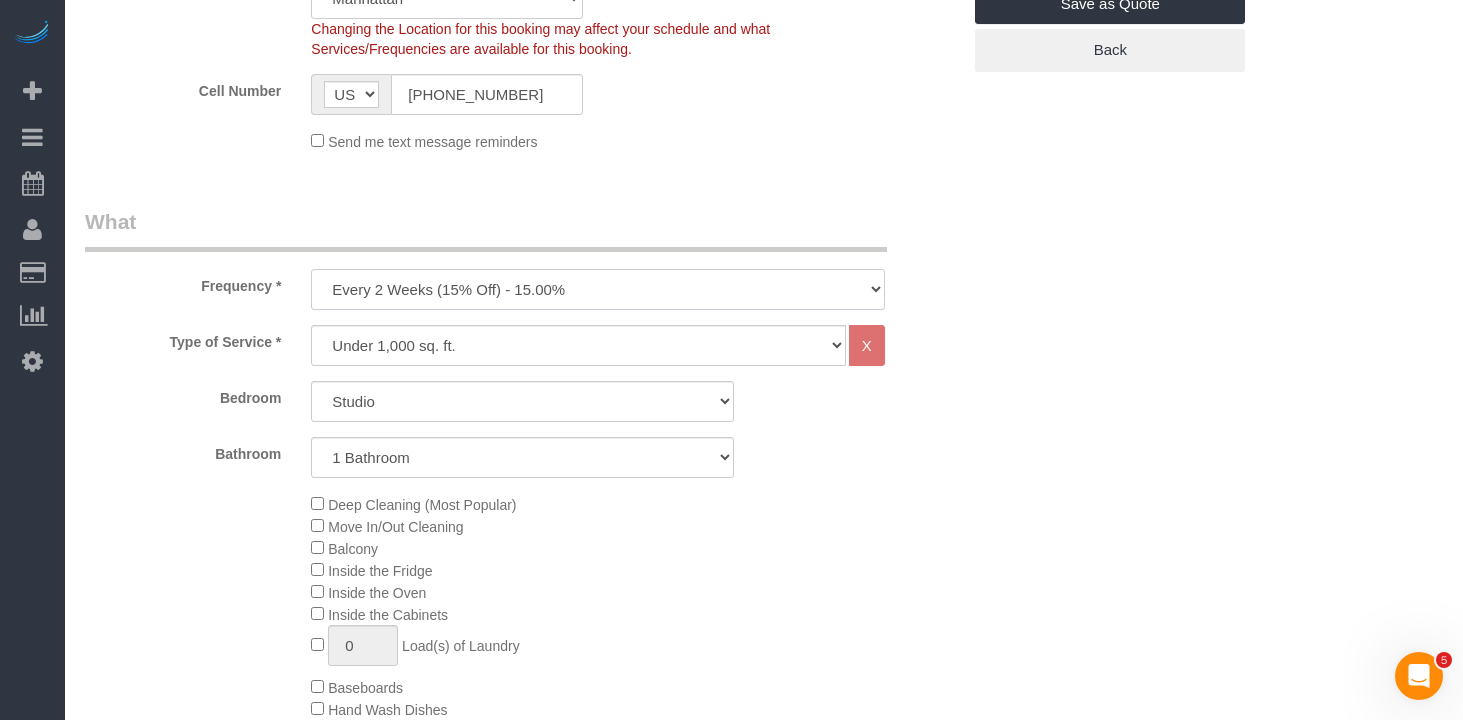 select on "object:2302" 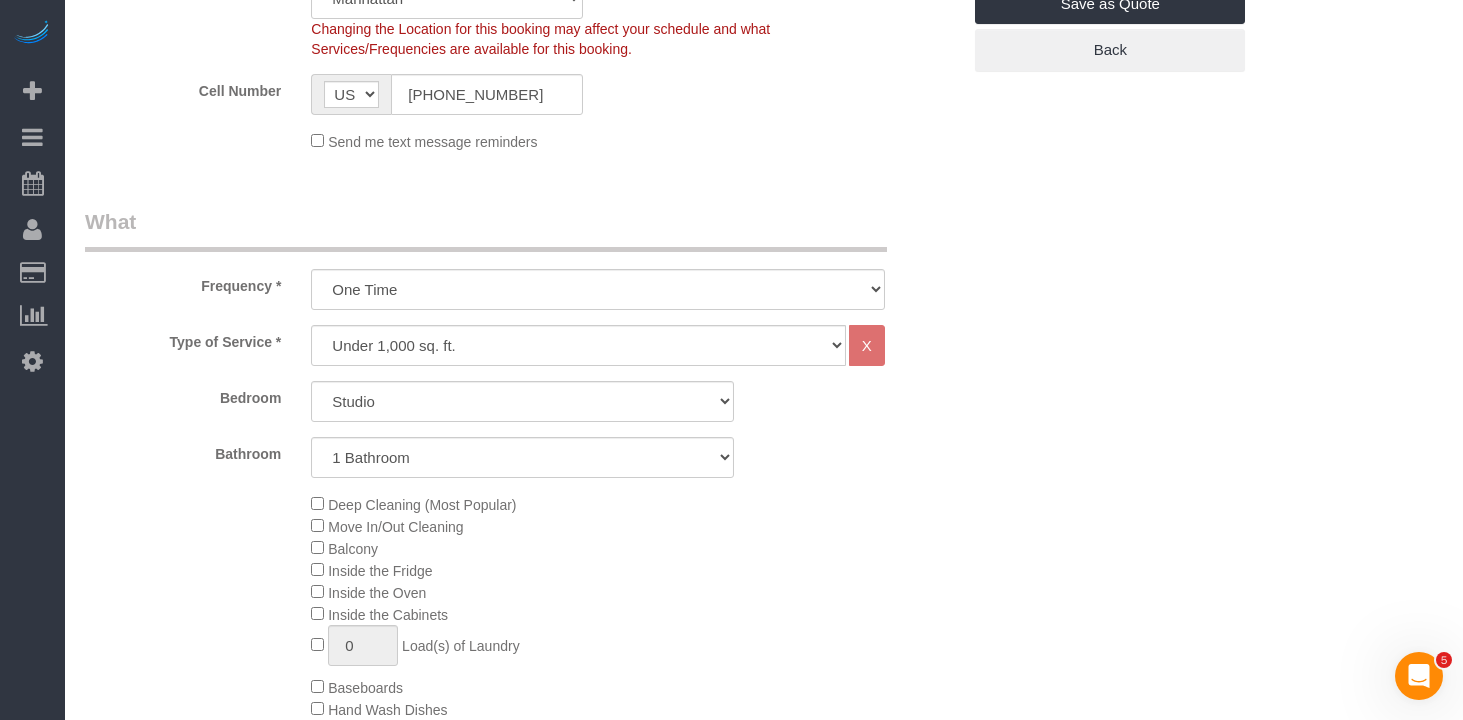 click on "Deep Cleaning (Most Popular)
Move In/Out Cleaning
Balcony
Inside the Fridge
Inside the Oven
Inside the Cabinets
0
Load(s) of Laundry
Baseboards
Hand Wash Dishes
0" 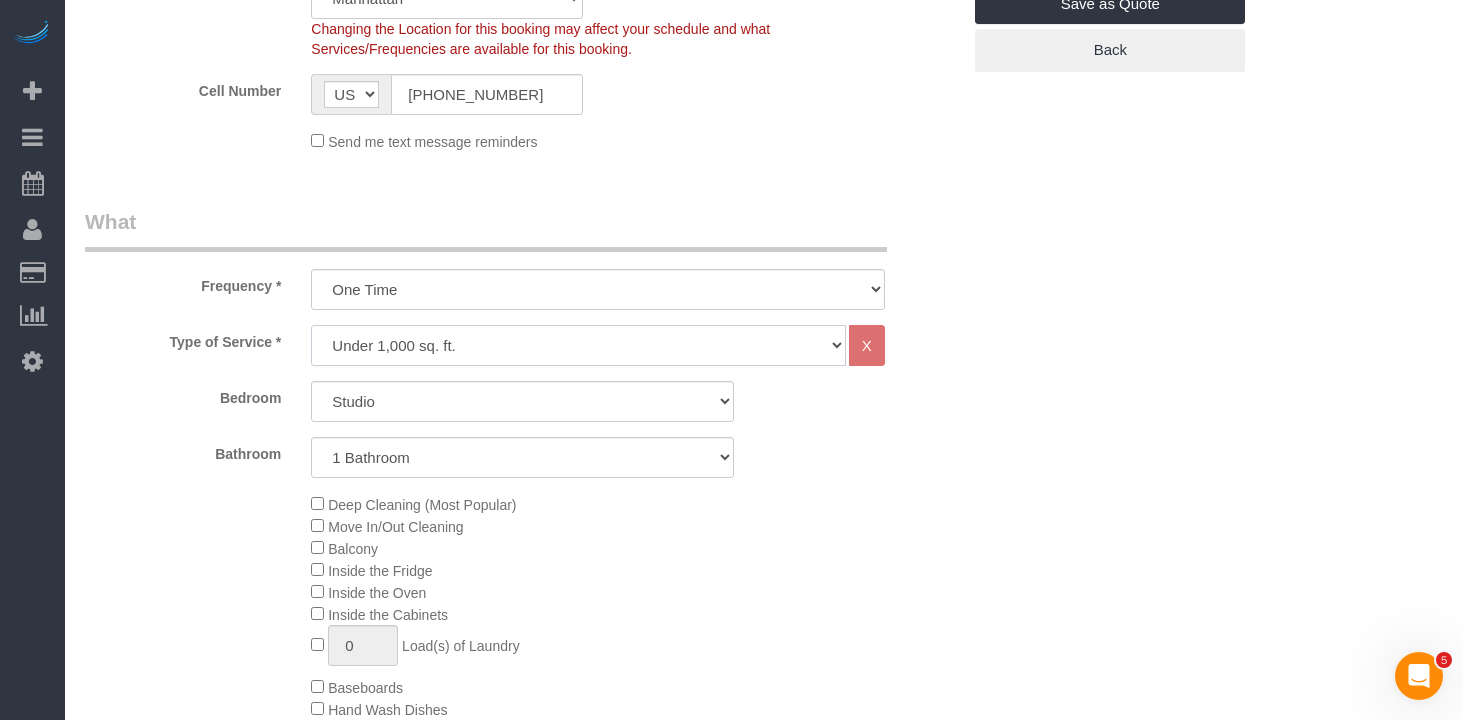 click on "Under 1,000 sq. ft. 1,001 - 1,500 sq. ft. 1,500+ sq. ft. Custom Cleaning Office Cleaning Airbnb Cleaning Post Construction Cleaning RE-CLEAN Hourly Rate - 8.0 Hourly Rate - 7.5 Late Cancellation - Invoice Purposes Hourly Rate (30% OFF) Bungalow Living Hello Alfred - Standard Cleaning Hello Alfred - Hourly Rate TULU - Standard Cleaning TULU - Hourly Rate Hourly Rate (15% OFF) Hourly Rate (20% OFF) Hourly Rate (25% OFF) Hourly Rate (22.5% OFF) Charity Clean Outsite - Hourly Rate Floor Cleaning 100/hr 140/hr Upholstery Cleaning Hourly Rate (Comped Cleaning) Power Washing Carpet/Rug Cleaning Floor Cleaning Couch Cleaning" 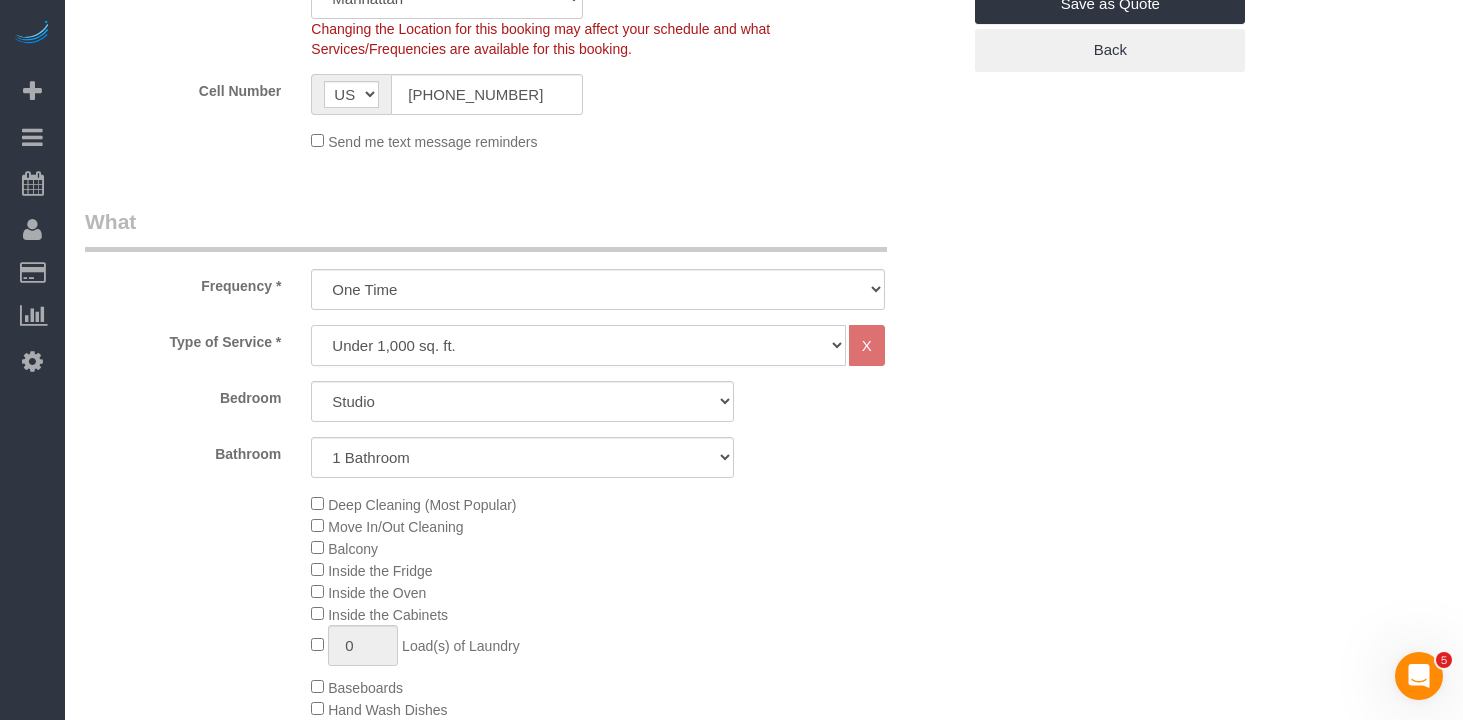 scroll, scrollTop: 588, scrollLeft: 0, axis: vertical 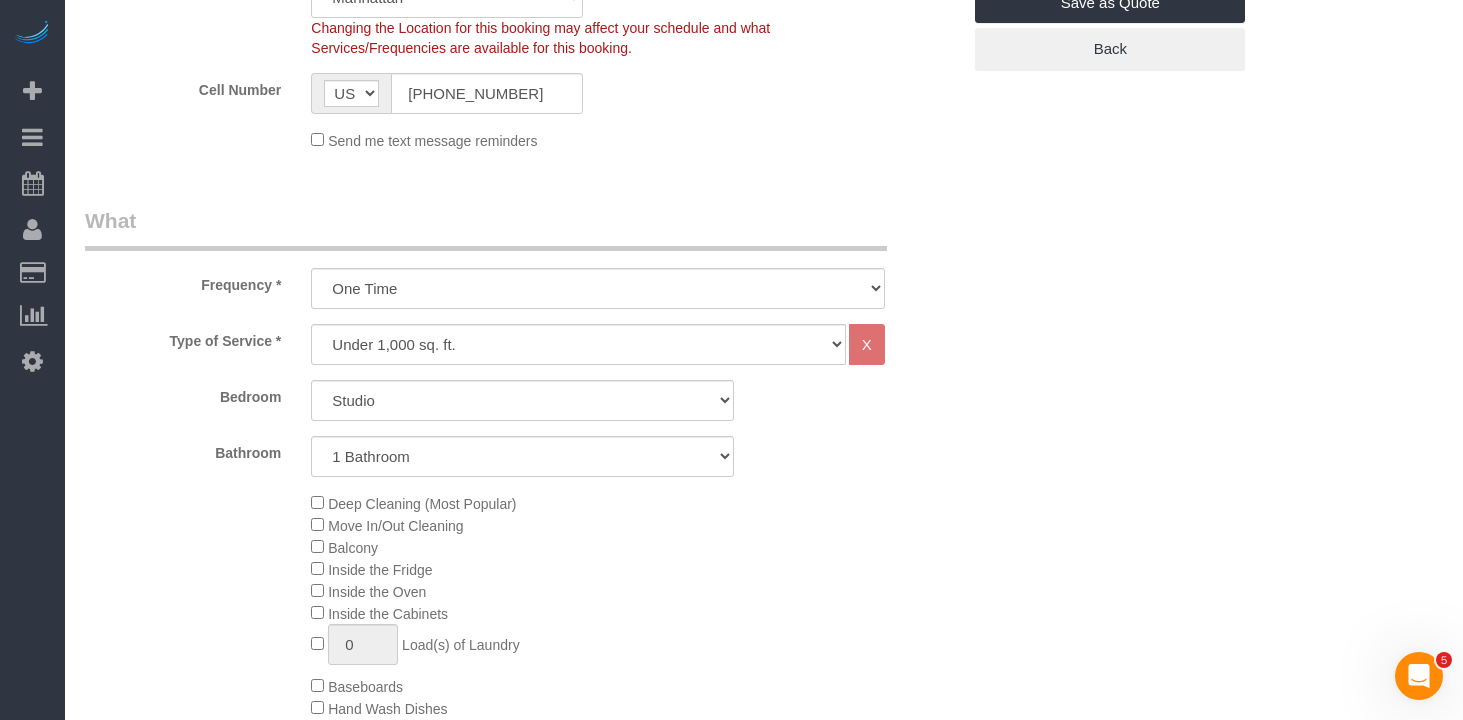 click on "Deep Cleaning (Most Popular)
Move In/Out Cleaning
Balcony
Inside the Fridge
Inside the Oven
Inside the Cabinets
0
Load(s) of Laundry
Baseboards
Hand Wash Dishes
0" 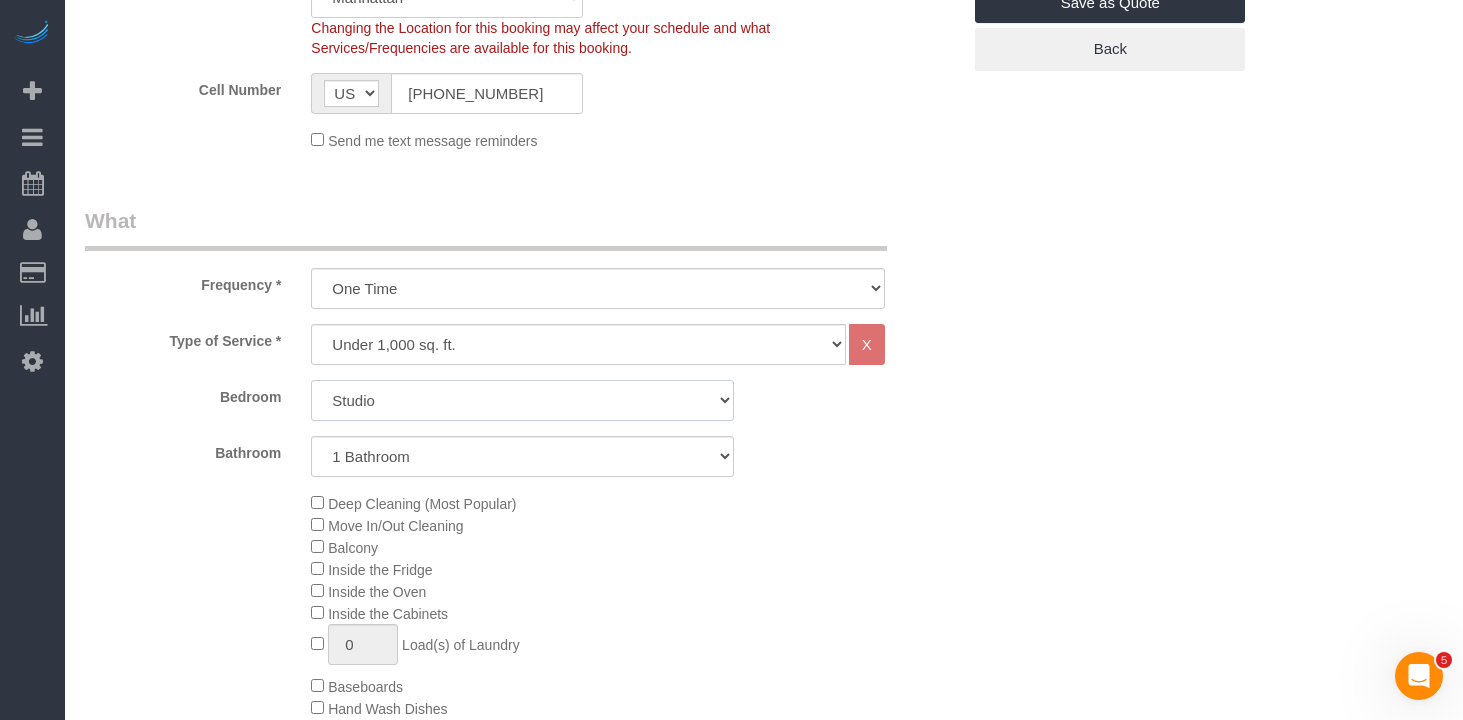 click on "Studio
1 Bedroom
2 Bedrooms
3 Bedrooms" 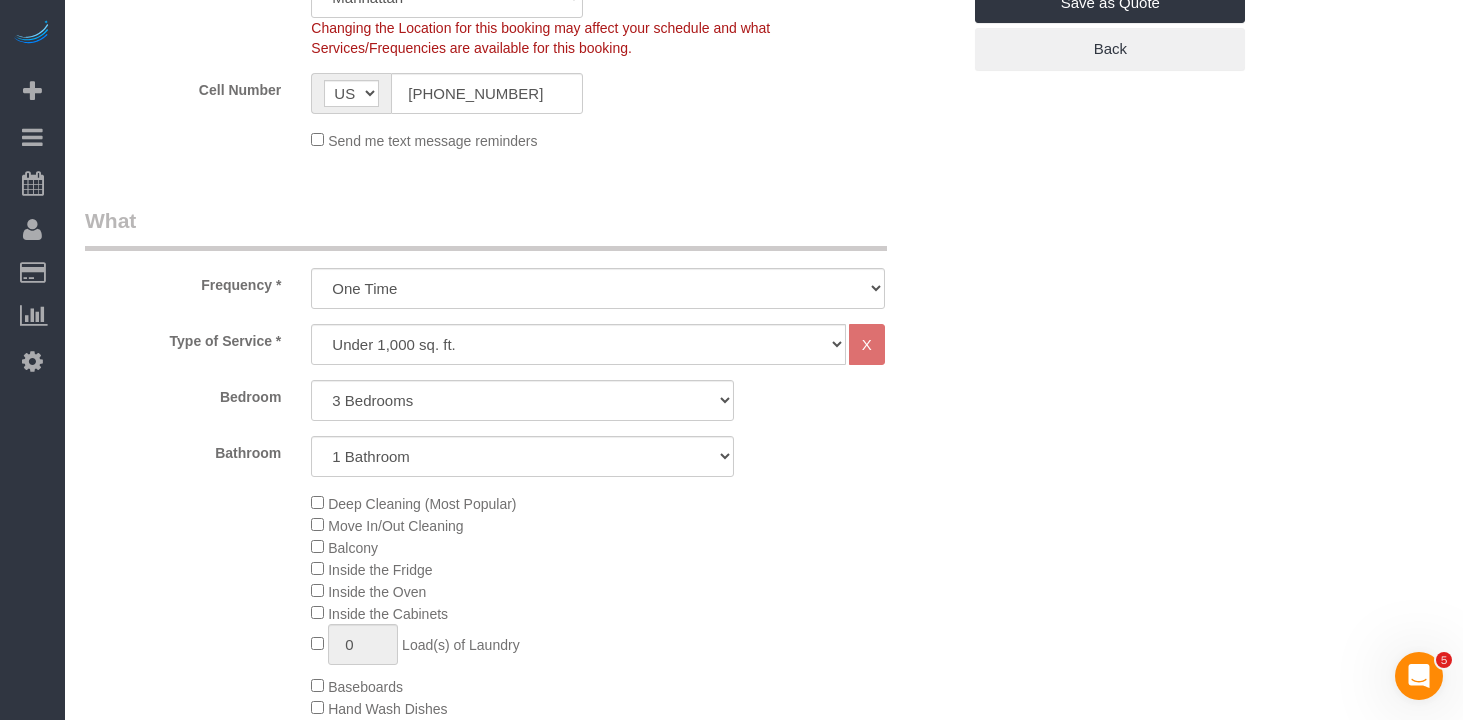 click on "Who
Email
angelastepan@gmail.com
Name *
Angela
Stepan
Not Flexible
Same Cleaners
Team Job
Waived Cancellation fee feb132025
Where
Address
124 E 13th St., #5
New York
AK
AL
AR
AZ
CA
CO
CT
DC
DE
FL
GA
HI
IA
ID
IL
IN
KS
KY
LA
MA
MD
ME
MI" at bounding box center [764, 1143] 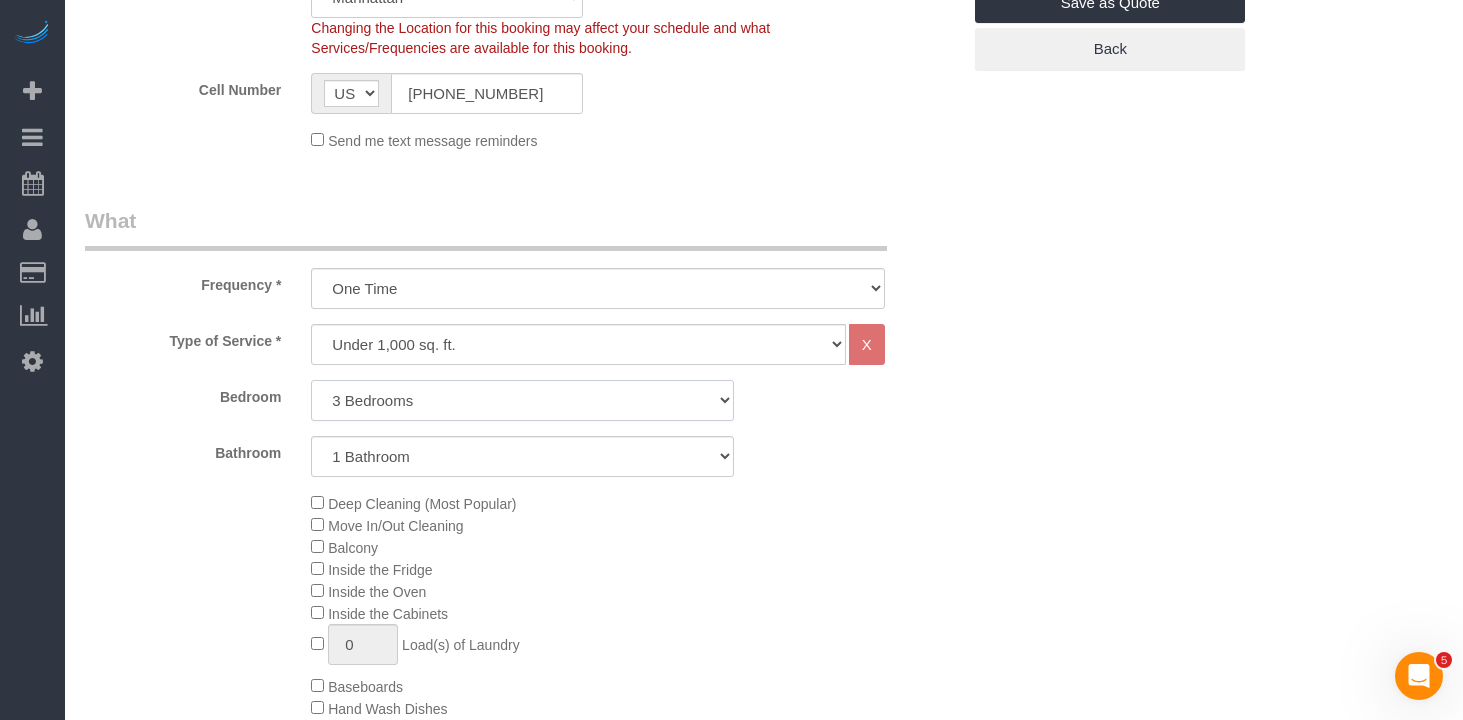 click on "Studio
1 Bedroom
2 Bedrooms
3 Bedrooms" 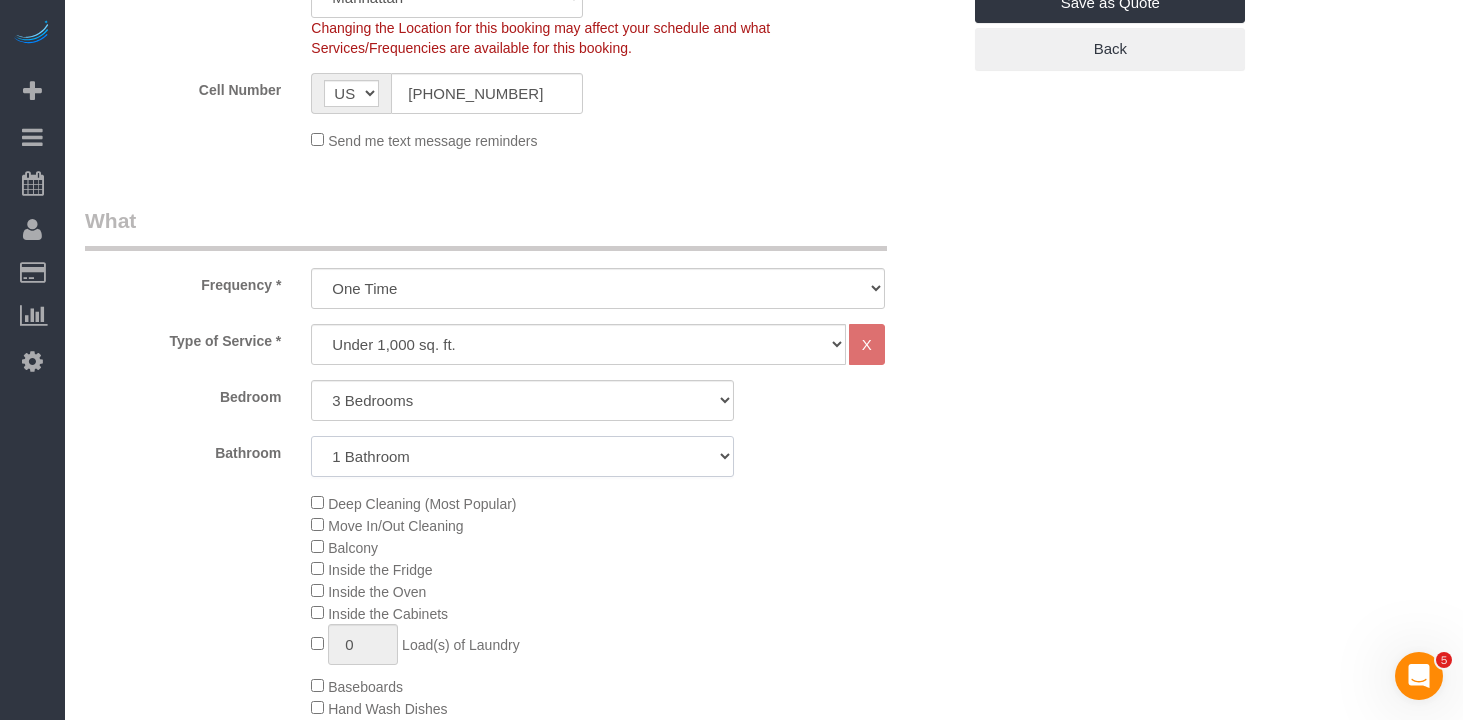 click on "1 Bathroom
2 Bathrooms" 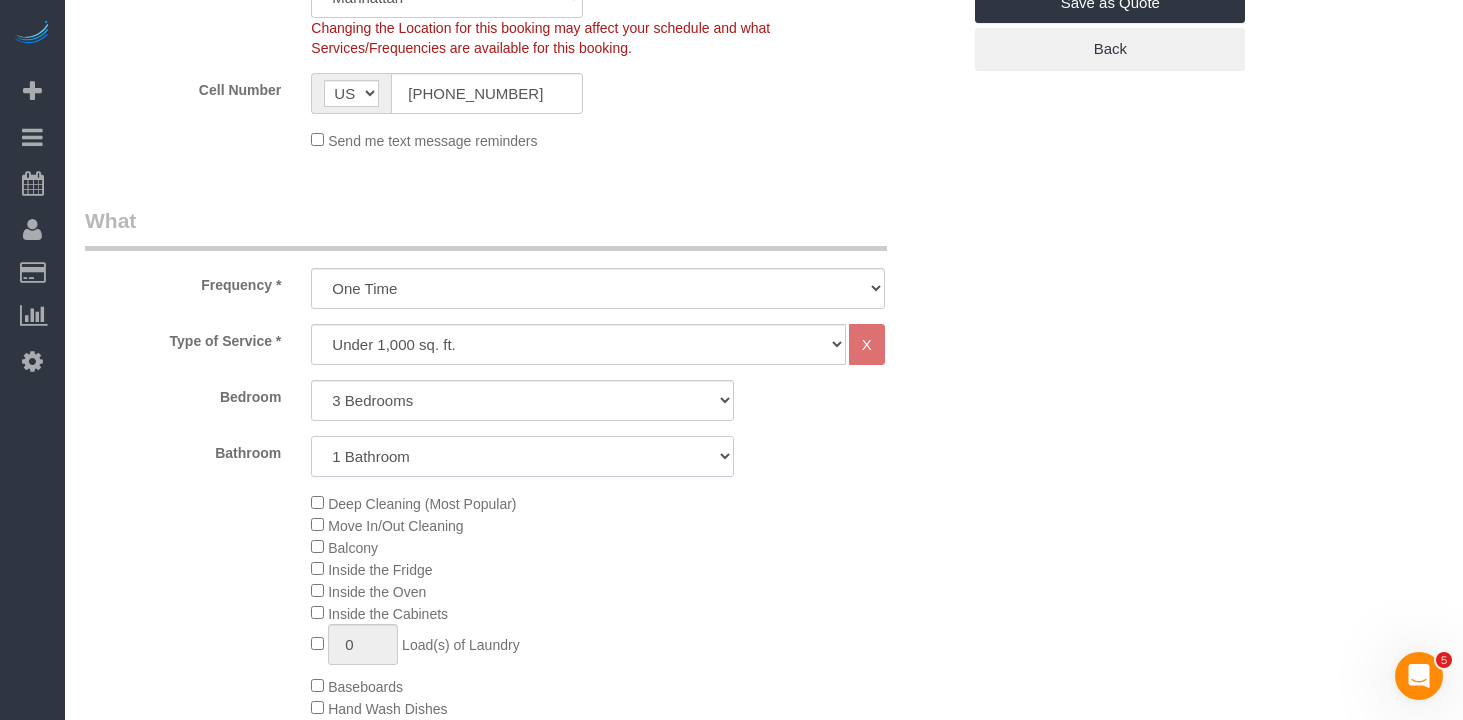 select on "2" 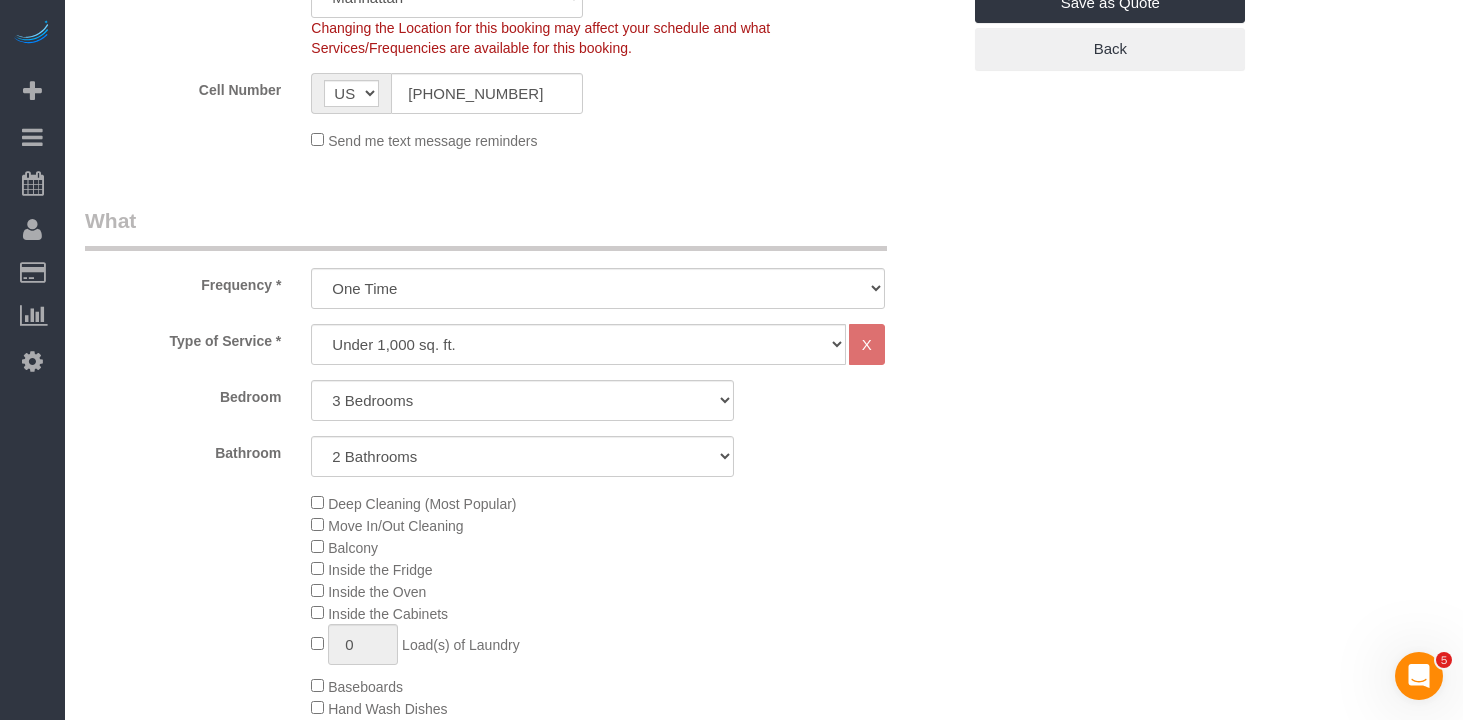click on "Deep Cleaning (Most Popular)
Move In/Out Cleaning
Balcony
Inside the Fridge
Inside the Oven
Inside the Cabinets
0
Load(s) of Laundry
Baseboards
Hand Wash Dishes
0" 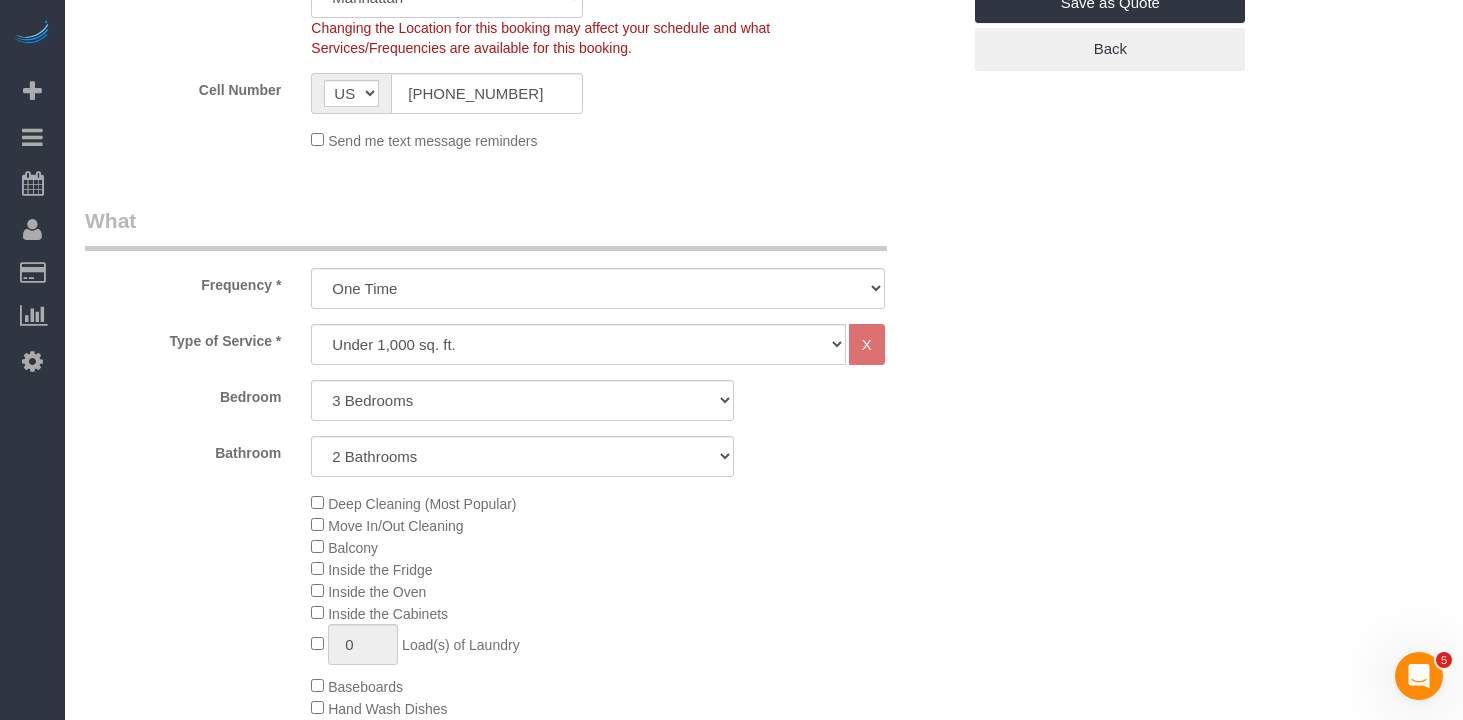 click on "Deep Cleaning (Most Popular)
Move In/Out Cleaning
Balcony
Inside the Fridge
Inside the Oven
Inside the Cabinets
0
Load(s) of Laundry
Baseboards
Hand Wash Dishes
0" 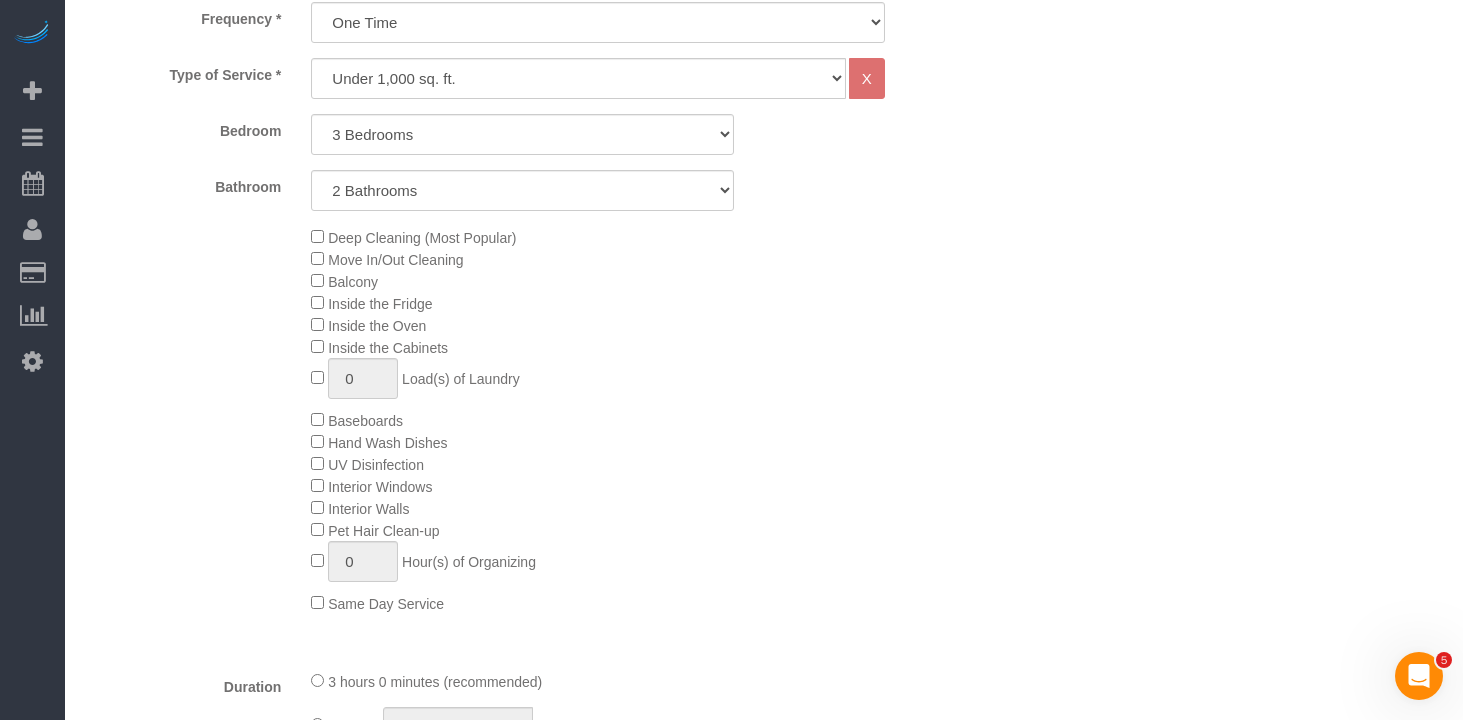 scroll, scrollTop: 925, scrollLeft: 0, axis: vertical 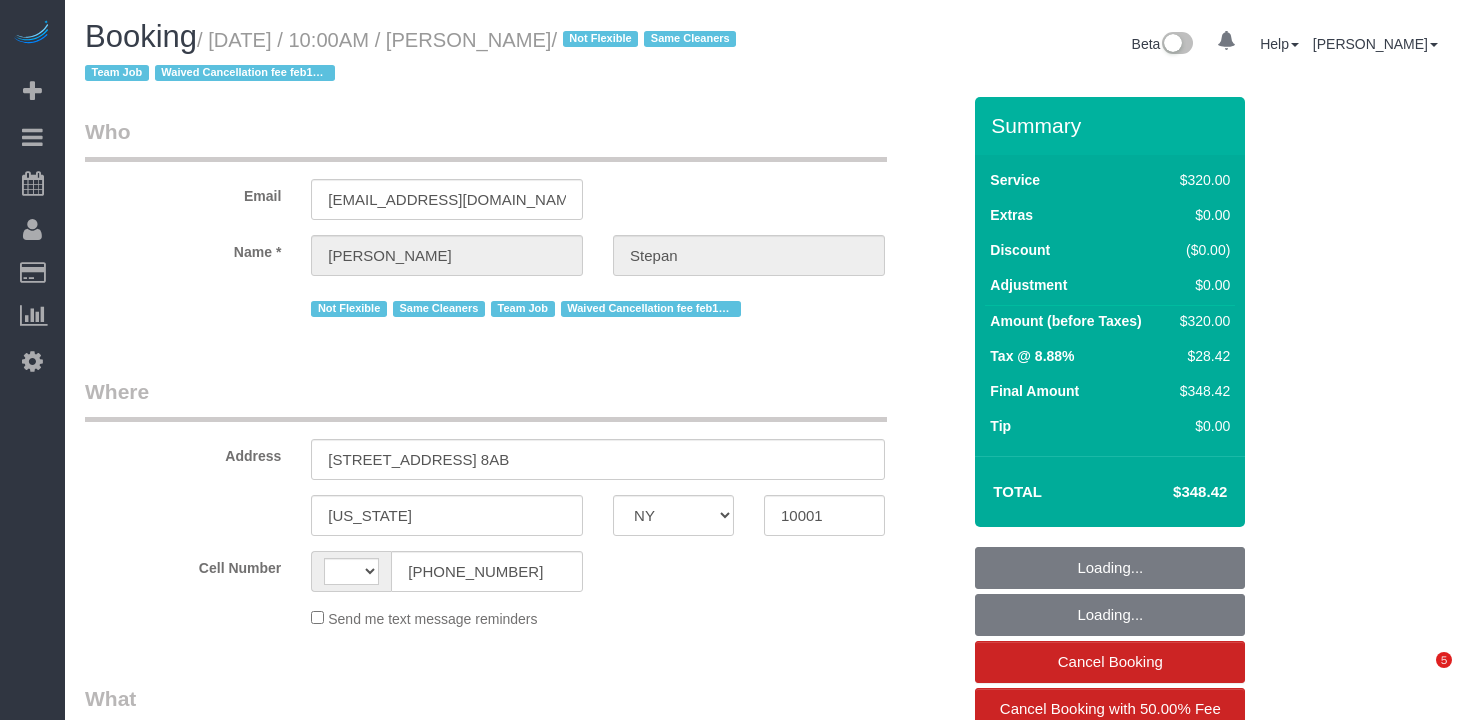 select on "NY" 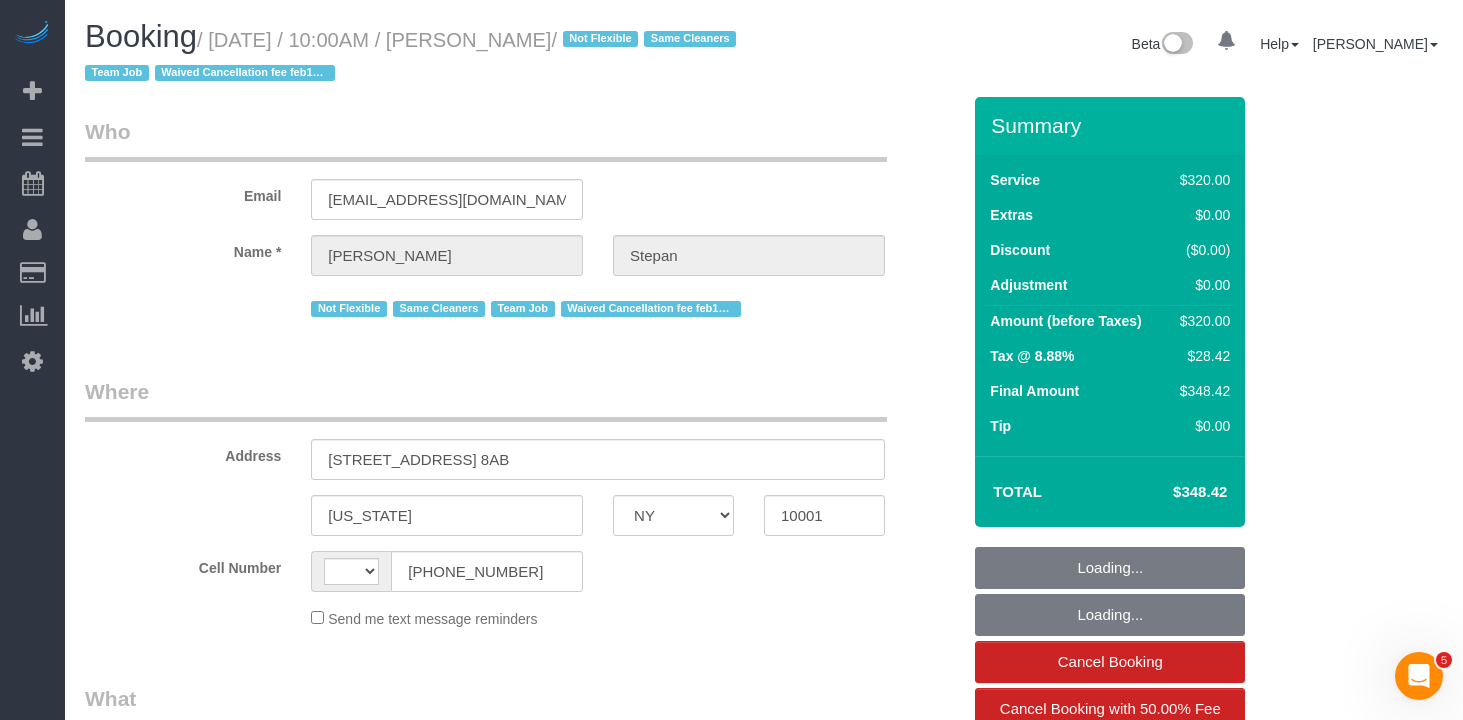 scroll, scrollTop: 0, scrollLeft: 0, axis: both 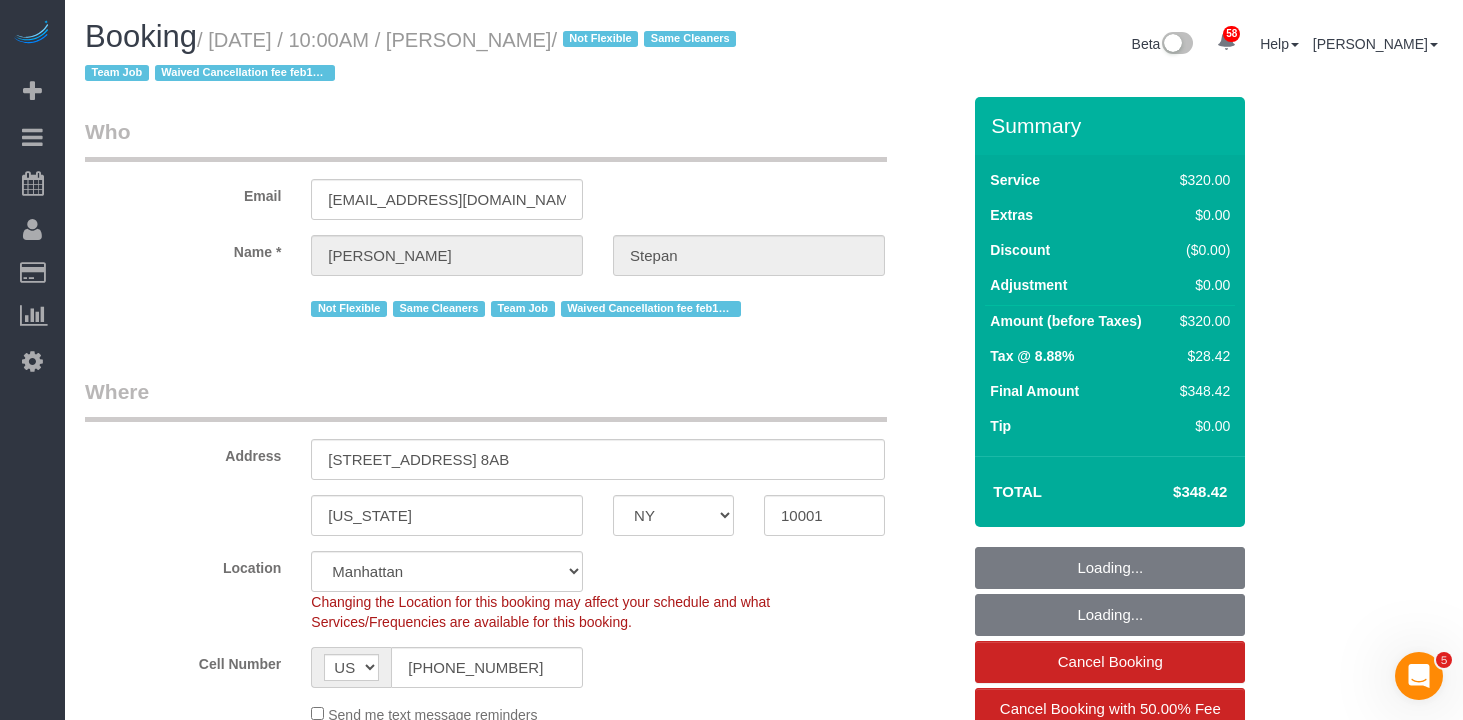 click on "Who" at bounding box center (486, 139) 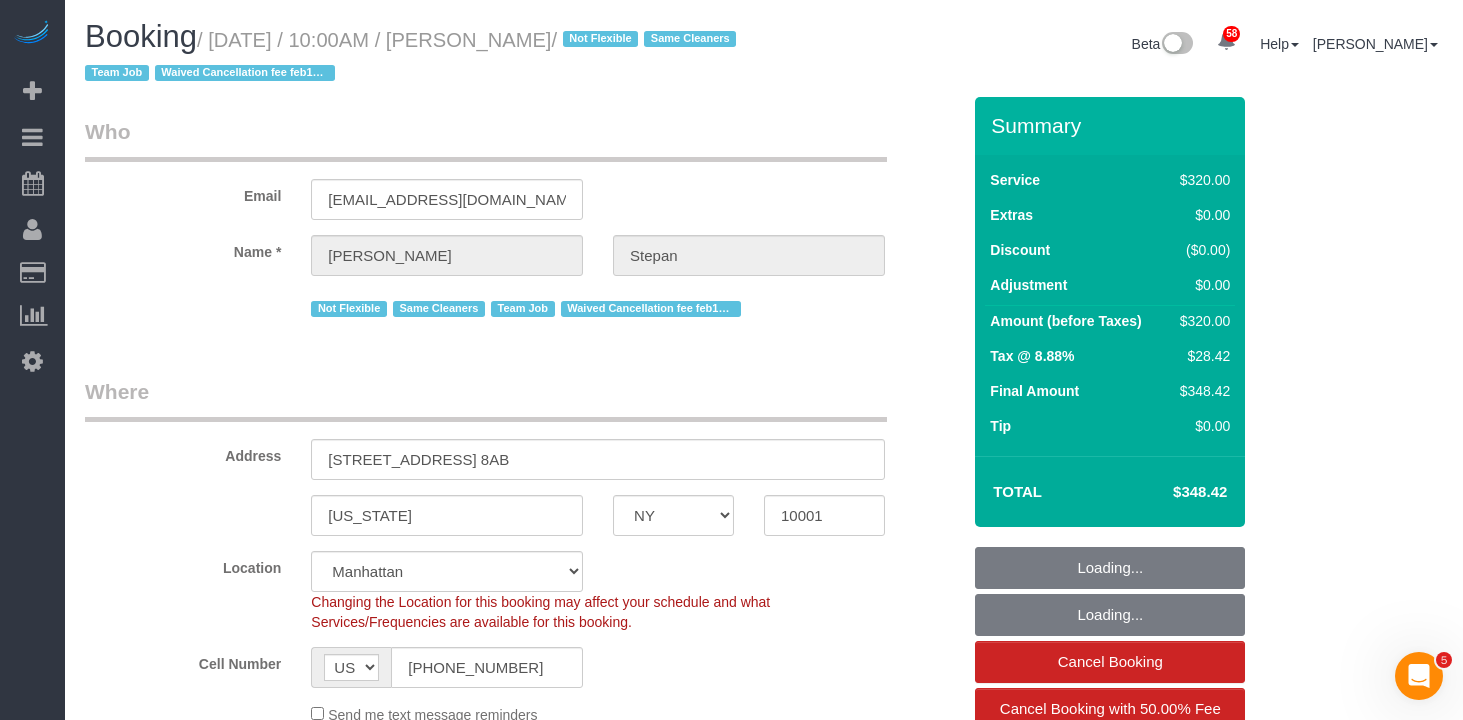 select on "object:1127" 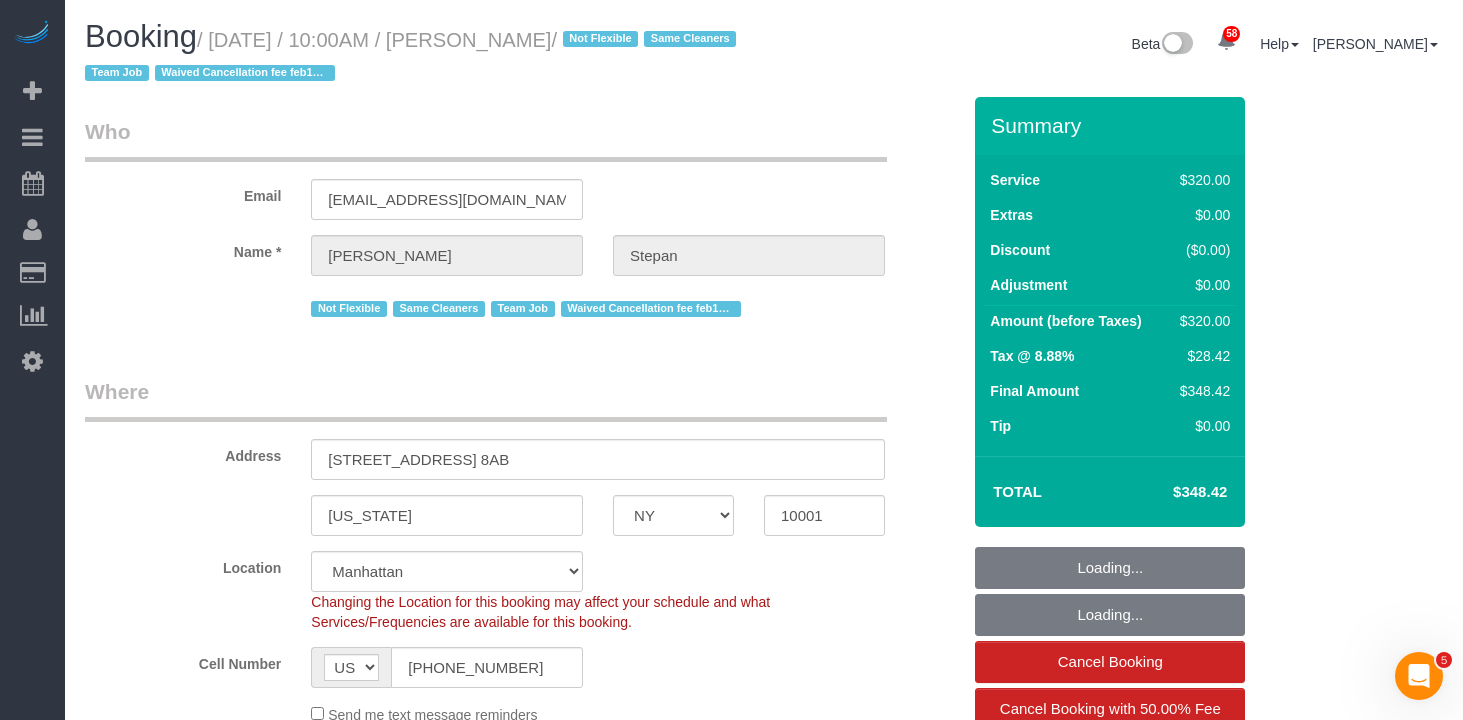 select on "spot1" 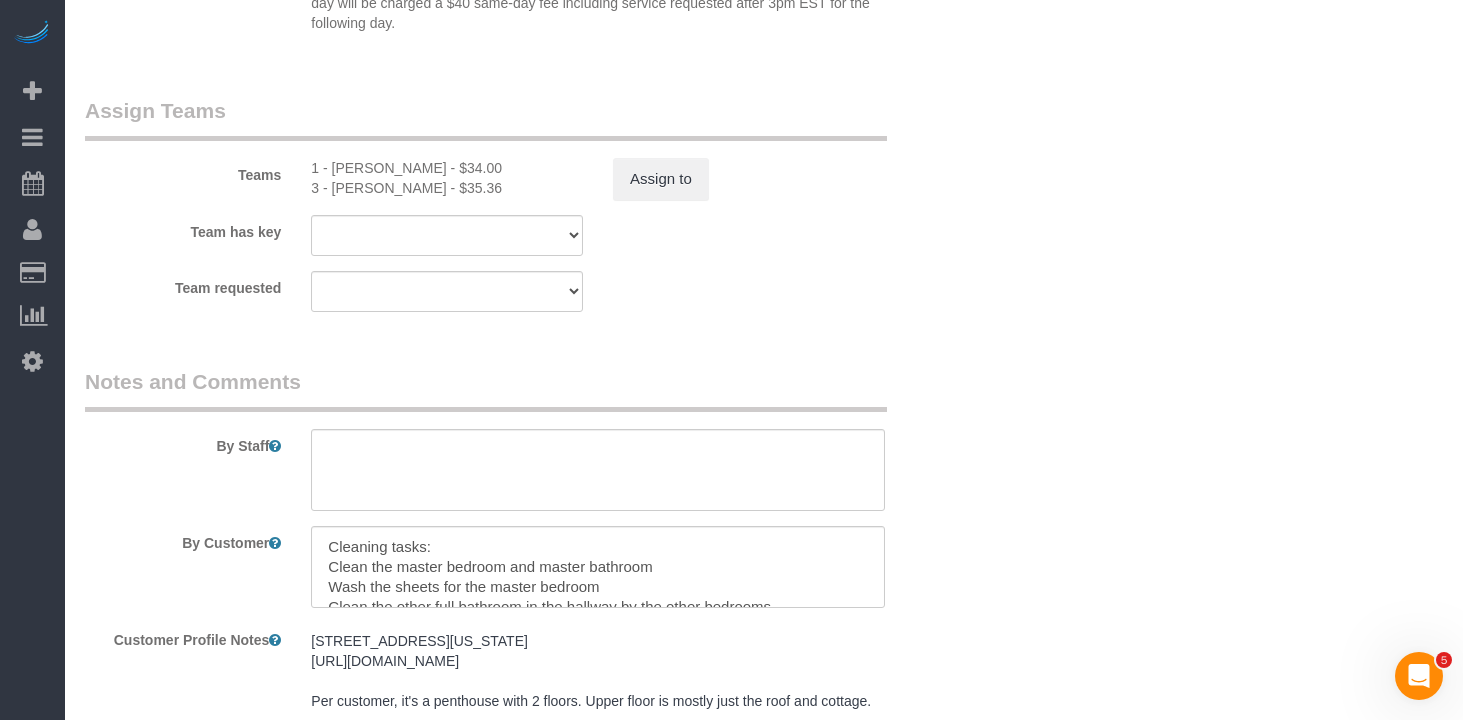 scroll, scrollTop: 2553, scrollLeft: 0, axis: vertical 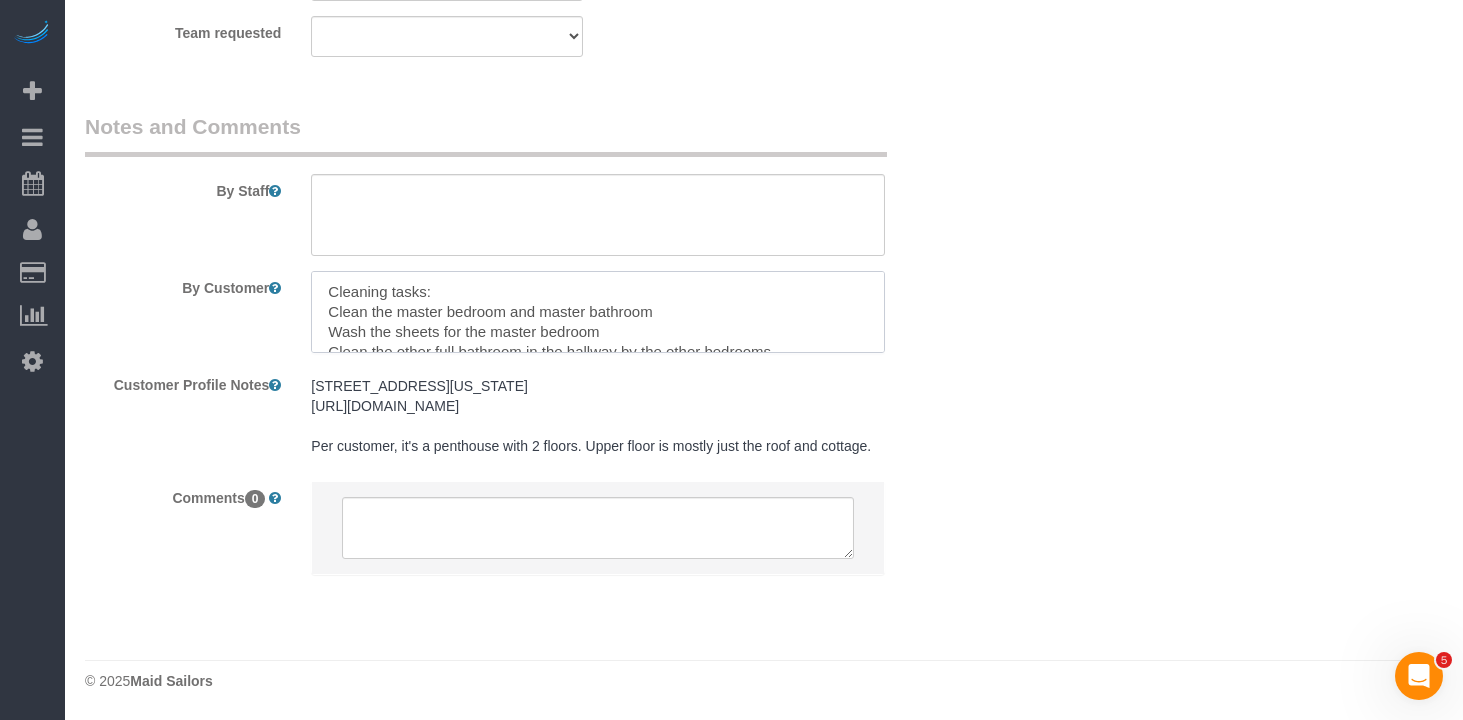 click at bounding box center (598, 312) 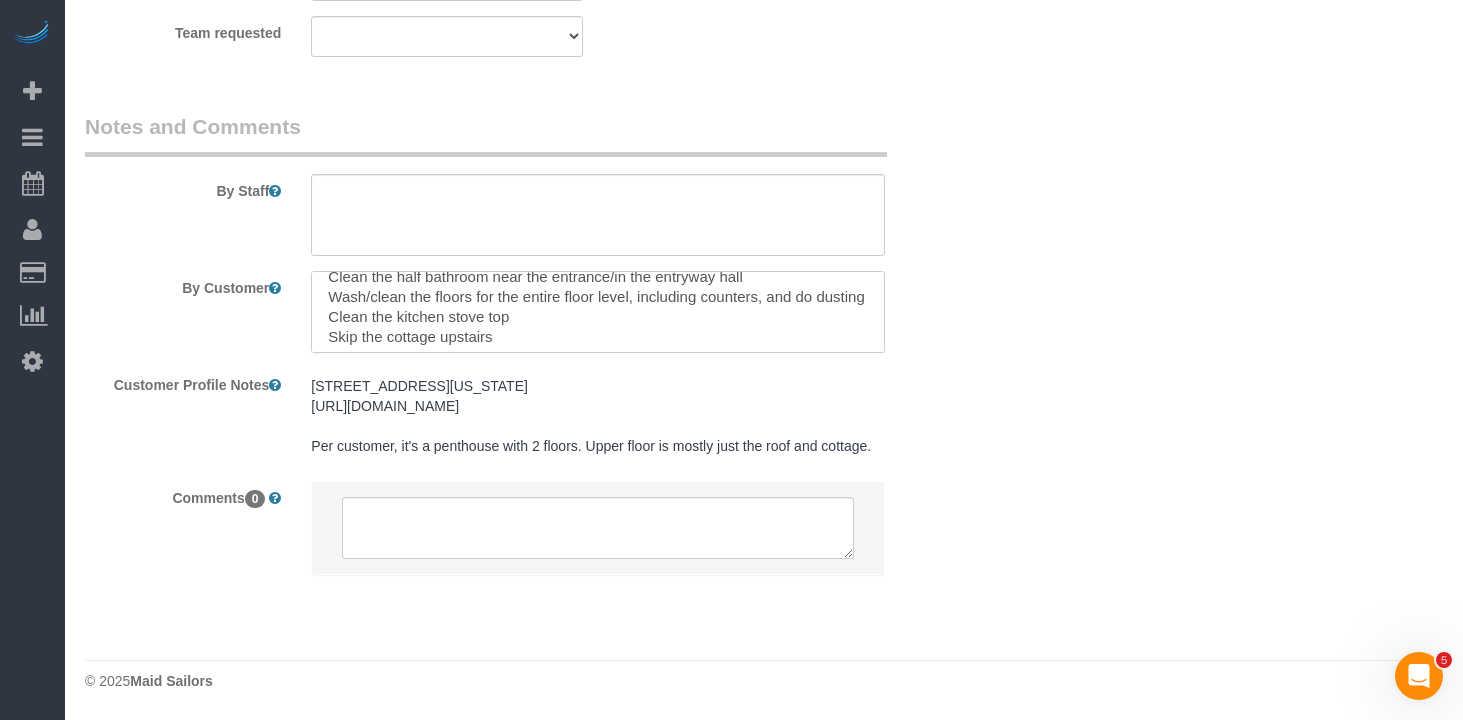 scroll, scrollTop: 119, scrollLeft: 0, axis: vertical 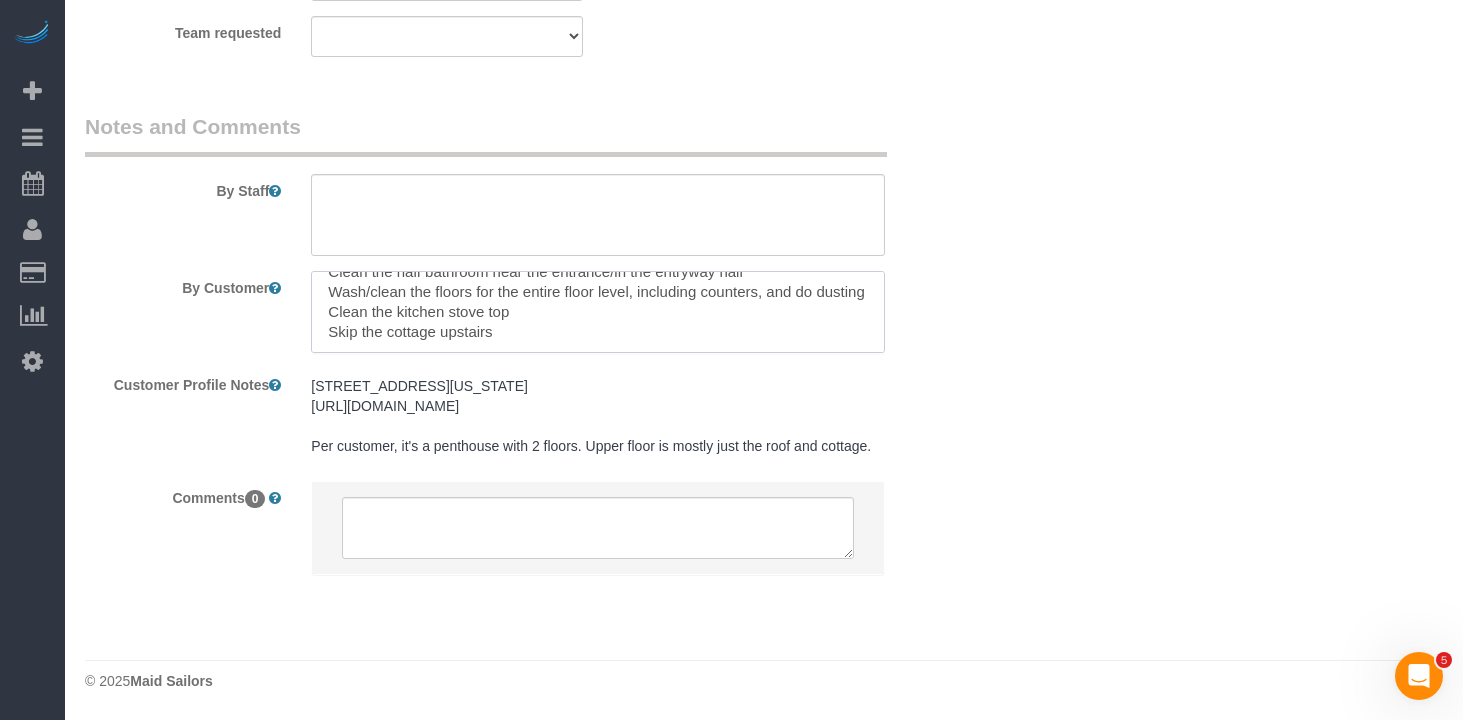 click at bounding box center (598, 312) 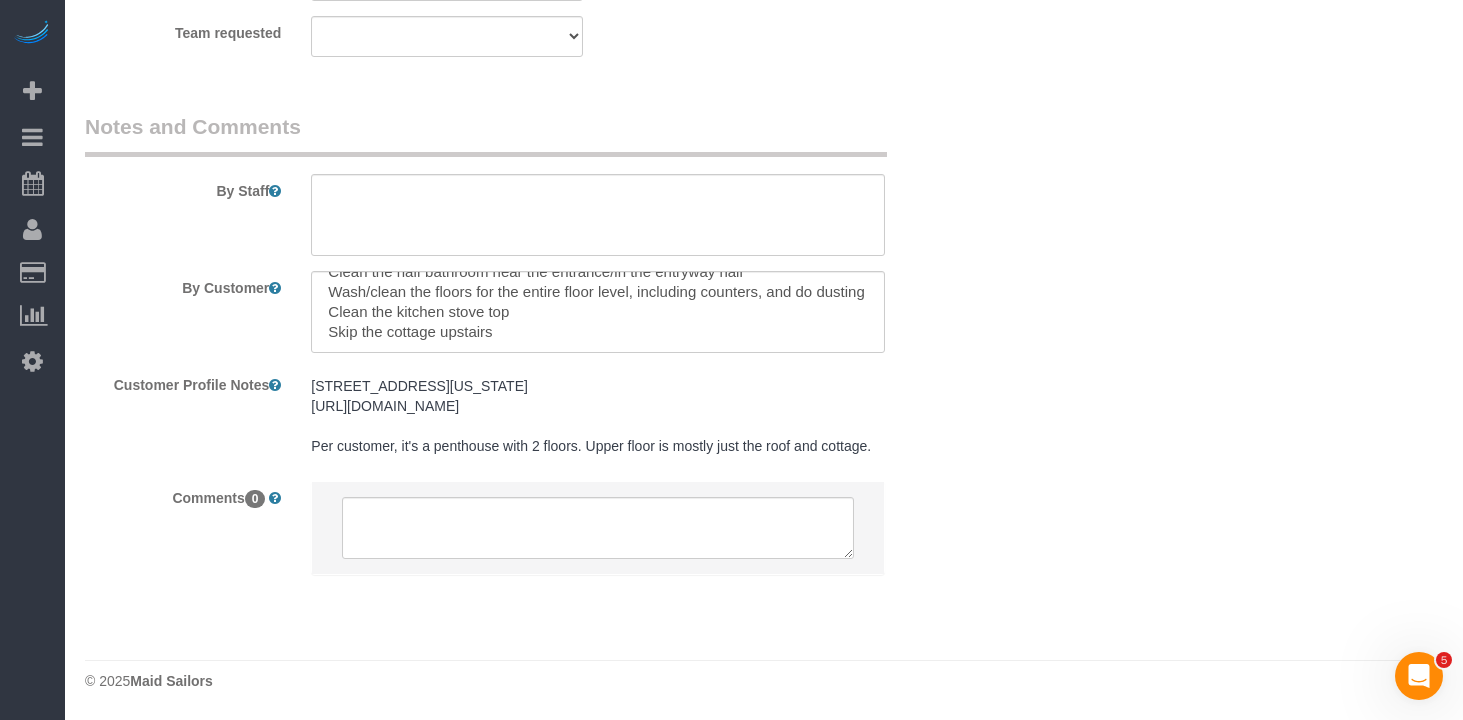 click on "Who
Email
[EMAIL_ADDRESS][DOMAIN_NAME]
Name *
[PERSON_NAME][GEOGRAPHIC_DATA]
Not Flexible
Same Cleaners
Team Job
Waived Cancellation fee feb132025
Where
Address
[STREET_ADDRESS] 8AB
[US_STATE]
AK
AL
AR
AZ
CA
CO
CT
DC
DE
[GEOGRAPHIC_DATA]
[GEOGRAPHIC_DATA]
HI
IA
ID
IL
IN
KS
[GEOGRAPHIC_DATA]
LA
MA
MD
ME
MI" at bounding box center (764, -893) 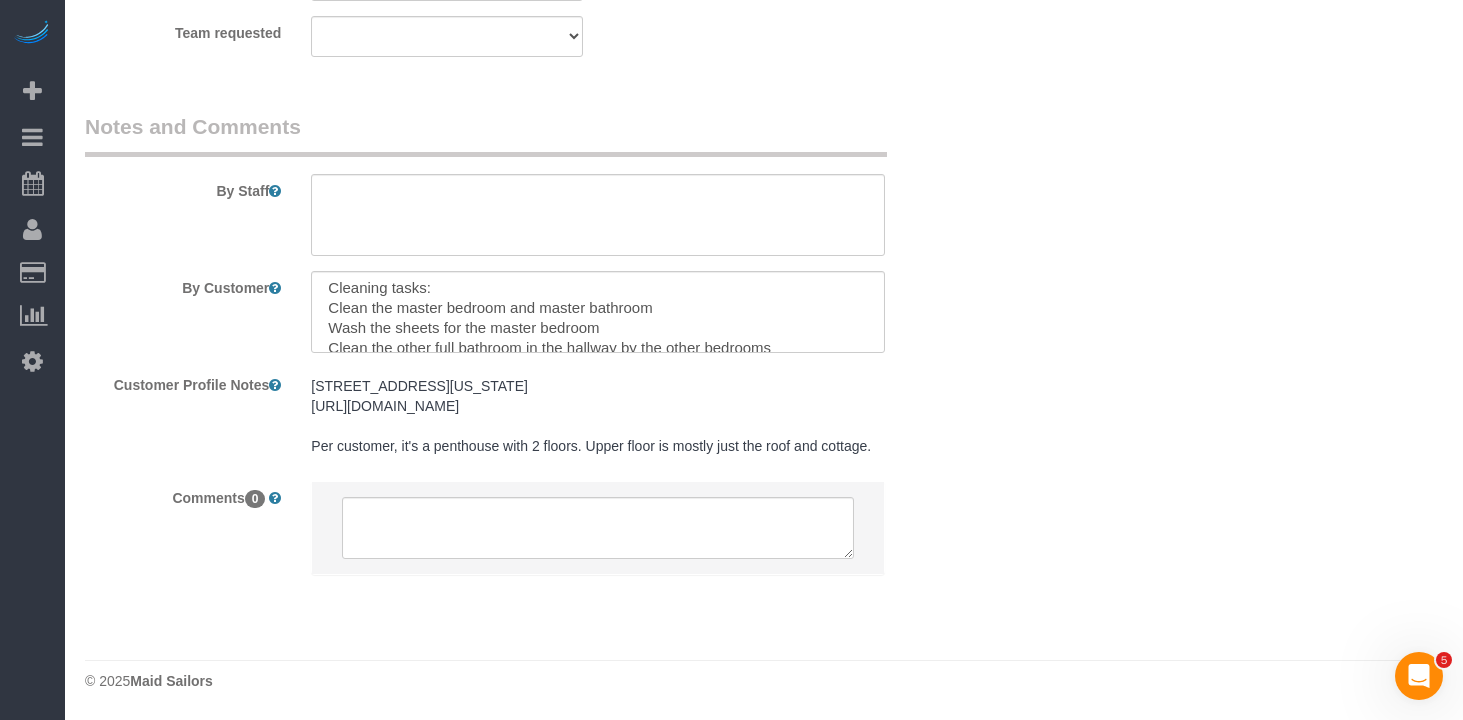 scroll, scrollTop: 0, scrollLeft: 0, axis: both 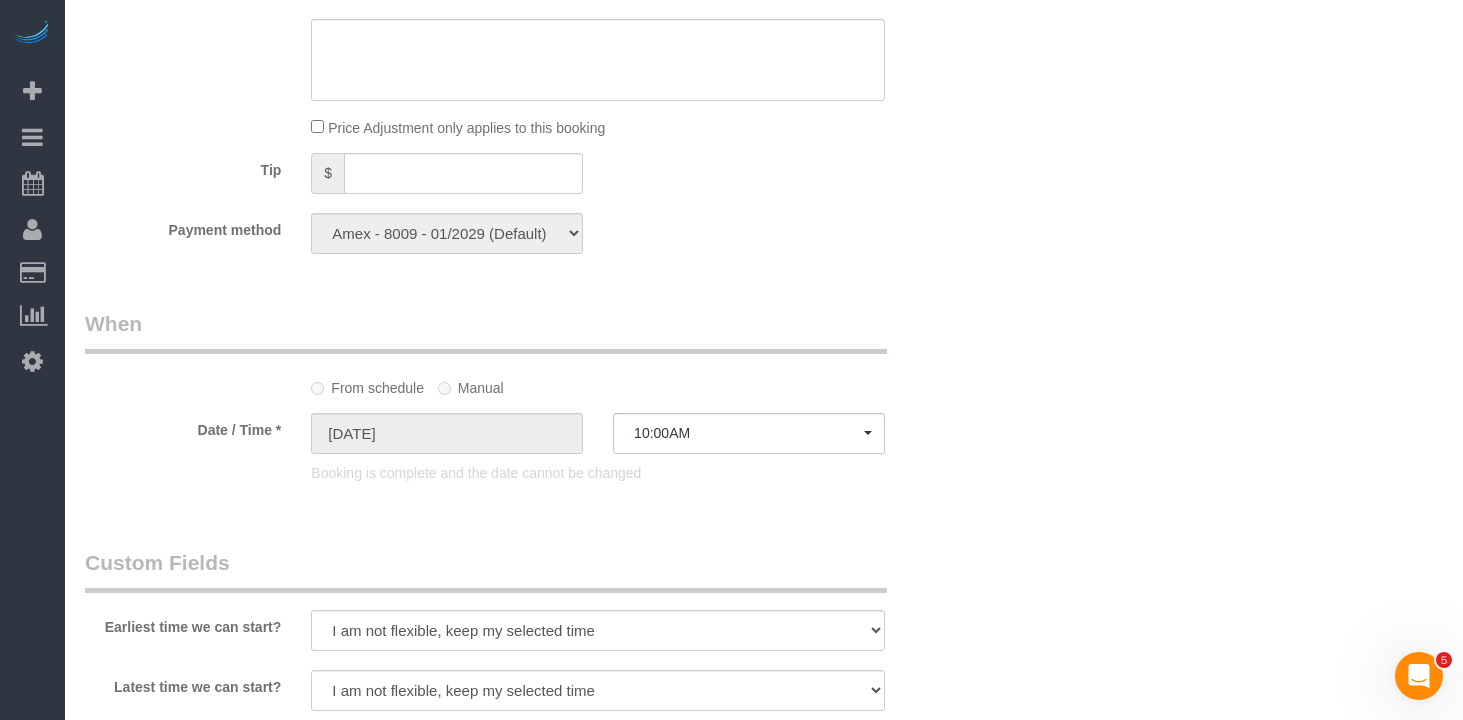 click on "Who
Email
[EMAIL_ADDRESS][DOMAIN_NAME]
Name *
[PERSON_NAME][GEOGRAPHIC_DATA]
Not Flexible
Same Cleaners
Team Job
Waived Cancellation fee feb132025
Where
Address
[STREET_ADDRESS] 8AB
[US_STATE]
AK
AL
AR
AZ
CA
CO
CT
DC
DE
[GEOGRAPHIC_DATA]
[GEOGRAPHIC_DATA]
HI
IA
ID
IL
IN
KS
[GEOGRAPHIC_DATA]
LA
MA
MD
ME
MI
[GEOGRAPHIC_DATA]" at bounding box center (522, 259) 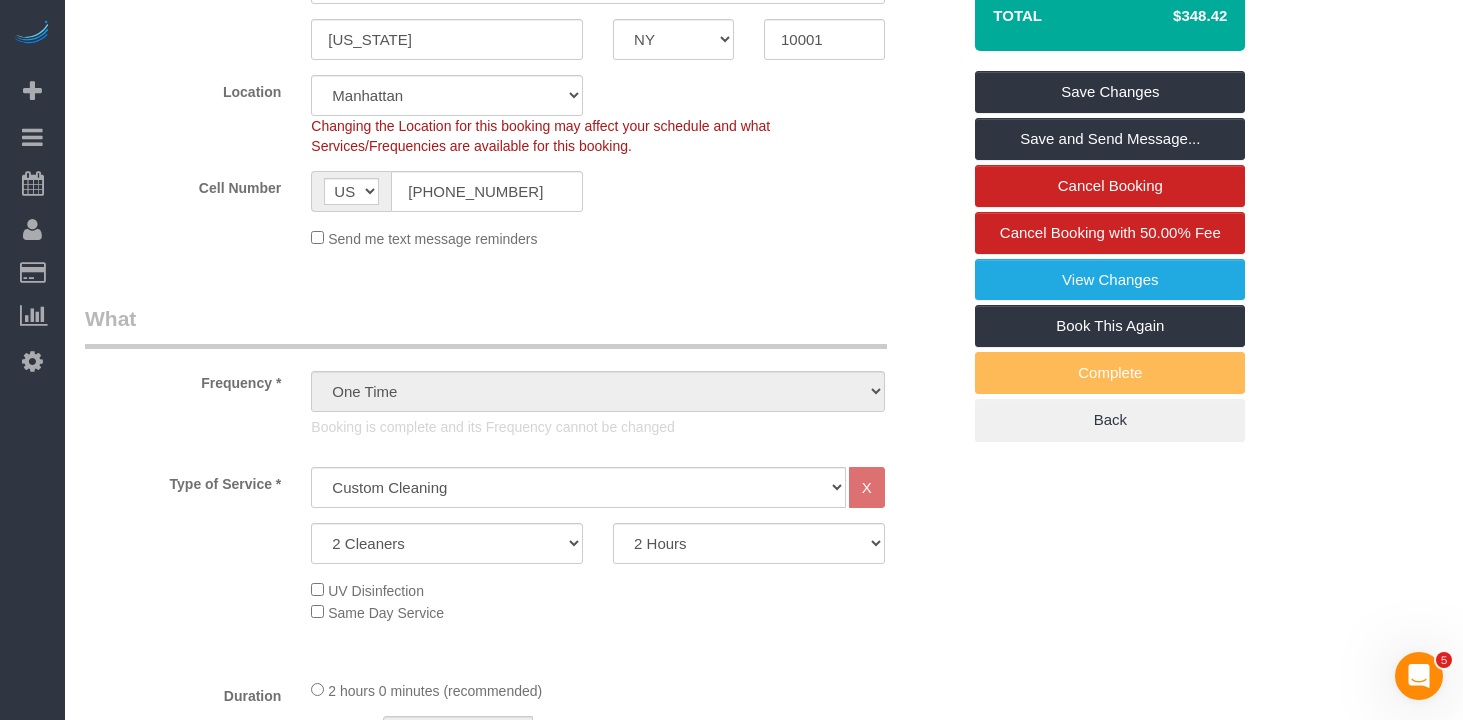 scroll, scrollTop: 586, scrollLeft: 0, axis: vertical 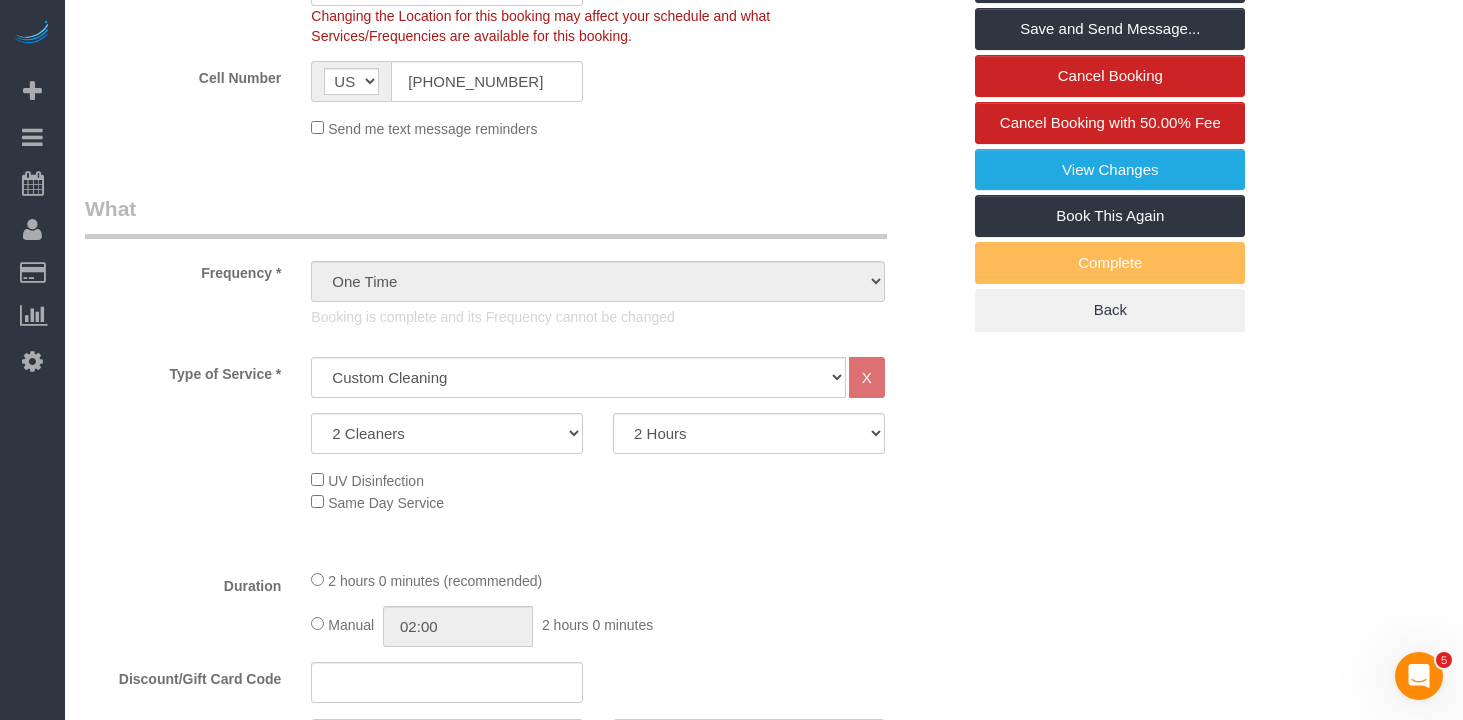 click on "Who
Email
[EMAIL_ADDRESS][DOMAIN_NAME]
Name *
[PERSON_NAME][GEOGRAPHIC_DATA]
Not Flexible
Same Cleaners
Team Job
Waived Cancellation fee feb132025
Where
Address
[STREET_ADDRESS] 8AB
[US_STATE]
AK
AL
AR
AZ
CA
CO
CT
DC
DE
[GEOGRAPHIC_DATA]
[GEOGRAPHIC_DATA]
HI
IA
ID
IL
IN
KS
[GEOGRAPHIC_DATA]
LA
MA
MD
ME
MI" at bounding box center (764, 1054) 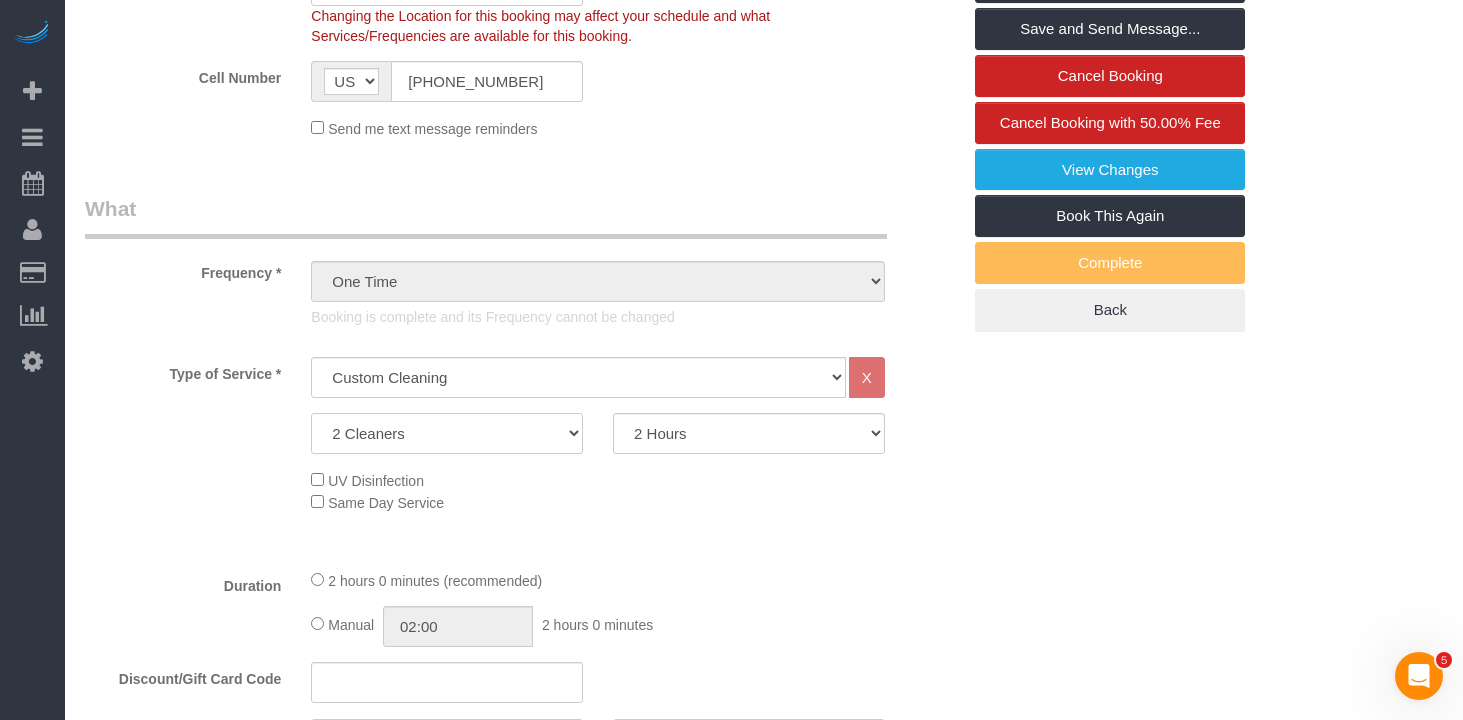 click on "1 Cleaner
2 Cleaners
3 Cleaners
4 Cleaners
5 Cleaners" 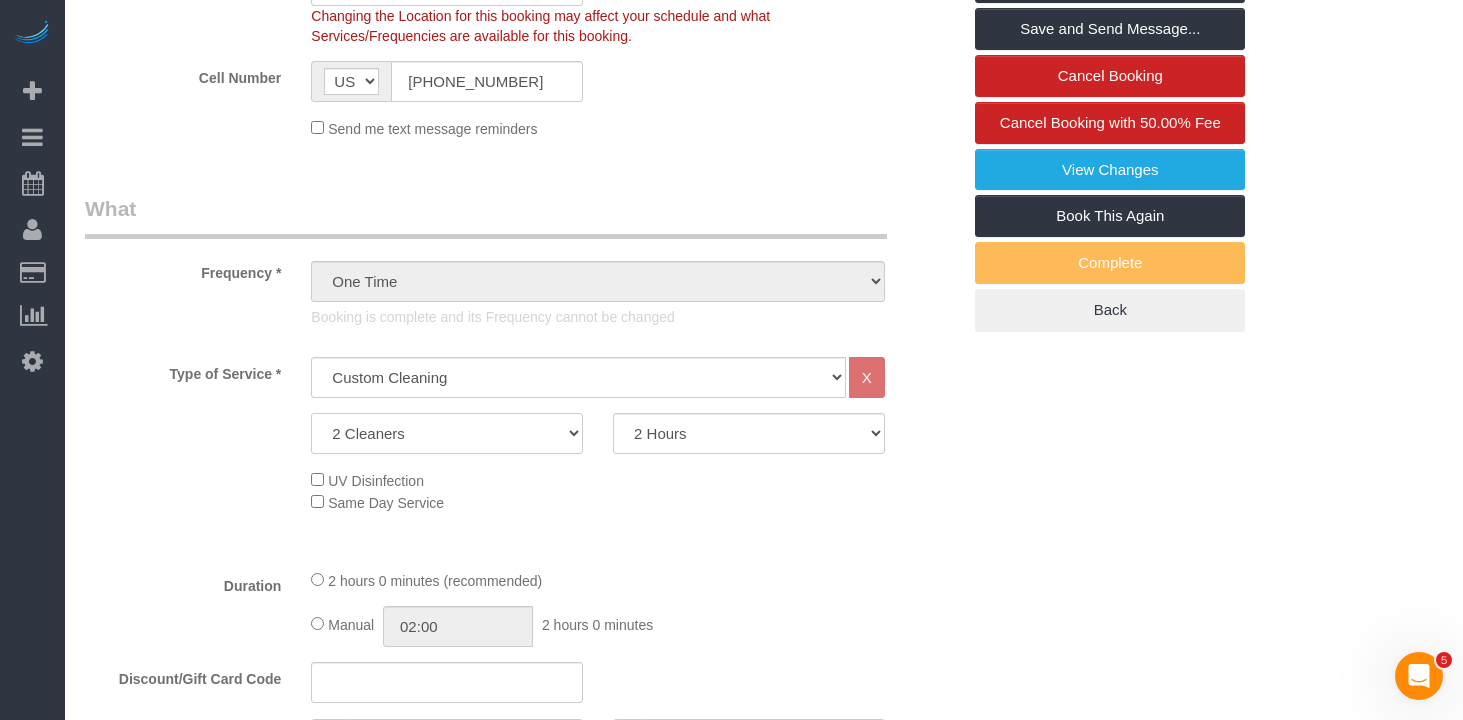 select on "3" 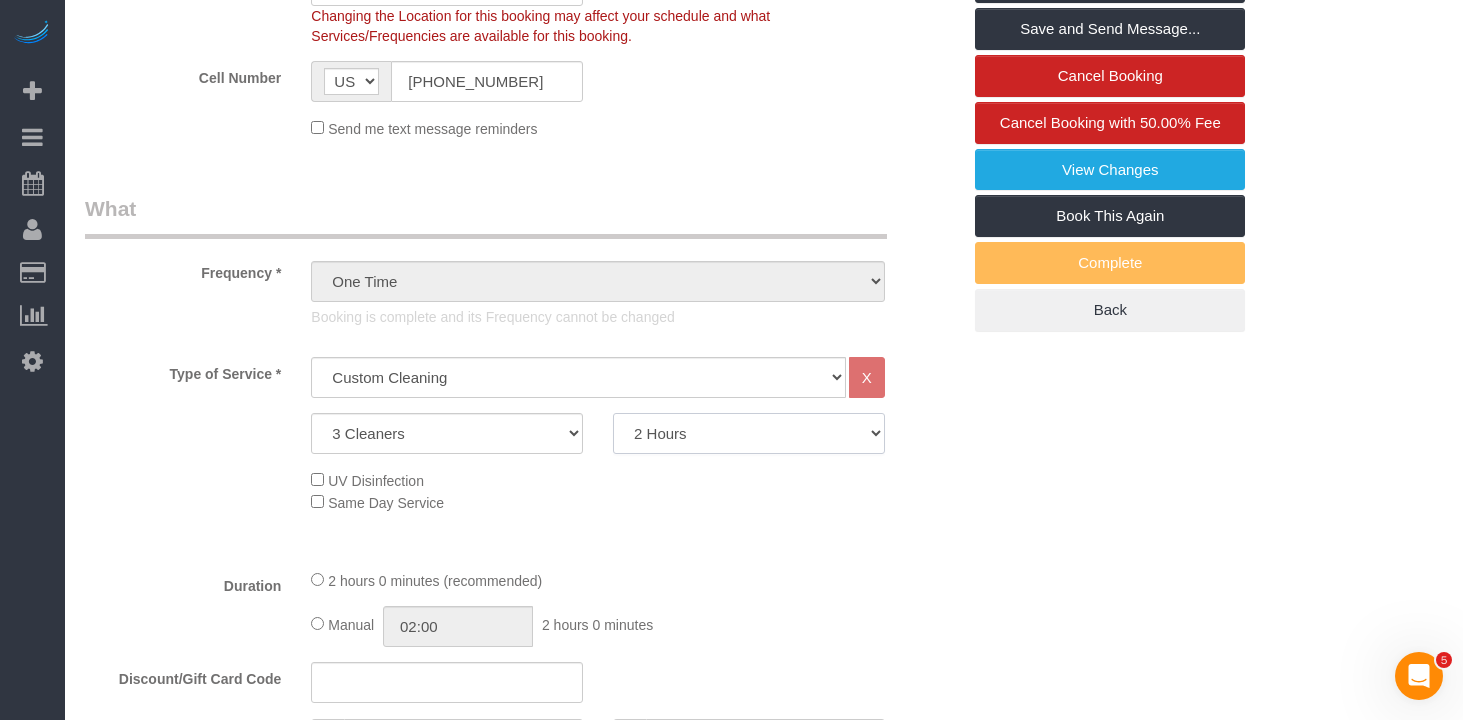 click on "2 Hours
2.5 Hours
3 Hours
3.5 Hours
4 Hours
4.5 Hours
5 Hours
5.5 Hours
6 Hours
6.5 Hours
7 Hours
7.5 Hours
8 Hours
8.5 Hours
9 Hours
9.5 Hours
10 Hours
10.5 Hours
11 Hours
11.5 Hours
12 Hours
12.5 Hours
13 Hours
13.5 Hours
14 Hours
14.5 Hours
15 Hours
15.5 Hours
16 Hours
16.5 Hours" 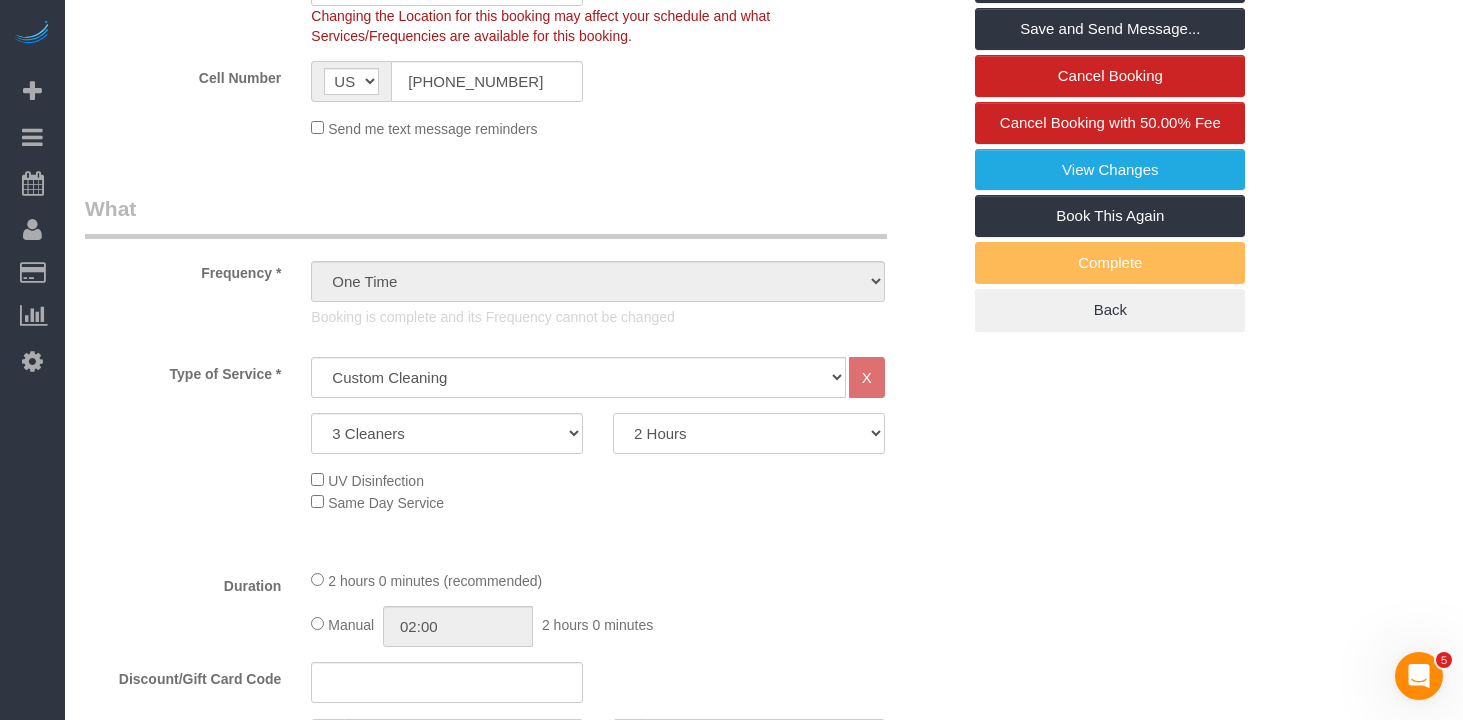 select on "240" 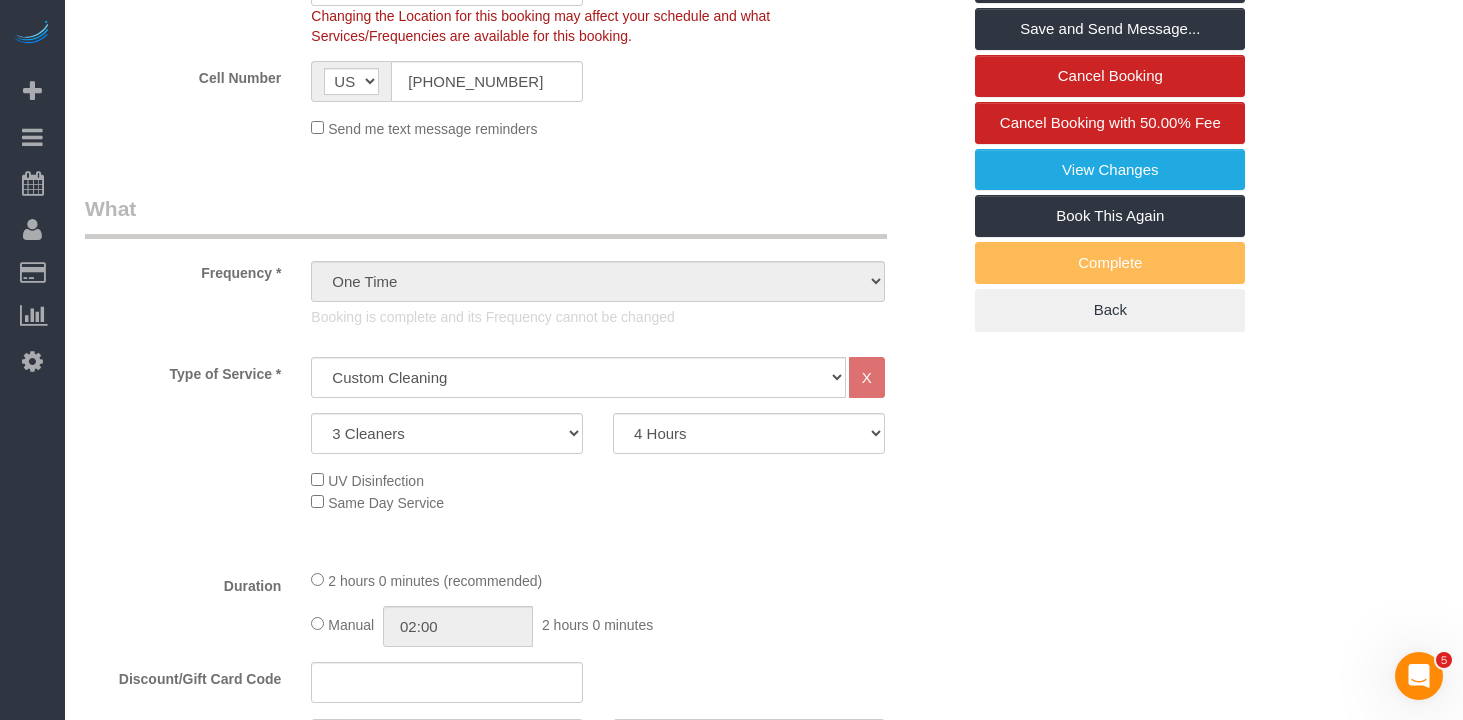 click on "Type of Service *
Under 1,000 sq. ft. 1,001 - 1,500 sq. ft. 1,500+ sq. ft. Custom Cleaning Office Cleaning Airbnb Cleaning Post Construction Cleaning RE-CLEAN Hourly Rate - 8.0 Hourly Rate - 7.5 Late Cancellation - Invoice Purposes Hourly Rate (30% OFF) Bungalow Living Hello [PERSON_NAME] - Standard Cleaning Hello [PERSON_NAME] - Hourly Rate TULU - Standard Cleaning TULU - Hourly Rate Hourly Rate (15% OFF) Hourly Rate (20% OFF) Hourly Rate (25% OFF) Hourly Rate (22.5% OFF) Charity Clean Outsite - Hourly Rate Floor Cleaning 100/hr 140/hr Upholstery Cleaning Hourly Rate (Comped Cleaning) Power Washing Carpet/Rug Cleaning Floor Cleaning Couch Cleaning
X
1 Cleaner
2 Cleaners
3 Cleaners" 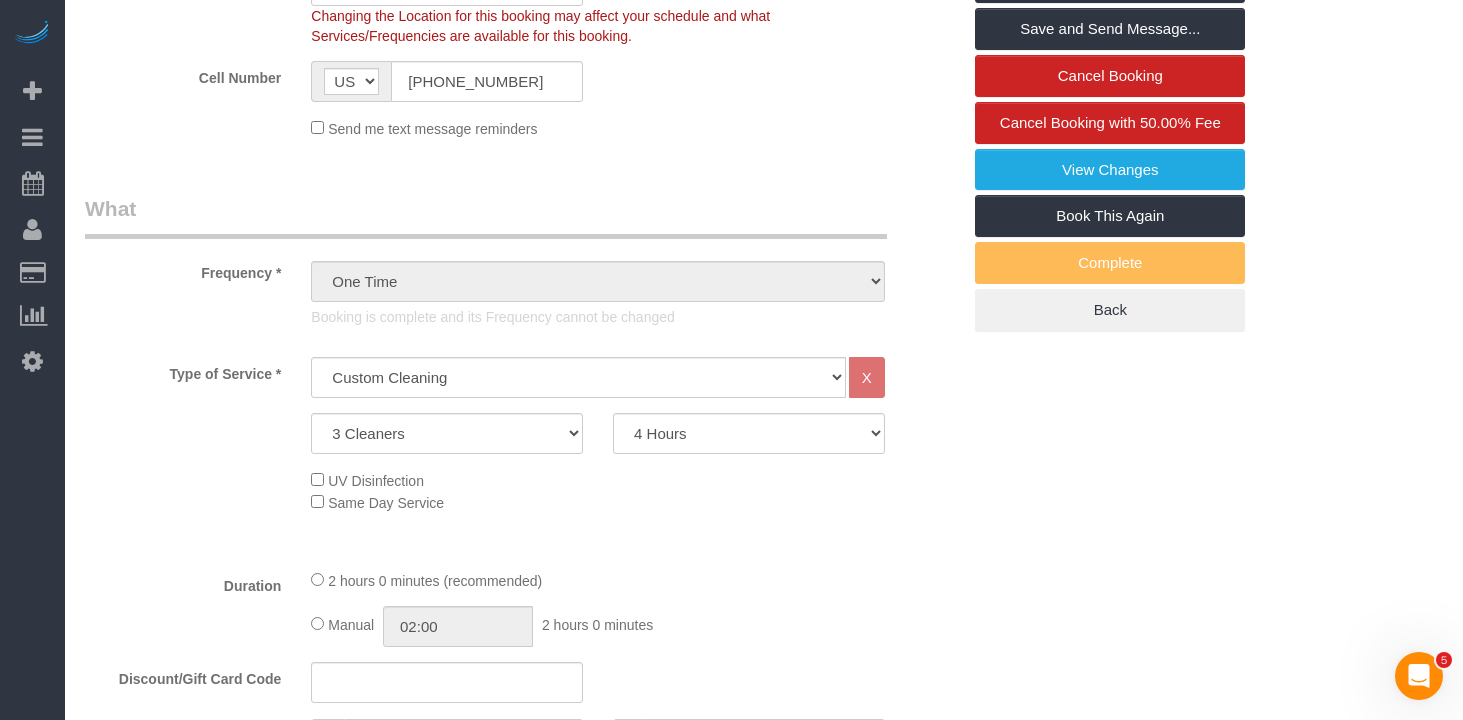 click on "Type of Service *
Under 1,000 sq. ft. 1,001 - 1,500 sq. ft. 1,500+ sq. ft. Custom Cleaning Office Cleaning Airbnb Cleaning Post Construction Cleaning RE-CLEAN Hourly Rate - 8.0 Hourly Rate - 7.5 Late Cancellation - Invoice Purposes Hourly Rate (30% OFF) Bungalow Living Hello [PERSON_NAME] - Standard Cleaning Hello [PERSON_NAME] - Hourly Rate TULU - Standard Cleaning TULU - Hourly Rate Hourly Rate (15% OFF) Hourly Rate (20% OFF) Hourly Rate (25% OFF) Hourly Rate (22.5% OFF) Charity Clean Outsite - Hourly Rate Floor Cleaning 100/hr 140/hr Upholstery Cleaning Hourly Rate (Comped Cleaning) Power Washing Carpet/Rug Cleaning Floor Cleaning Couch Cleaning
X
1 Cleaner
2 Cleaners
3 Cleaners" 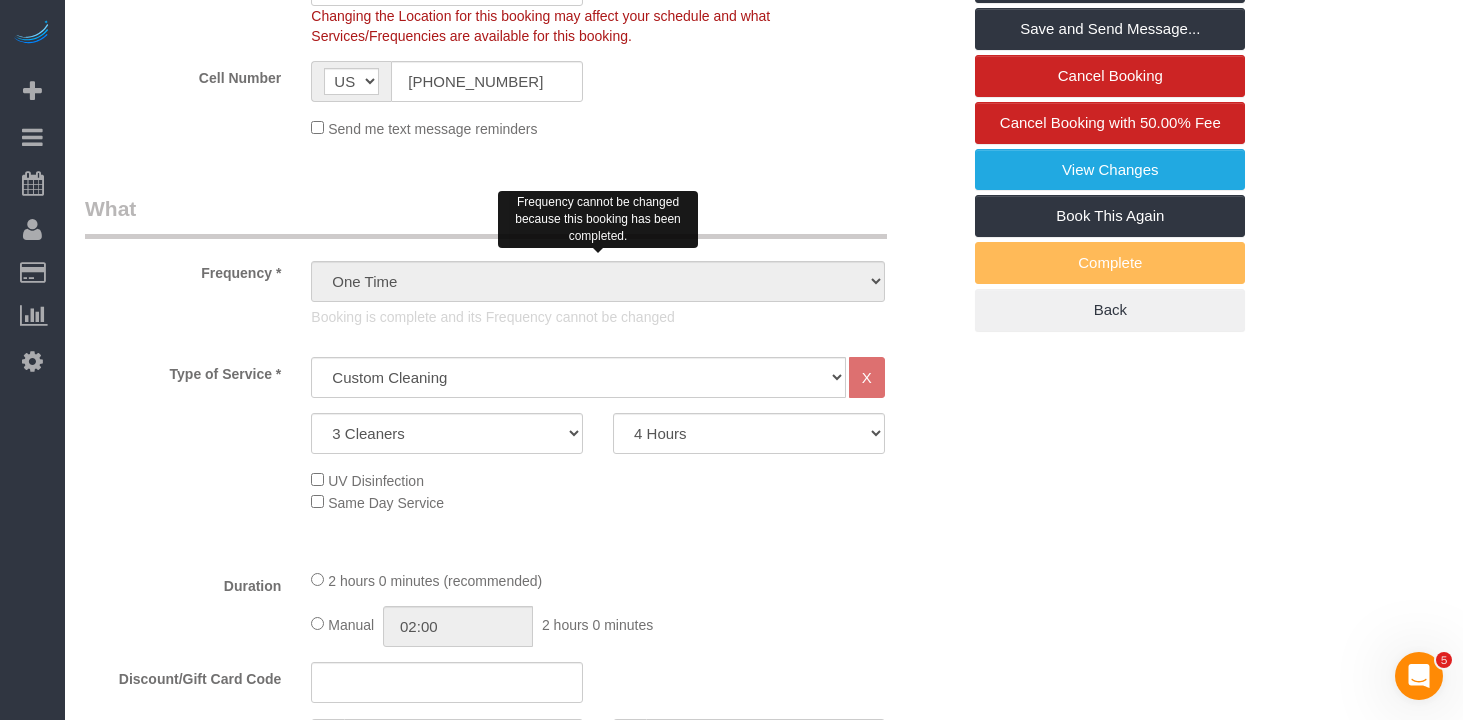 click on "Booking is complete and its Frequency cannot be changed" at bounding box center (598, 317) 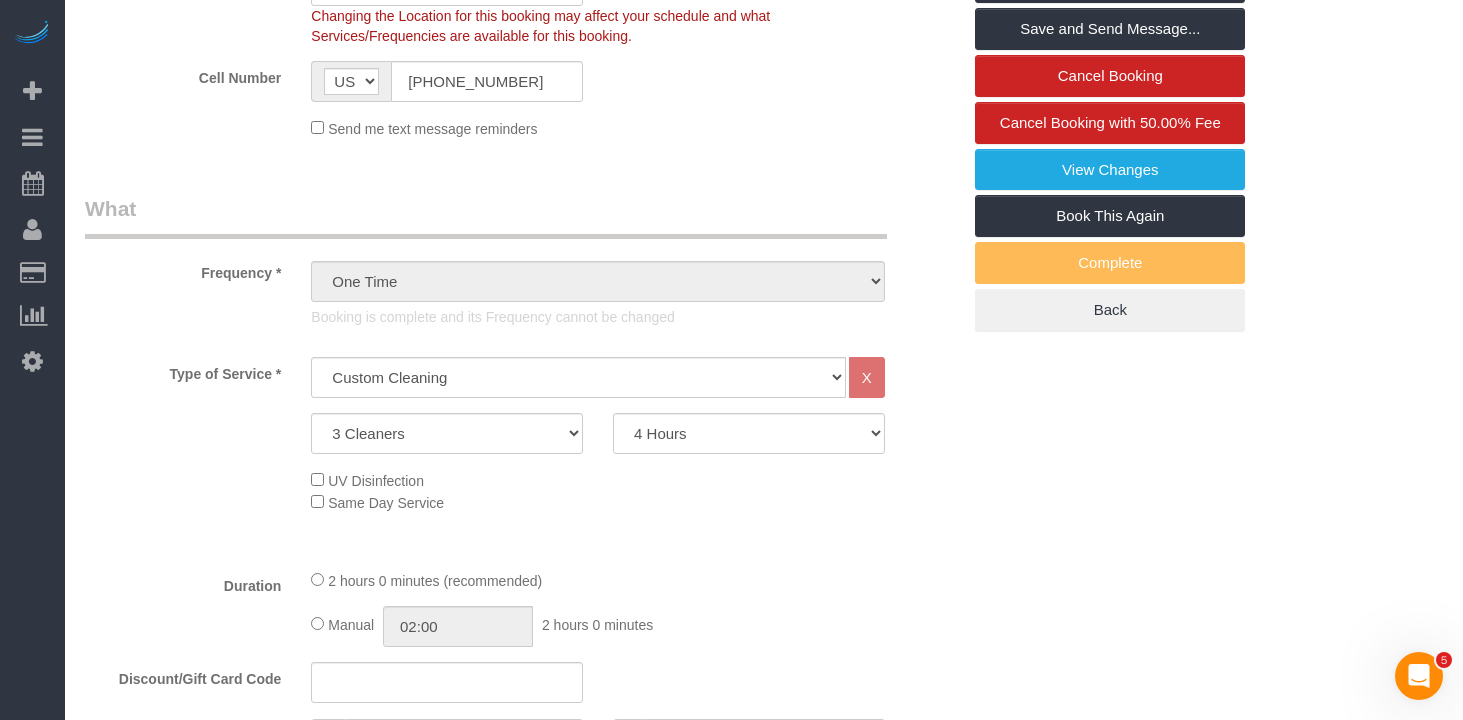 click on "Who
Email
[EMAIL_ADDRESS][DOMAIN_NAME]
Name *
[PERSON_NAME][GEOGRAPHIC_DATA]
Not Flexible
Same Cleaners
Team Job
Waived Cancellation fee feb132025
Where
Address
[STREET_ADDRESS] 8AB
[US_STATE]
AK
AL
AR
AZ
CA
CO
CT
DC
DE
[GEOGRAPHIC_DATA]
[GEOGRAPHIC_DATA]
HI
IA
ID
IL
IN
KS
[GEOGRAPHIC_DATA]
LA
MA
MD
ME
MI" at bounding box center [764, 1054] 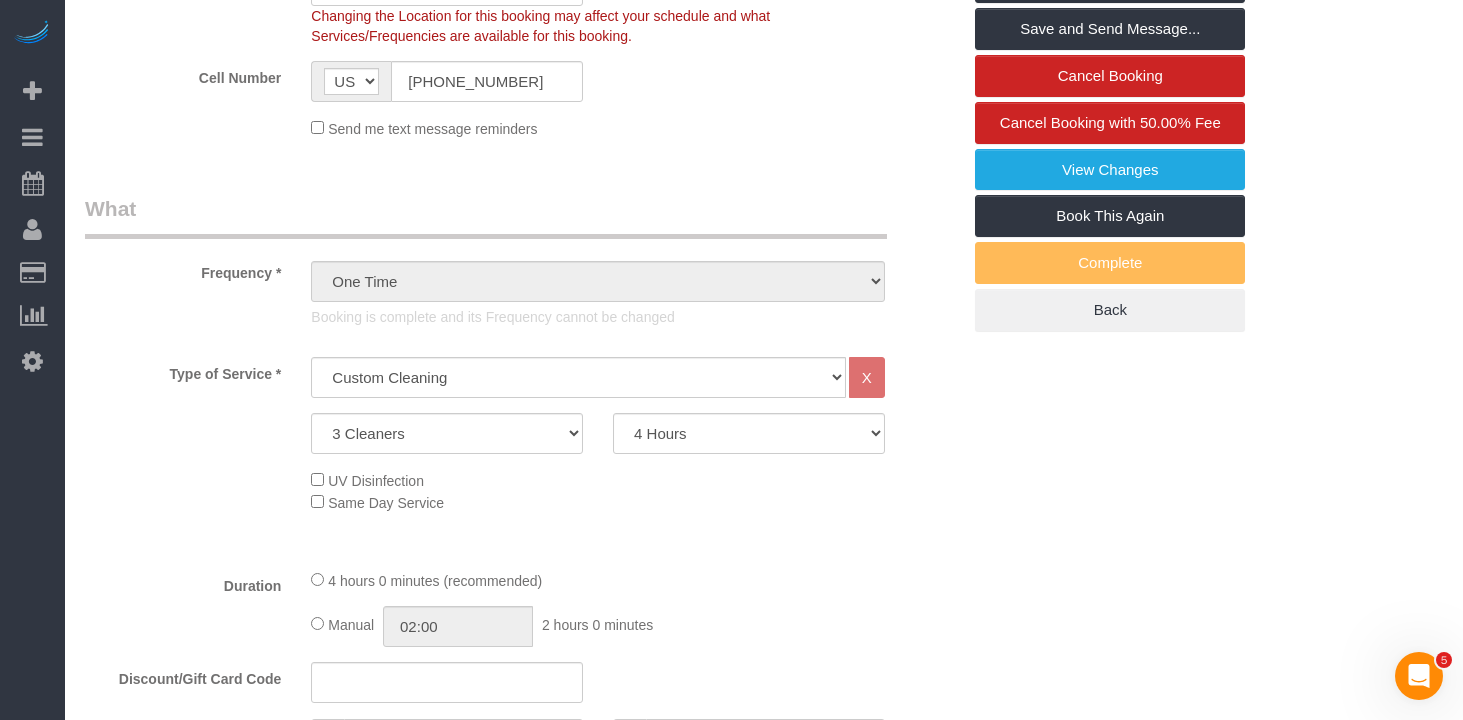 select on "spot6" 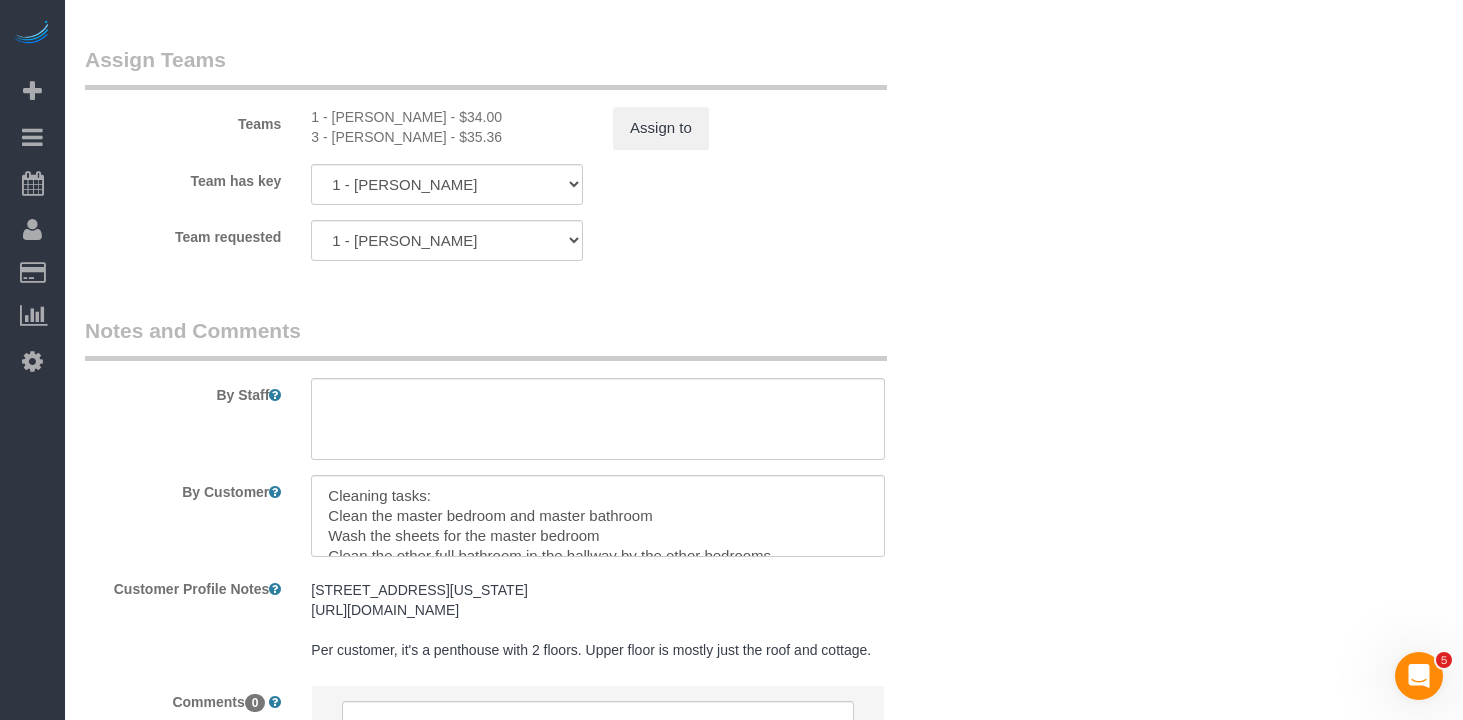 scroll, scrollTop: 2390, scrollLeft: 0, axis: vertical 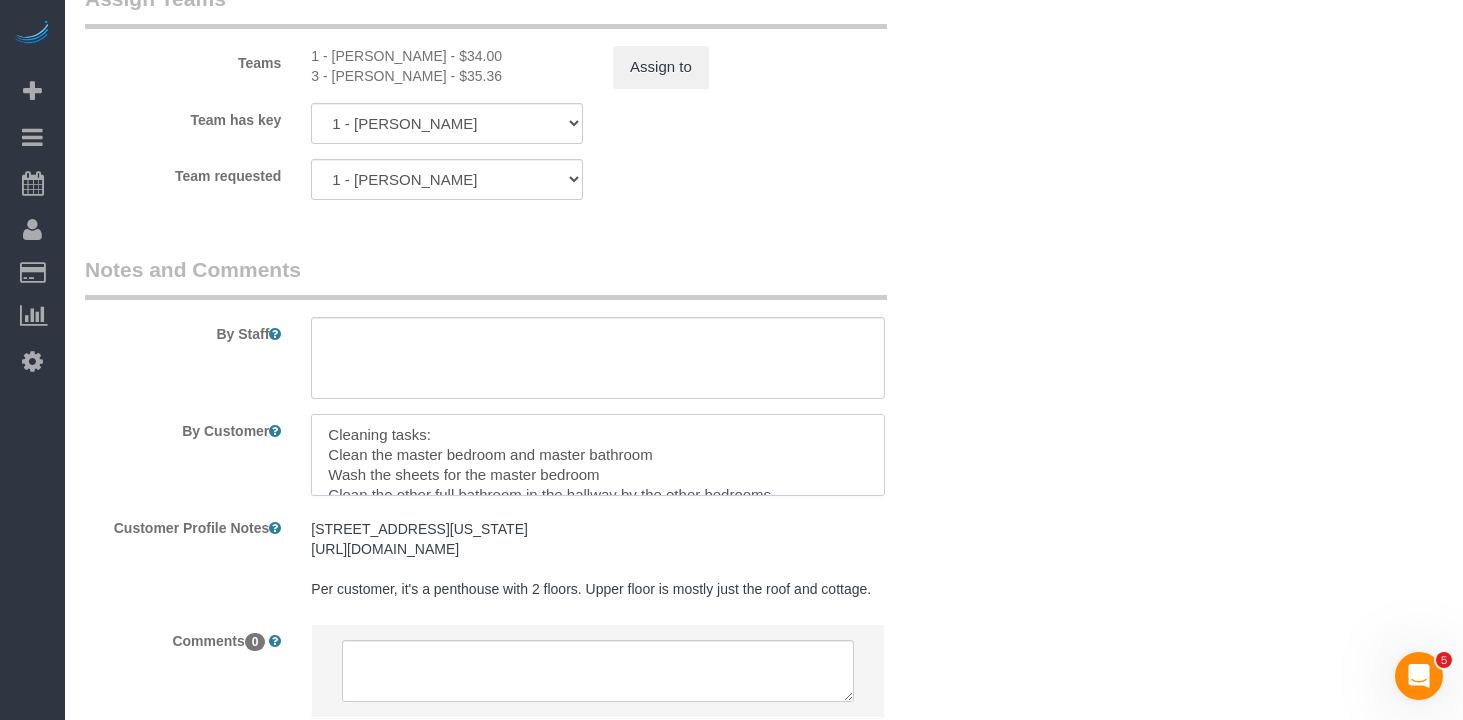 click at bounding box center [598, 455] 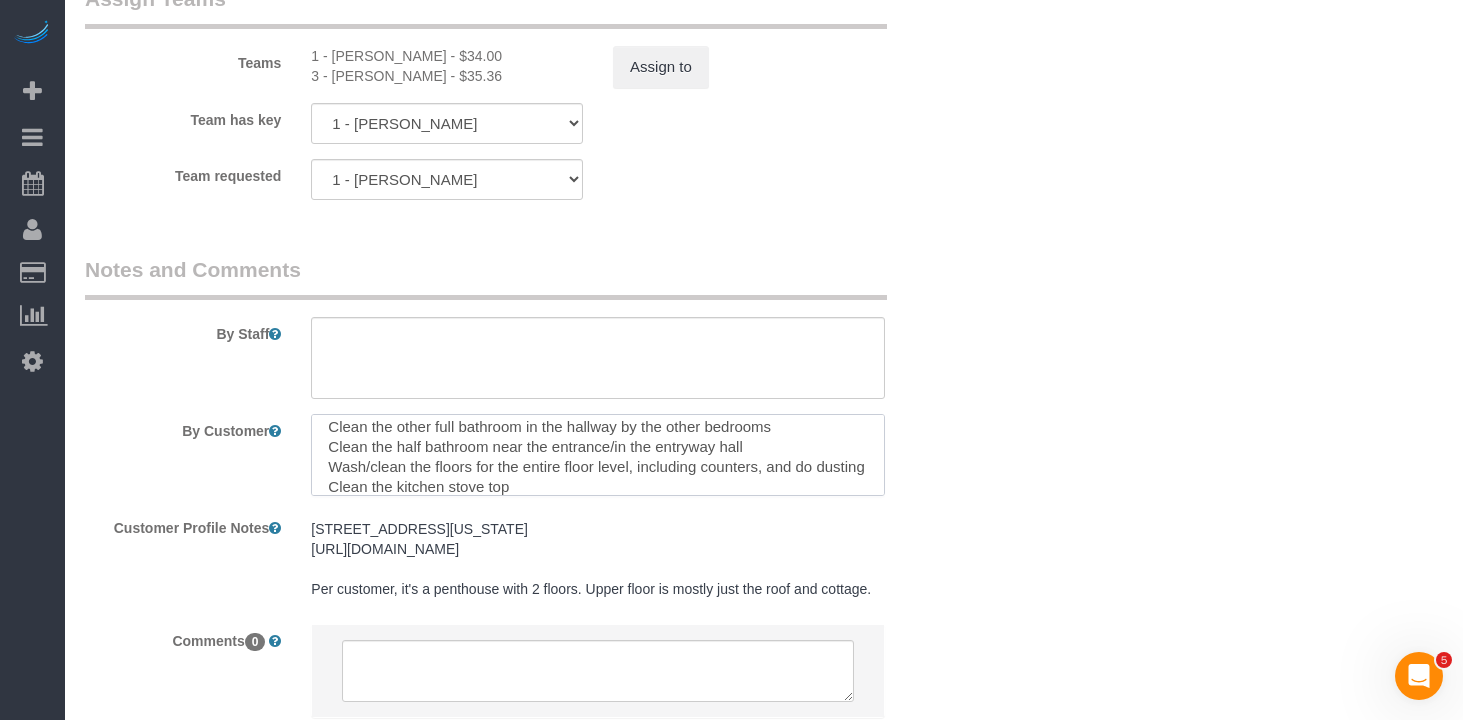 scroll, scrollTop: 69, scrollLeft: 0, axis: vertical 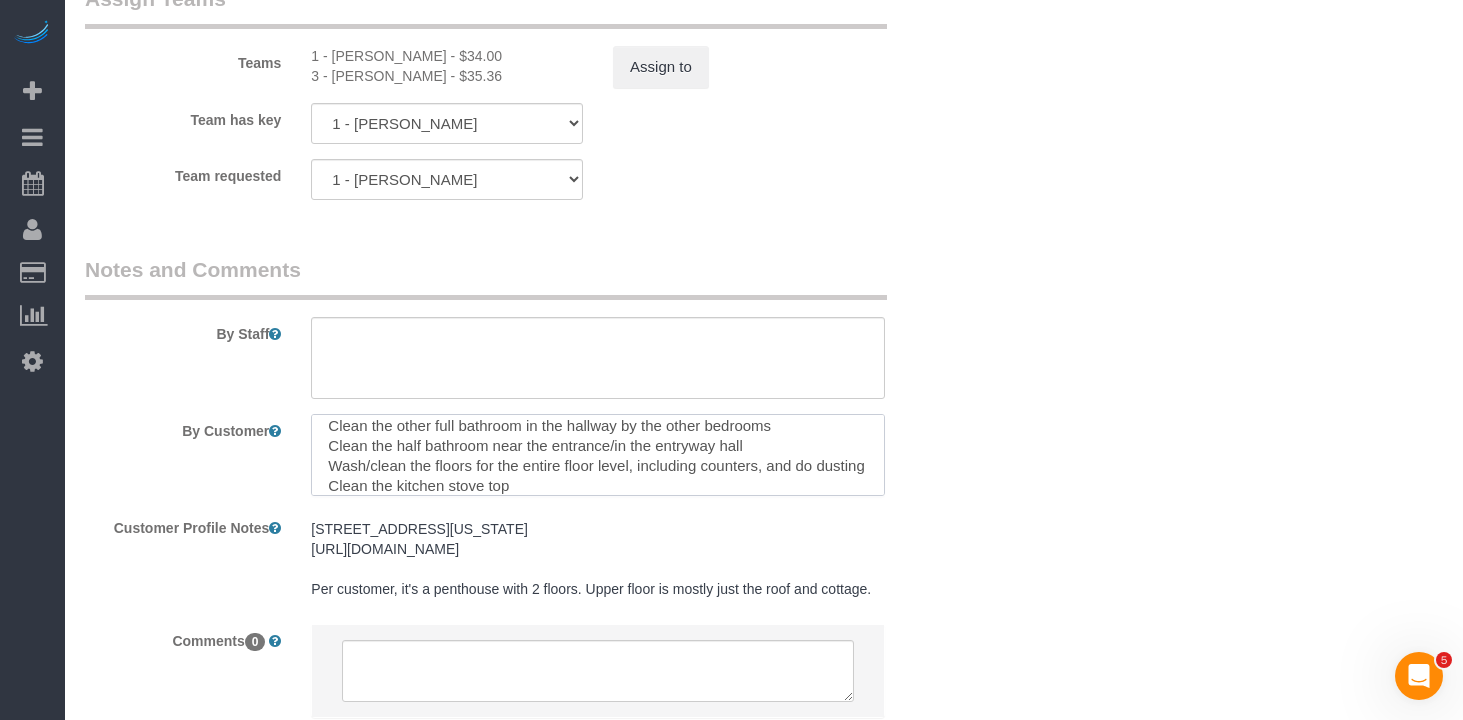 click at bounding box center (598, 455) 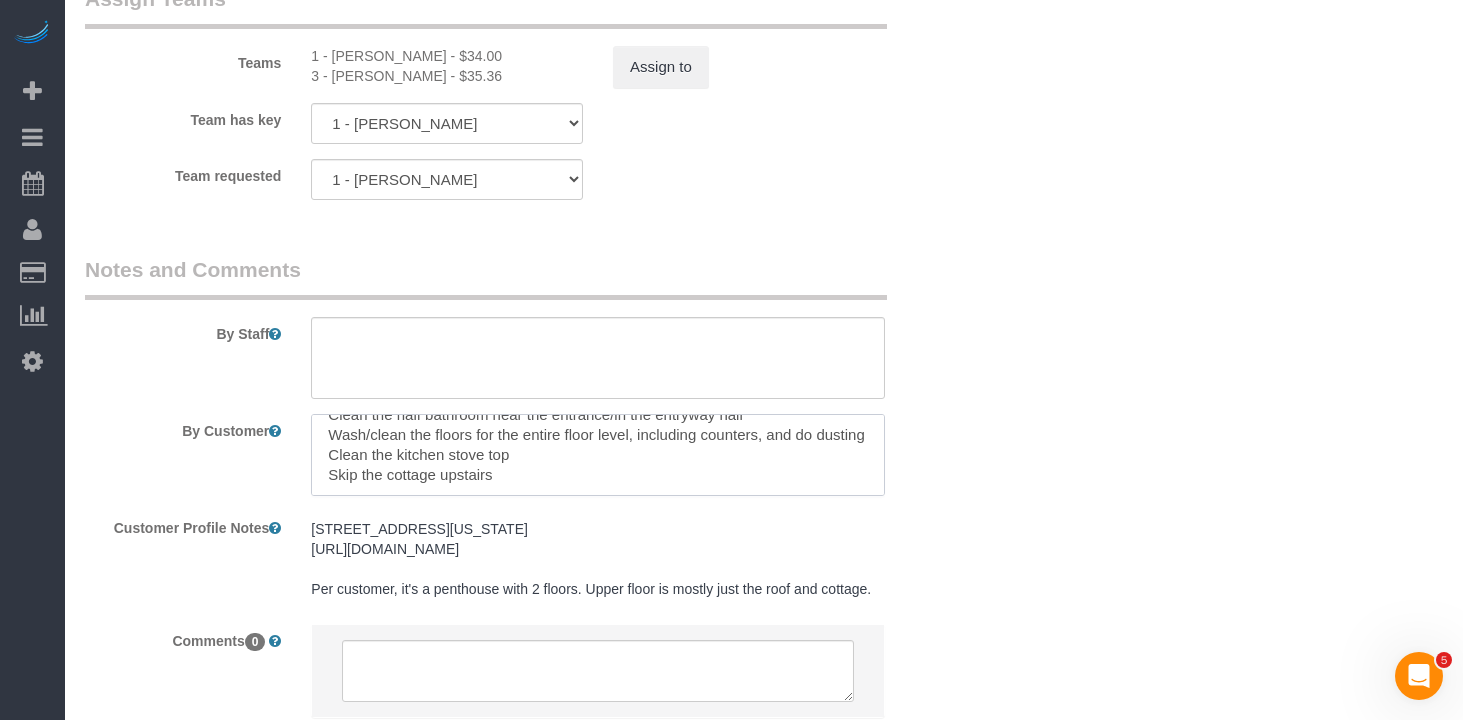 click at bounding box center [598, 455] 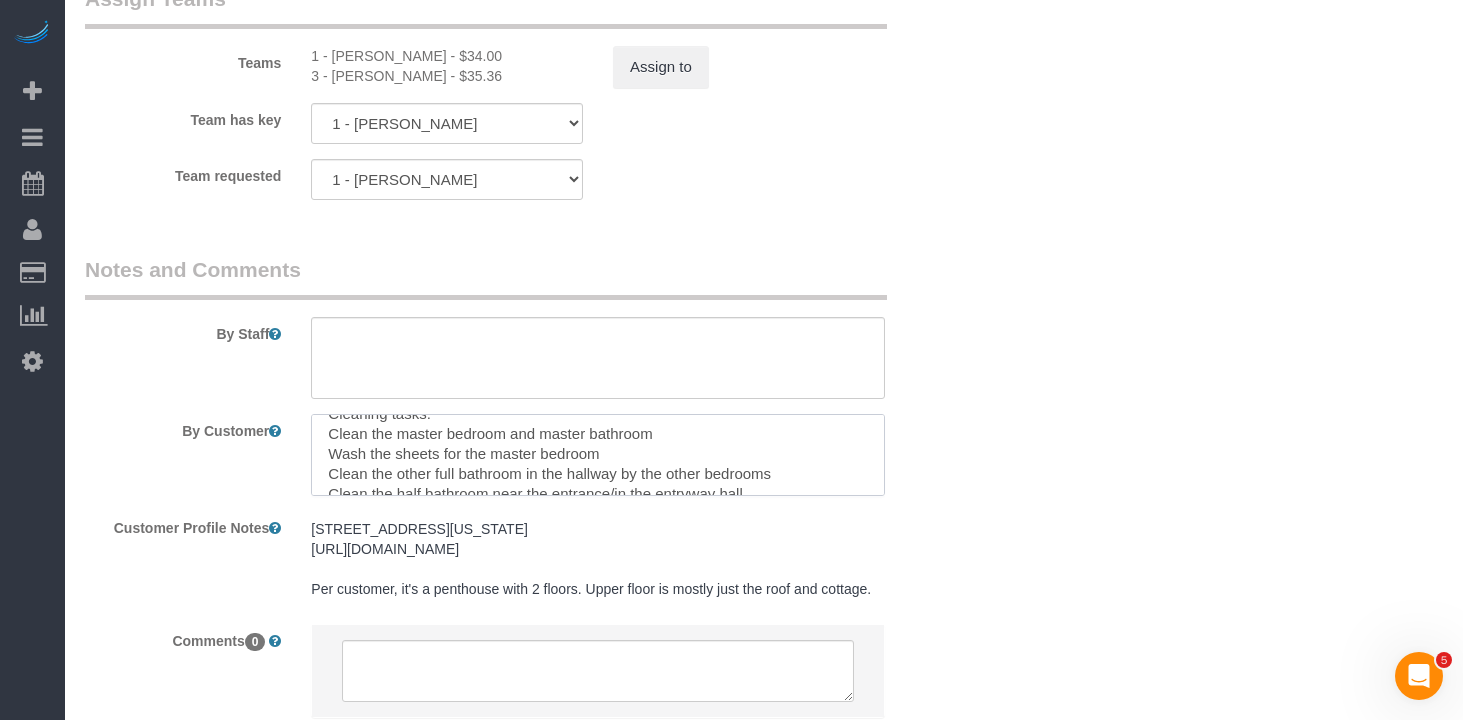 scroll, scrollTop: 0, scrollLeft: 0, axis: both 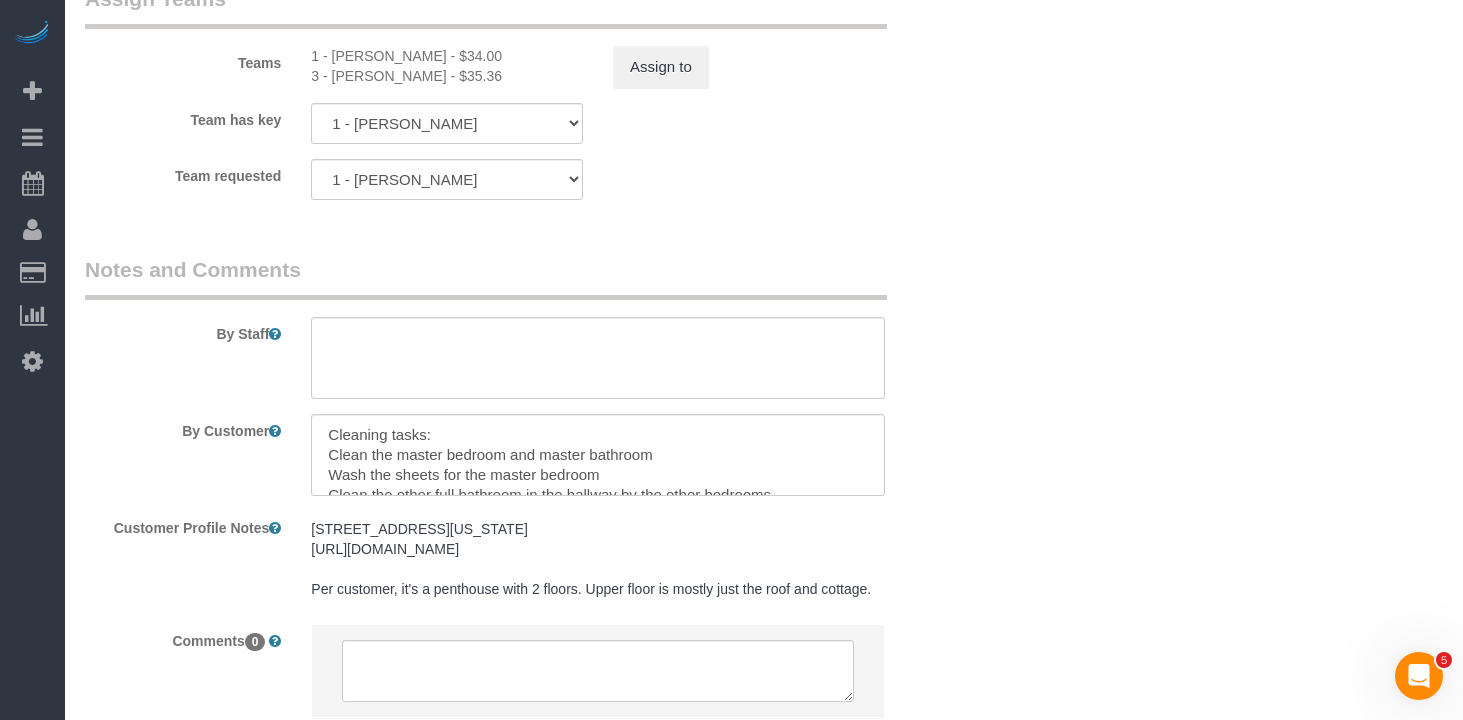 click on "Who
Email
[EMAIL_ADDRESS][DOMAIN_NAME]
Name *
[PERSON_NAME][GEOGRAPHIC_DATA]
Not Flexible
Same Cleaners
Team Job
Waived Cancellation fee feb132025
Where
Address
[STREET_ADDRESS] 8AB
[US_STATE]
AK
AL
AR
AZ
CA
CO
CT
DC
DE
[GEOGRAPHIC_DATA]
[GEOGRAPHIC_DATA]
HI
IA
ID
IL
IN
KS
[GEOGRAPHIC_DATA]
LA
MA
MD
ME
MI" at bounding box center (764, -750) 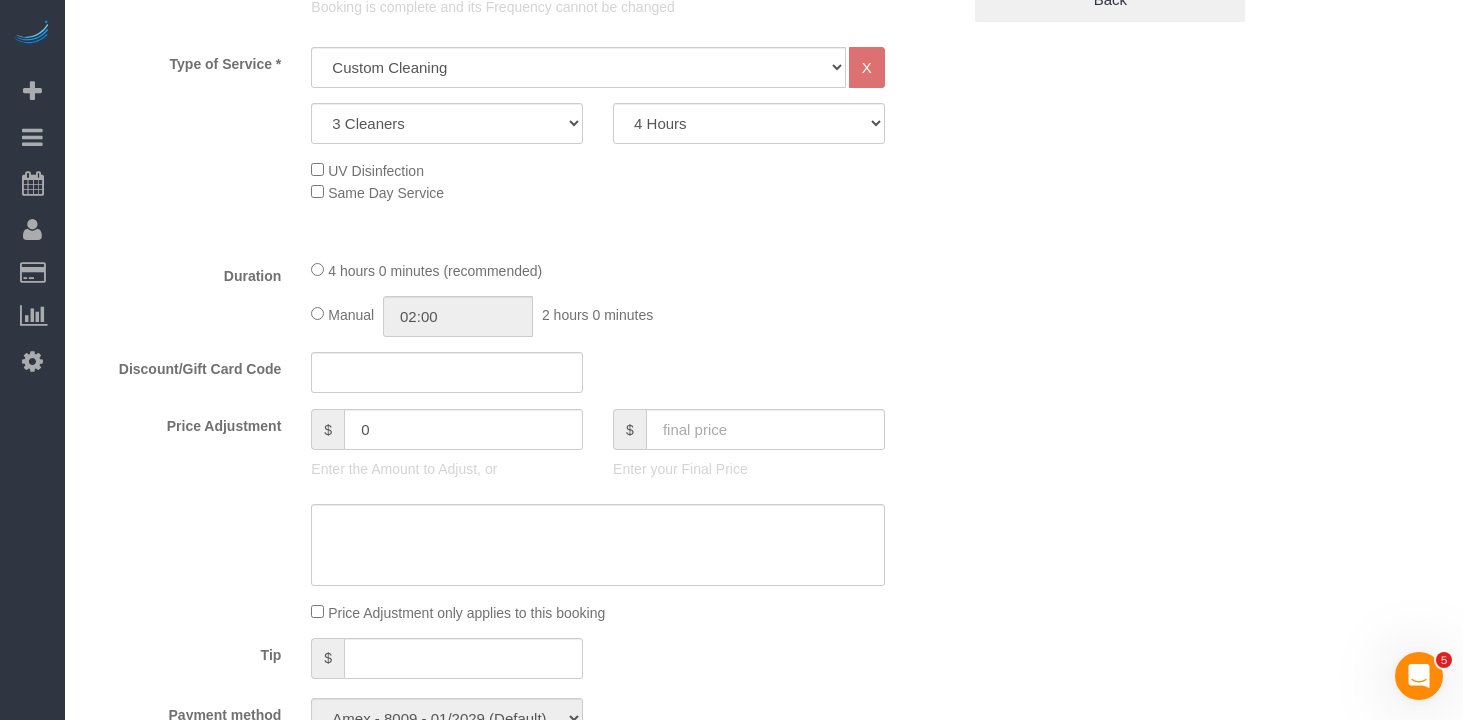scroll, scrollTop: 891, scrollLeft: 0, axis: vertical 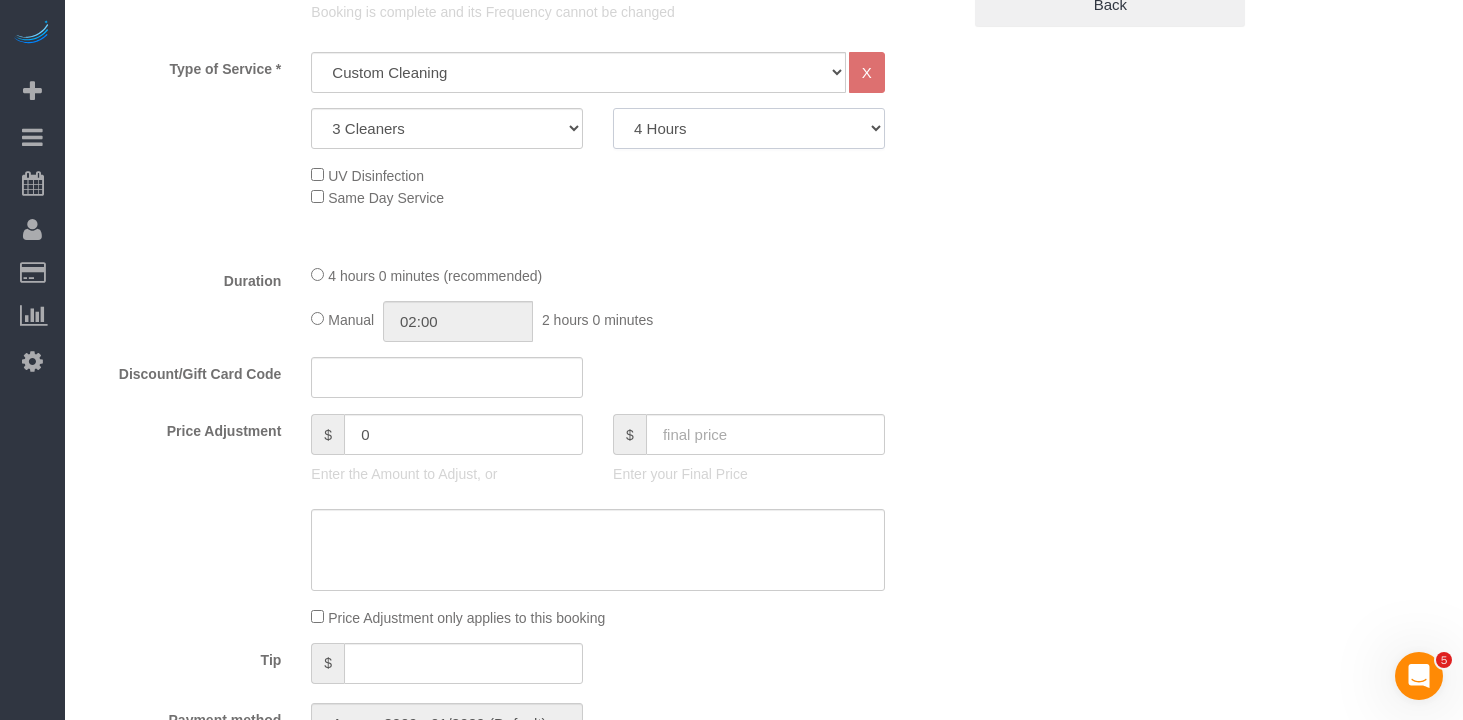 click on "2 Hours
2.5 Hours
3 Hours
3.5 Hours
4 Hours
4.5 Hours
5 Hours
5.5 Hours
6 Hours
6.5 Hours
7 Hours
7.5 Hours
8 Hours
8.5 Hours
9 Hours
9.5 Hours
10 Hours
10.5 Hours
11 Hours
11.5 Hours
12 Hours
12.5 Hours
13 Hours
13.5 Hours
14 Hours
14.5 Hours
15 Hours
15.5 Hours
16 Hours
16.5 Hours" 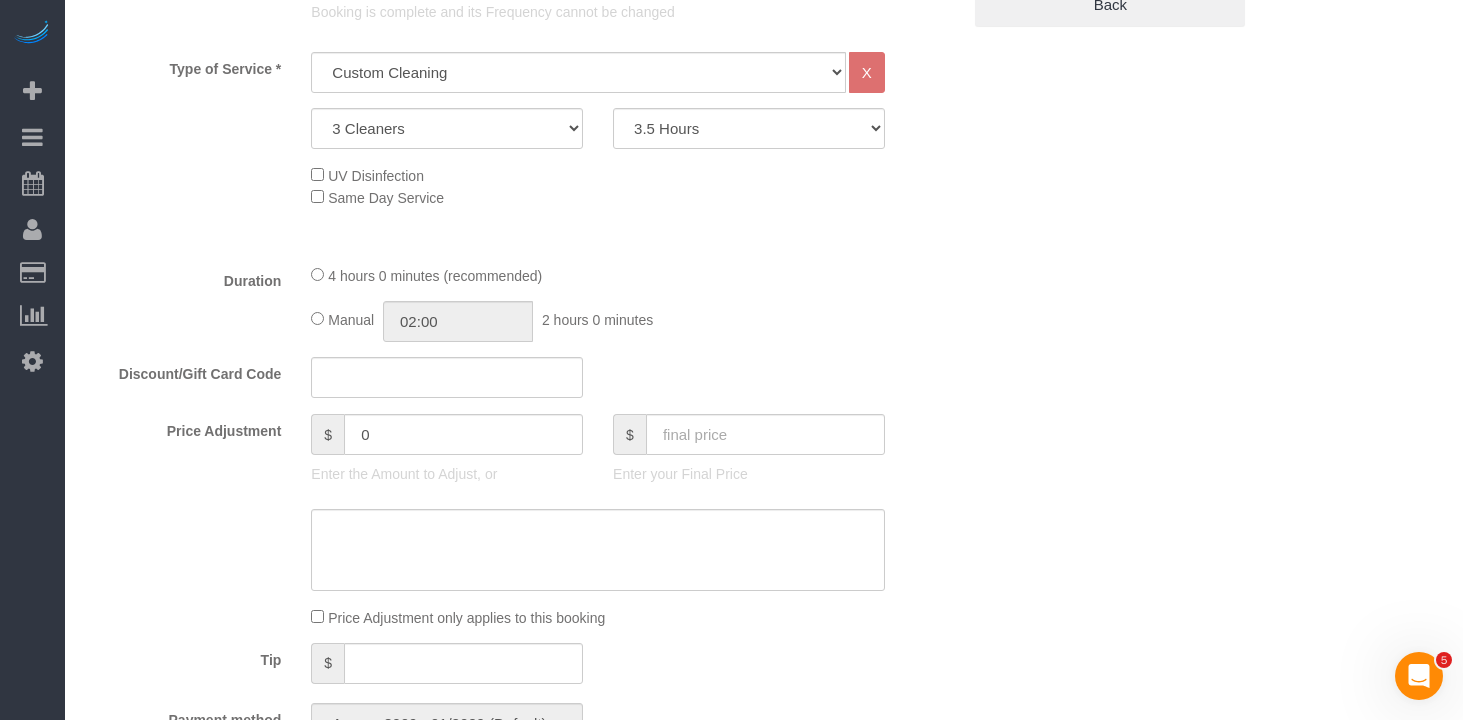 click on "Who
Email
[EMAIL_ADDRESS][DOMAIN_NAME]
Name *
[PERSON_NAME][GEOGRAPHIC_DATA]
Not Flexible
Same Cleaners
Team Job
Waived Cancellation fee feb132025
Where
Address
[STREET_ADDRESS] 8AB
[US_STATE]
AK
AL
AR
AZ
CA
CO
CT
DC
DE
[GEOGRAPHIC_DATA]
[GEOGRAPHIC_DATA]
HI
IA
ID
IL
IN
KS
[GEOGRAPHIC_DATA]
LA
MA
MD
ME
MI" at bounding box center [764, 749] 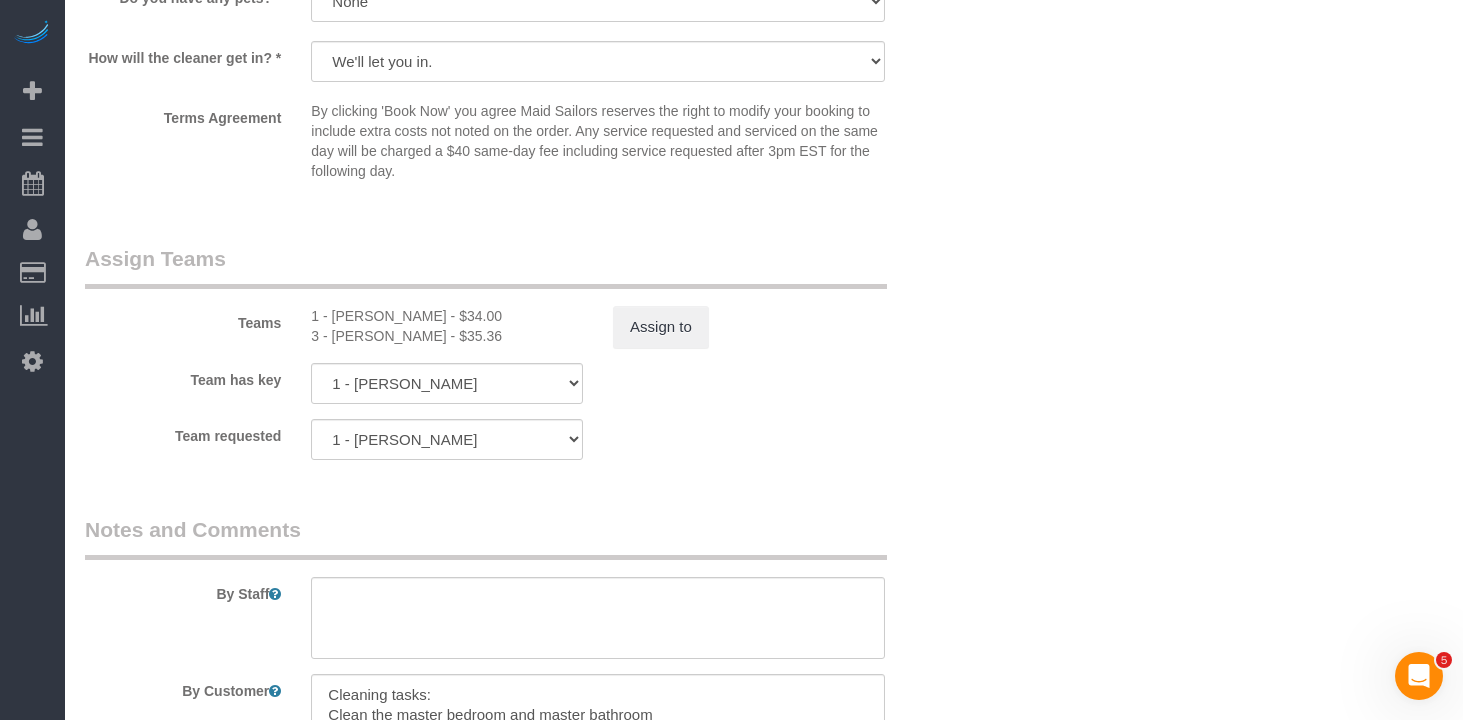 scroll, scrollTop: 2135, scrollLeft: 0, axis: vertical 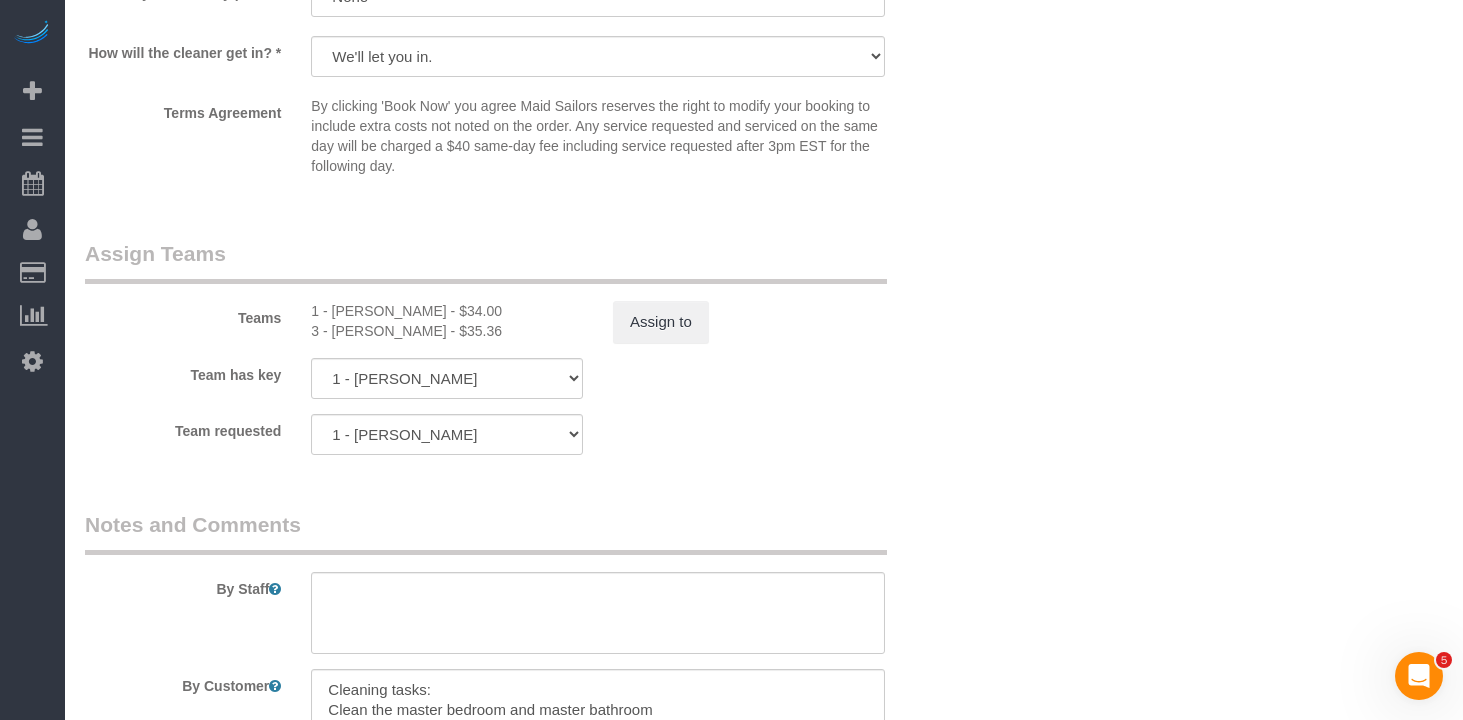 select on "spot11" 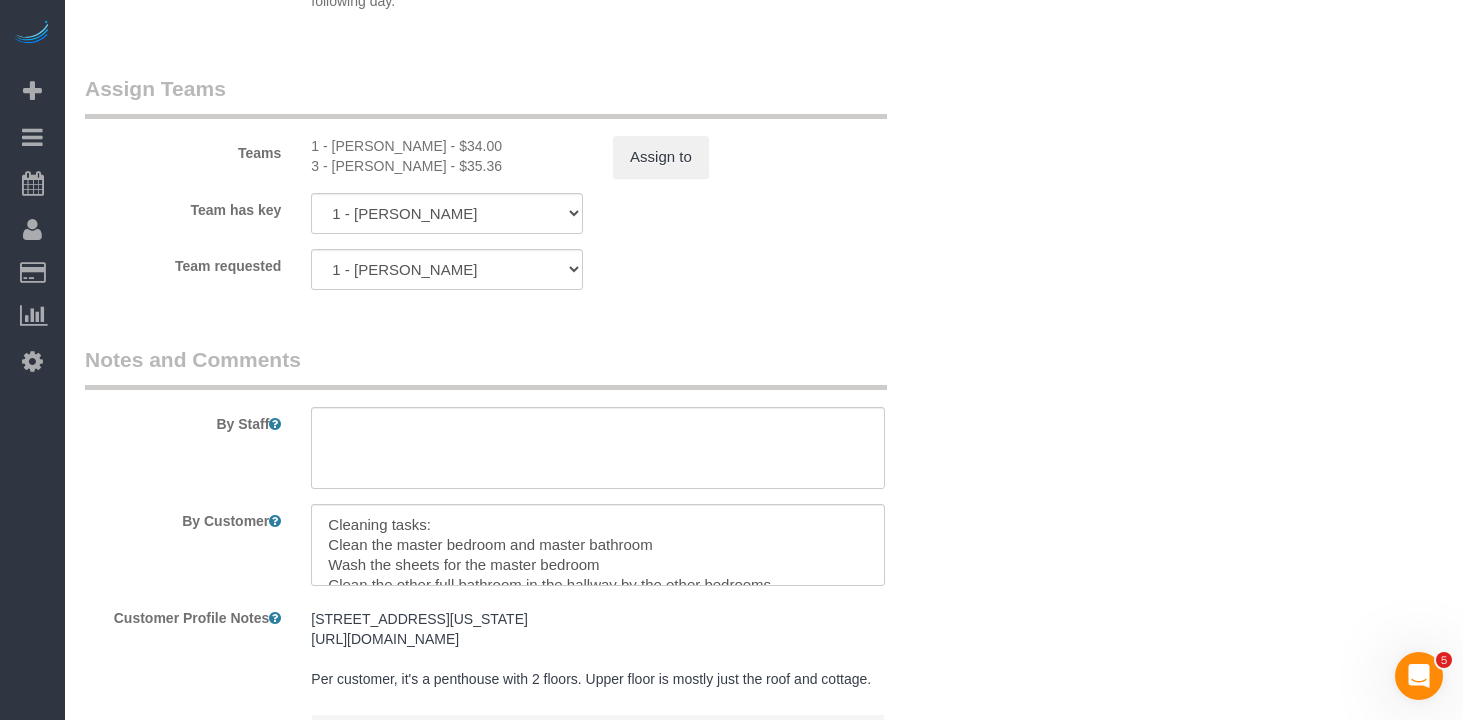 scroll, scrollTop: 2553, scrollLeft: 0, axis: vertical 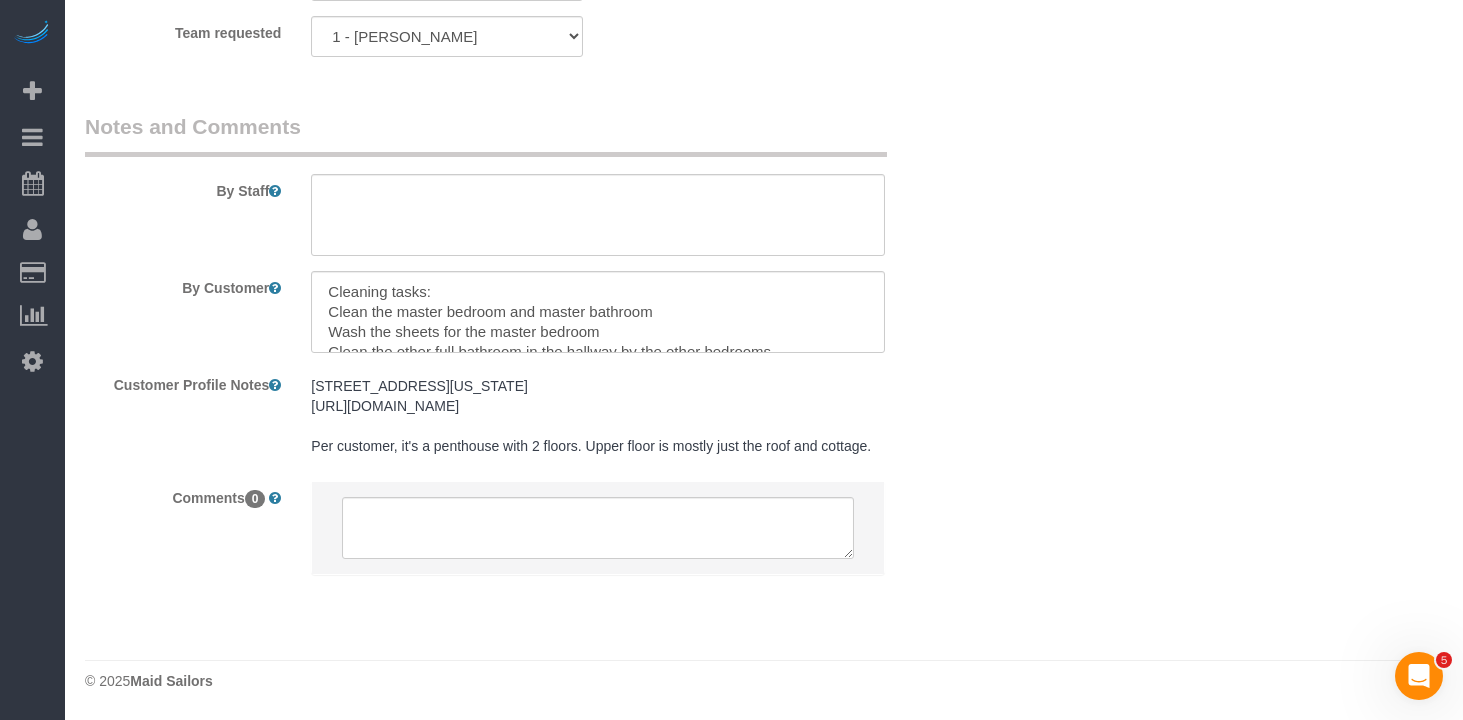drag, startPoint x: 959, startPoint y: 357, endPoint x: 919, endPoint y: 359, distance: 40.04997 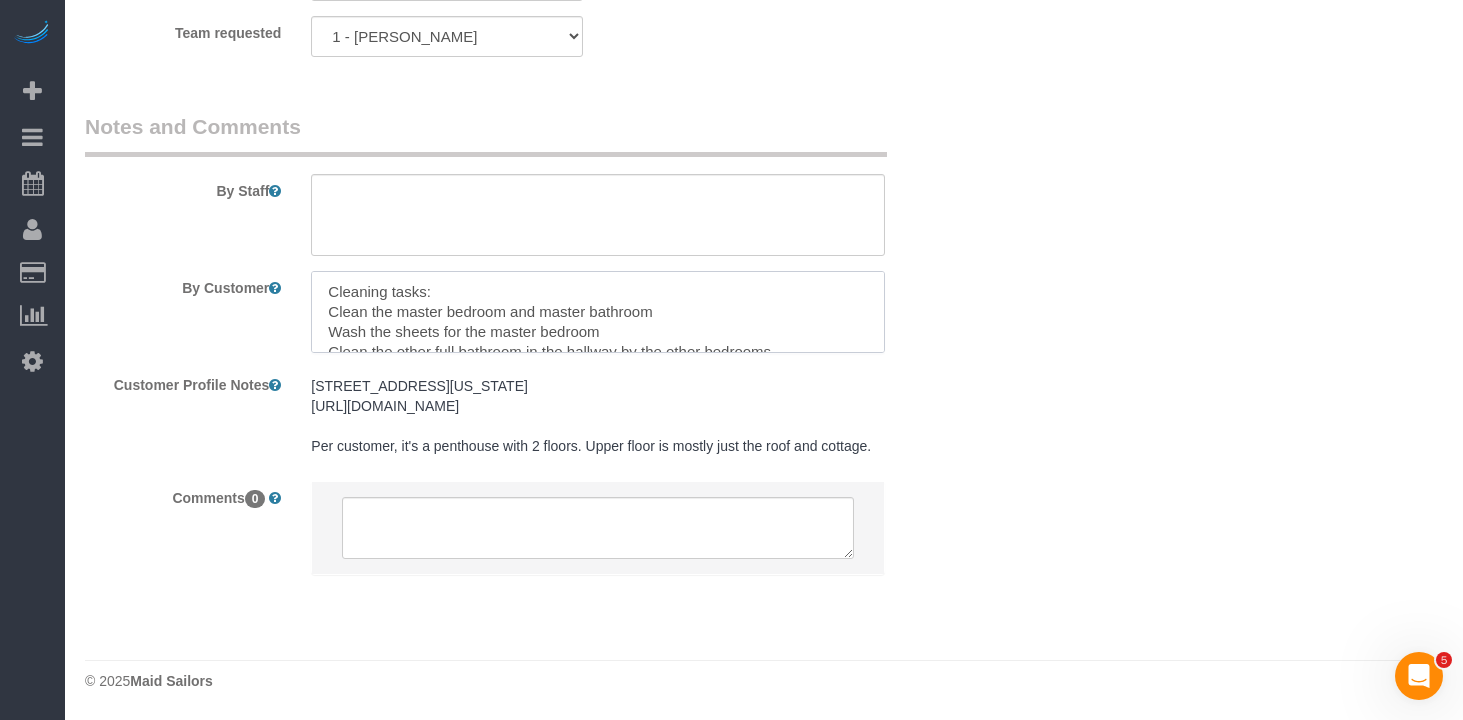 click at bounding box center [598, 312] 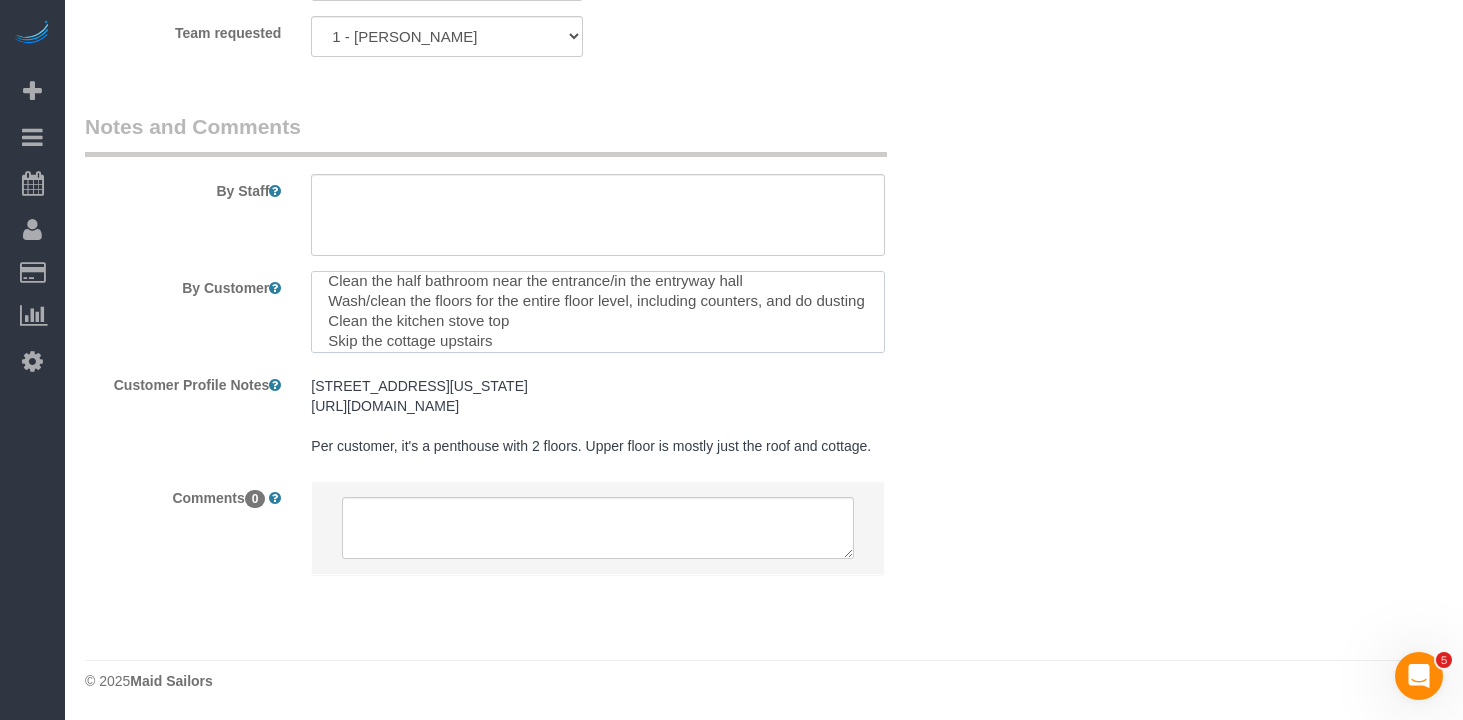 scroll, scrollTop: 98, scrollLeft: 0, axis: vertical 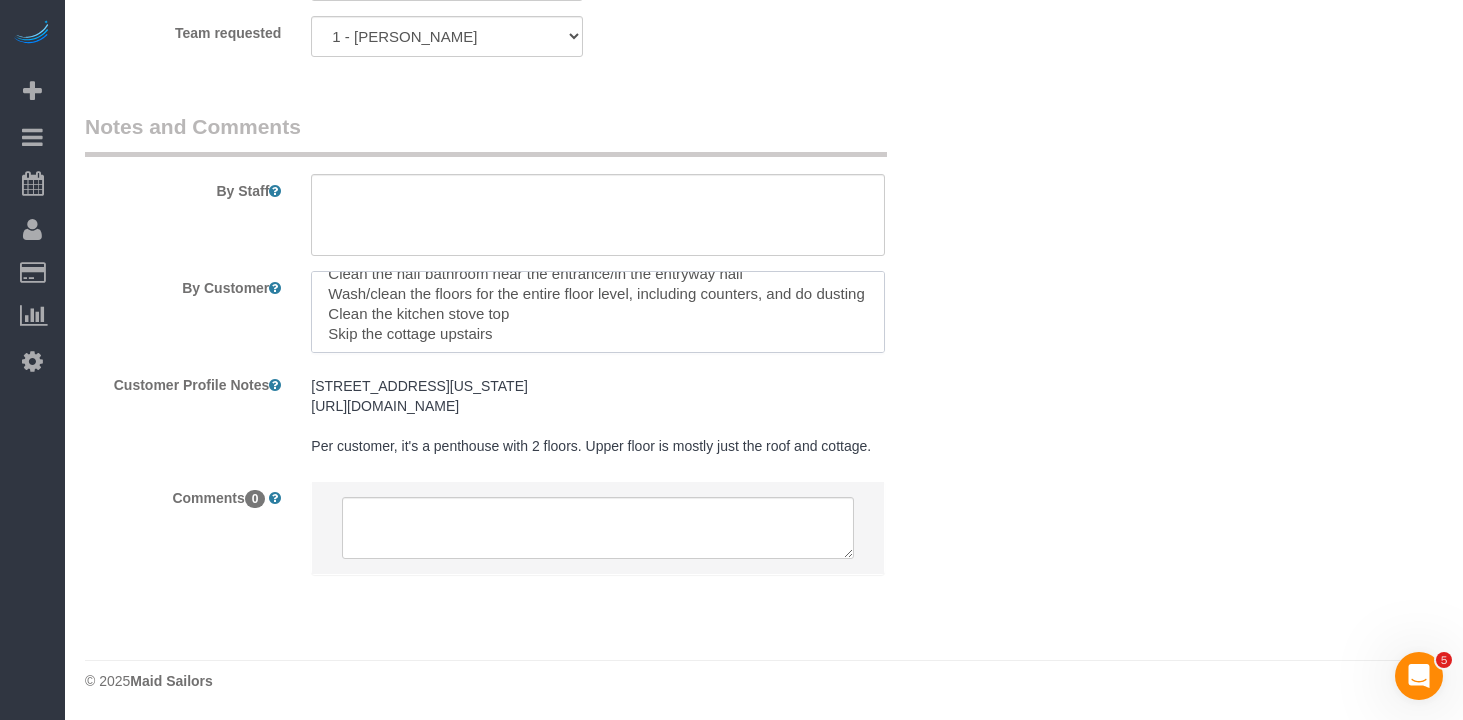 click at bounding box center [598, 312] 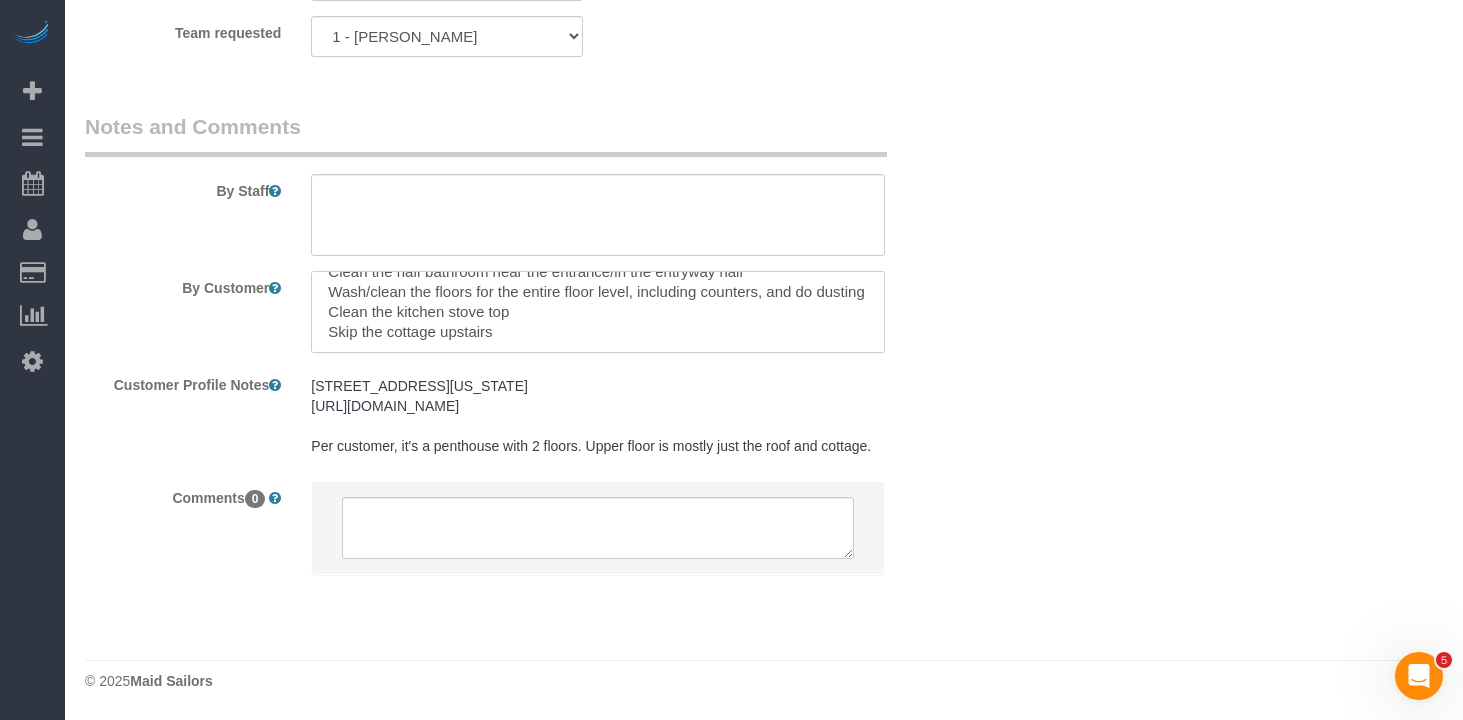 click at bounding box center [598, 312] 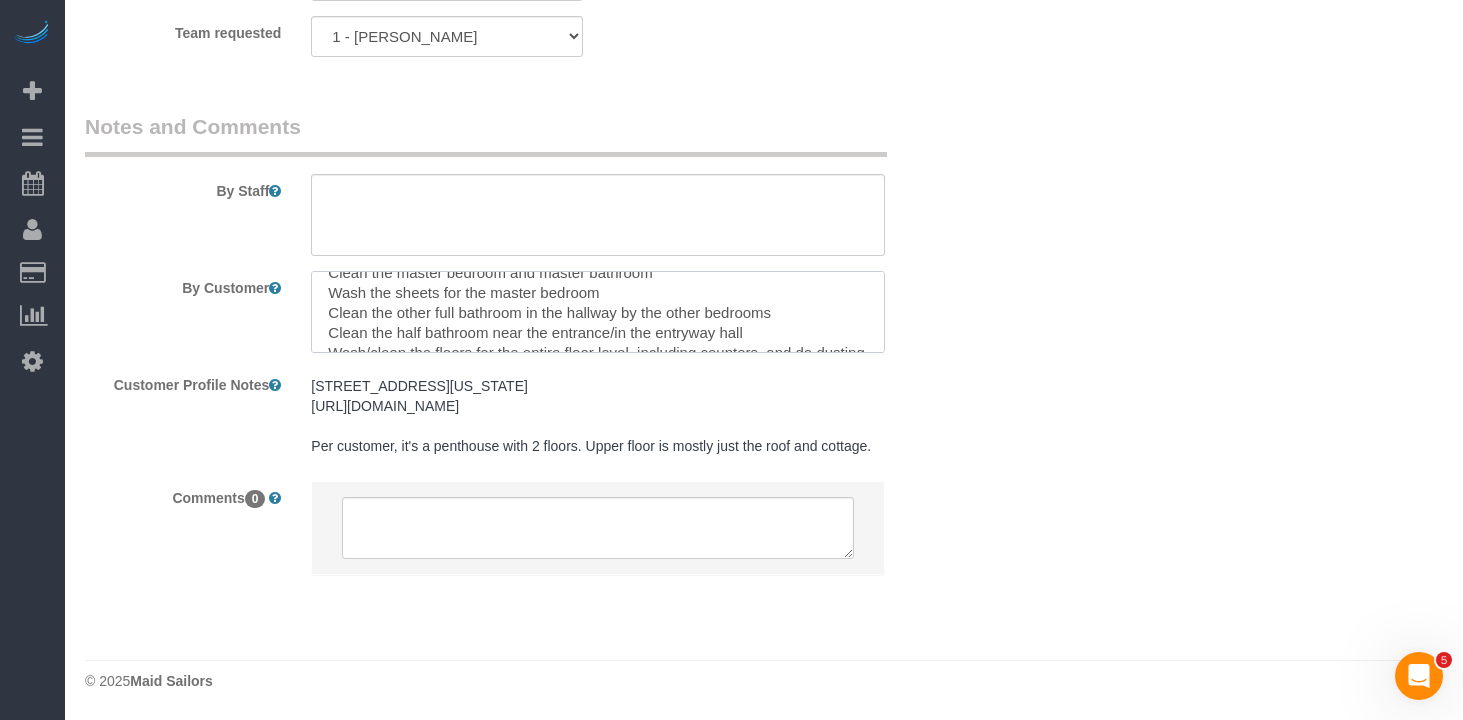 scroll, scrollTop: 0, scrollLeft: 0, axis: both 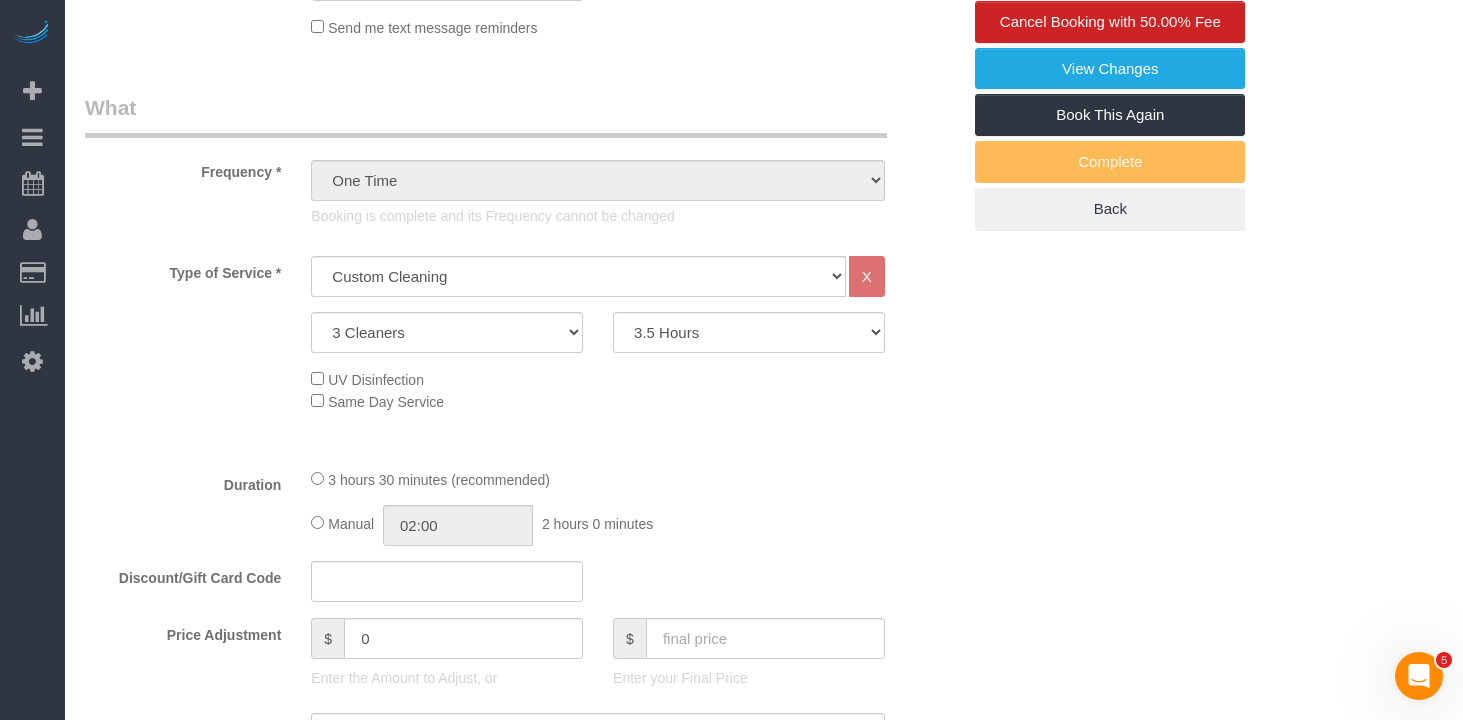 click on "Type of Service *
Under 1,000 sq. ft. 1,001 - 1,500 sq. ft. 1,500+ sq. ft. Custom Cleaning Office Cleaning Airbnb Cleaning Post Construction Cleaning RE-CLEAN Hourly Rate - 8.0 Hourly Rate - 7.5 Late Cancellation - Invoice Purposes Hourly Rate (30% OFF) Bungalow Living Hello [PERSON_NAME] - Standard Cleaning Hello [PERSON_NAME] - Hourly Rate TULU - Standard Cleaning TULU - Hourly Rate Hourly Rate (15% OFF) Hourly Rate (20% OFF) Hourly Rate (25% OFF) Hourly Rate (22.5% OFF) Charity Clean Outsite - Hourly Rate Floor Cleaning 100/hr 140/hr Upholstery Cleaning Hourly Rate (Comped Cleaning) Power Washing Carpet/Rug Cleaning Floor Cleaning Couch Cleaning
X
1 Cleaner
2 Cleaners
3 Cleaners" 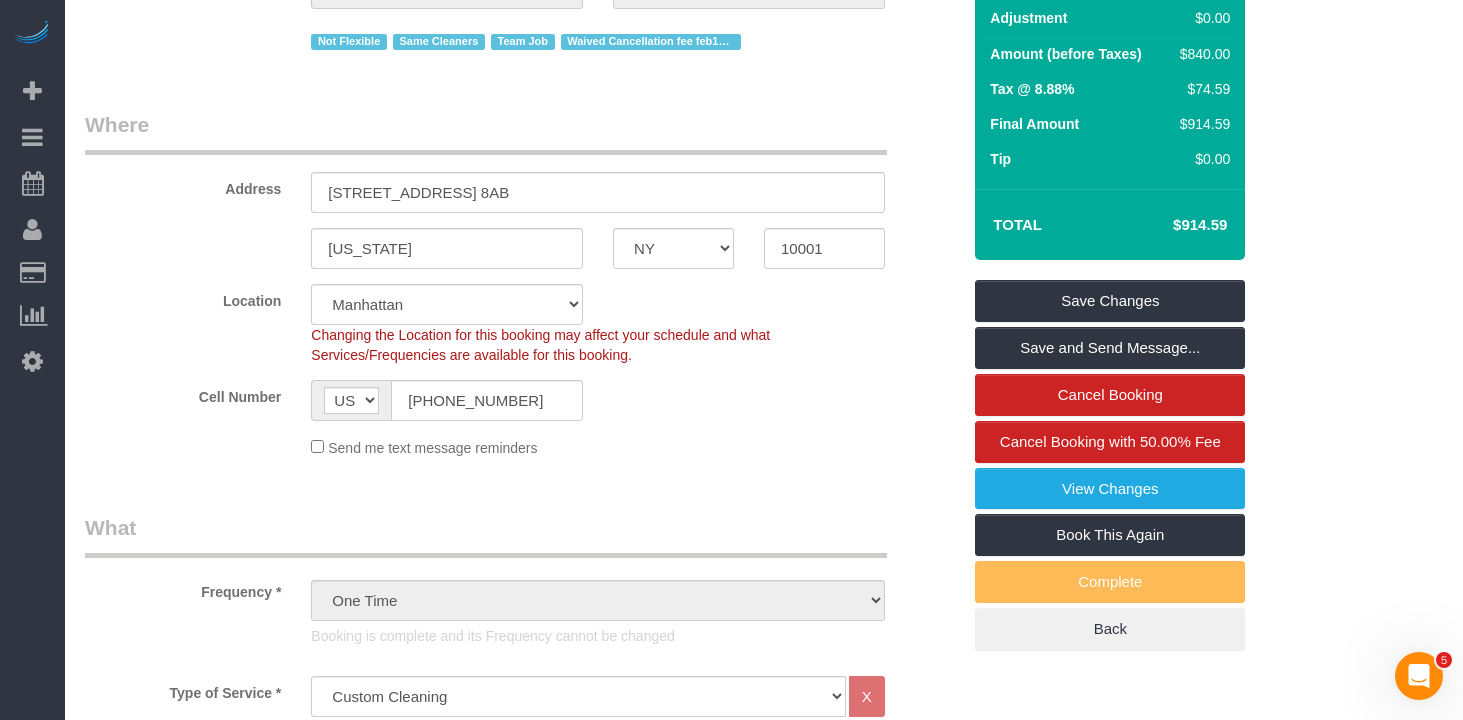 scroll, scrollTop: 210, scrollLeft: 0, axis: vertical 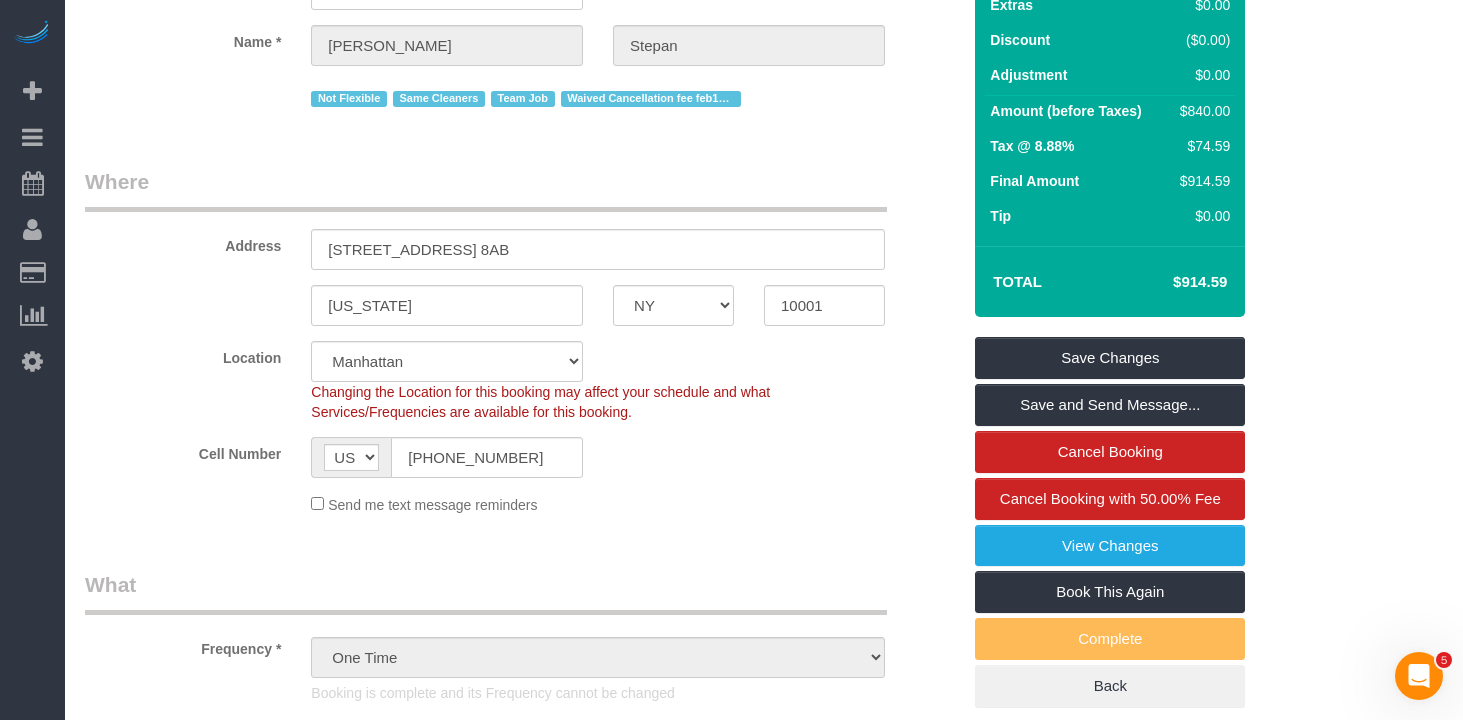 click on "Location
[GEOGRAPHIC_DATA] [GEOGRAPHIC_DATA] [GEOGRAPHIC_DATA] [GEOGRAPHIC_DATA] [GEOGRAPHIC_DATA] [GEOGRAPHIC_DATA] [GEOGRAPHIC_DATA] [US_STATE] [GEOGRAPHIC_DATA] [GEOGRAPHIC_DATA] [GEOGRAPHIC_DATA] [GEOGRAPHIC_DATA]
Changing the Location for this booking may affect your schedule and what
Services/Frequencies are available for this booking.
Cell Number
AF AL DZ AD AO AI AQ AG AR AM AW AU AT AZ BS BH BD BB BY BE BZ BJ BM BT BO BA BW BR GB IO BN BG BF BI KH CM CA CV BQ KY CF TD CL CN CX CC CO KM CD CG CK CR HR CU CW CY CZ CI DK DJ DM DO TL EC EG SV GQ ER EE ET FK FO FJ FI FR GF PF TF GA GM GE DE GH GI GR GL GD GP GU GT GG GN GW GY HT HN HK HU IS IN ID IR IQ IE IM IL IT JM JP JE JO KZ KE KI KP KR KW KG LA LV LB LS [PERSON_NAME] LI [PERSON_NAME] MO MK MG MW MY MV ML MT MH MQ MR MU YT MX FM MD MC [GEOGRAPHIC_DATA] ME MS MA MZ MM NA NR NP NL NC NZ NI NE NG NU NF MP NO OM PK PW PS PA PG PY PE PH PN PL PT PR QA RO RU RW RE AS WS SM ST SA SN RS SC SL SG SK SI SB SO ZA GS SS ES LK BL SH KN LC SX MF PM VC SD SR SJ SZ SE CH SY TW TJ TZ TH TG TK" 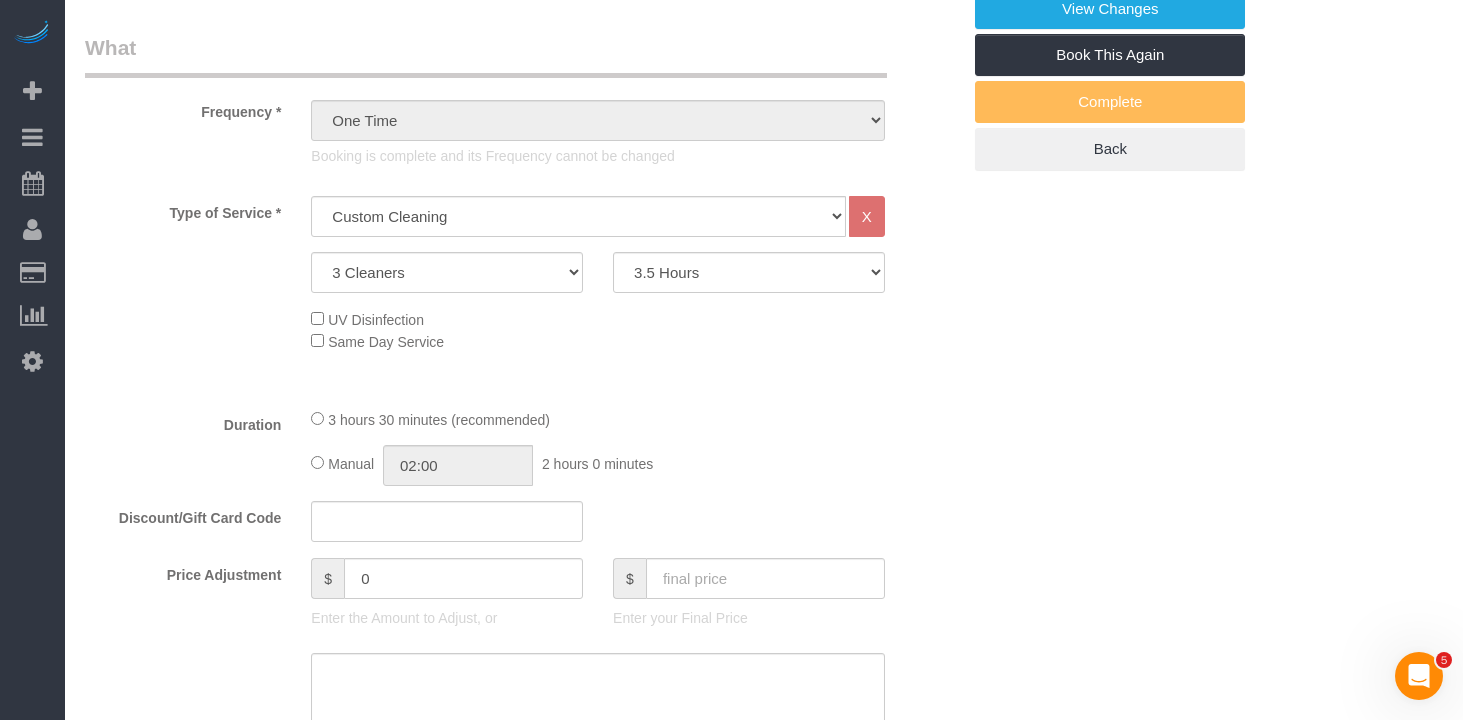 scroll, scrollTop: 780, scrollLeft: 0, axis: vertical 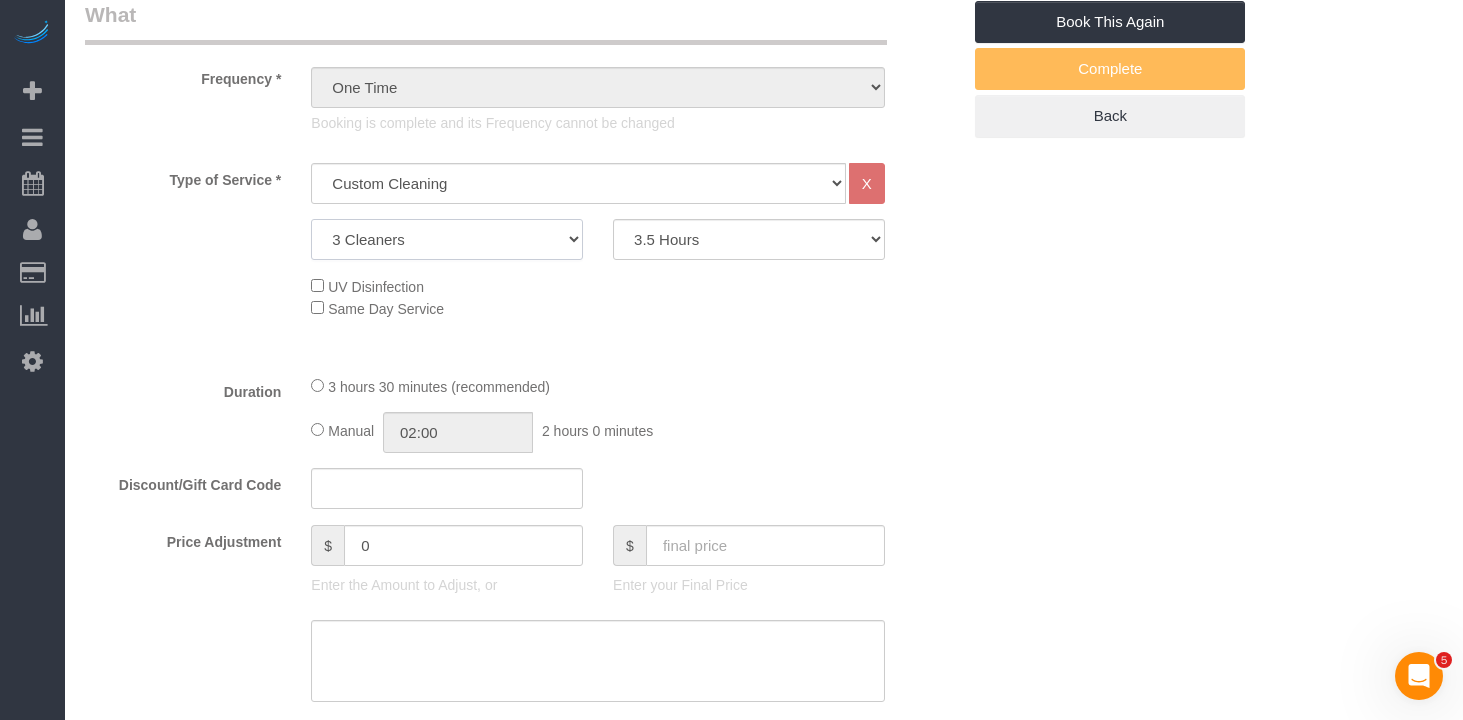 click on "1 Cleaner
2 Cleaners
3 Cleaners
4 Cleaners
5 Cleaners" 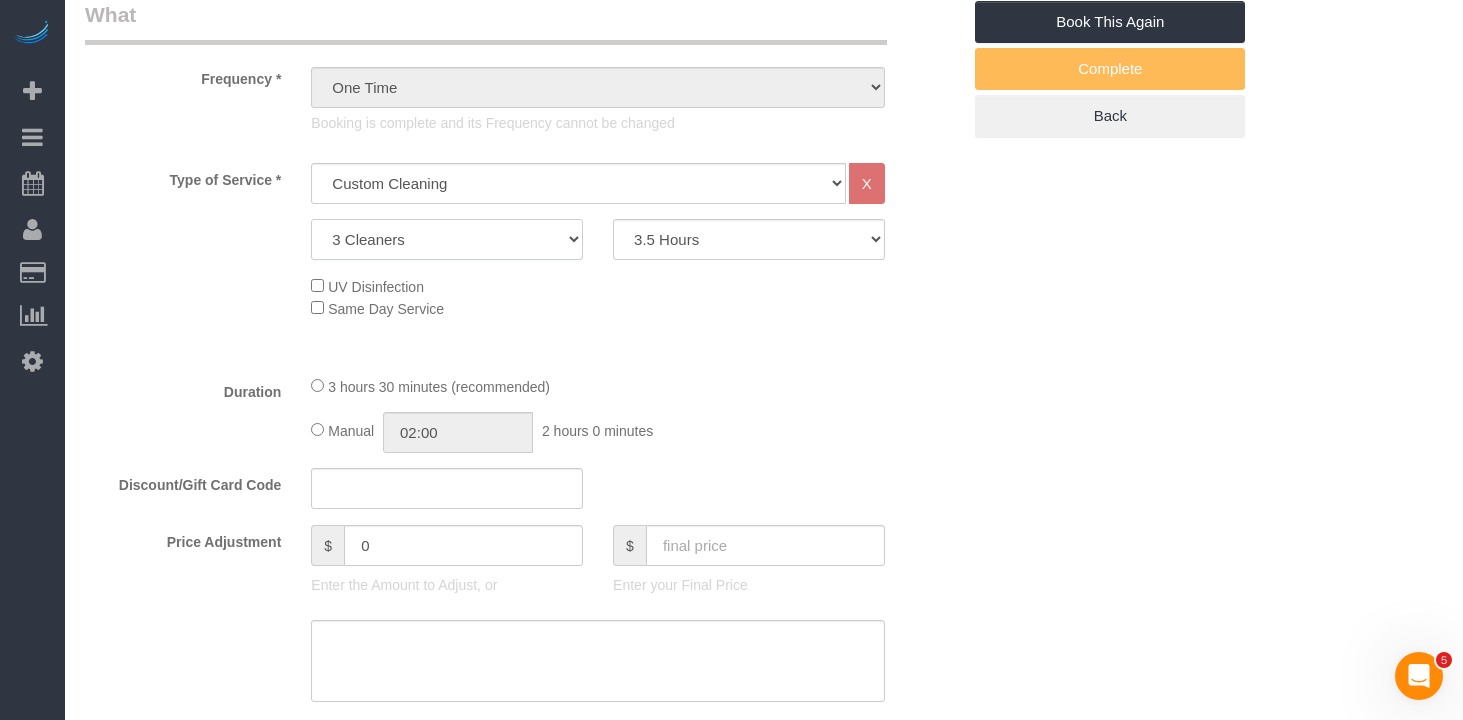select on "2" 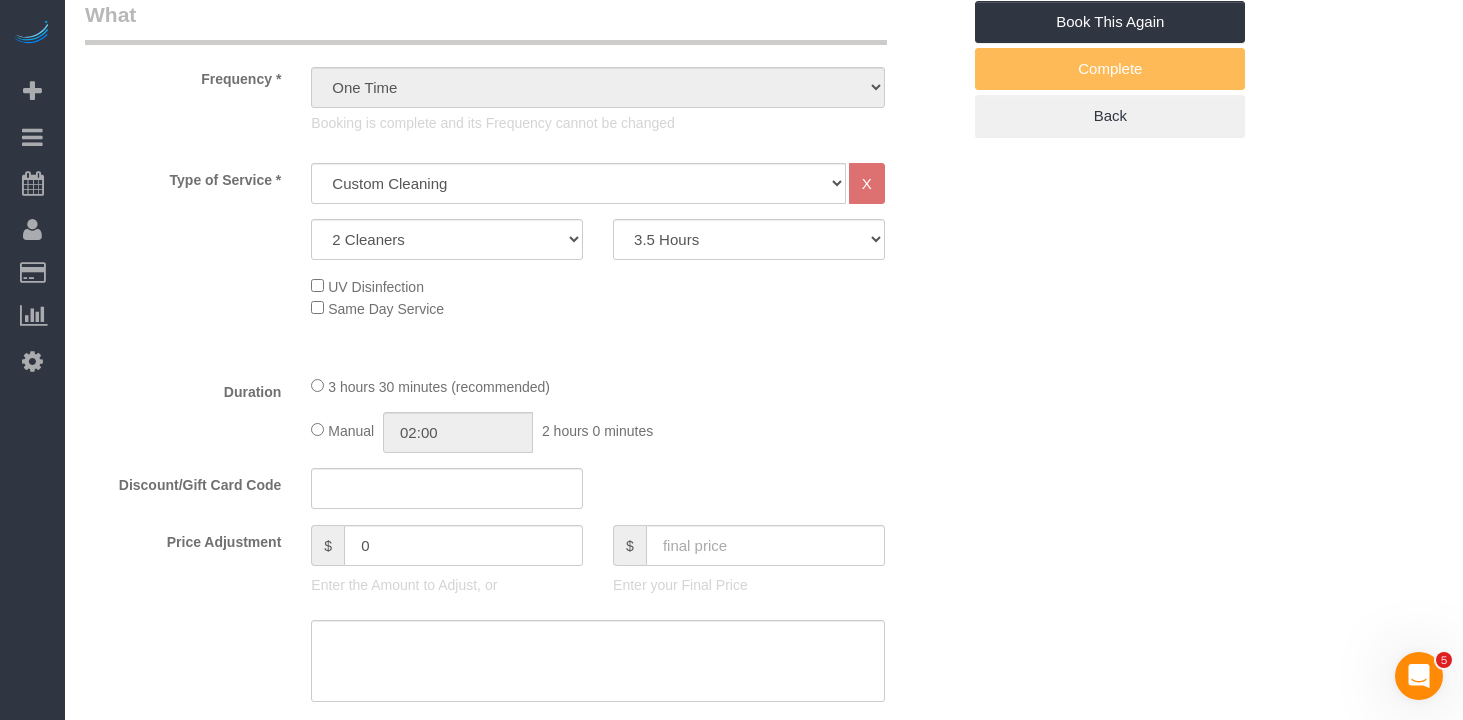 click on "Type of Service *
Under 1,000 sq. ft. 1,001 - 1,500 sq. ft. 1,500+ sq. ft. Custom Cleaning Office Cleaning Airbnb Cleaning Post Construction Cleaning RE-CLEAN Hourly Rate - 8.0 Hourly Rate - 7.5 Late Cancellation - Invoice Purposes Hourly Rate (30% OFF) Bungalow Living Hello [PERSON_NAME] - Standard Cleaning Hello [PERSON_NAME] - Hourly Rate TULU - Standard Cleaning TULU - Hourly Rate Hourly Rate (15% OFF) Hourly Rate (20% OFF) Hourly Rate (25% OFF) Hourly Rate (22.5% OFF) Charity Clean Outsite - Hourly Rate Floor Cleaning 100/hr 140/hr Upholstery Cleaning Hourly Rate (Comped Cleaning) Power Washing Carpet/Rug Cleaning Floor Cleaning Couch Cleaning
X
1 Cleaner
2 Cleaners
3 Cleaners" 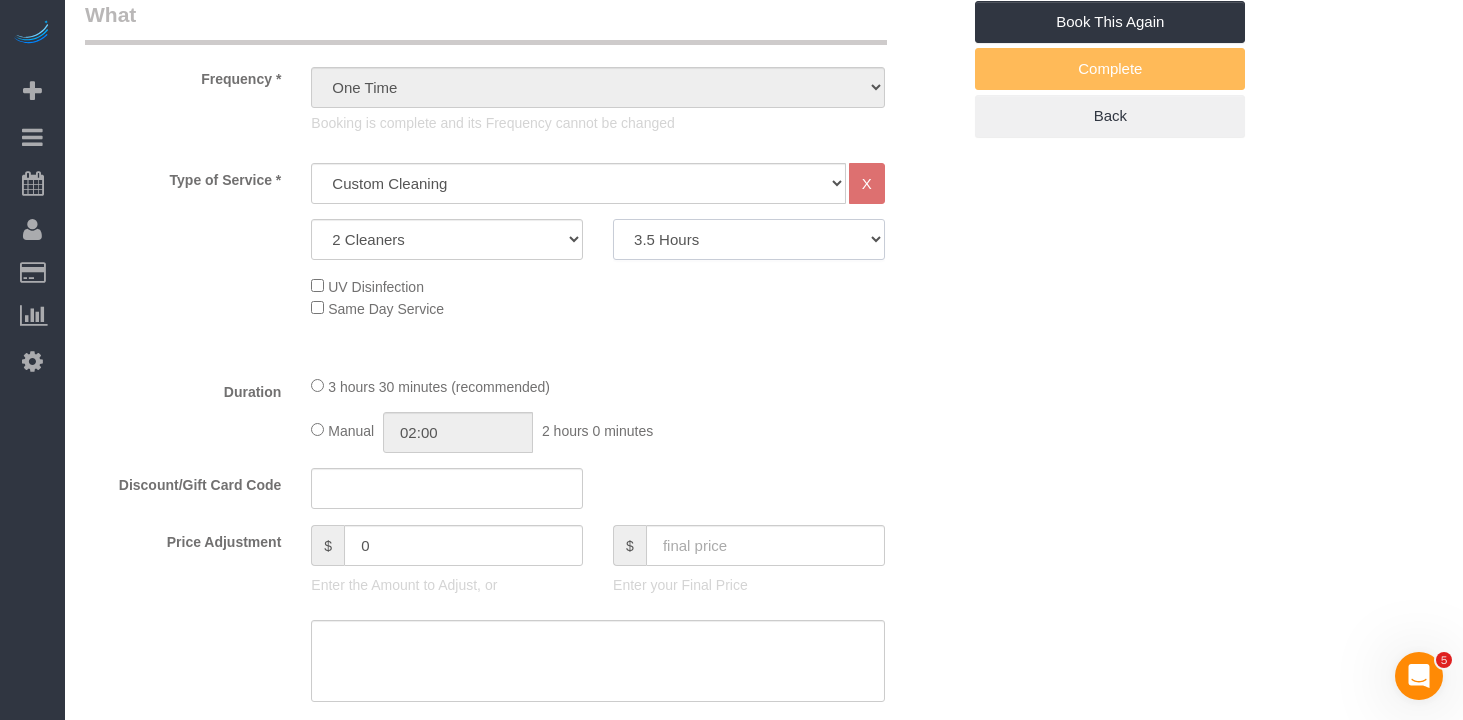 click on "2 Hours
2.5 Hours
3 Hours
3.5 Hours
4 Hours
4.5 Hours
5 Hours
5.5 Hours
6 Hours
6.5 Hours
7 Hours
7.5 Hours
8 Hours
8.5 Hours
9 Hours
9.5 Hours
10 Hours
10.5 Hours
11 Hours
11.5 Hours
12 Hours
12.5 Hours
13 Hours
13.5 Hours
14 Hours
14.5 Hours
15 Hours
15.5 Hours
16 Hours
16.5 Hours" 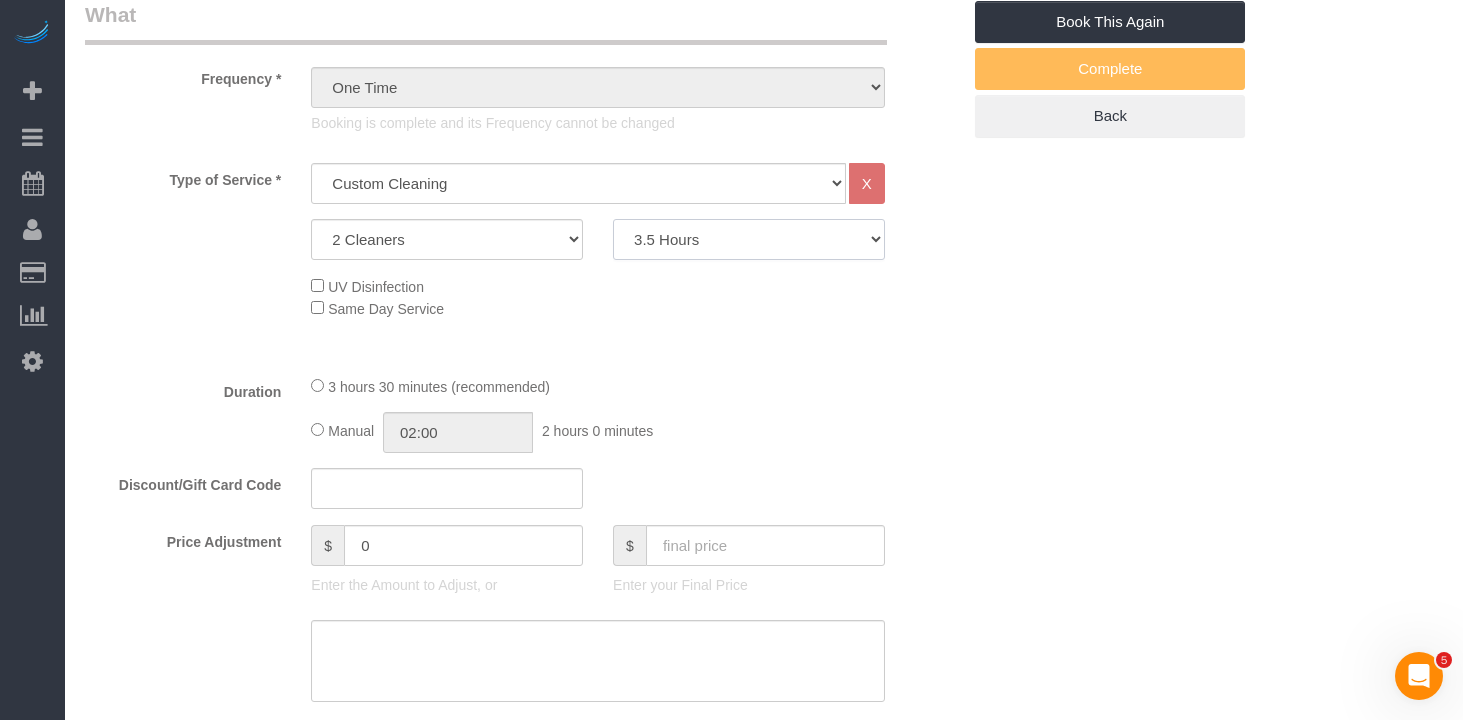 select on "180" 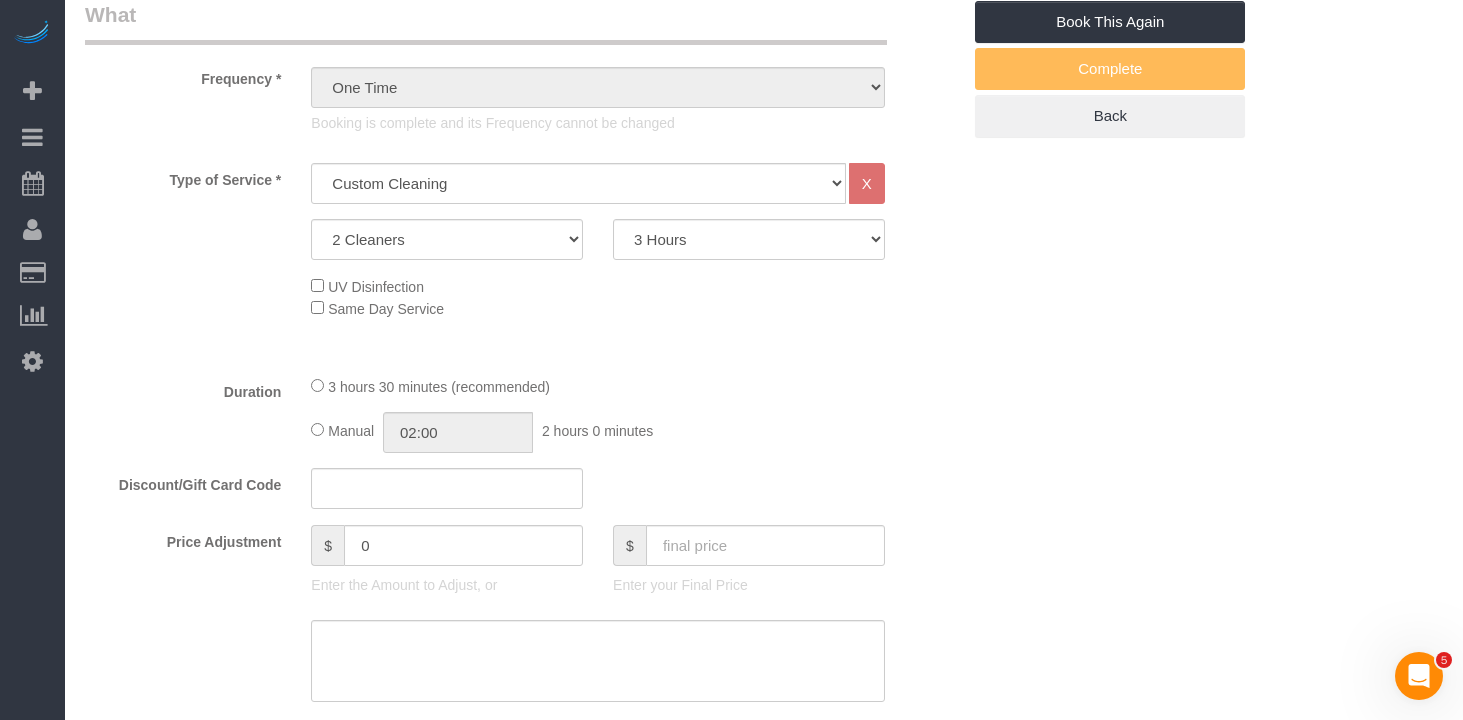 click on "Type of Service *
Under 1,000 sq. ft. 1,001 - 1,500 sq. ft. 1,500+ sq. ft. Custom Cleaning Office Cleaning Airbnb Cleaning Post Construction Cleaning RE-CLEAN Hourly Rate - 8.0 Hourly Rate - 7.5 Late Cancellation - Invoice Purposes Hourly Rate (30% OFF) Bungalow Living Hello [PERSON_NAME] - Standard Cleaning Hello [PERSON_NAME] - Hourly Rate TULU - Standard Cleaning TULU - Hourly Rate Hourly Rate (15% OFF) Hourly Rate (20% OFF) Hourly Rate (25% OFF) Hourly Rate (22.5% OFF) Charity Clean Outsite - Hourly Rate Floor Cleaning 100/hr 140/hr Upholstery Cleaning Hourly Rate (Comped Cleaning) Power Washing Carpet/Rug Cleaning Floor Cleaning Couch Cleaning
X
1 Cleaner
2 Cleaners
3 Cleaners" 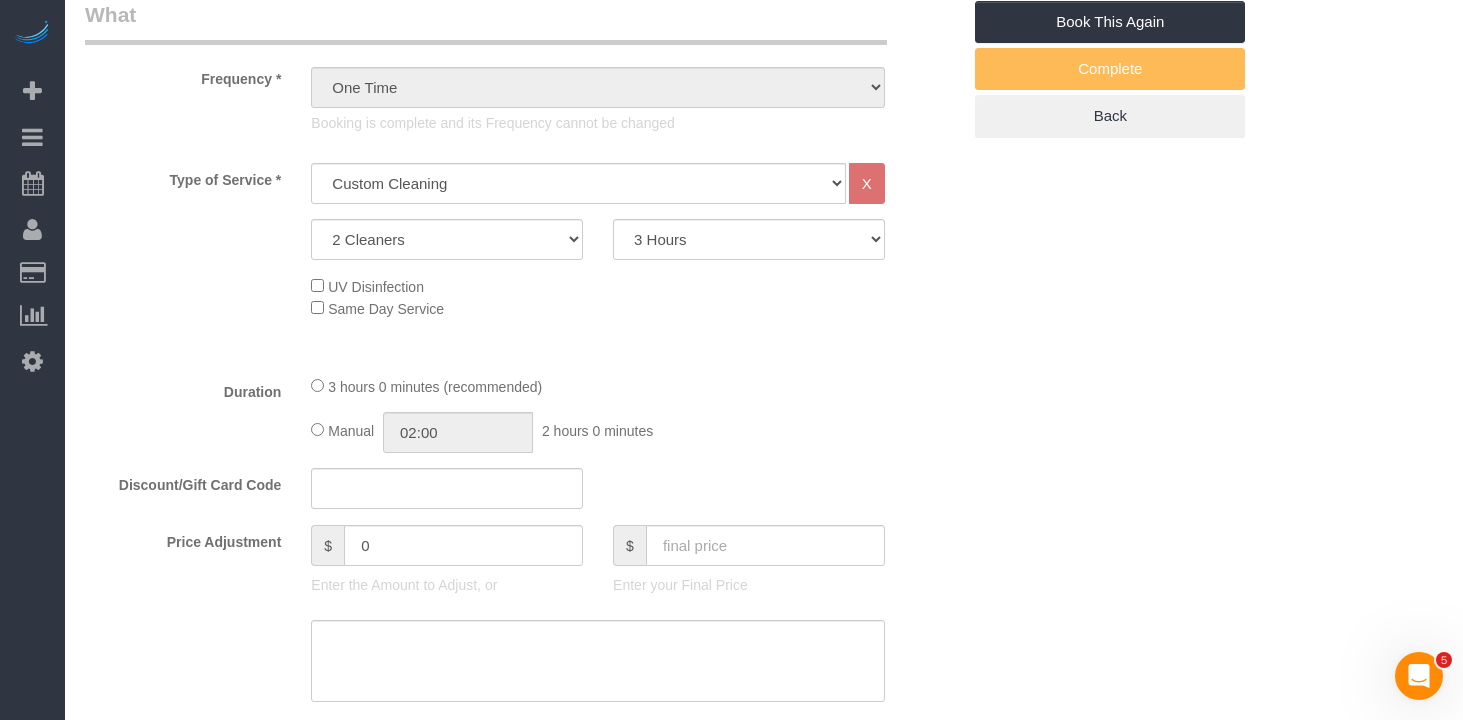 select on "spot16" 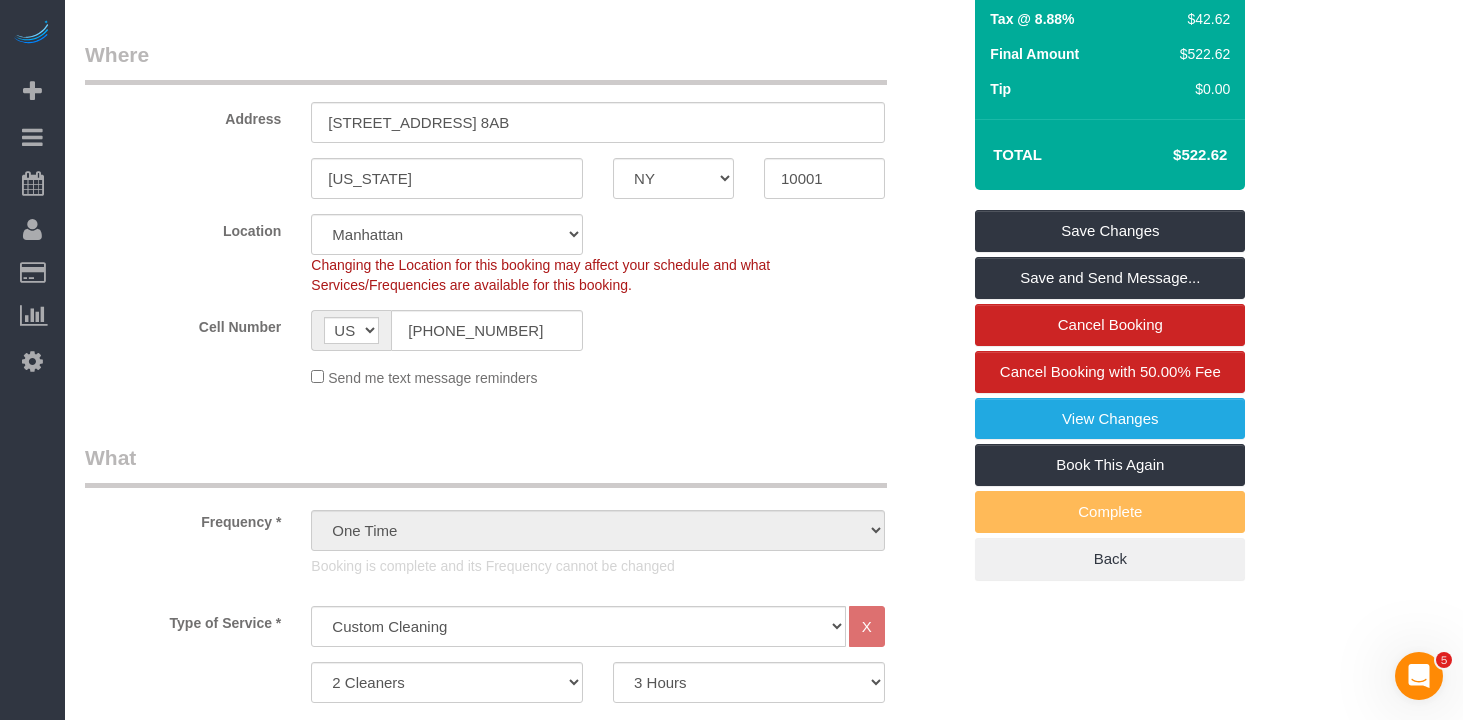 scroll, scrollTop: 227, scrollLeft: 0, axis: vertical 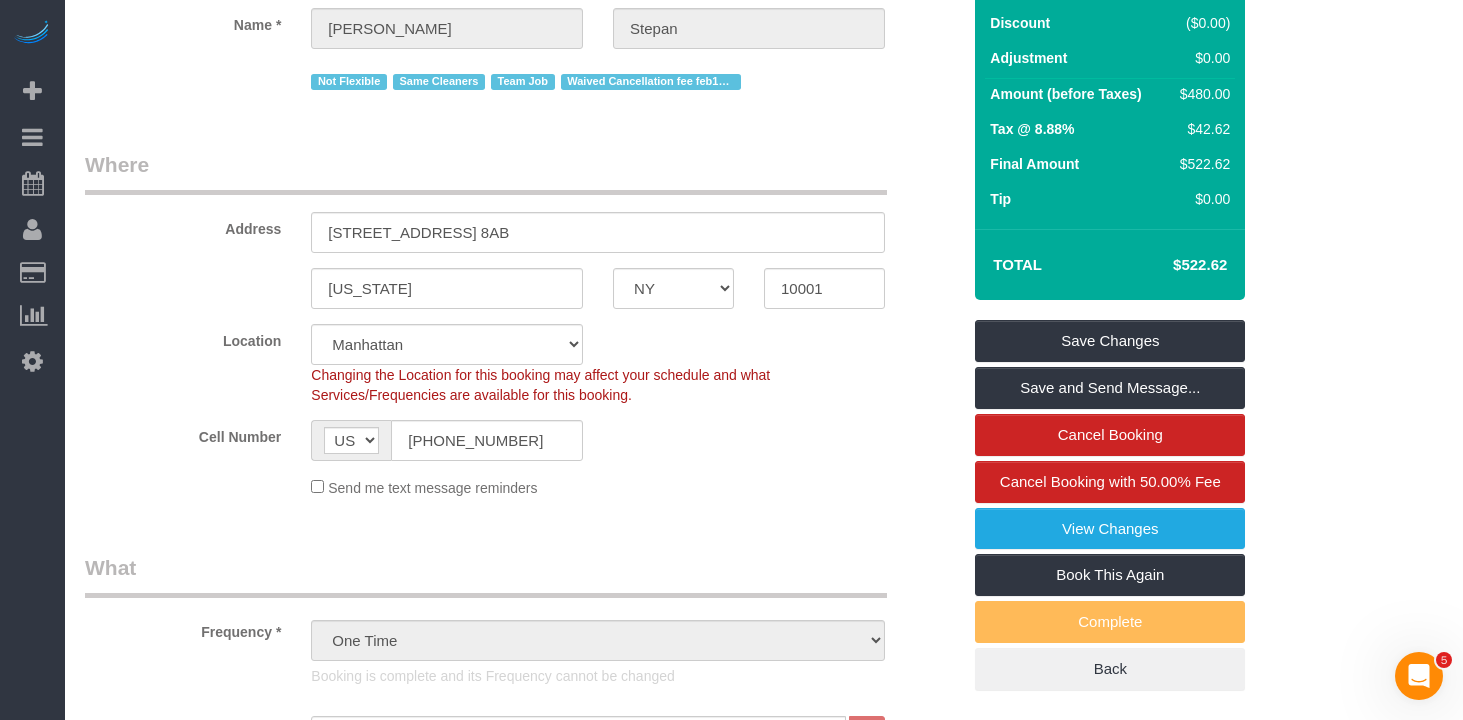 click on "Cell Number
AF AL DZ AD AO AI AQ AG AR AM AW AU AT AZ BS BH BD BB BY BE BZ BJ BM BT BO BA BW BR GB IO BN BG BF BI KH CM CA CV BQ KY CF TD CL CN CX CC CO KM CD CG CK CR HR CU CW CY CZ CI DK DJ DM DO TL EC EG SV GQ ER EE ET FK FO FJ FI FR GF PF TF GA GM GE DE GH GI GR GL GD GP GU GT GG GN GW GY HT HN HK HU IS IN ID IR IQ IE IM IL IT JM JP JE JO KZ KE KI KP KR KW KG LA LV LB LS LR LY LI LT LU MO MK MG MW MY MV ML MT MH MQ MR MU YT MX FM MD MC MN ME MS MA MZ MM NA NR NP NL NC NZ NI NE NG NU NF MP NO OM PK PW PS PA PG PY PE PH PN PL PT PR QA RO RU RW RE AS WS SM ST SA SN RS SC SL SG SK SI SB SO ZA GS SS ES LK BL SH KN LC SX MF PM VC SD SR SJ SZ SE CH SY TW TJ TZ TH TG TK TO TT TN TR TM TC TV UM UG UA AE US UY UZ VU VA VE VN VG VI WF EH YE ZM ZW AX
(347) 997-0926" 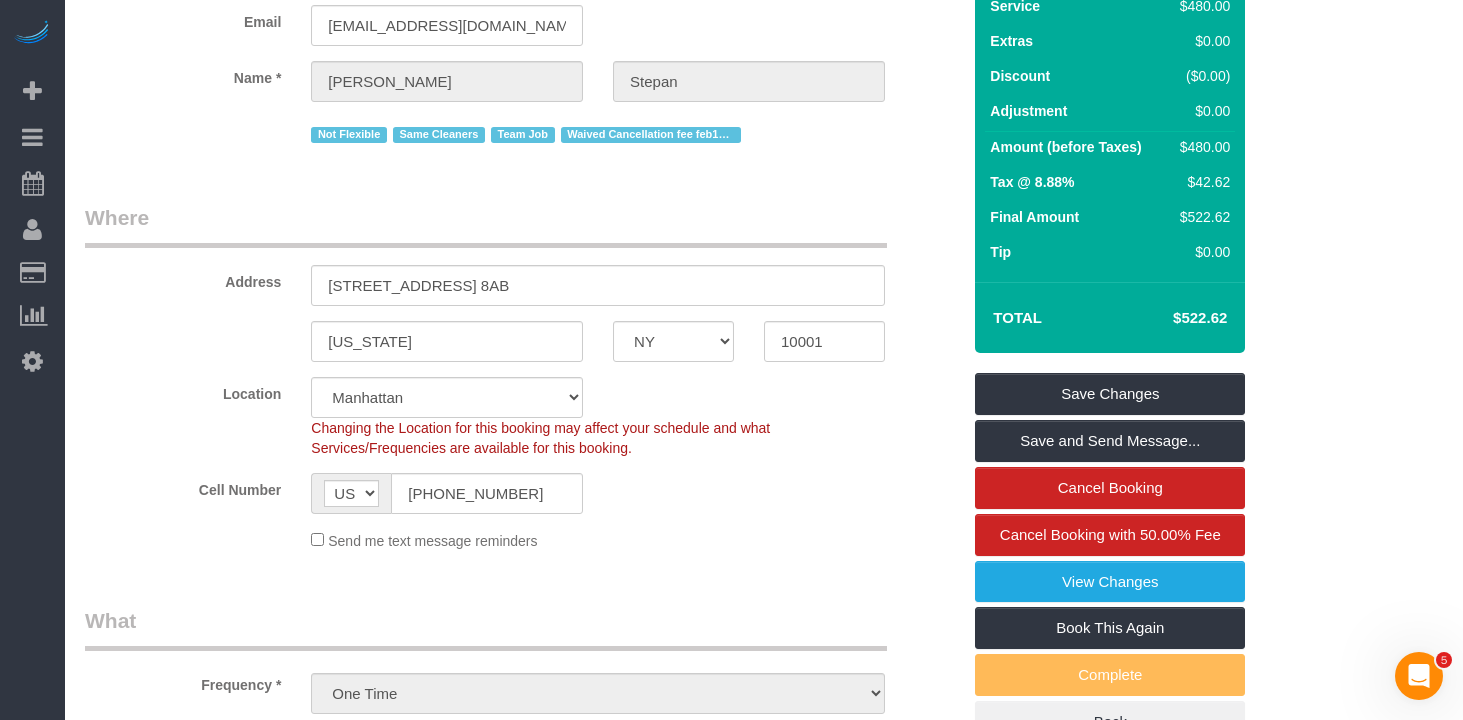 scroll, scrollTop: 180, scrollLeft: 0, axis: vertical 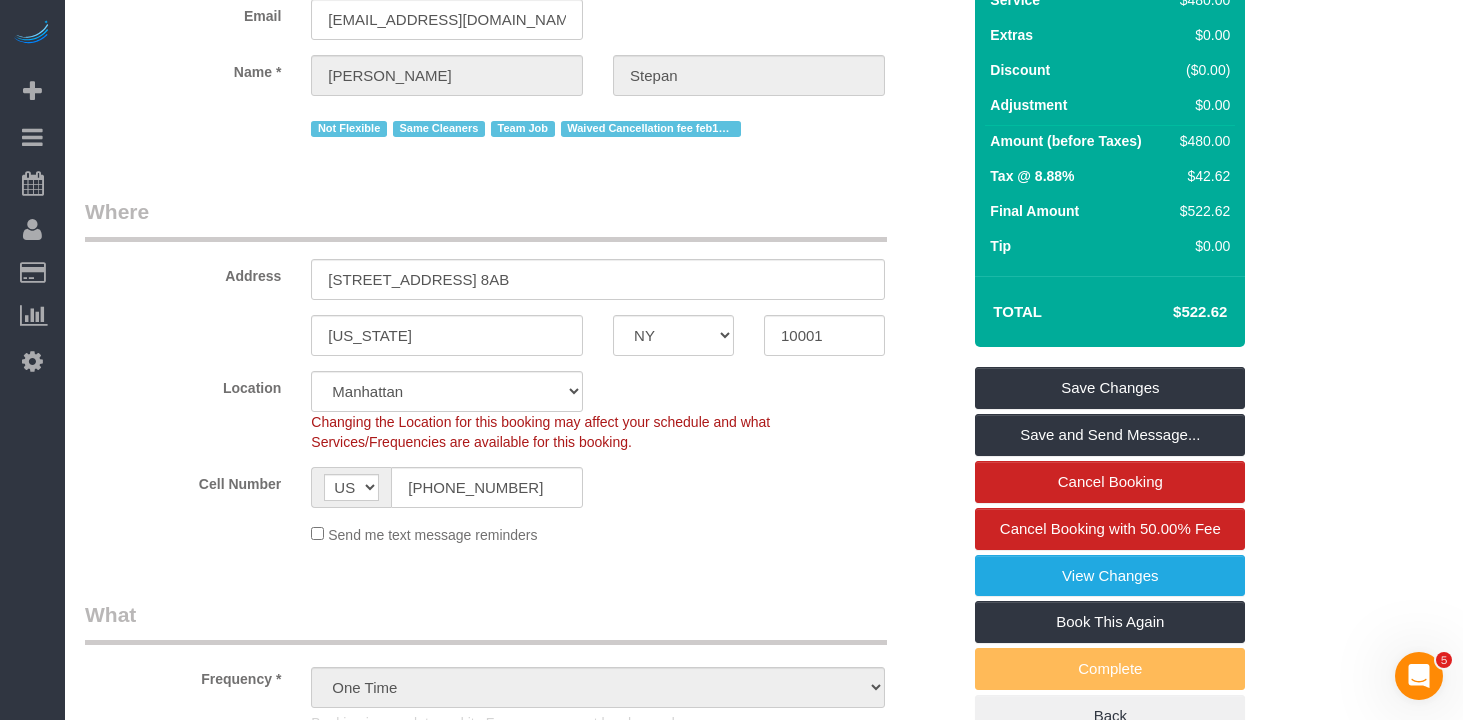 click on "Location
[GEOGRAPHIC_DATA] [GEOGRAPHIC_DATA] [GEOGRAPHIC_DATA] [GEOGRAPHIC_DATA] [GEOGRAPHIC_DATA] [GEOGRAPHIC_DATA] [GEOGRAPHIC_DATA] [US_STATE] [GEOGRAPHIC_DATA] [GEOGRAPHIC_DATA] [GEOGRAPHIC_DATA] [GEOGRAPHIC_DATA]
Changing the Location for this booking may affect your schedule and what
Services/Frequencies are available for this booking.
Cell Number
AF AL DZ AD AO AI AQ AG AR AM AW AU AT AZ BS BH BD BB BY BE BZ BJ BM BT BO BA BW BR GB IO BN BG BF BI KH CM CA CV BQ KY CF TD CL CN CX CC CO KM CD CG CK CR HR CU CW CY CZ CI DK DJ DM DO TL EC EG SV GQ ER EE ET FK FO FJ FI FR GF PF TF GA GM GE DE GH GI GR GL GD GP GU GT GG GN GW GY HT HN HK HU IS IN ID IR IQ IE IM IL IT JM JP JE JO KZ KE KI KP KR KW KG LA LV LB LS [PERSON_NAME] LI [PERSON_NAME] MO MK MG MW MY MV ML MT MH MQ MR MU YT MX FM MD MC [GEOGRAPHIC_DATA] ME MS MA MZ MM NA NR NP NL NC NZ NI NE NG NU NF MP NO OM PK PW PS PA PG PY PE PH PN PL PT PR QA RO RU RW RE AS WS SM ST SA SN RS SC SL SG SK SI SB SO ZA GS SS ES LK BL SH KN LC SX MF PM VC SD SR SJ SZ SE CH SY TW TJ TZ TH TG TK" 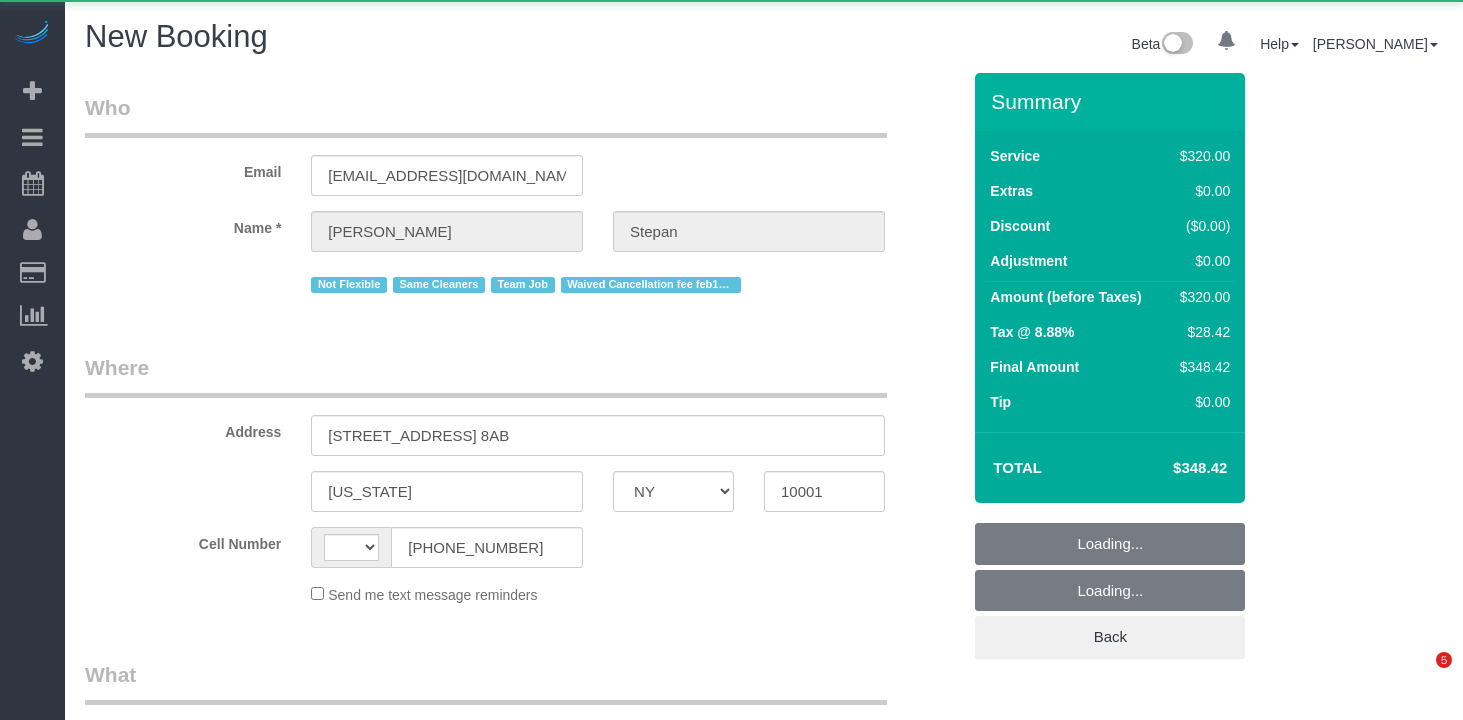 select on "NY" 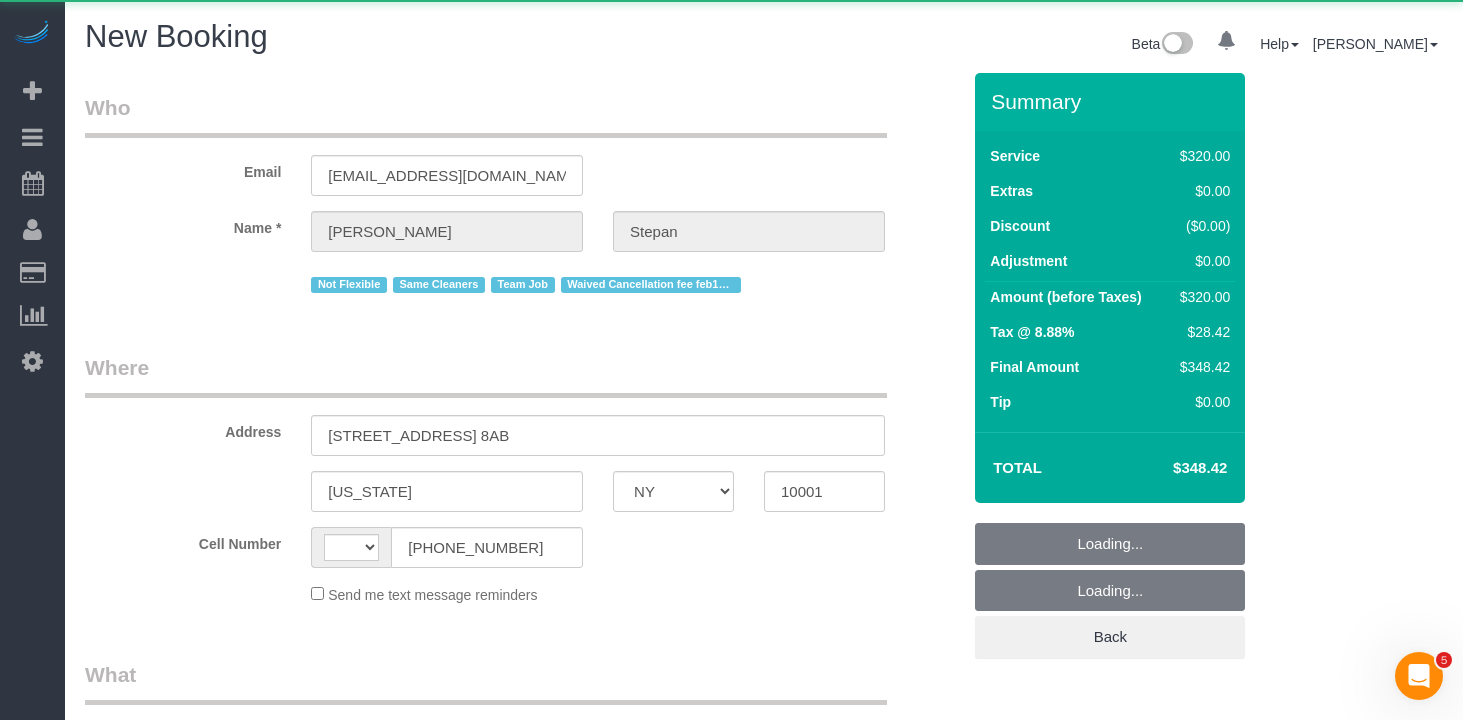 scroll, scrollTop: 0, scrollLeft: 0, axis: both 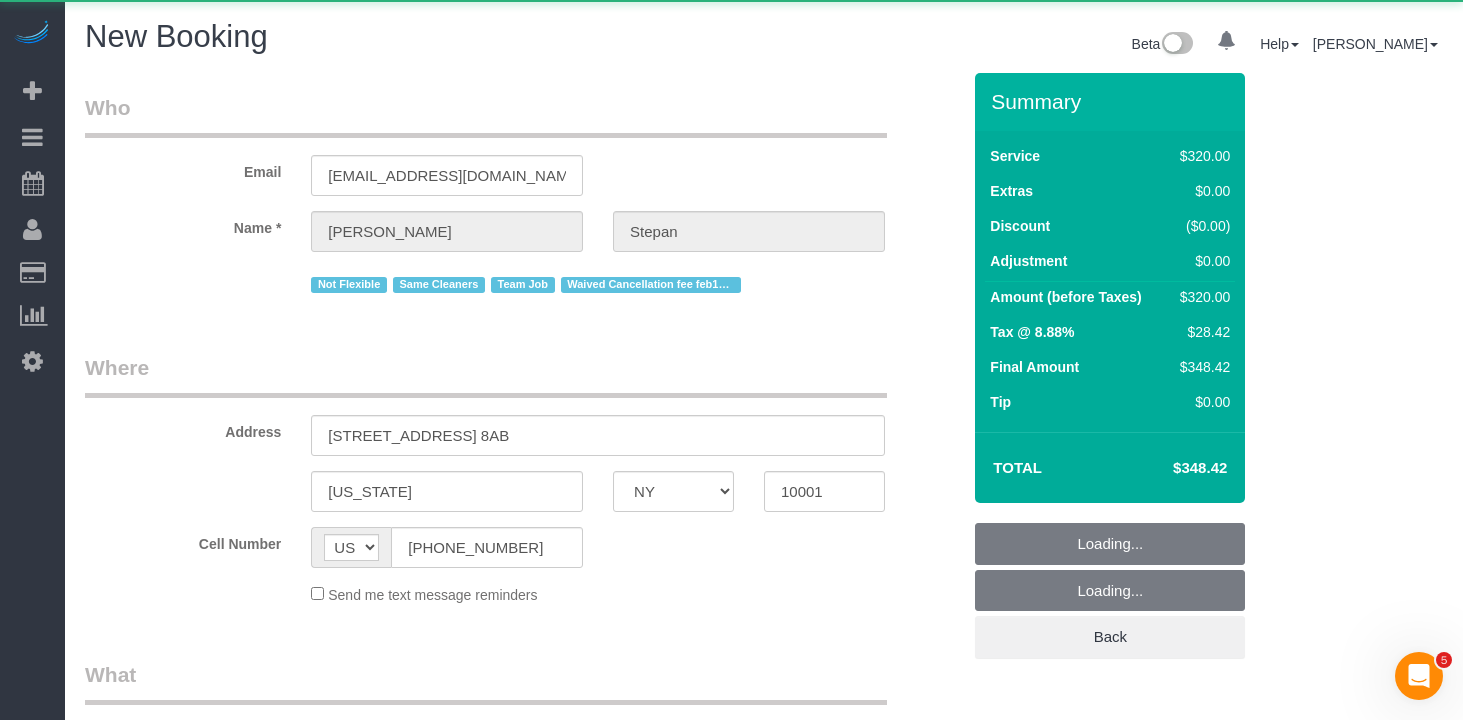 click on "Where" at bounding box center (486, 375) 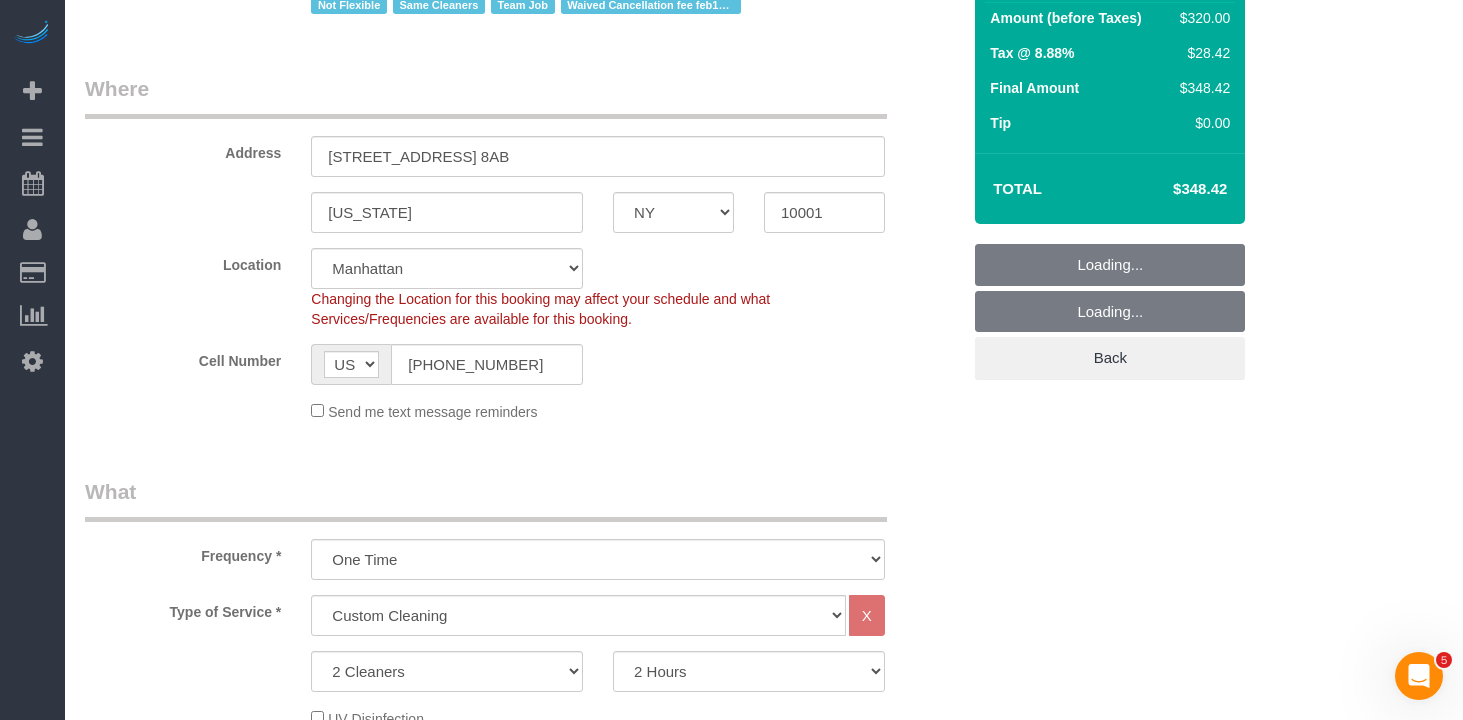 select on "object:1423" 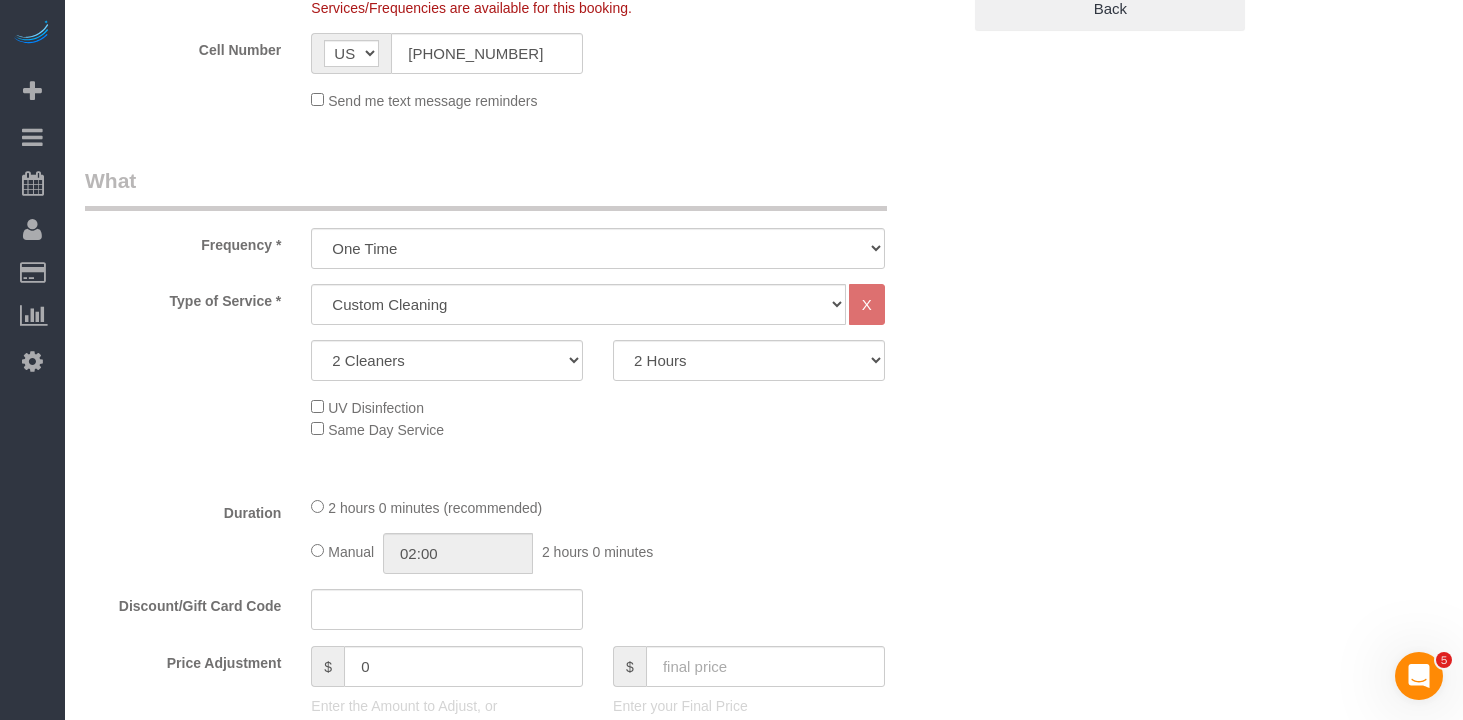 scroll, scrollTop: 763, scrollLeft: 0, axis: vertical 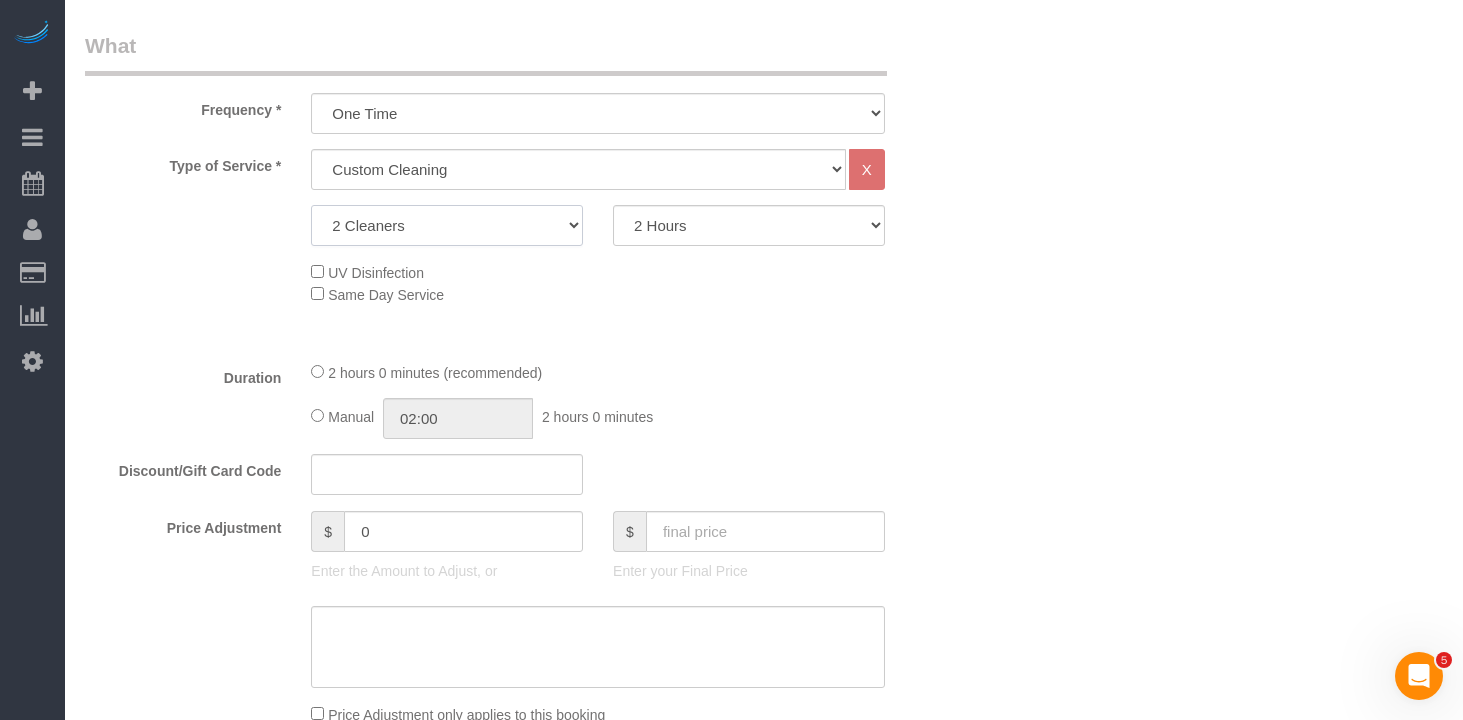 click on "1 Cleaner
2 Cleaners
3 Cleaners
4 Cleaners
5 Cleaners" 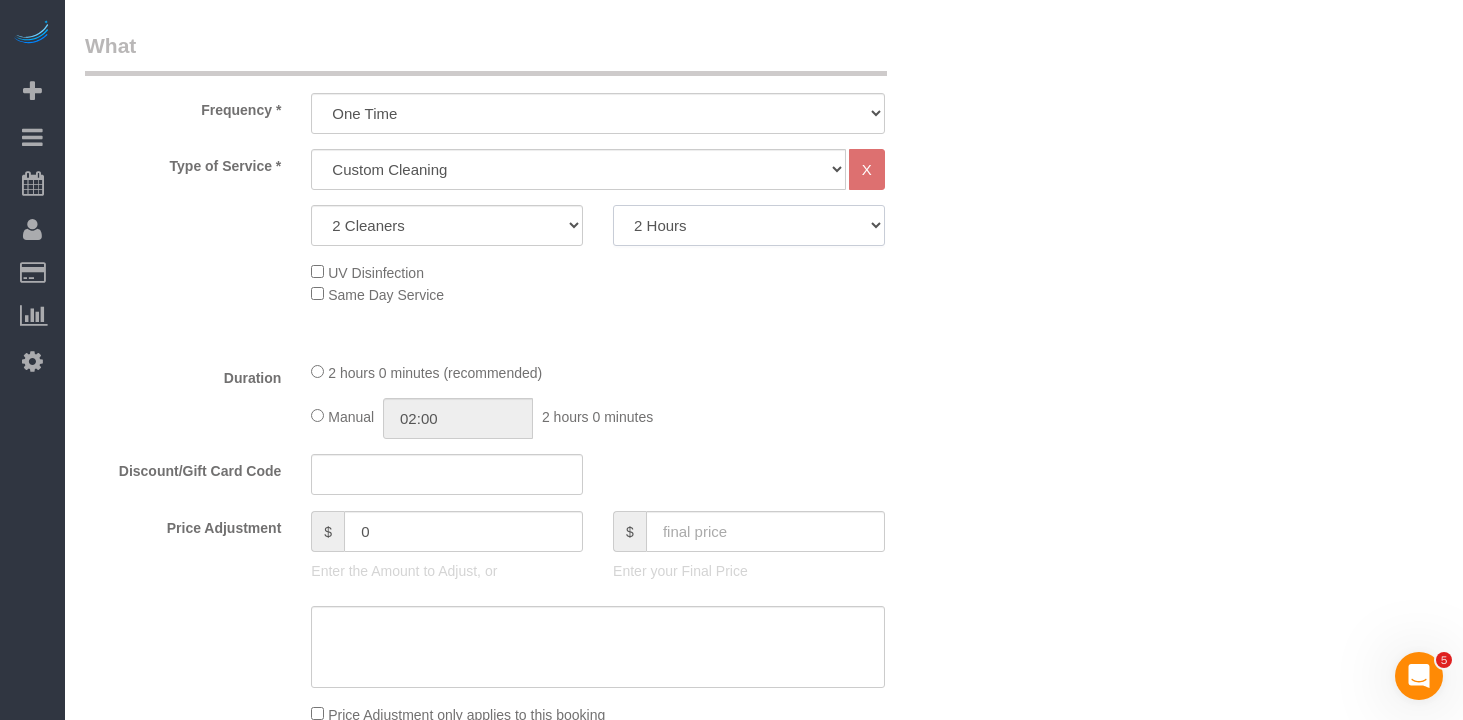 click on "2 Hours
2.5 Hours
3 Hours
3.5 Hours
4 Hours
4.5 Hours
5 Hours
5.5 Hours
6 Hours
6.5 Hours
7 Hours
7.5 Hours
8 Hours
8.5 Hours
9 Hours
9.5 Hours
10 Hours
10.5 Hours
11 Hours
11.5 Hours
12 Hours
12.5 Hours
13 Hours
13.5 Hours
14 Hours
14.5 Hours
15 Hours
15.5 Hours
16 Hours
16.5 Hours" 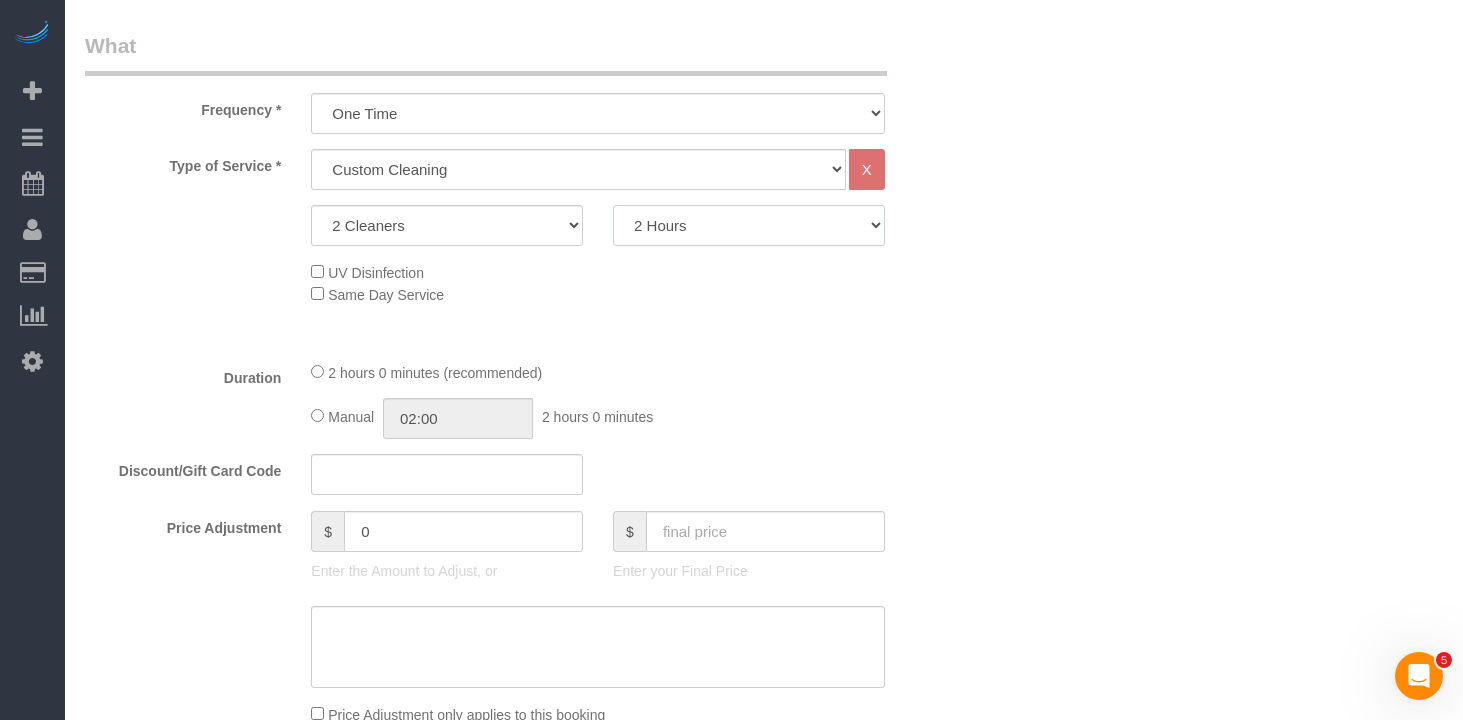 select on "180" 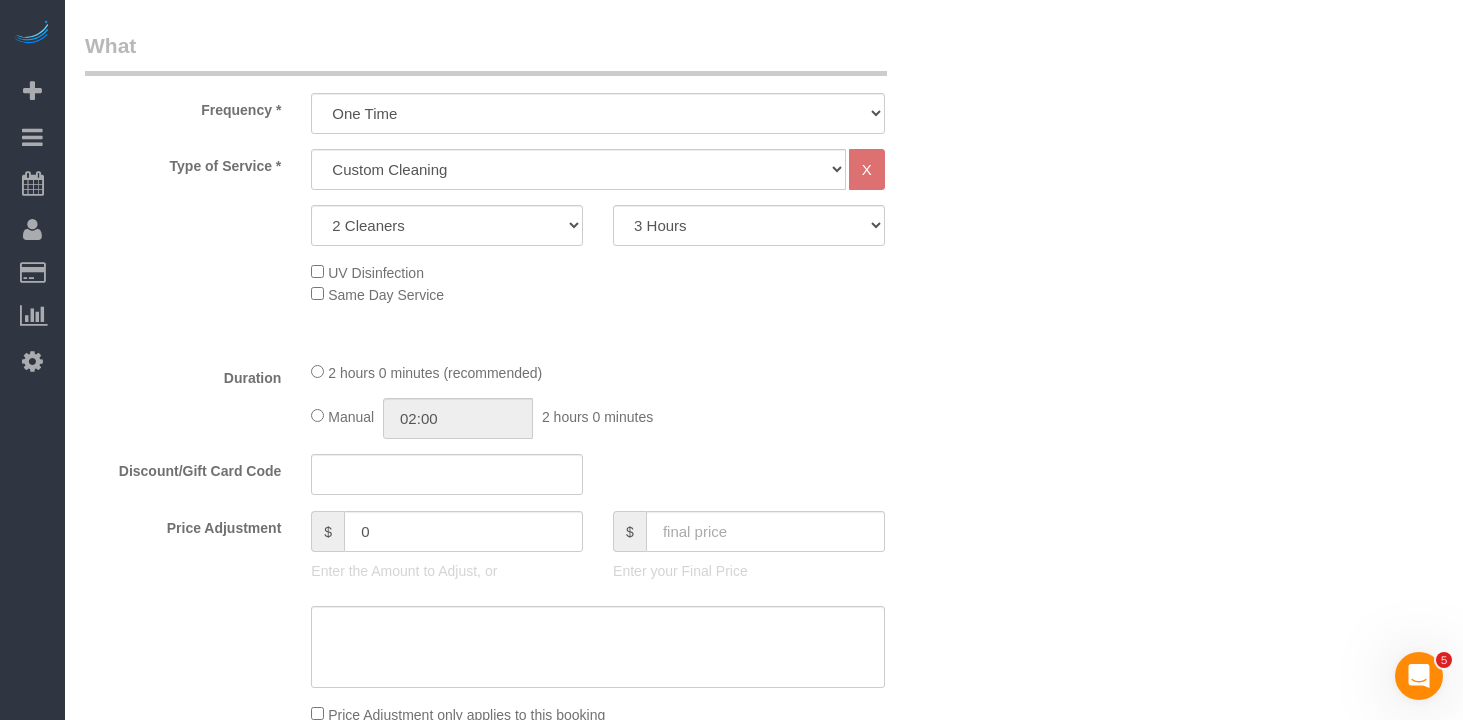 click on "Who
Email
[EMAIL_ADDRESS][DOMAIN_NAME]
Name *
[PERSON_NAME][GEOGRAPHIC_DATA]
Not Flexible
Same Cleaners
Team Job
Waived Cancellation fee feb132025
Where
Address
[STREET_ADDRESS] 8AB
[US_STATE]
AK
AL
AR
AZ
CA
CO
CT
DC
DE
[GEOGRAPHIC_DATA]
[GEOGRAPHIC_DATA]
HI
IA
ID
IL
IN
KS
[GEOGRAPHIC_DATA]
LA
MA
MD
ME
MI" at bounding box center [764, 768] 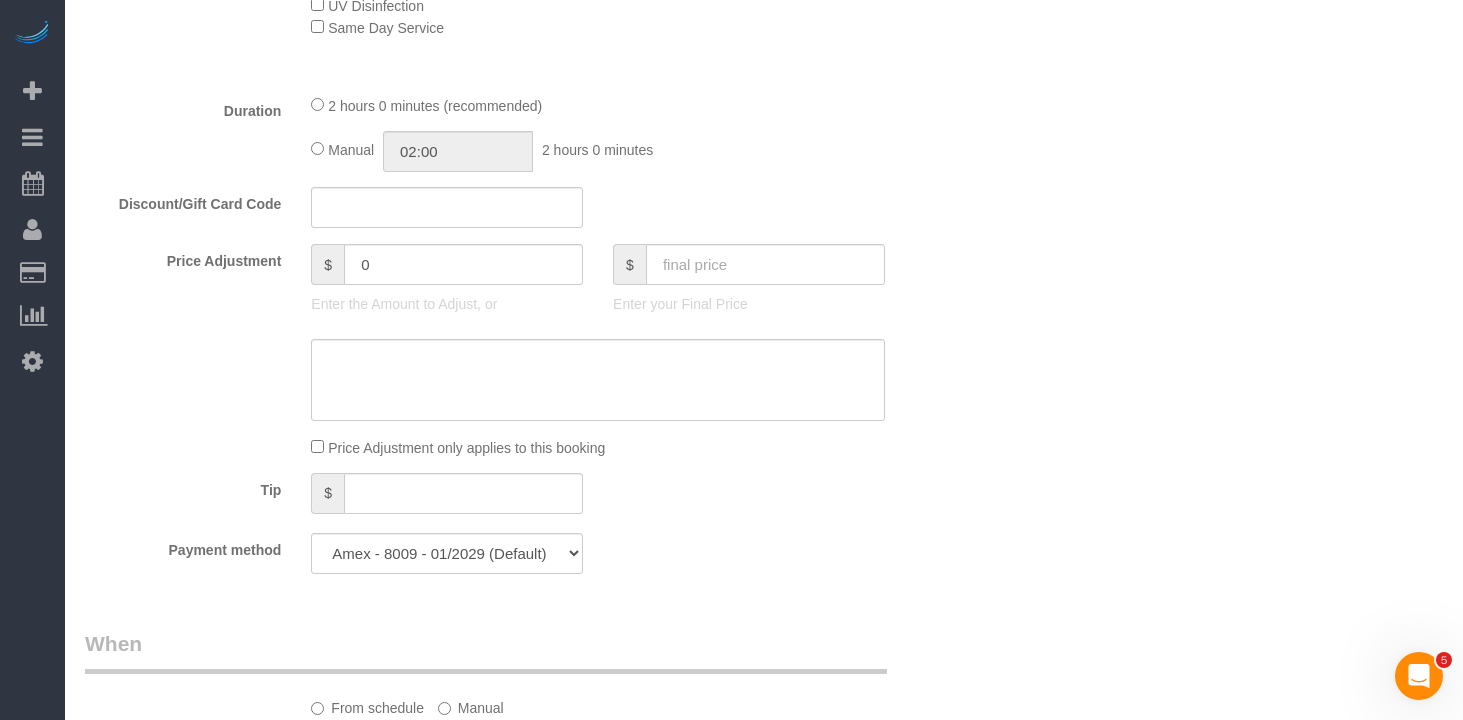 scroll, scrollTop: 1132, scrollLeft: 0, axis: vertical 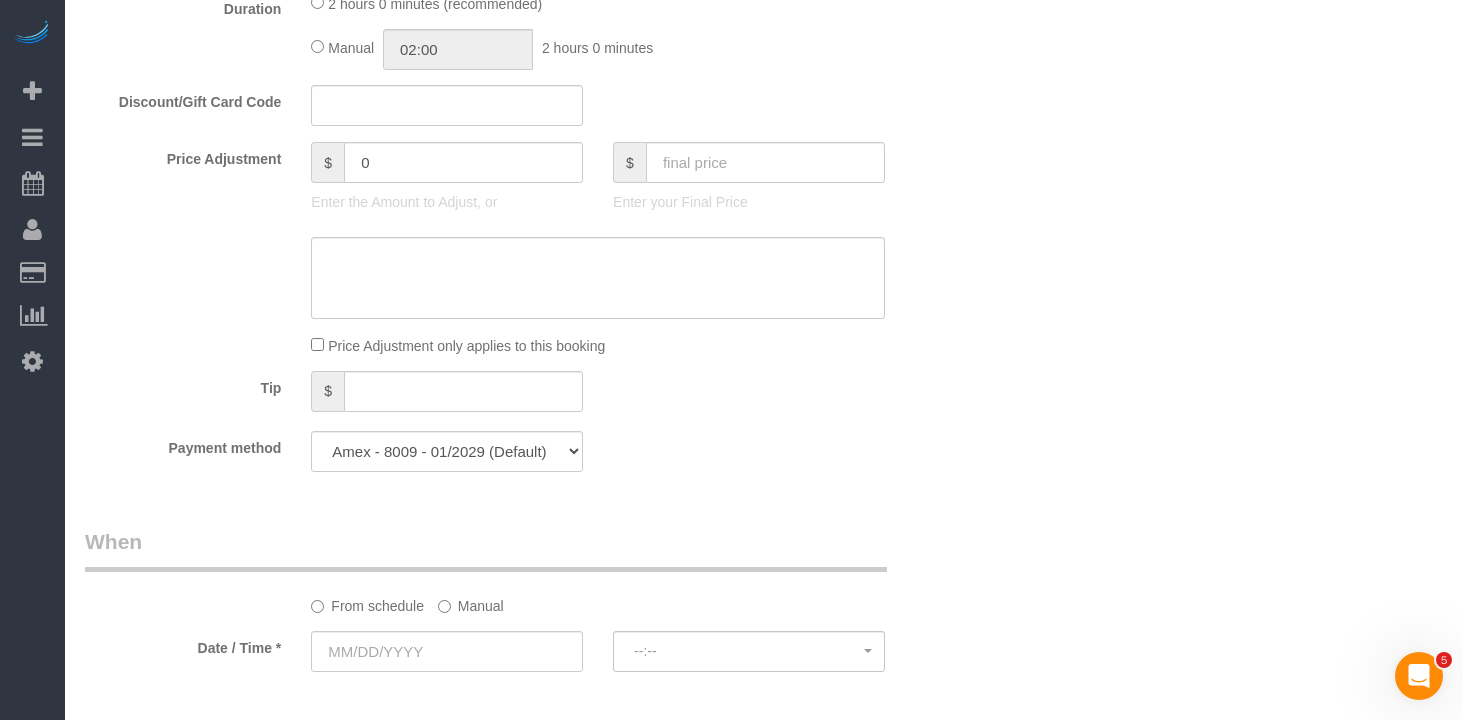click on "Payment method
Amex - 8009 - 01/2029 Amex - 8009 - 01/2029 (Default) Add Credit Card ─────────────── Cash Check Paypal" 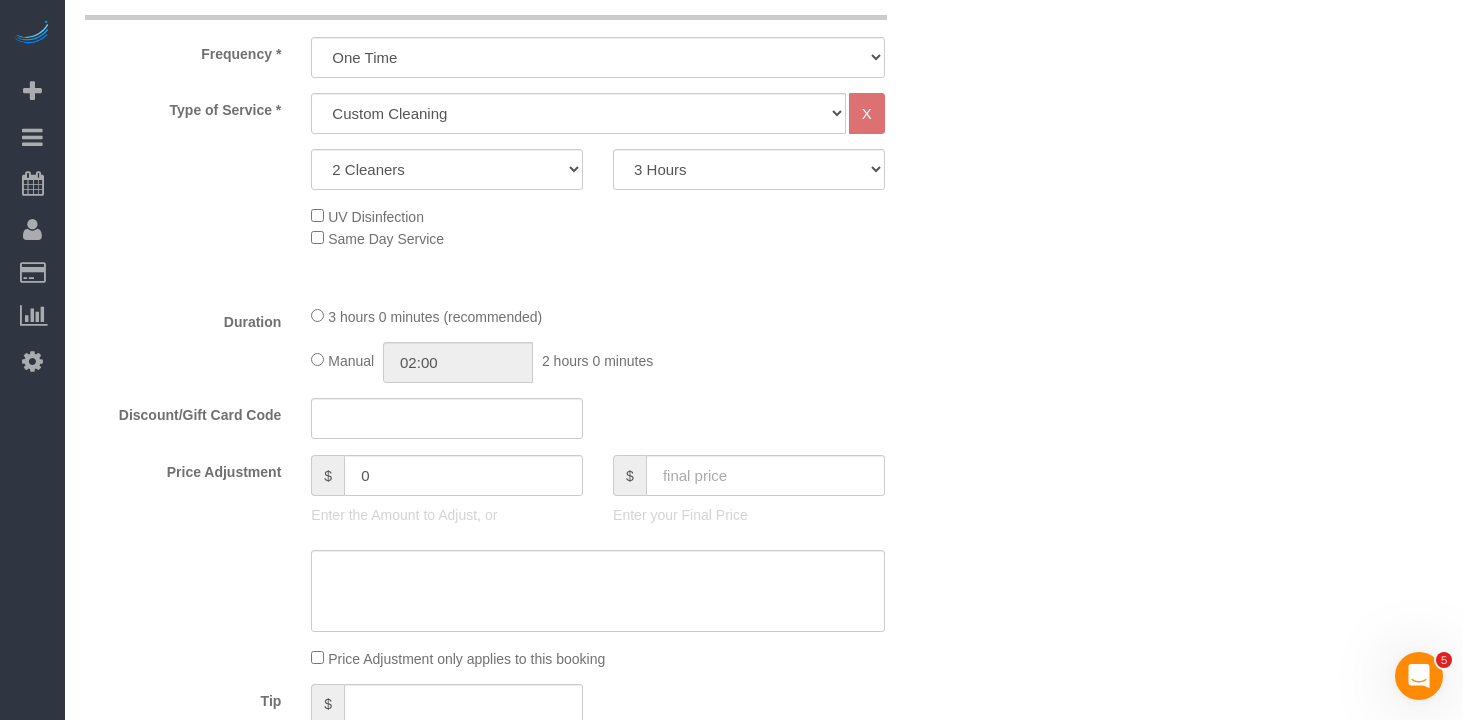 scroll, scrollTop: 816, scrollLeft: 0, axis: vertical 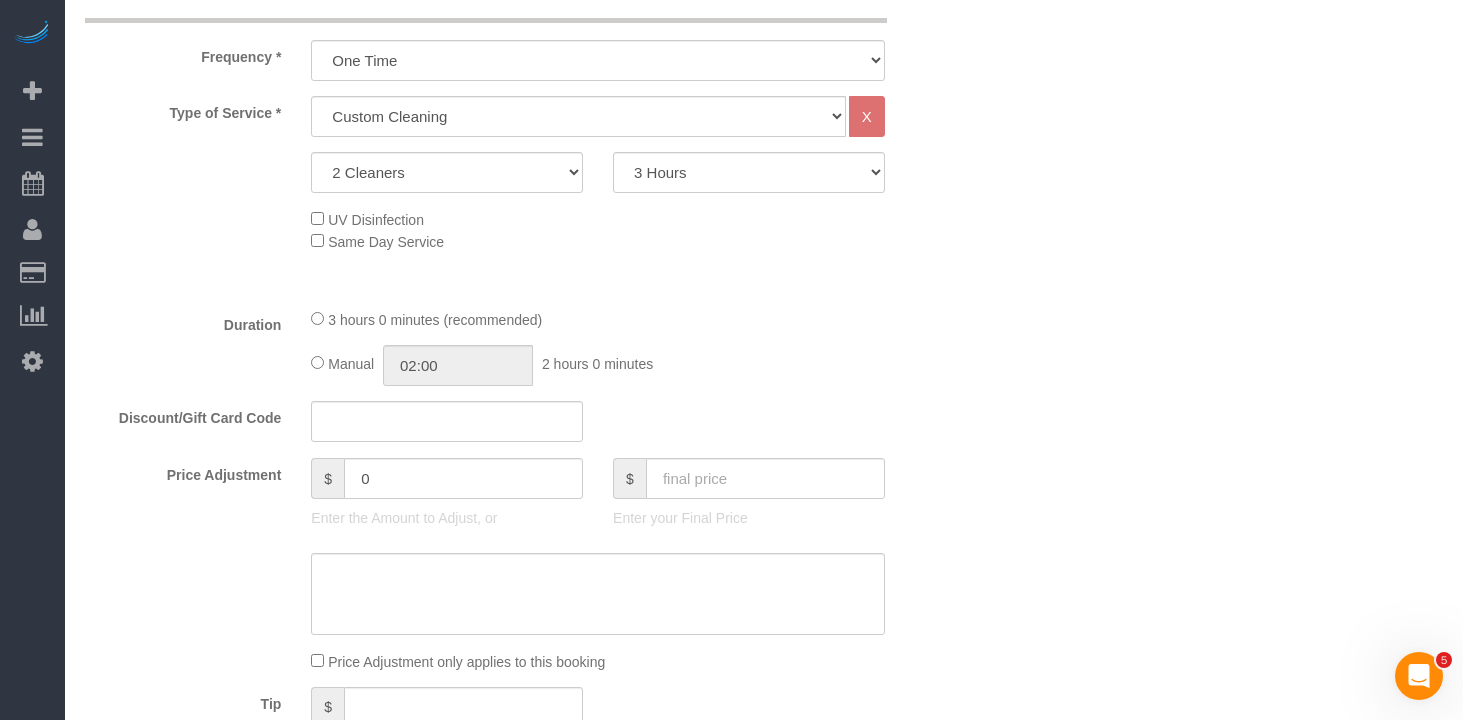 drag, startPoint x: 824, startPoint y: 342, endPoint x: 812, endPoint y: 350, distance: 14.422205 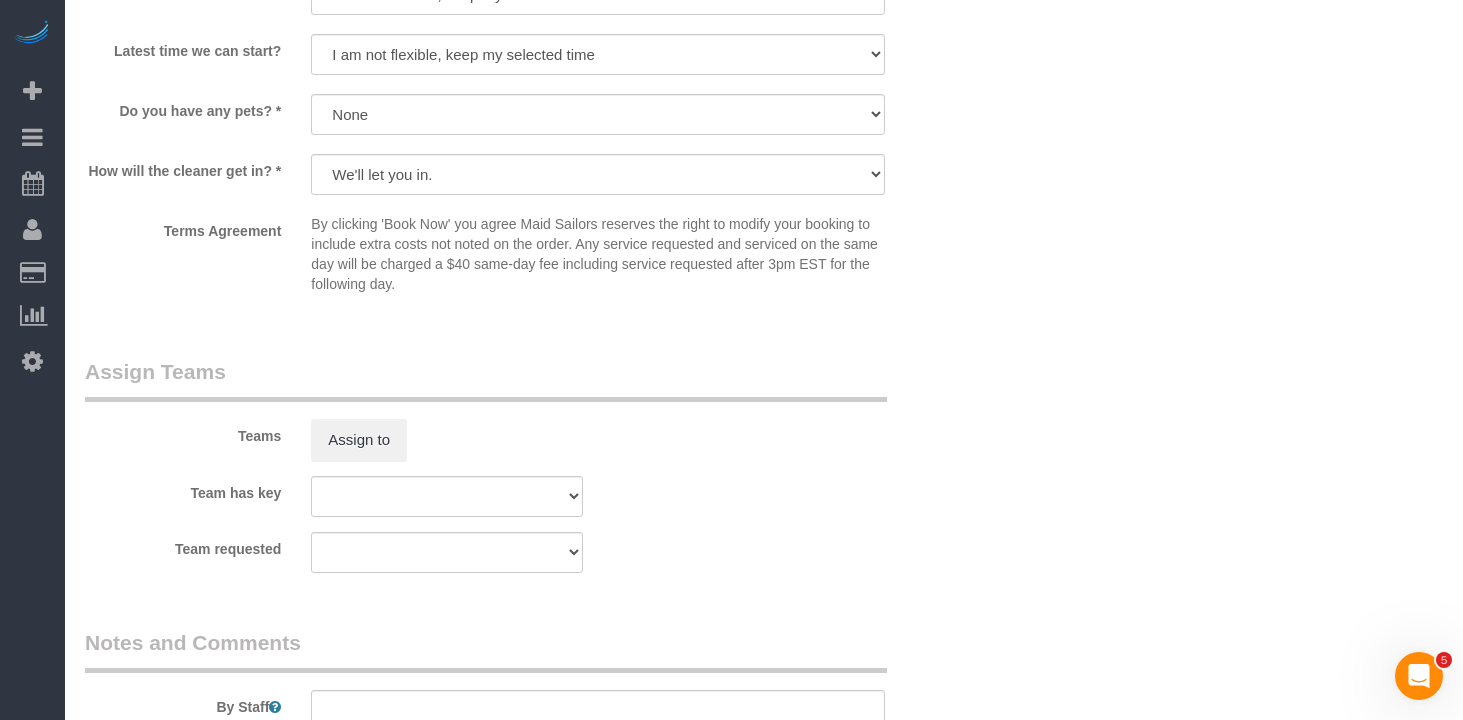 scroll, scrollTop: 2125, scrollLeft: 0, axis: vertical 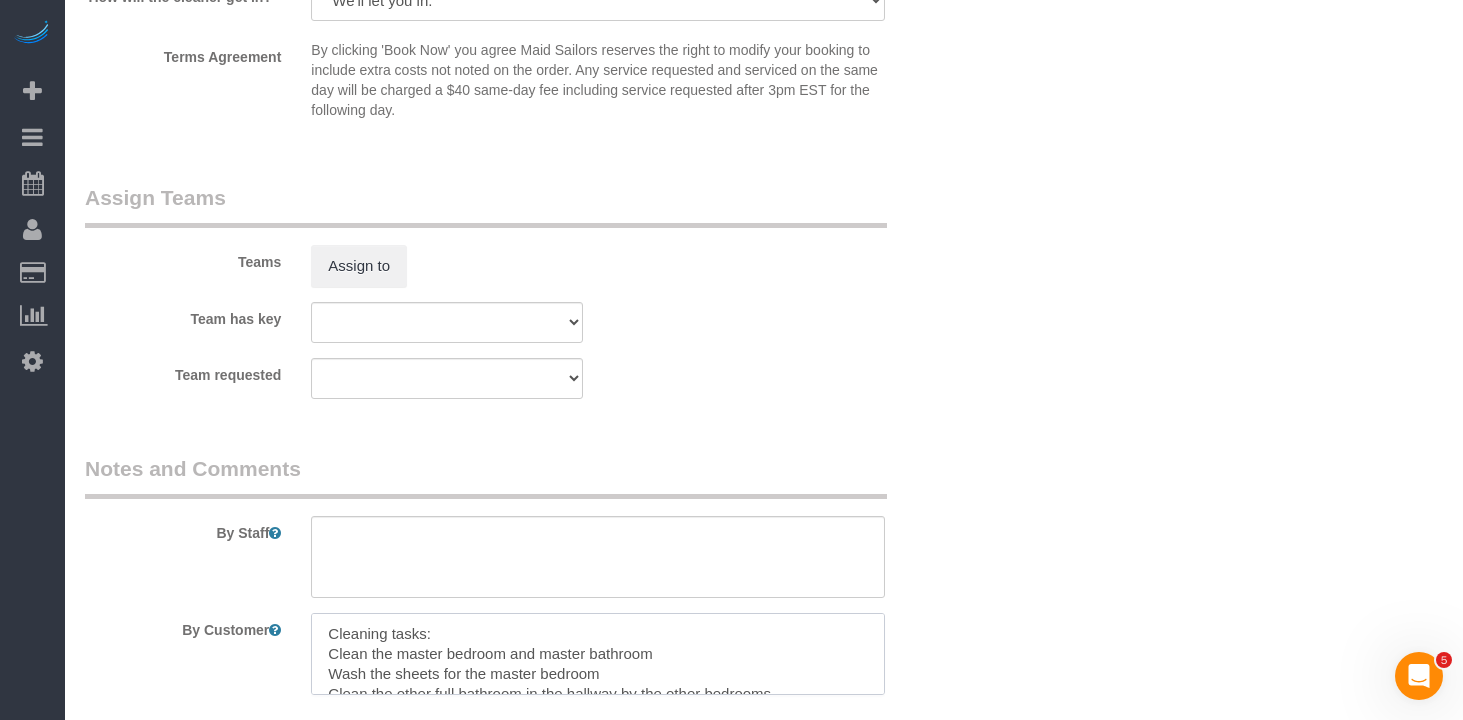 click at bounding box center (598, 654) 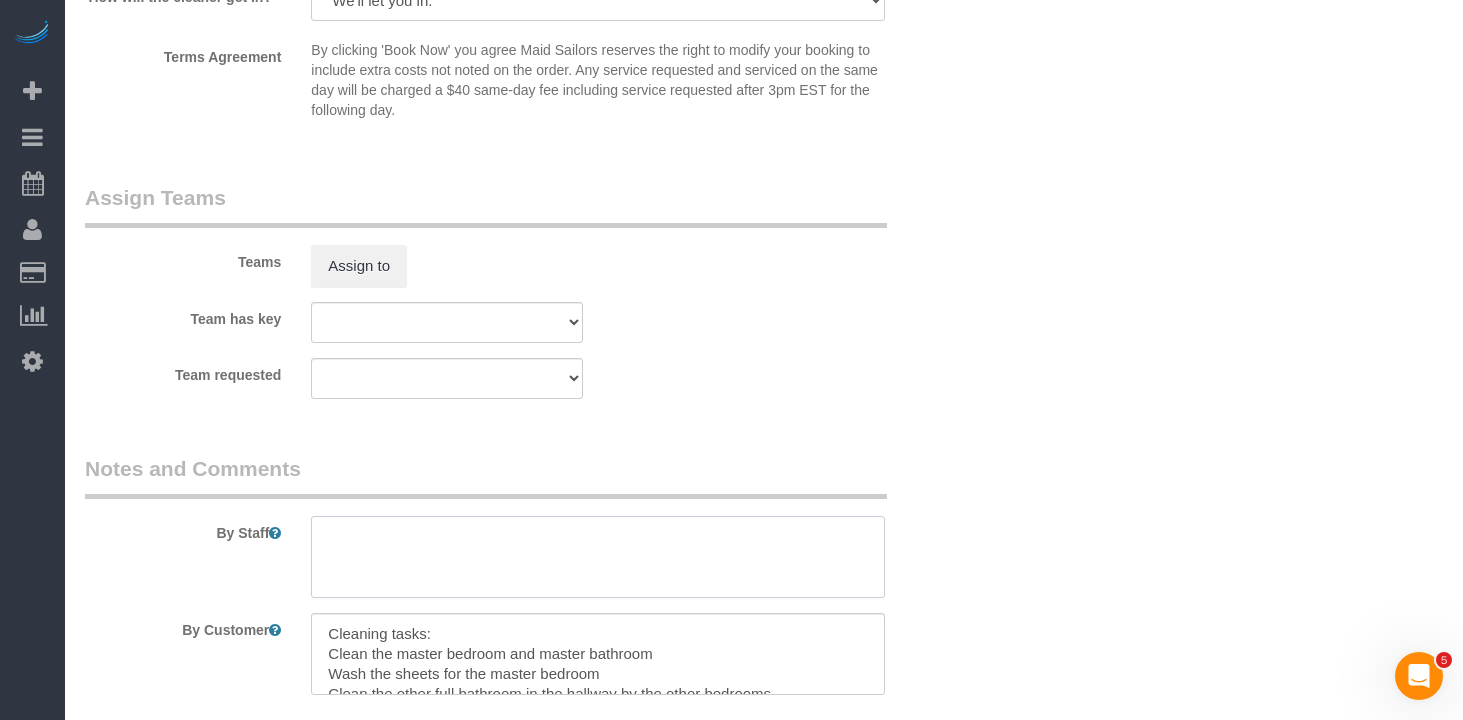 click at bounding box center (598, 557) 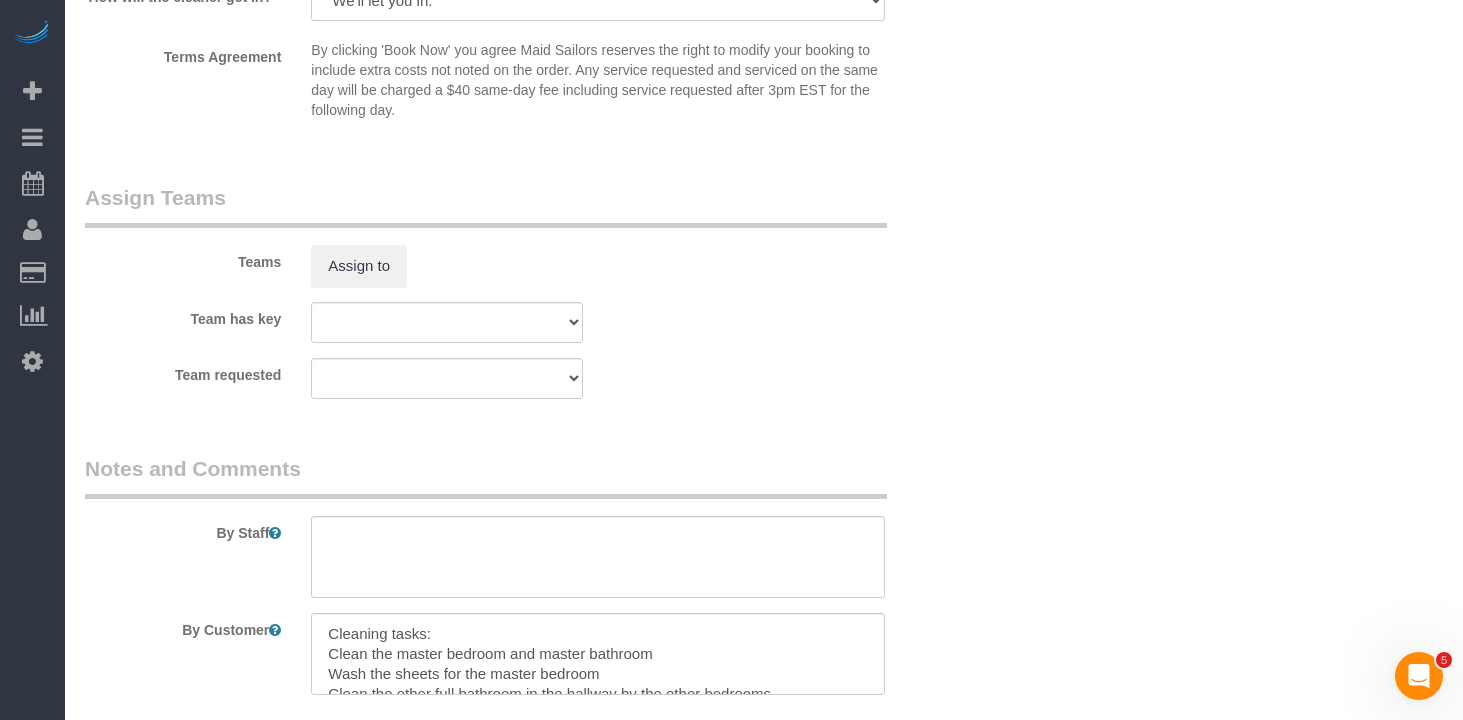 click on "Who
Email
[EMAIL_ADDRESS][DOMAIN_NAME]
Name *
[PERSON_NAME][GEOGRAPHIC_DATA]
Not Flexible
Same Cleaners
Team Job
Waived Cancellation fee feb132025
Where
Address
[STREET_ADDRESS] 8AB
[US_STATE]
AK
AL
AR
AZ
CA
CO
CT
DC
DE
[GEOGRAPHIC_DATA]
[GEOGRAPHIC_DATA]
HI
IA
ID
IL
IN
KS
[GEOGRAPHIC_DATA]
LA
MA
MD
ME
MI" at bounding box center (764, -594) 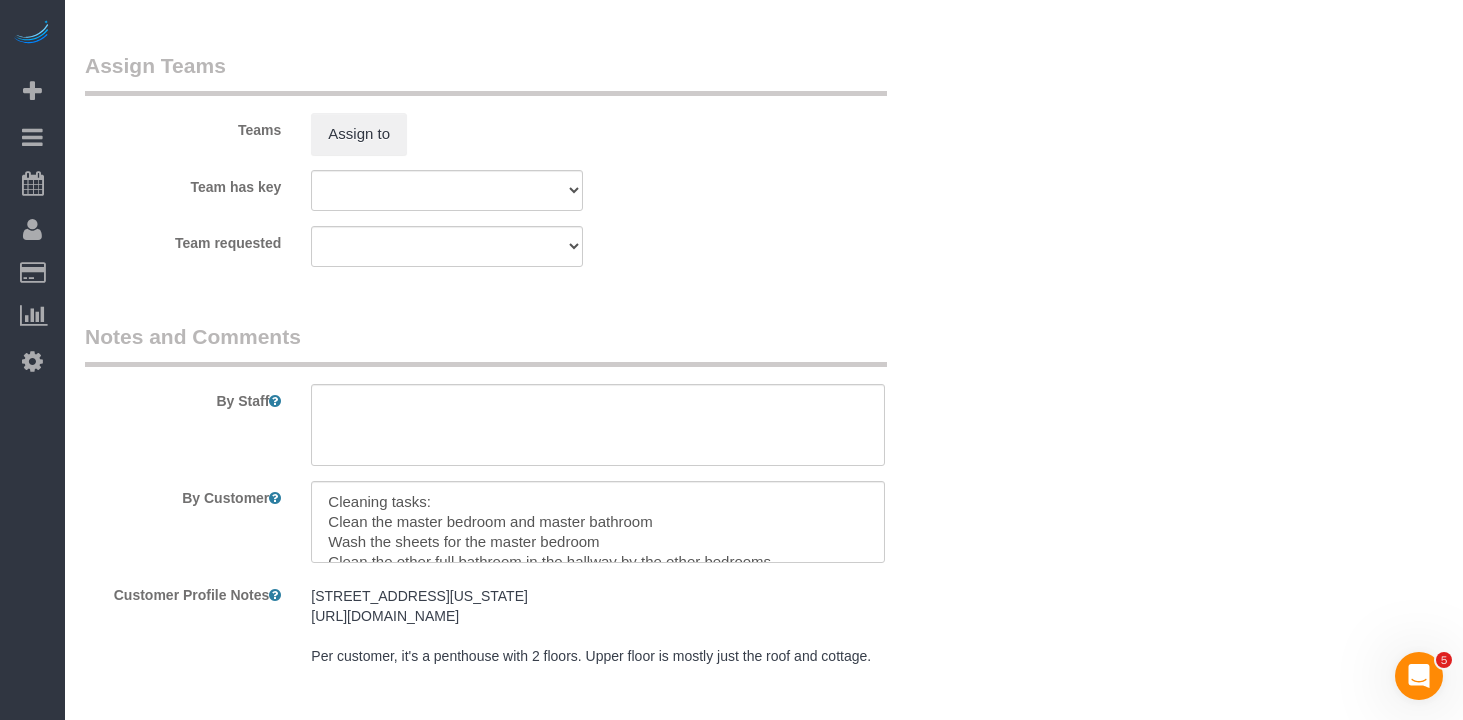scroll, scrollTop: 2358, scrollLeft: 0, axis: vertical 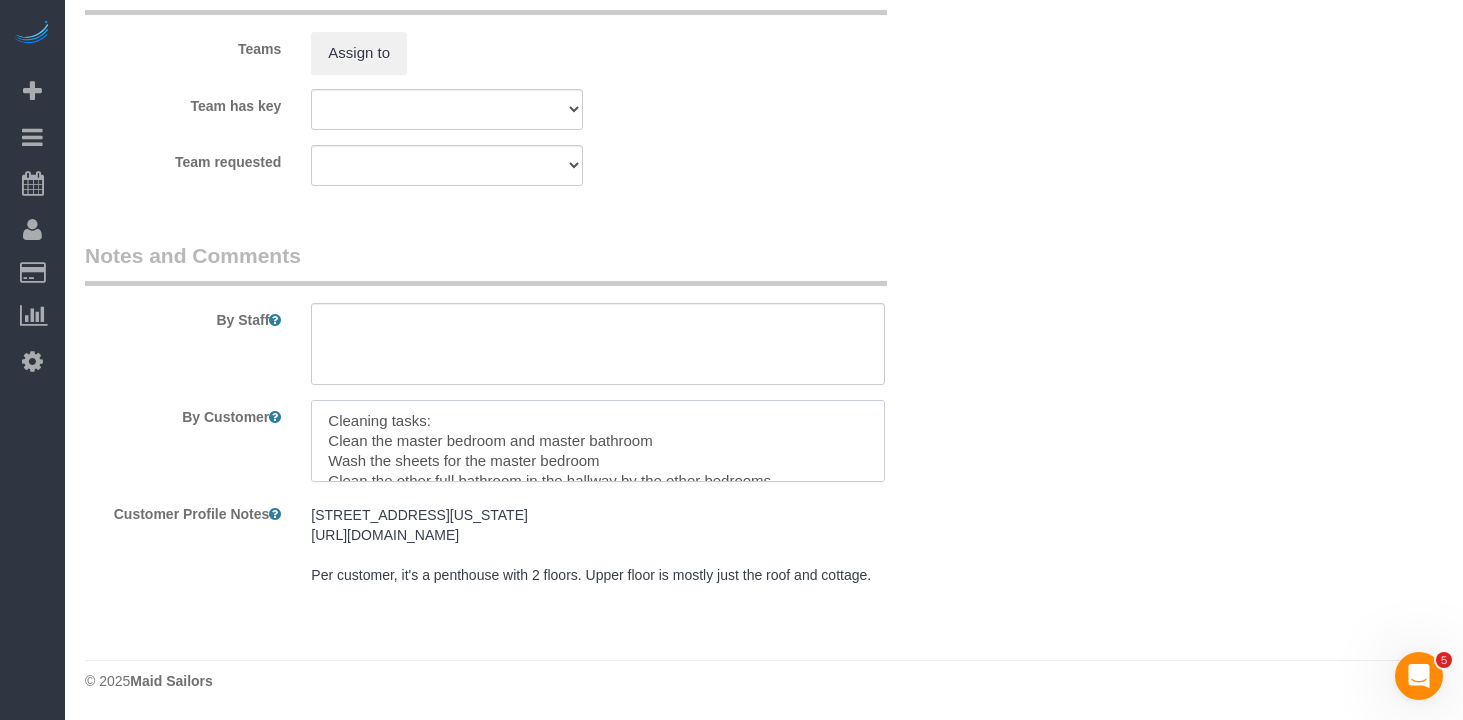 click at bounding box center [598, 441] 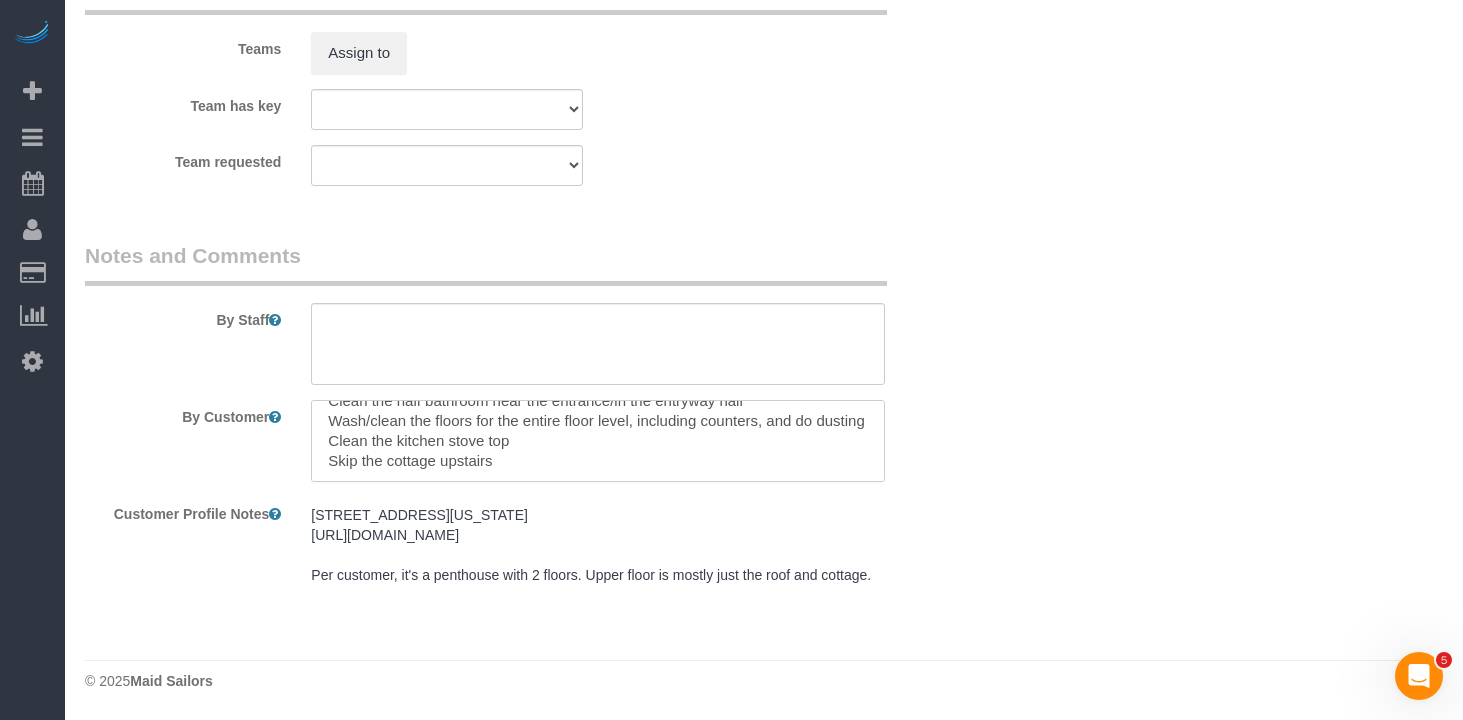 scroll, scrollTop: 119, scrollLeft: 0, axis: vertical 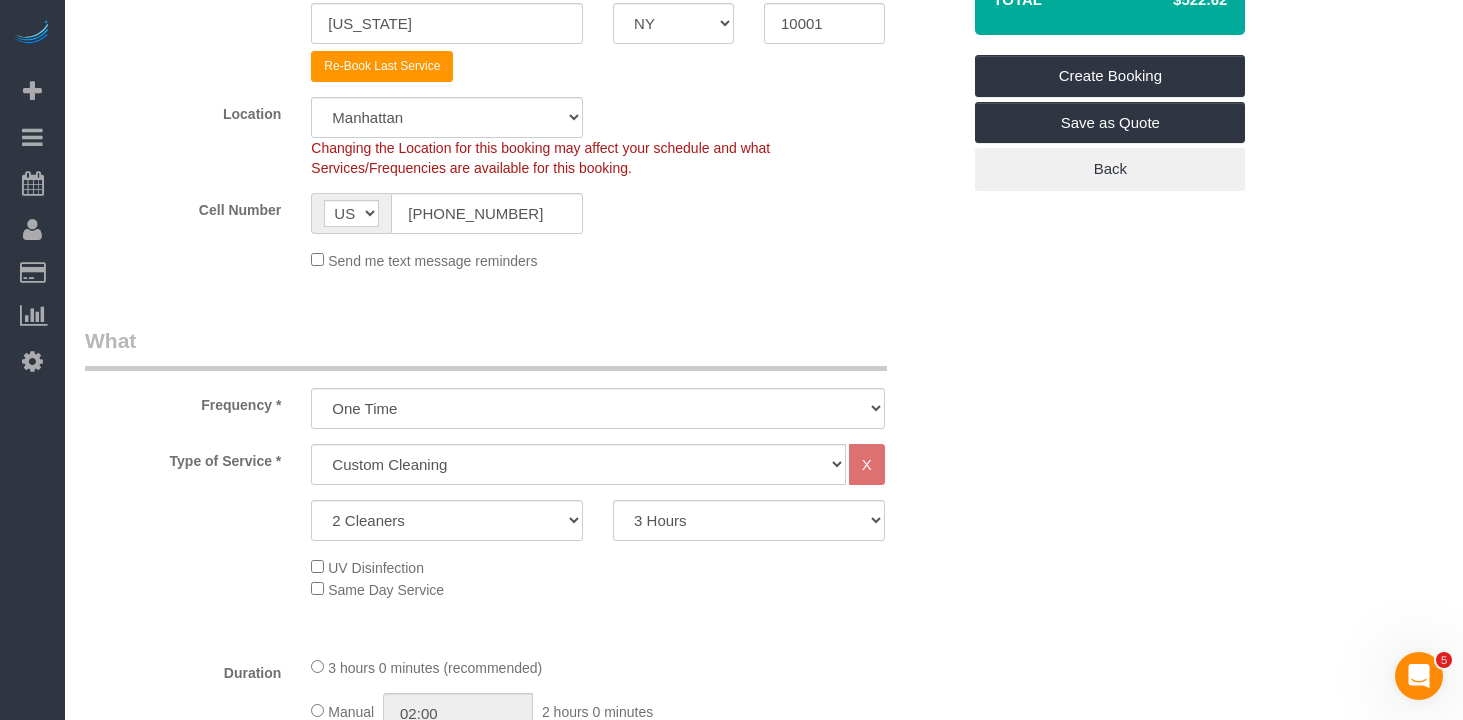 click on "Who
Email
[EMAIL_ADDRESS][DOMAIN_NAME]
Name *
[PERSON_NAME][GEOGRAPHIC_DATA]
Not Flexible
Same Cleaners
Team Job
Waived Cancellation fee feb132025
Where
Address
[STREET_ADDRESS] 8AB
[US_STATE]
AK
AL
AR
AZ
CA
CO
CT
DC
DE
[GEOGRAPHIC_DATA]
[GEOGRAPHIC_DATA]
HI
IA
ID
IL
IN
KS
[GEOGRAPHIC_DATA]
LA
MA
MD
ME
MI" at bounding box center (764, 1063) 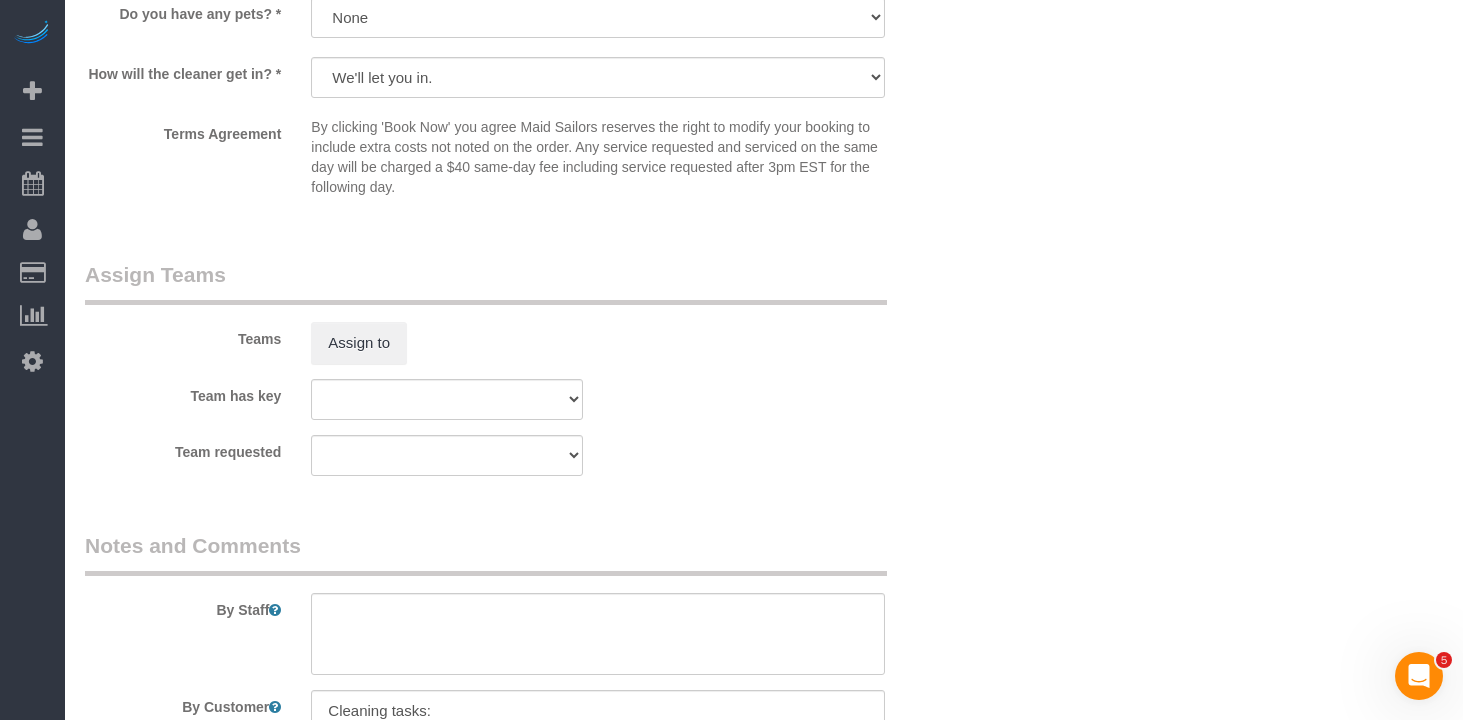 scroll, scrollTop: 2221, scrollLeft: 0, axis: vertical 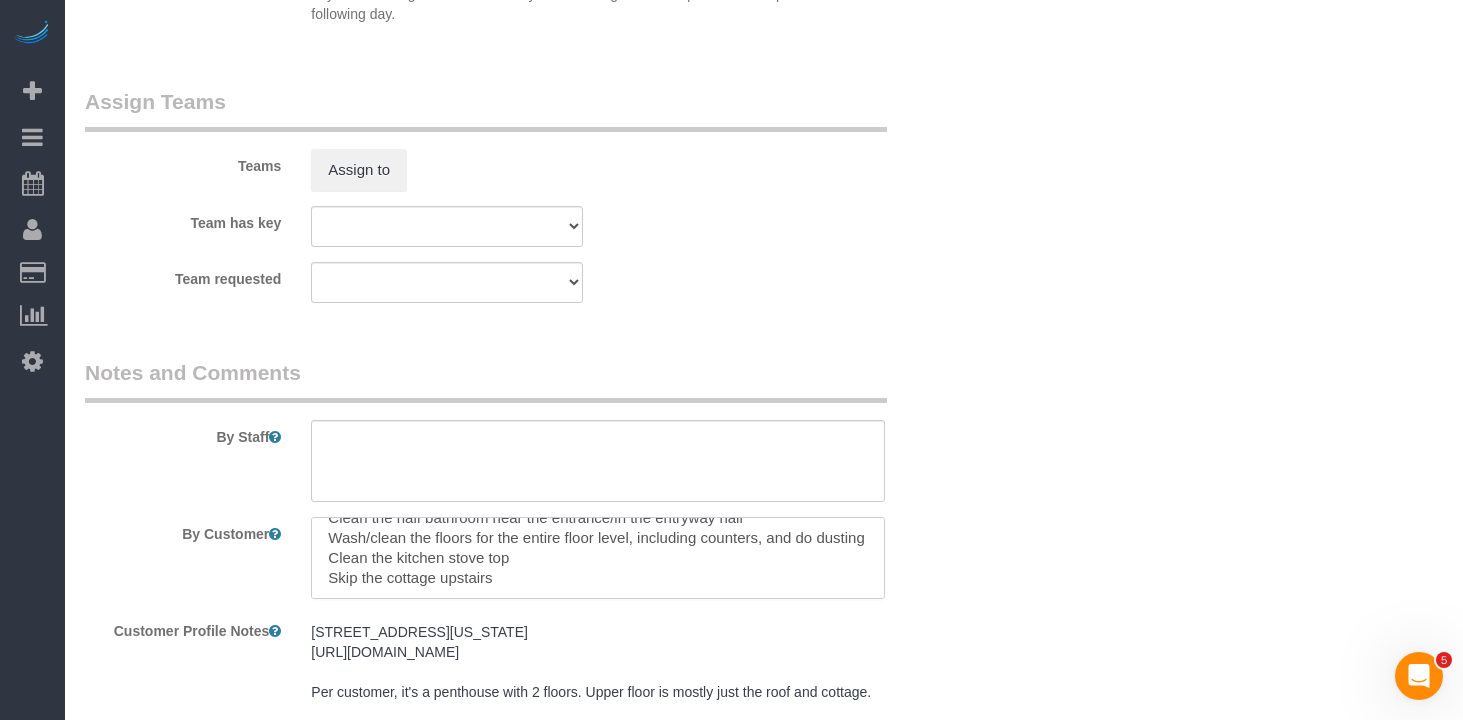 click at bounding box center (598, 558) 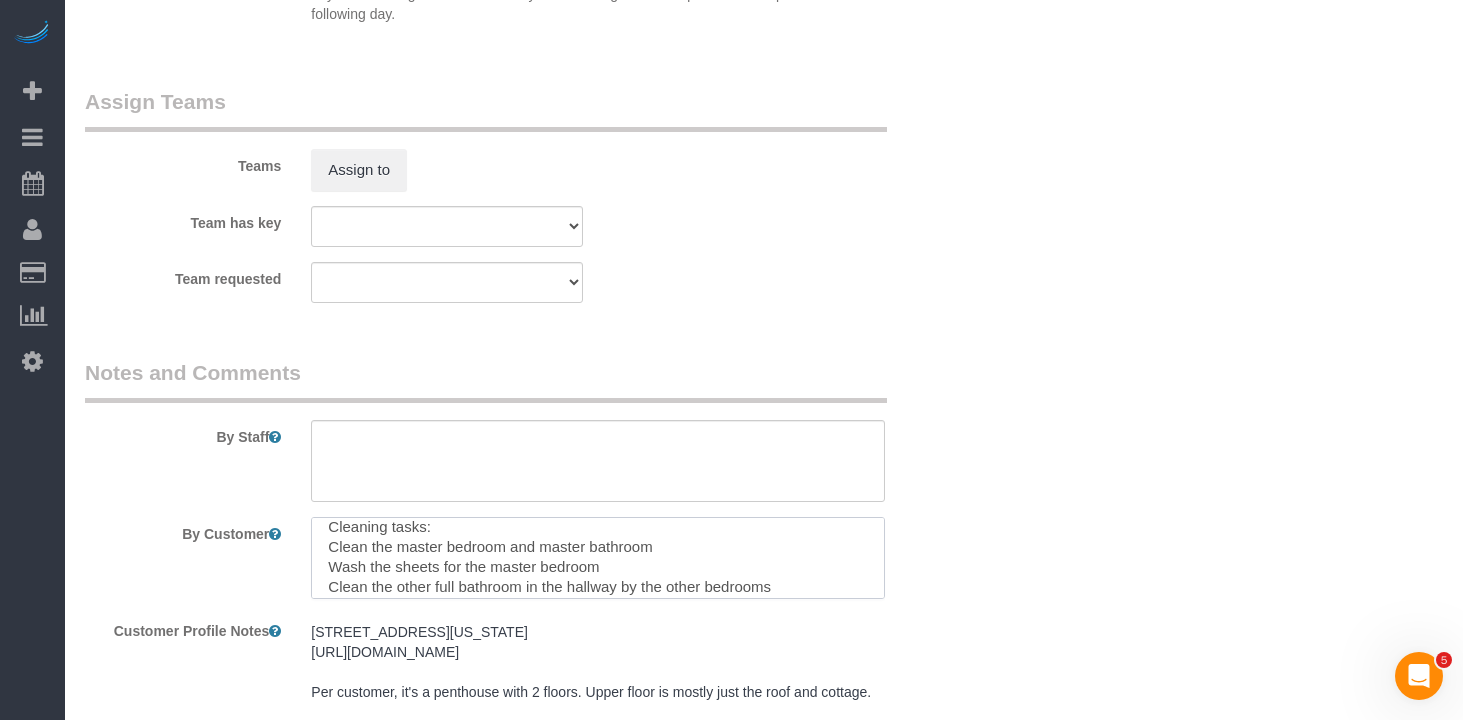 scroll, scrollTop: 0, scrollLeft: 0, axis: both 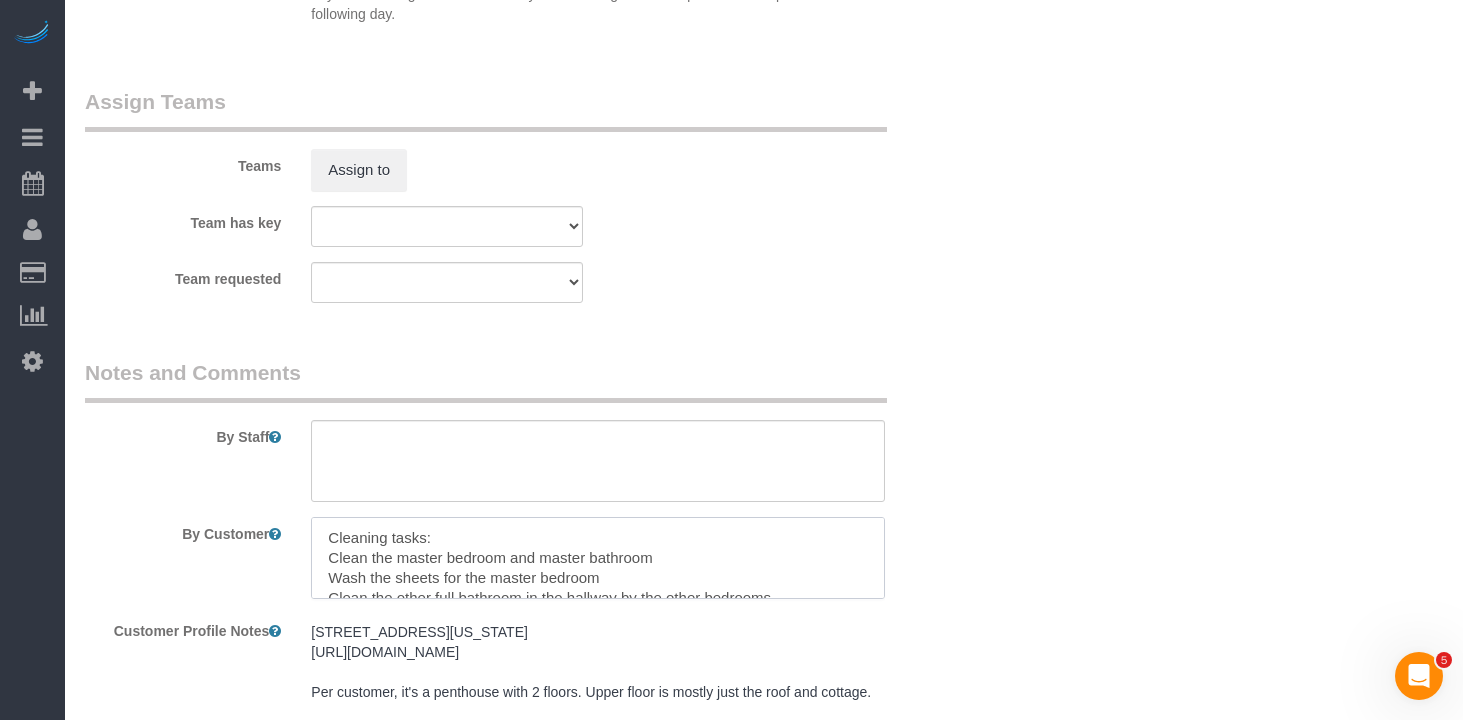 click at bounding box center (598, 558) 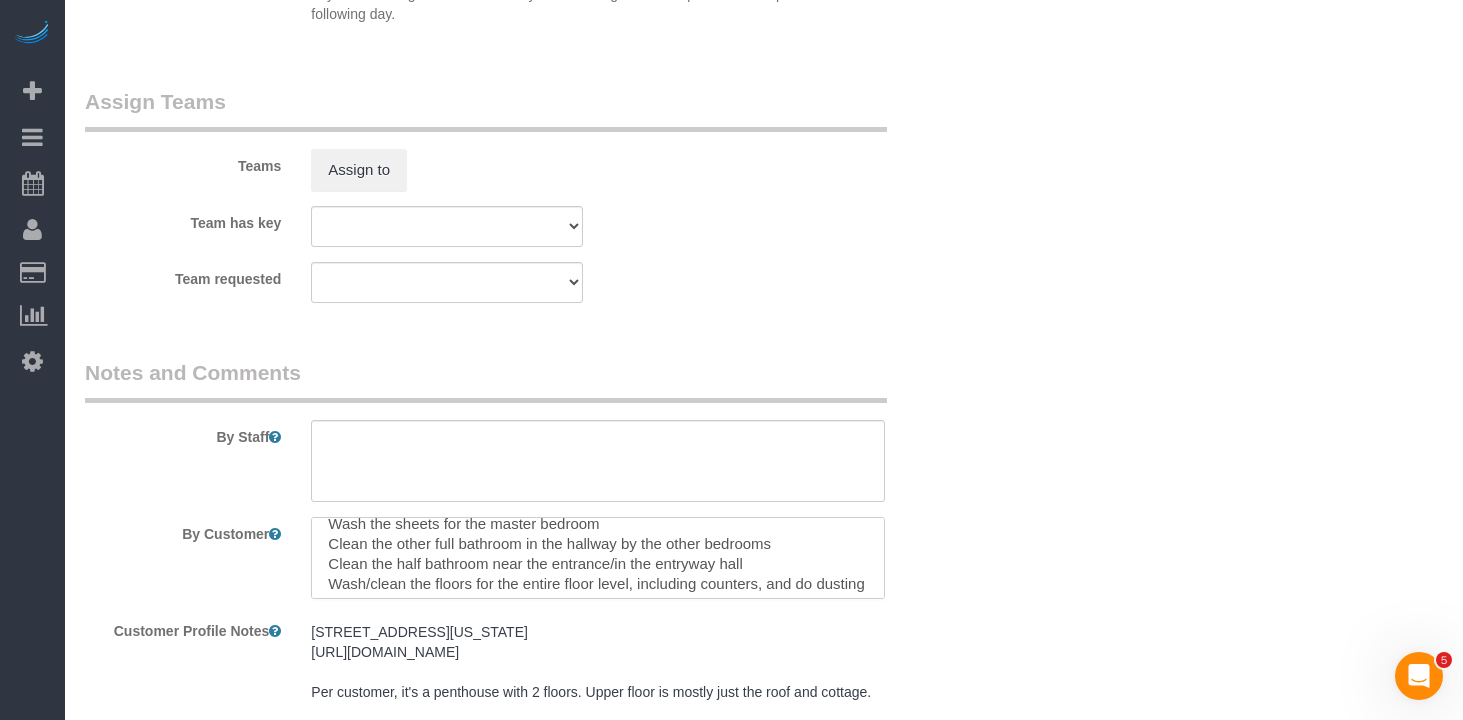 scroll, scrollTop: 119, scrollLeft: 0, axis: vertical 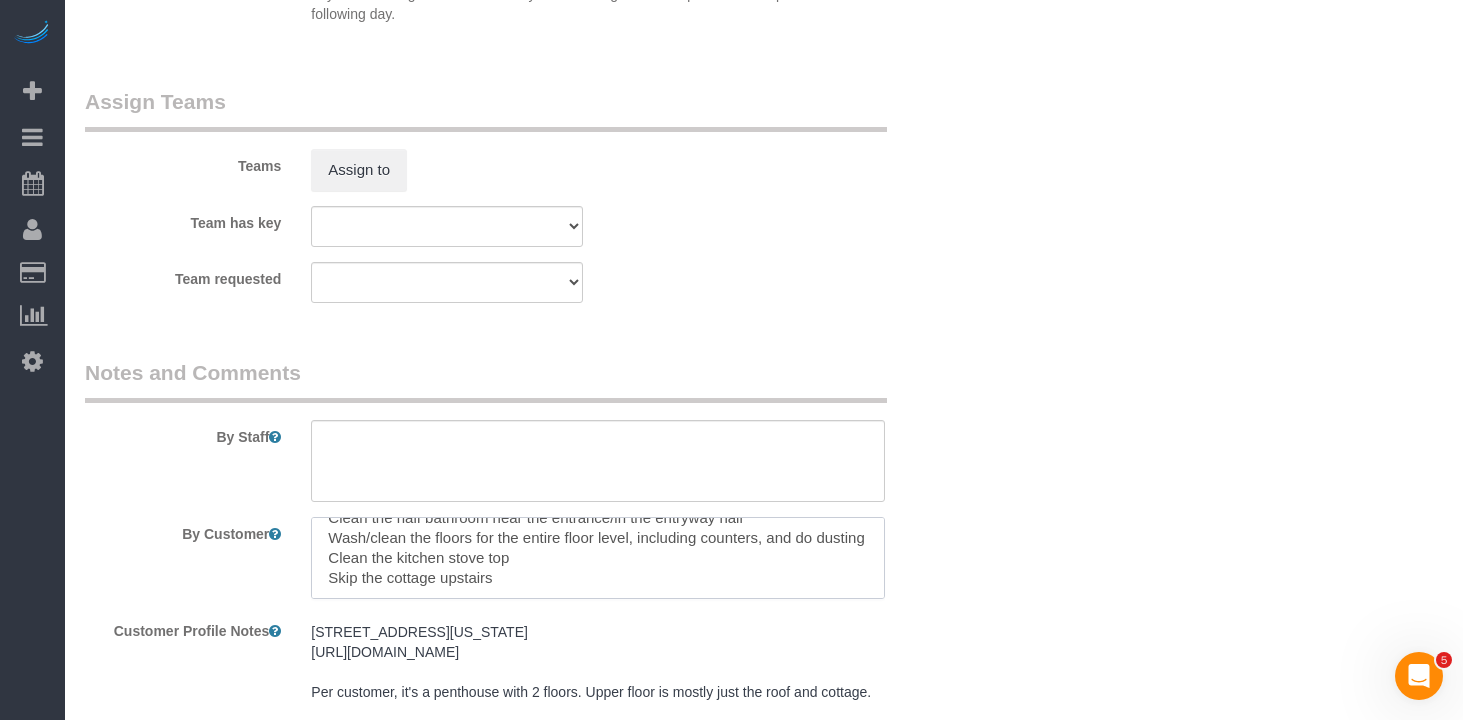 drag, startPoint x: 321, startPoint y: 563, endPoint x: 602, endPoint y: 573, distance: 281.1779 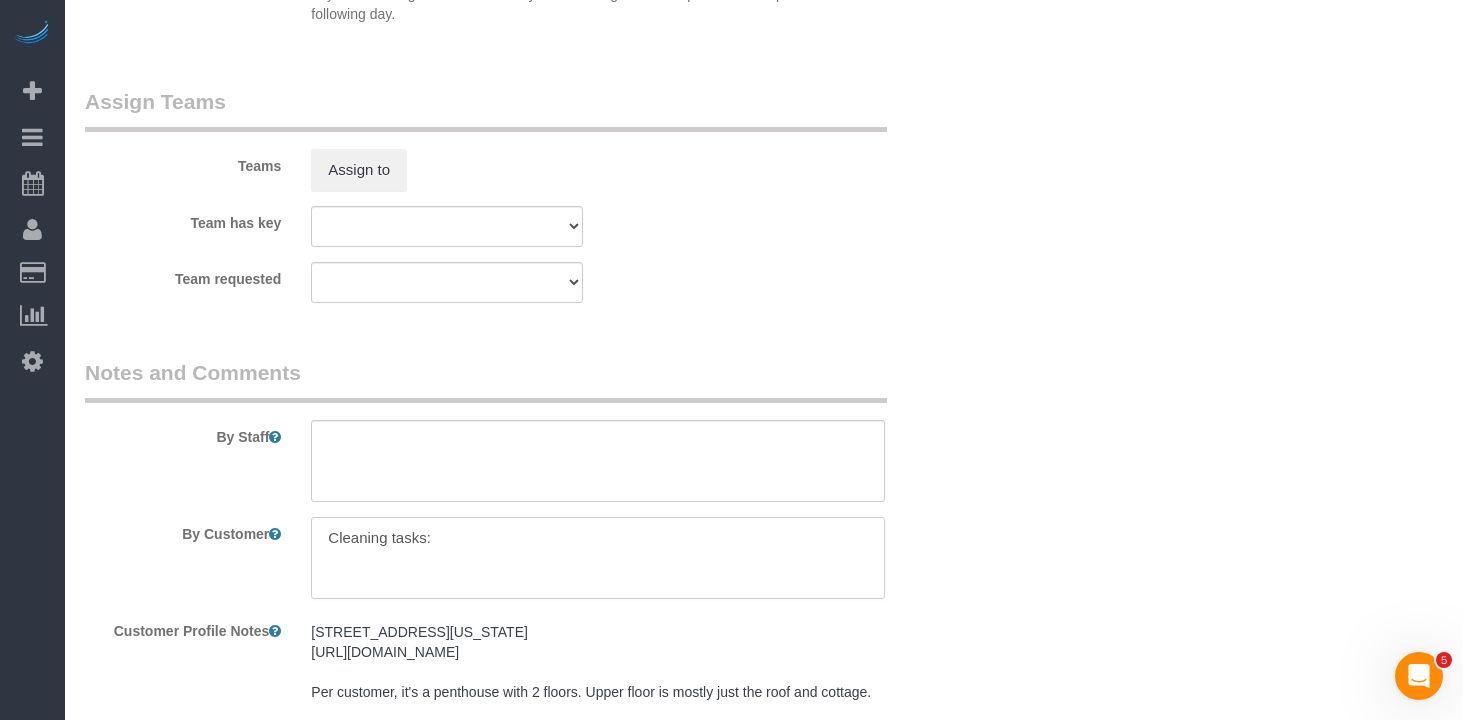 scroll, scrollTop: 0, scrollLeft: 0, axis: both 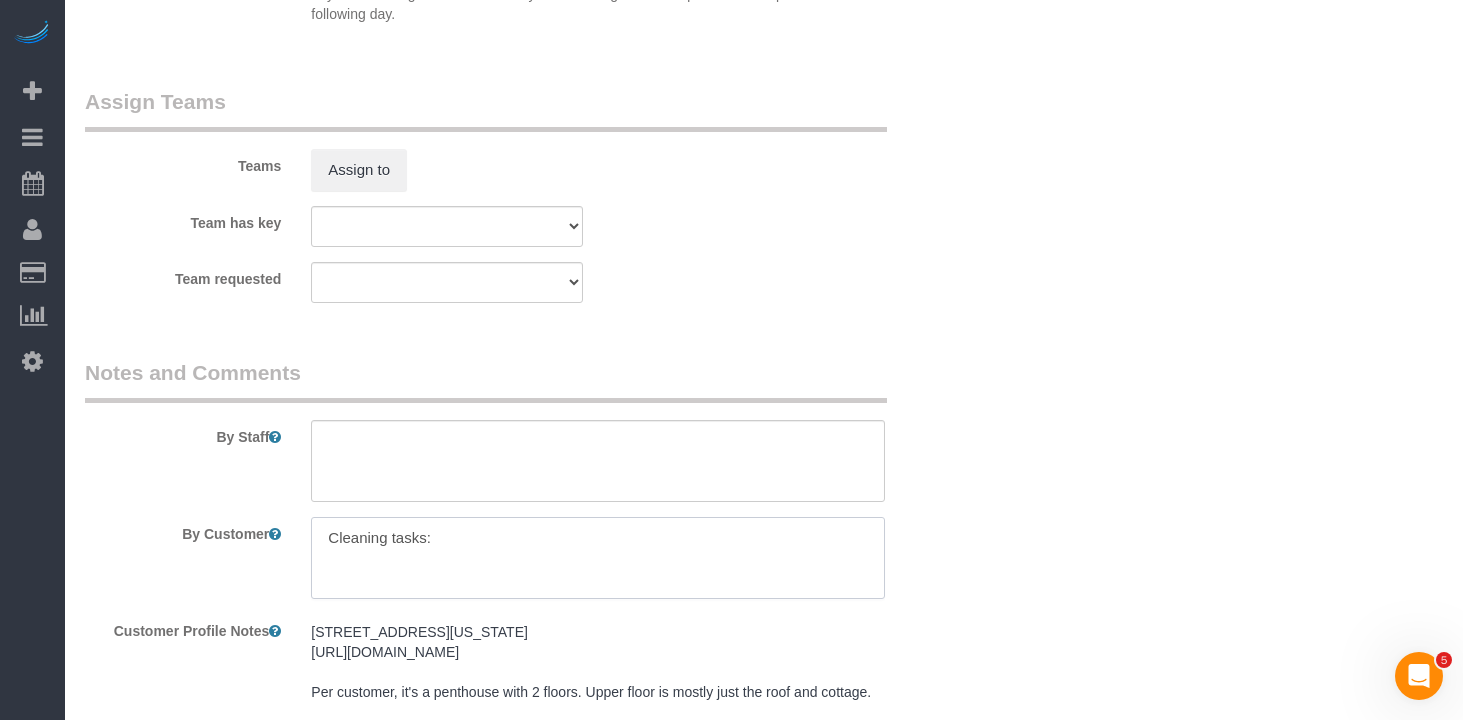 click at bounding box center [598, 558] 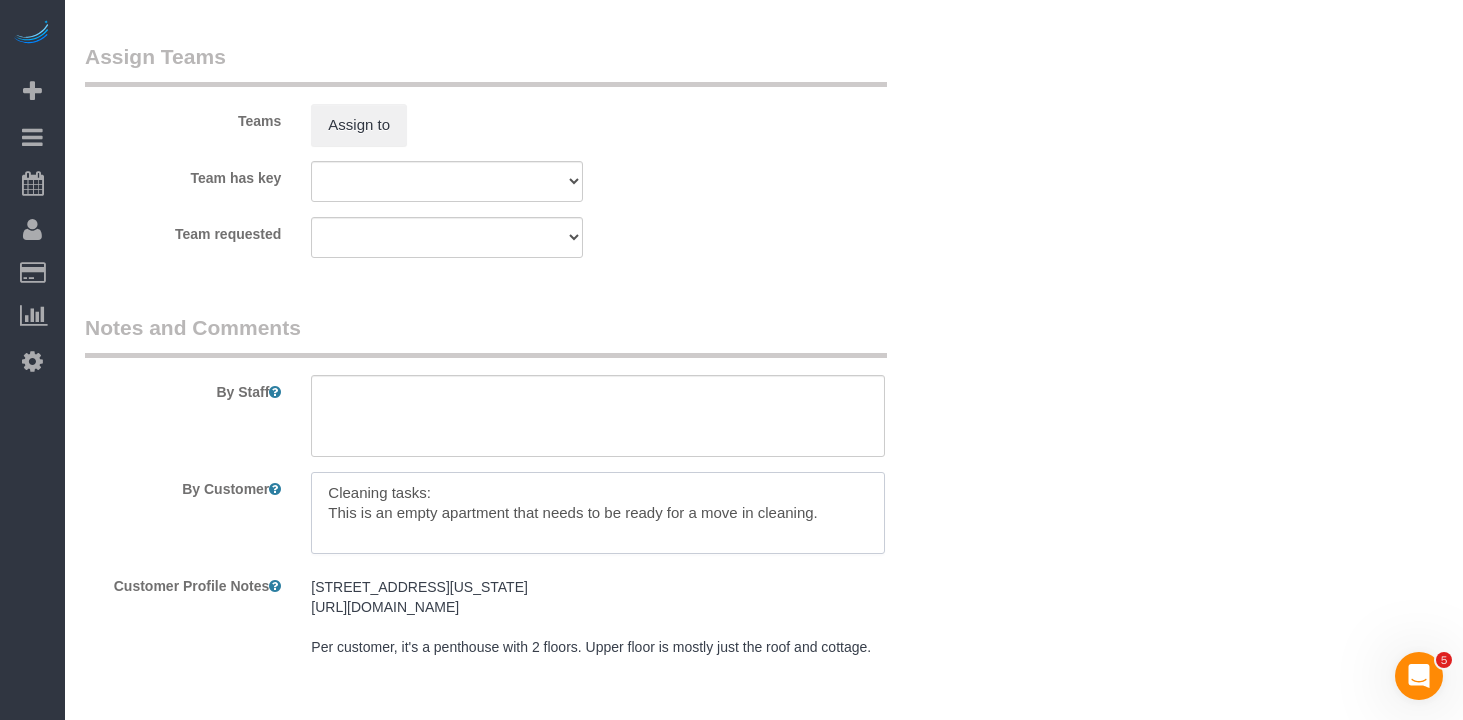 scroll, scrollTop: 2272, scrollLeft: 0, axis: vertical 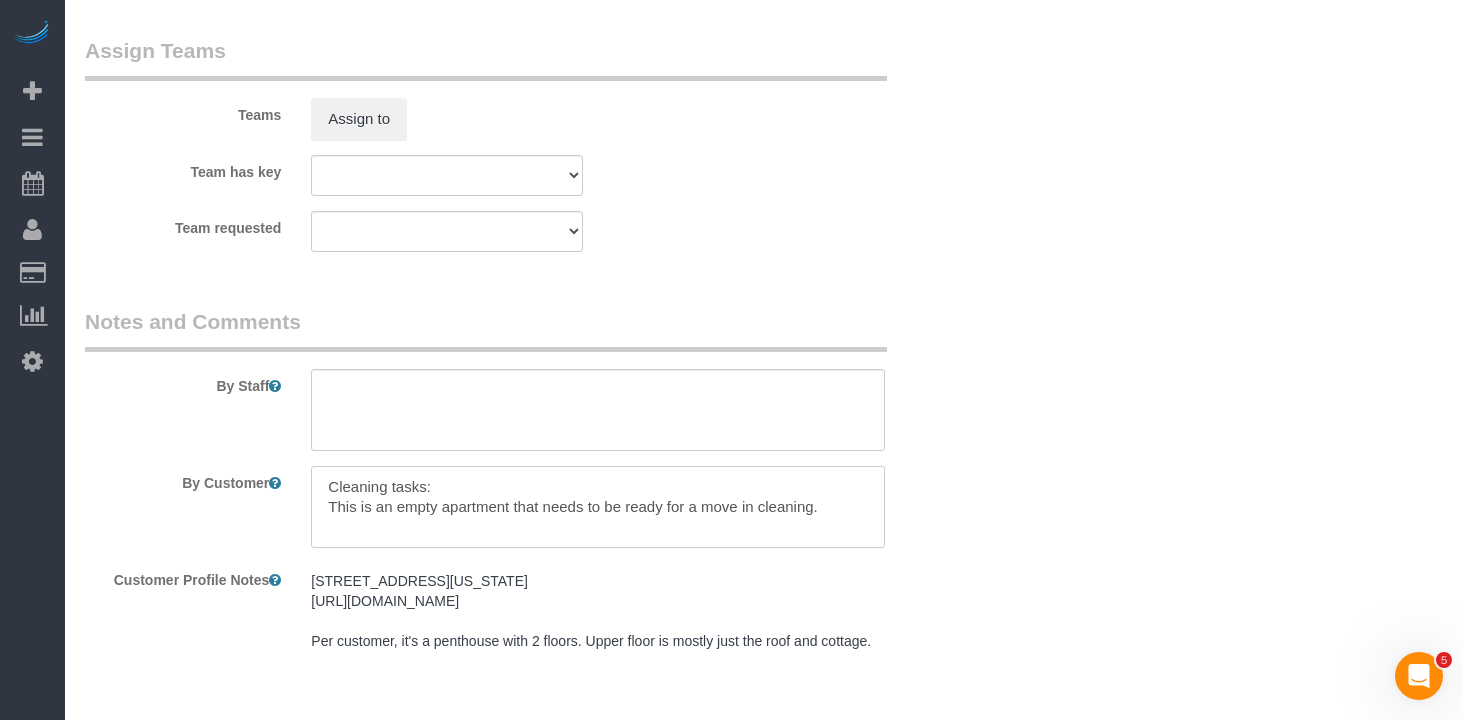 click at bounding box center [598, 507] 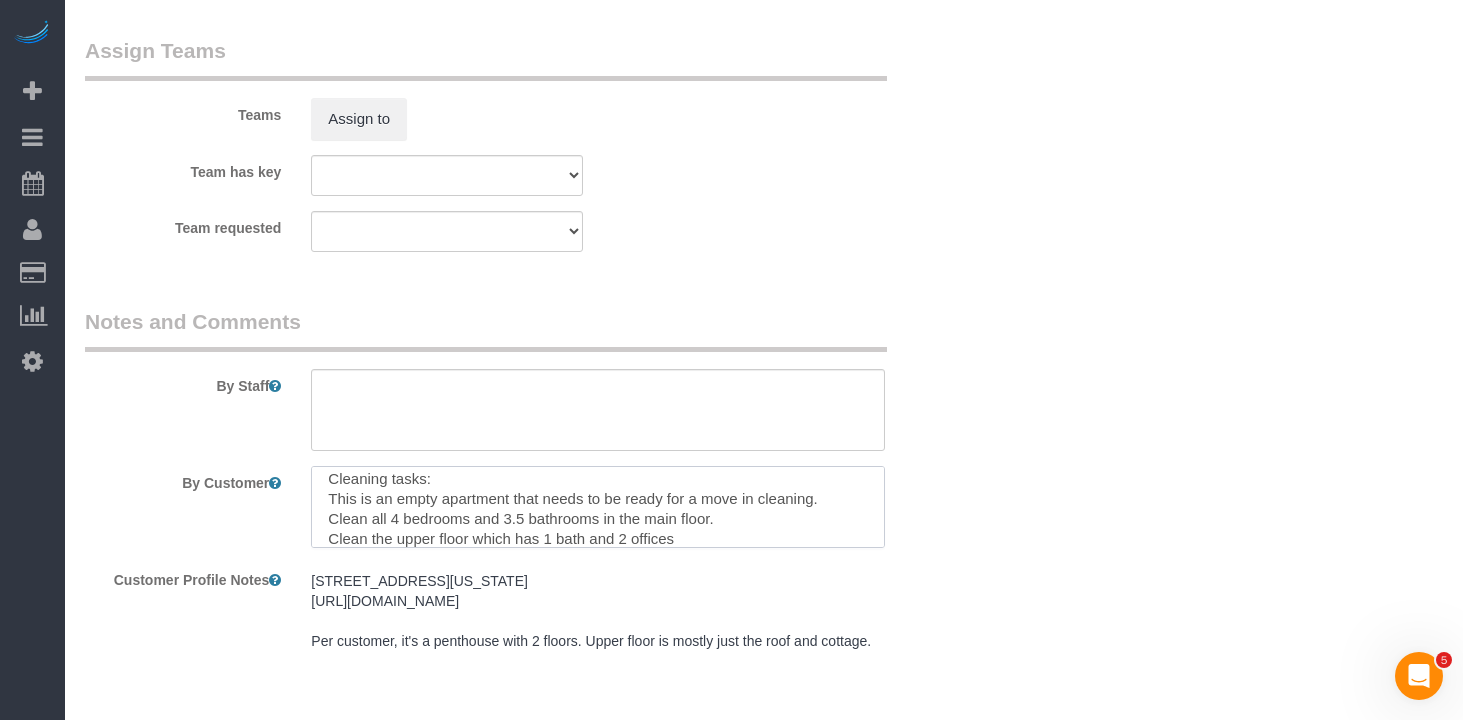 scroll, scrollTop: 28, scrollLeft: 0, axis: vertical 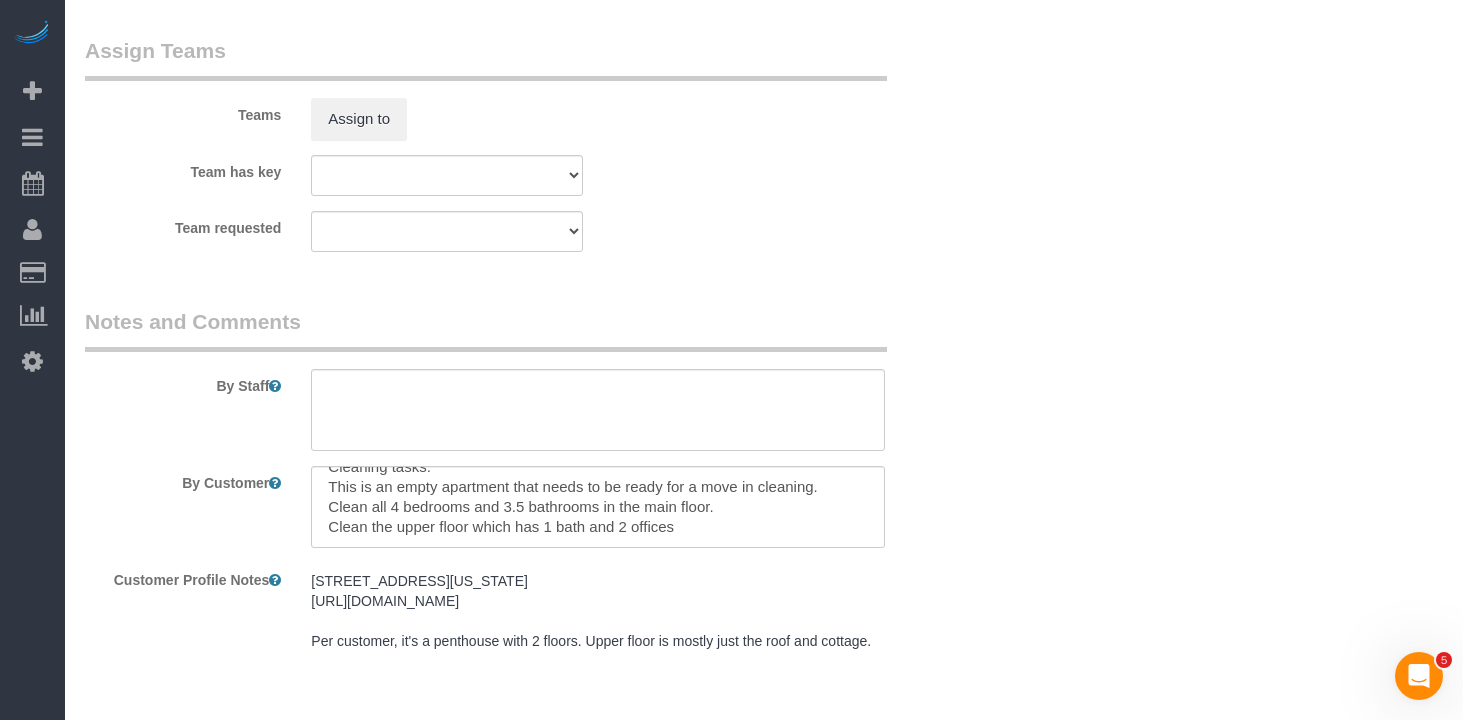 click on "[STREET_ADDRESS][US_STATE]
[URL][DOMAIN_NAME]
Per customer, it's a penthouse with 2 floors. Upper floor is mostly just the roof and cottage." at bounding box center [598, 611] 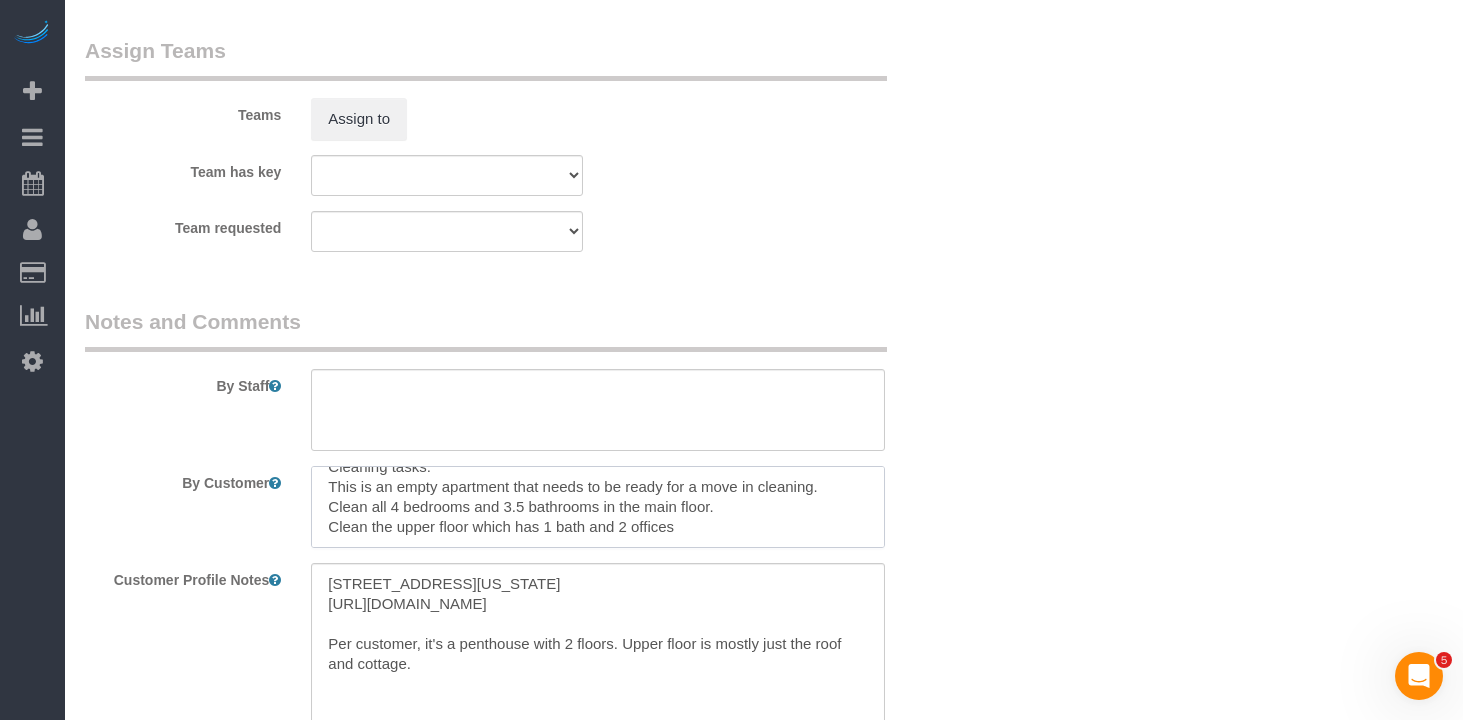 click at bounding box center (598, 507) 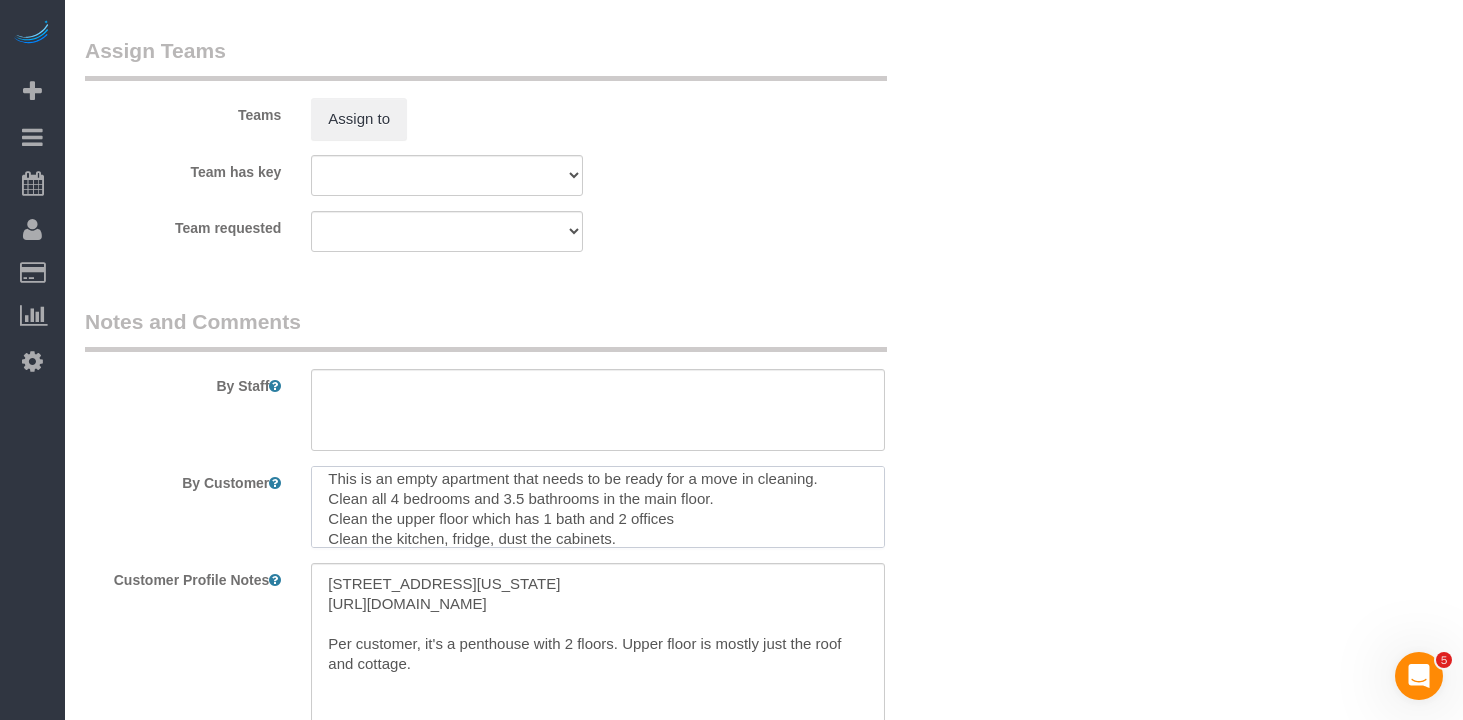 scroll, scrollTop: 48, scrollLeft: 0, axis: vertical 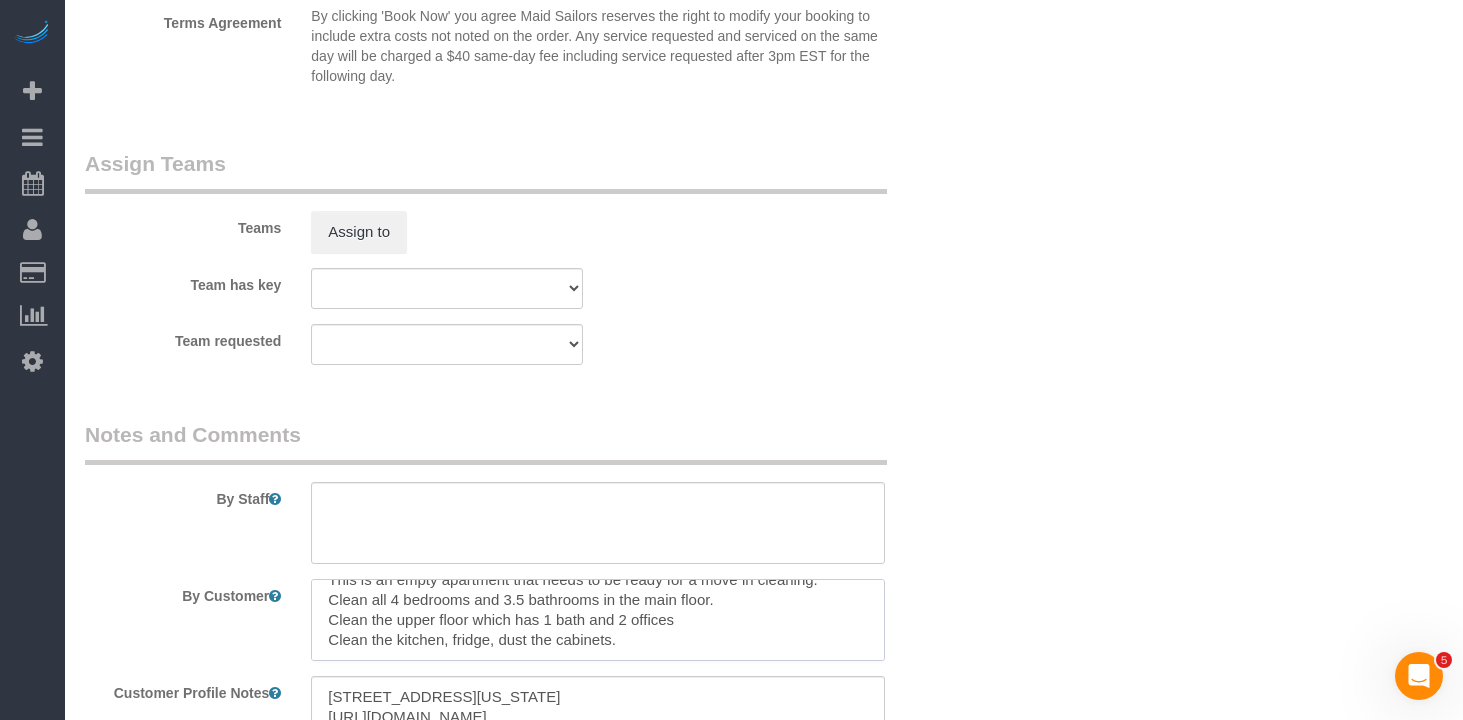 click at bounding box center [598, 620] 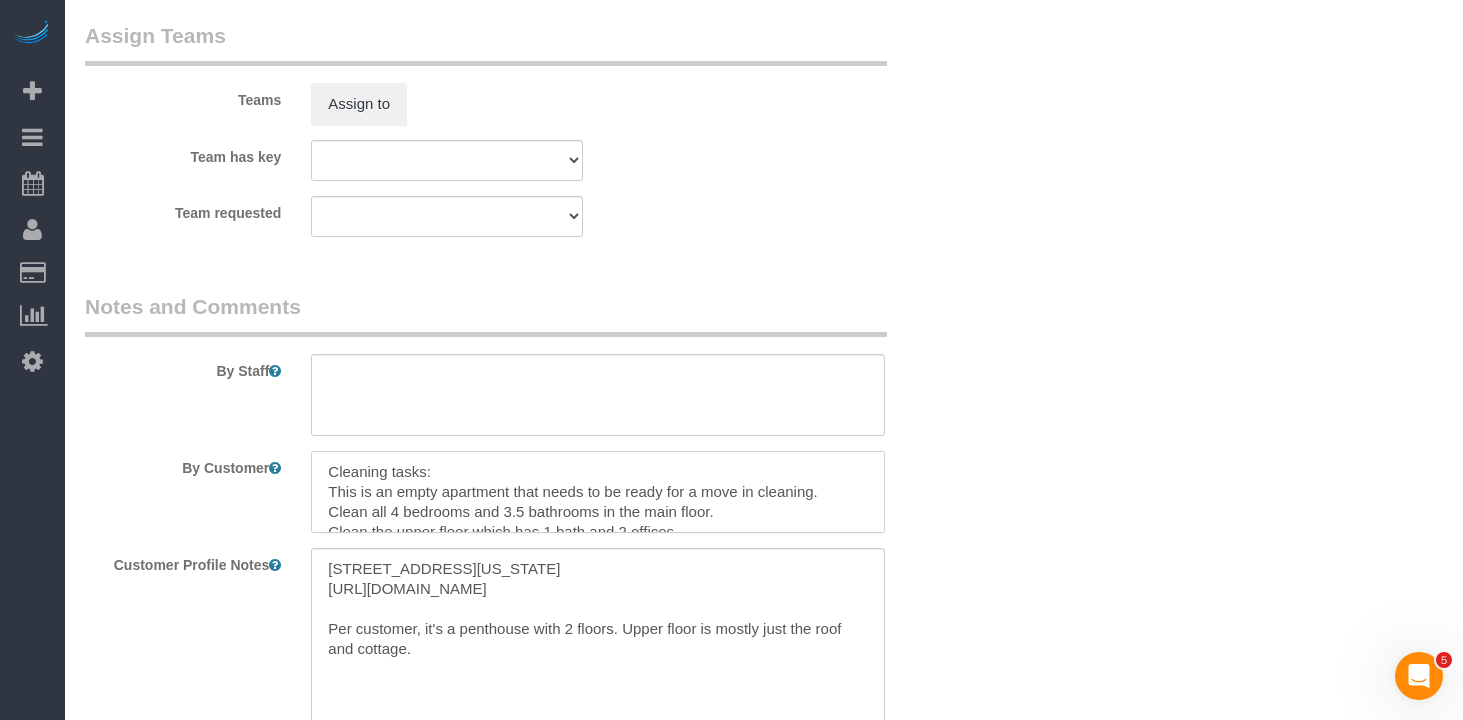 scroll, scrollTop: 2284, scrollLeft: 0, axis: vertical 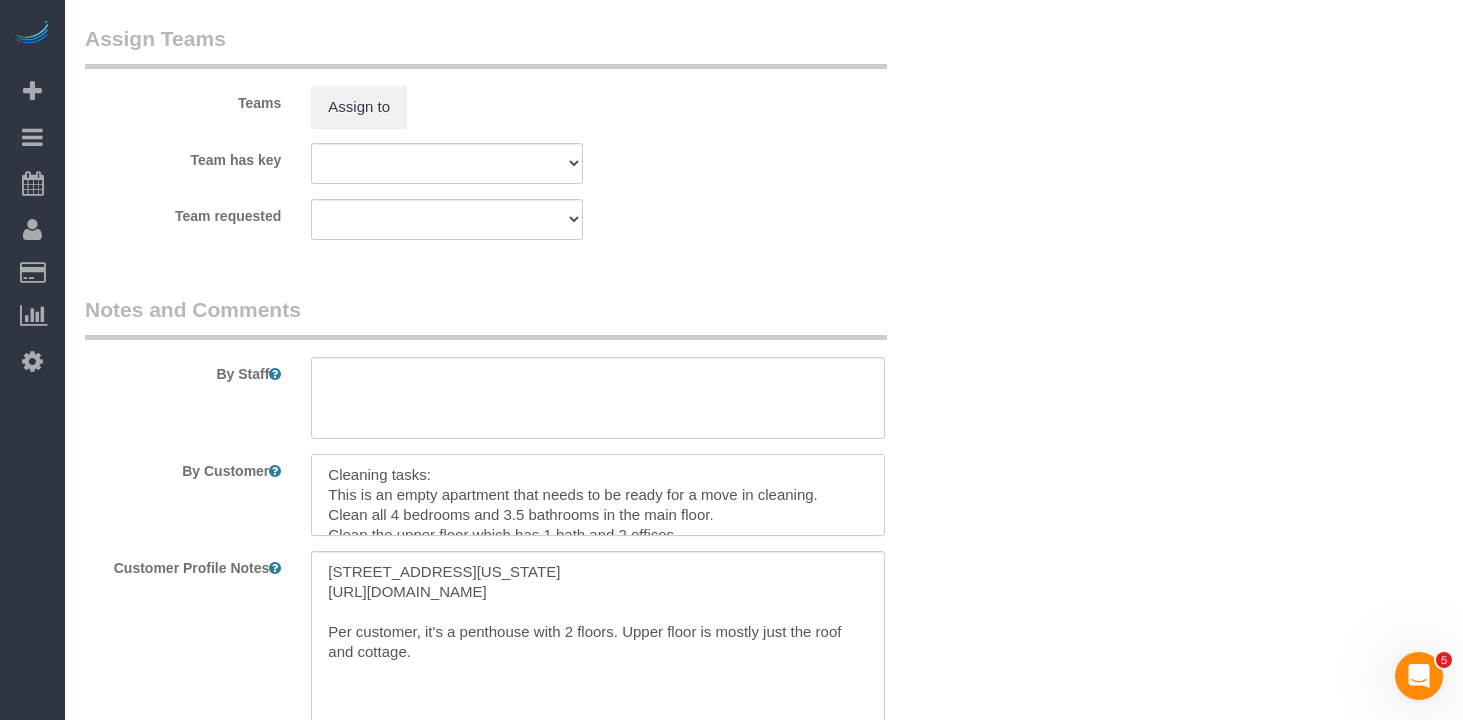 click at bounding box center (598, 495) 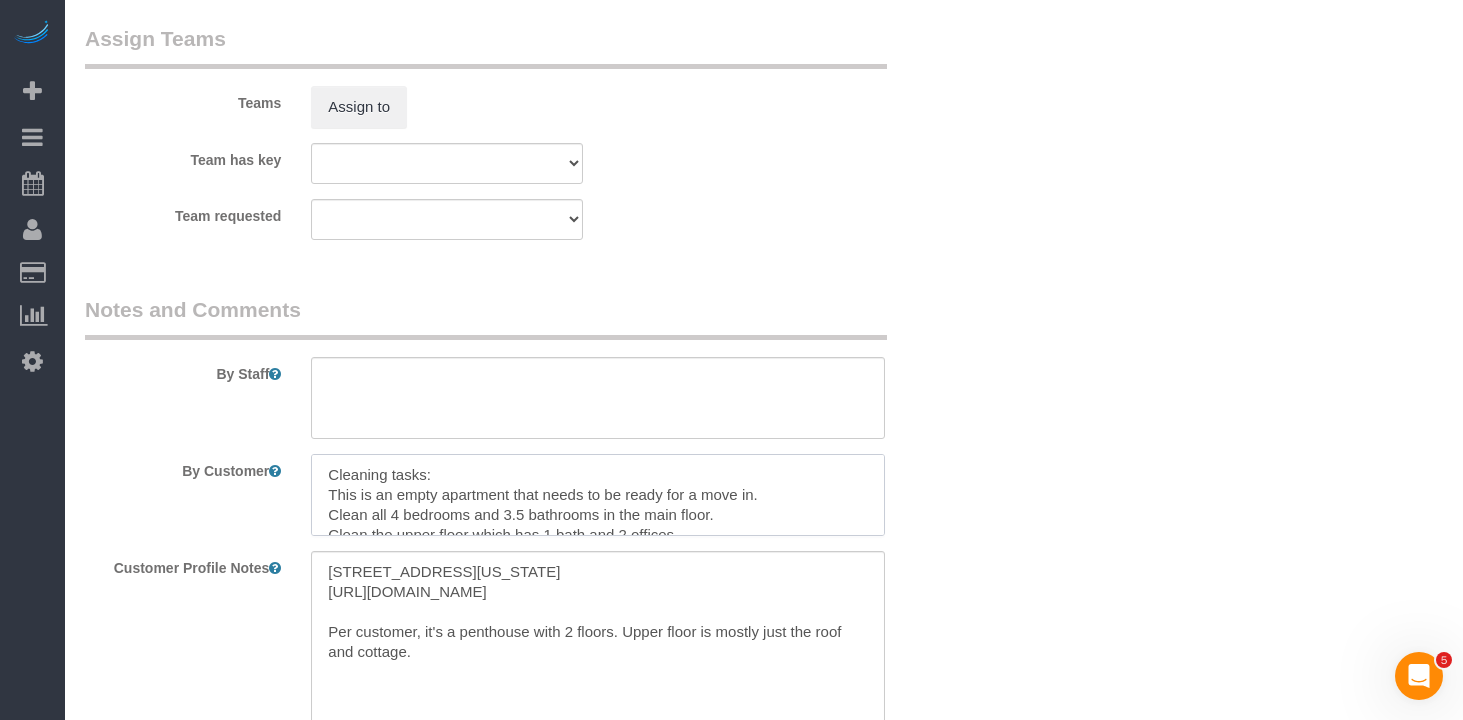 click at bounding box center (598, 495) 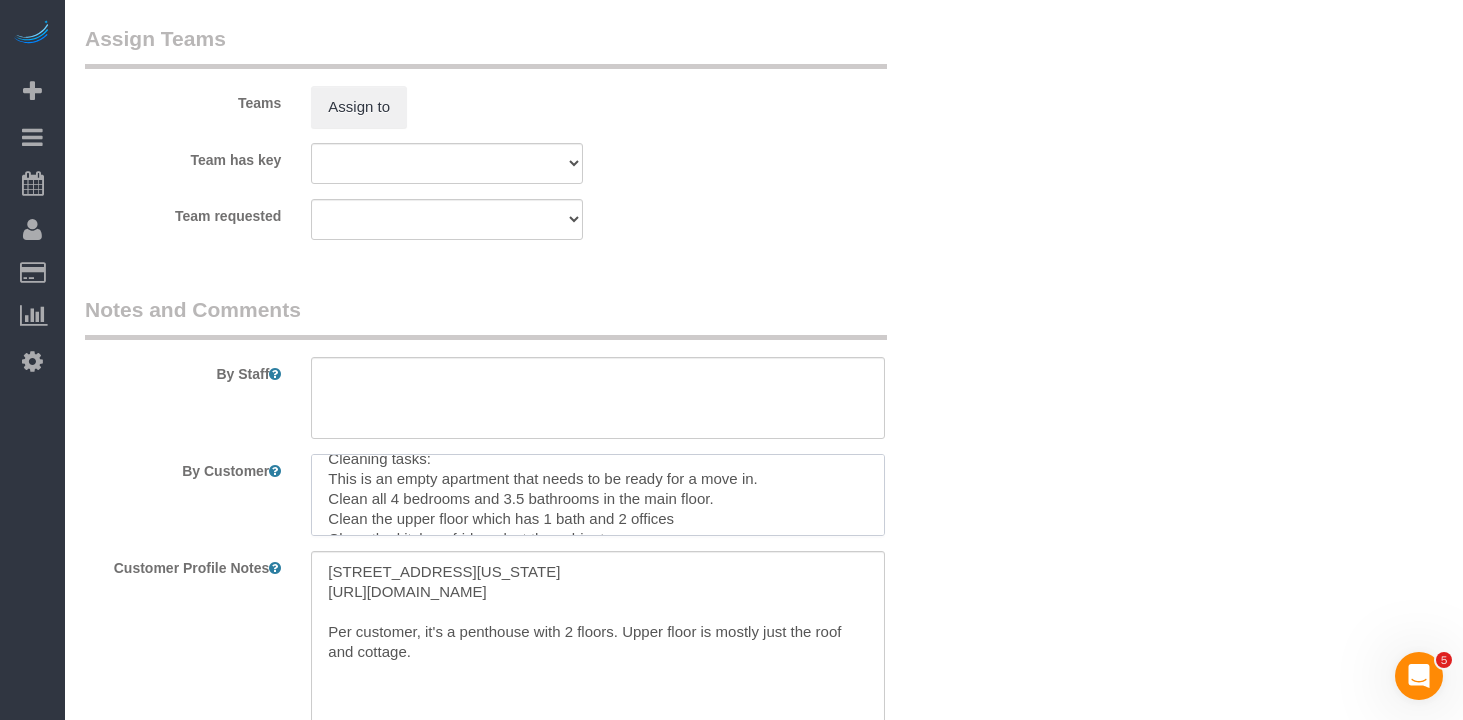 scroll, scrollTop: 27, scrollLeft: 0, axis: vertical 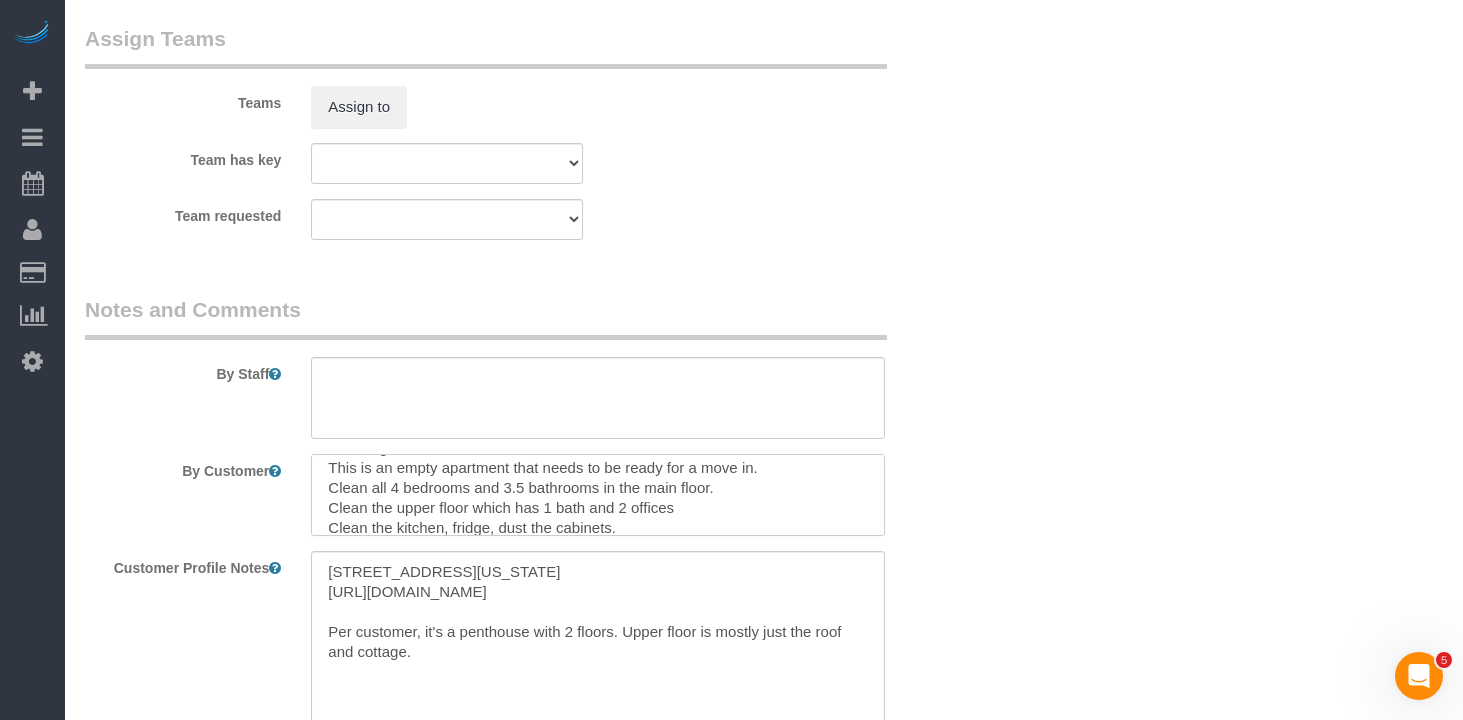 click at bounding box center (598, 495) 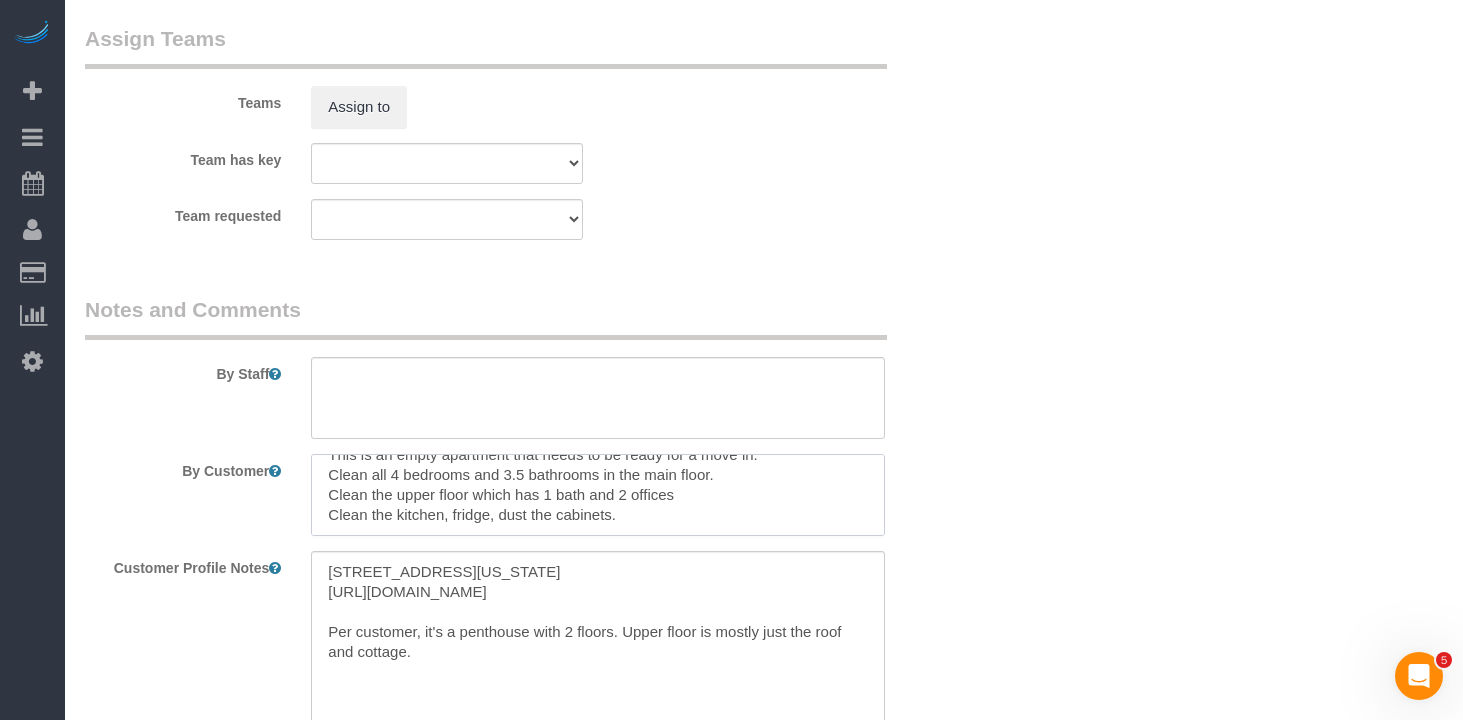click at bounding box center [598, 495] 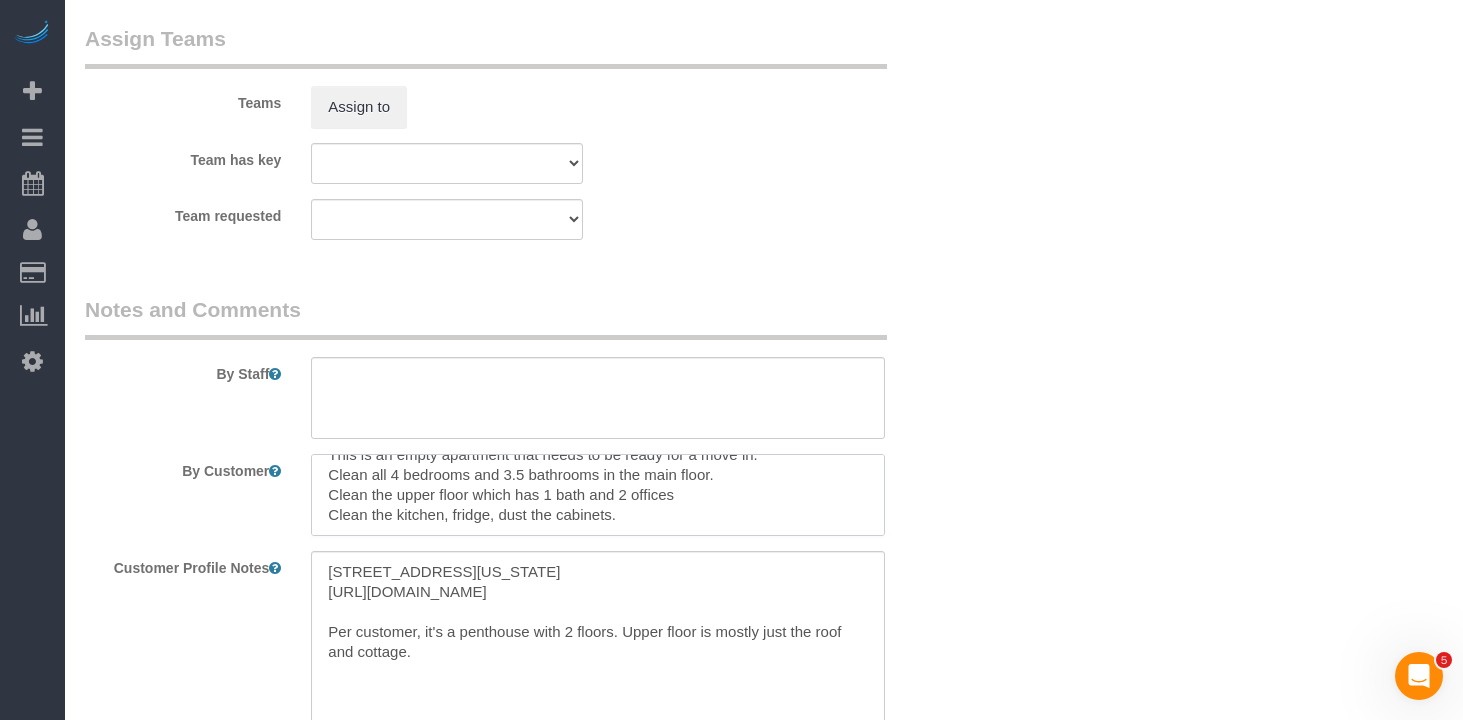 click at bounding box center [598, 495] 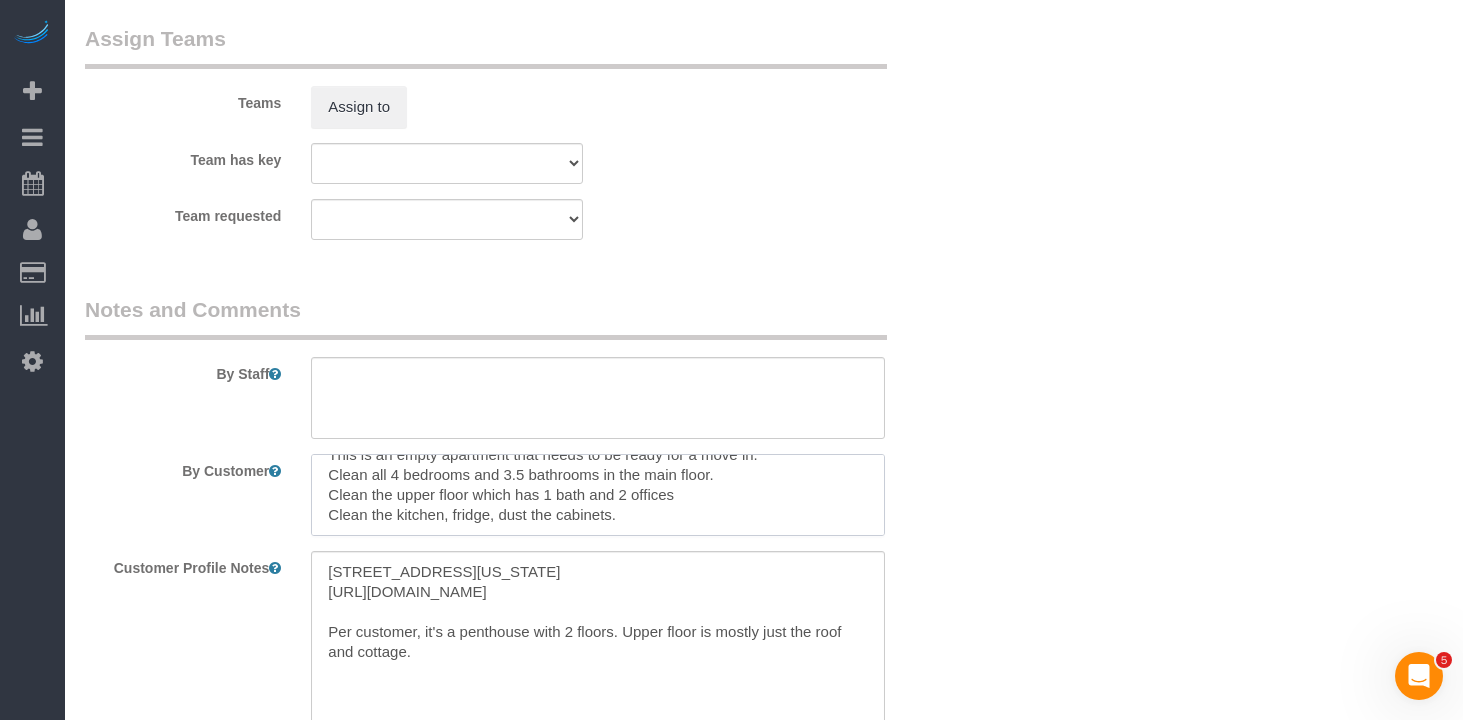 click at bounding box center [598, 495] 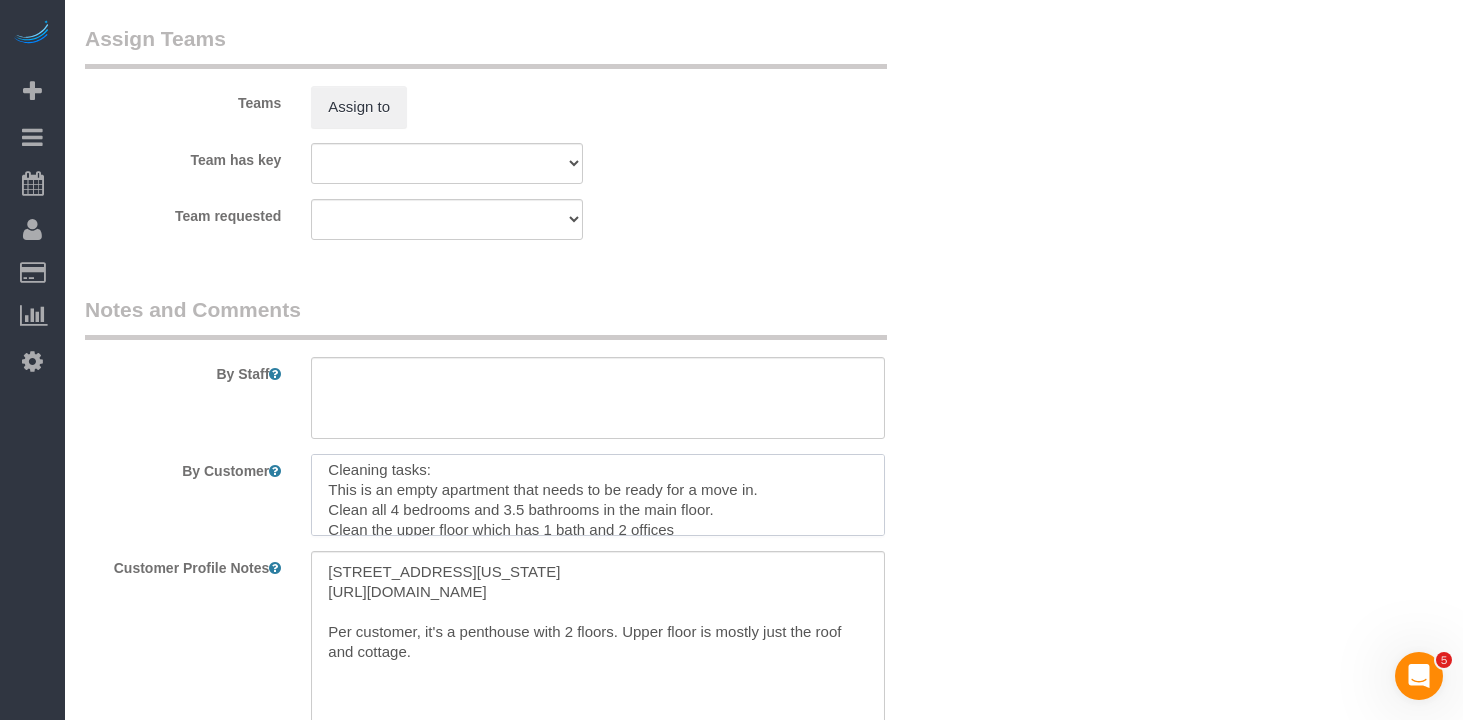 scroll, scrollTop: 9, scrollLeft: 0, axis: vertical 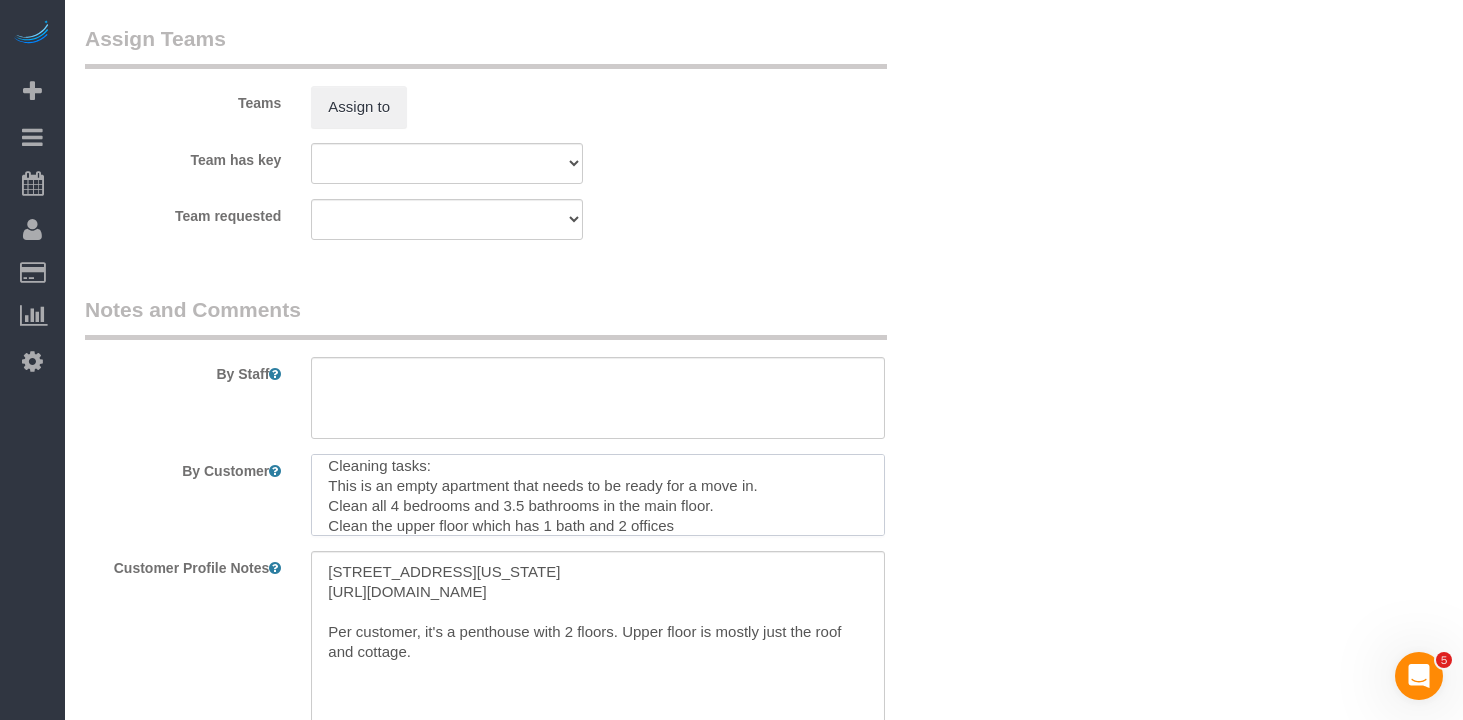 click at bounding box center [598, 495] 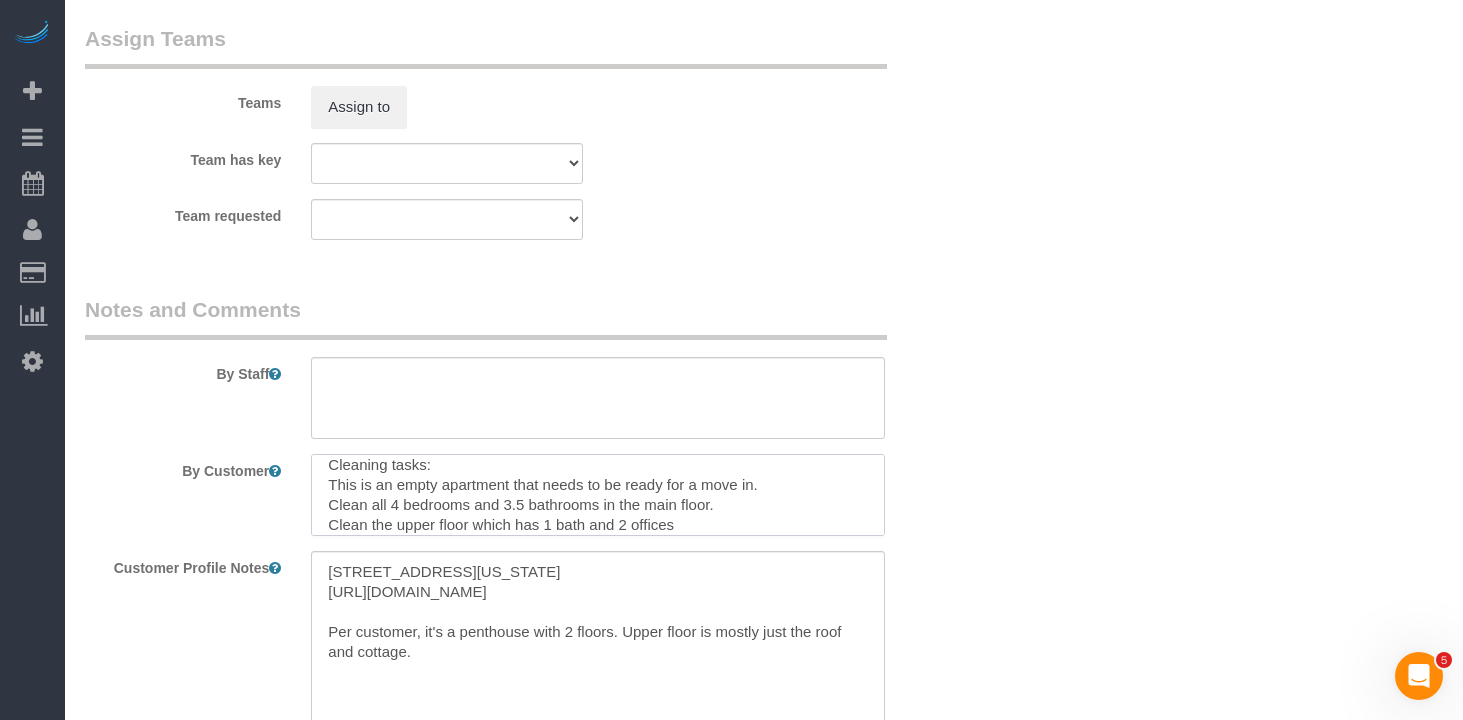 click at bounding box center (598, 495) 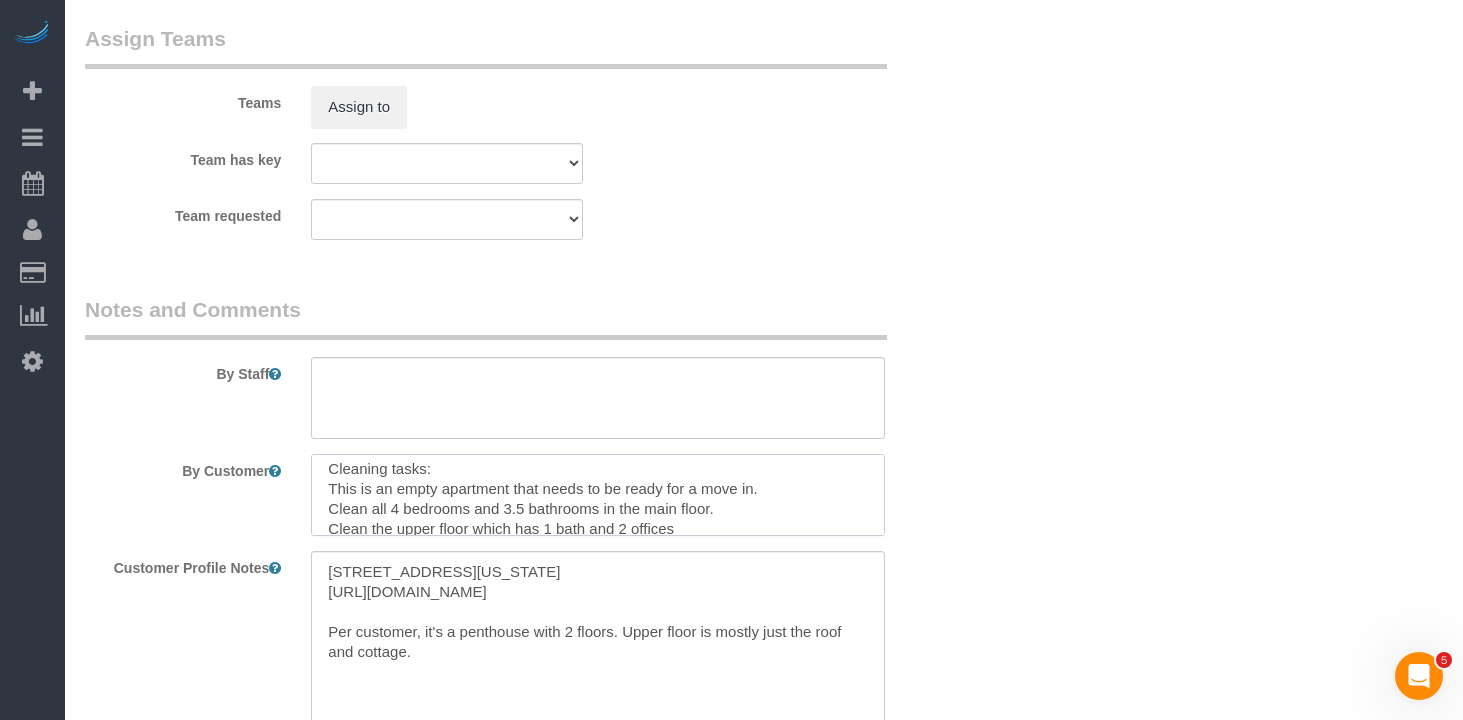 click at bounding box center (598, 495) 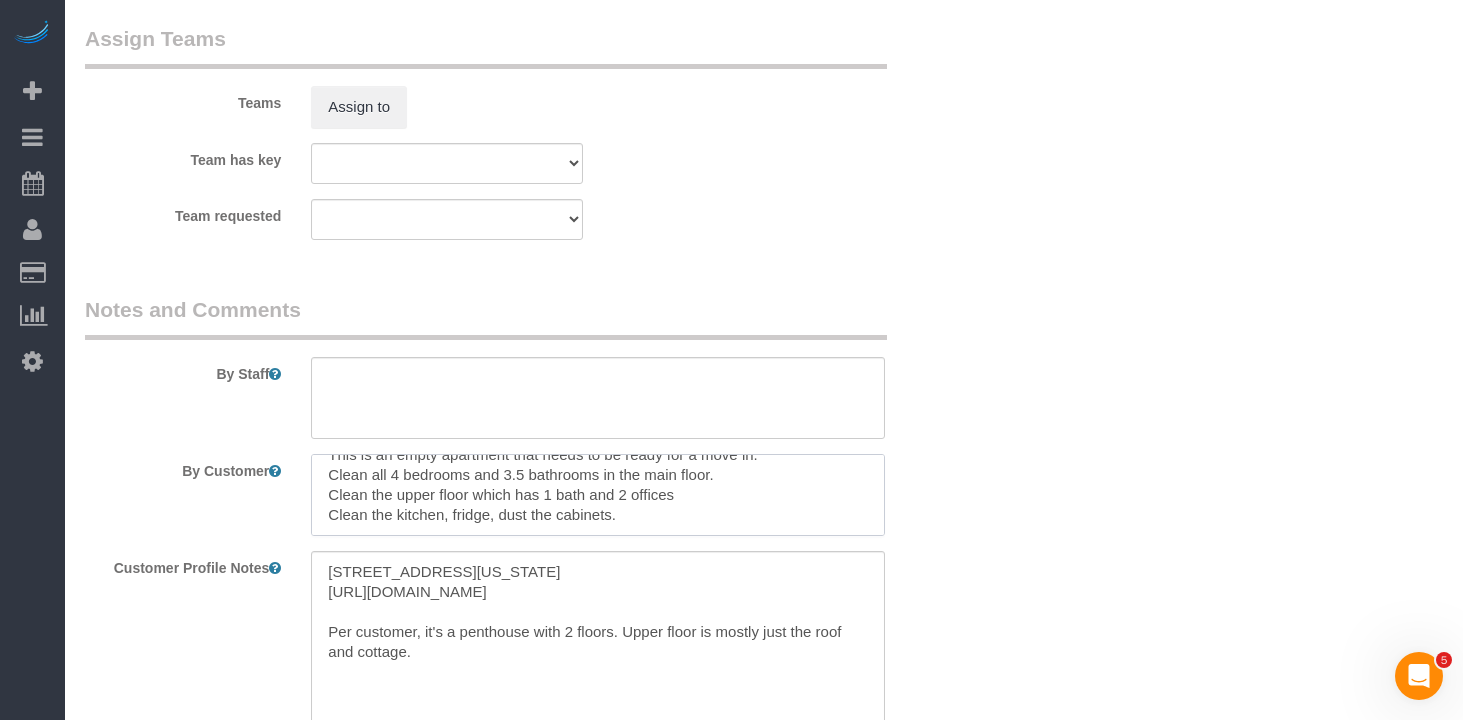 scroll, scrollTop: 53, scrollLeft: 0, axis: vertical 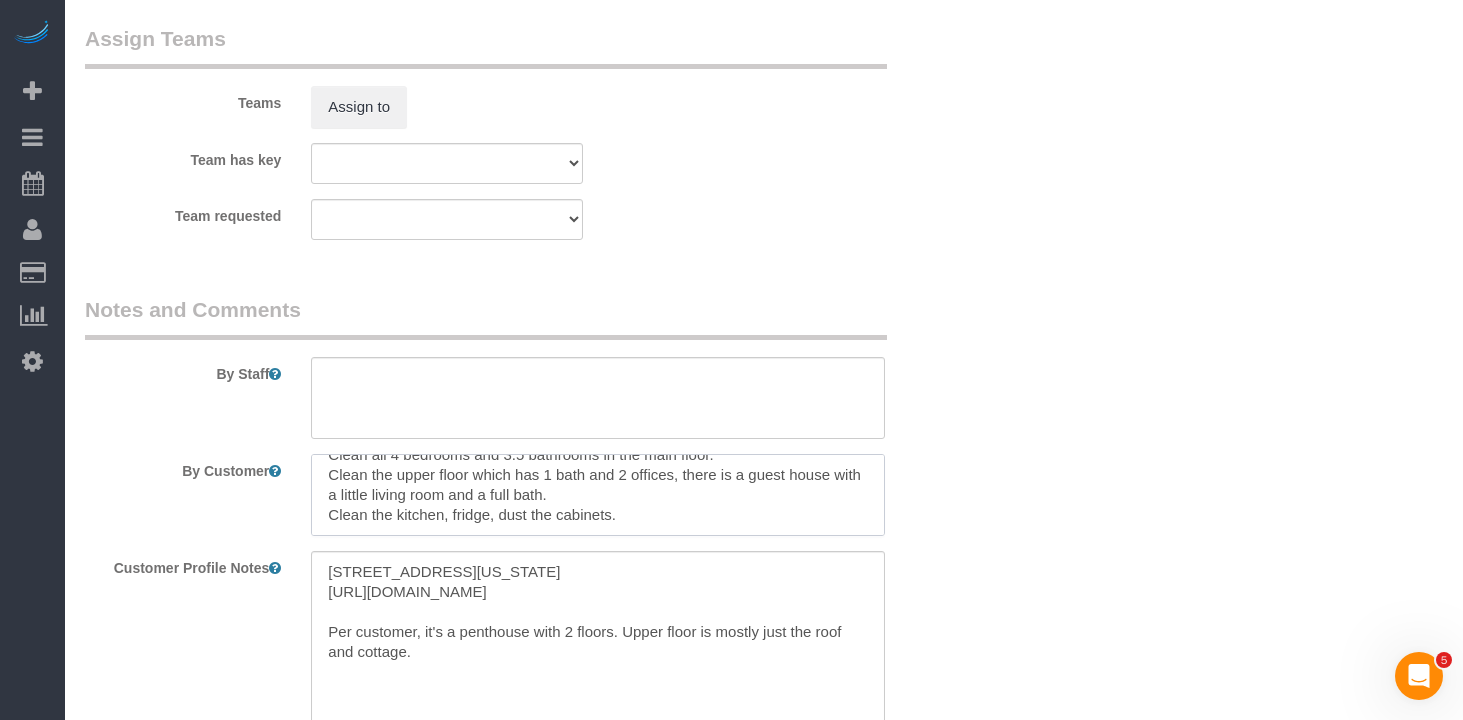drag, startPoint x: 634, startPoint y: 524, endPoint x: 315, endPoint y: 496, distance: 320.22647 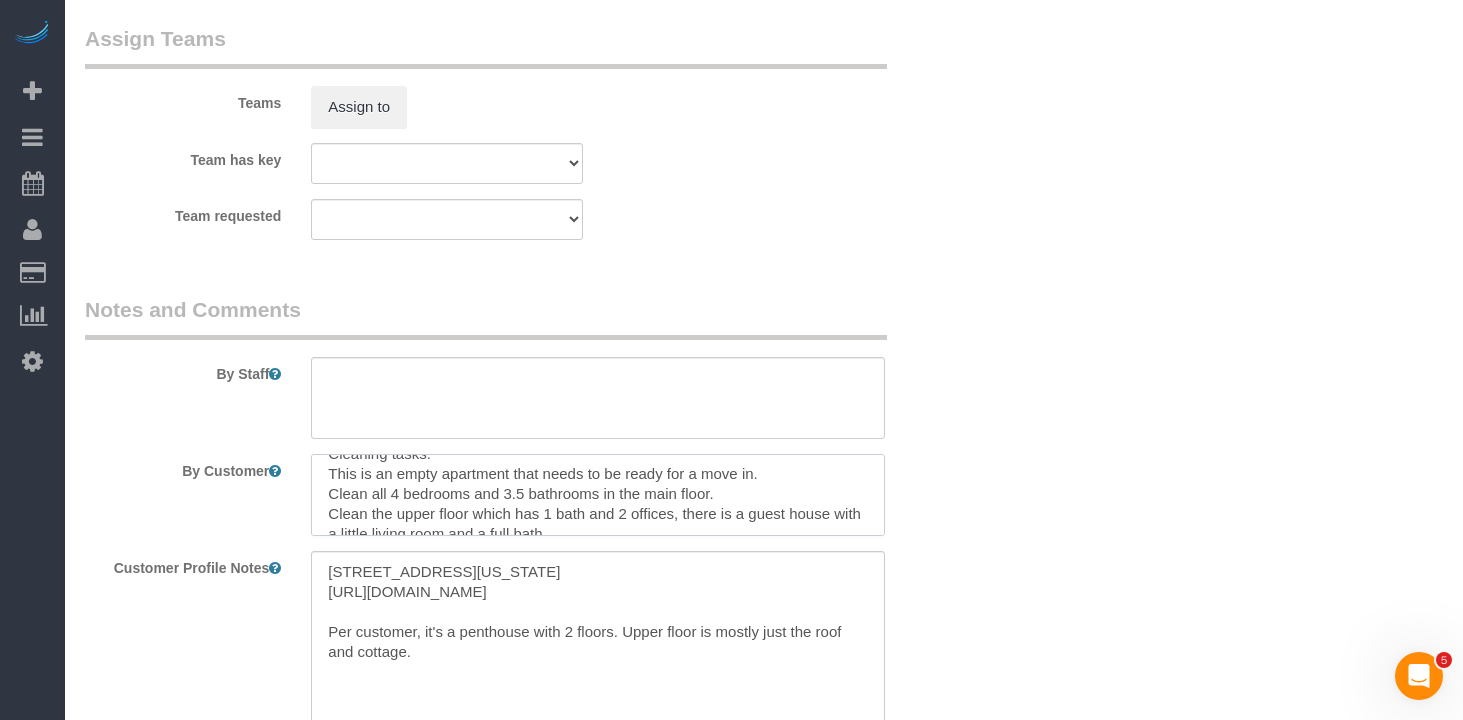 scroll, scrollTop: 18, scrollLeft: 0, axis: vertical 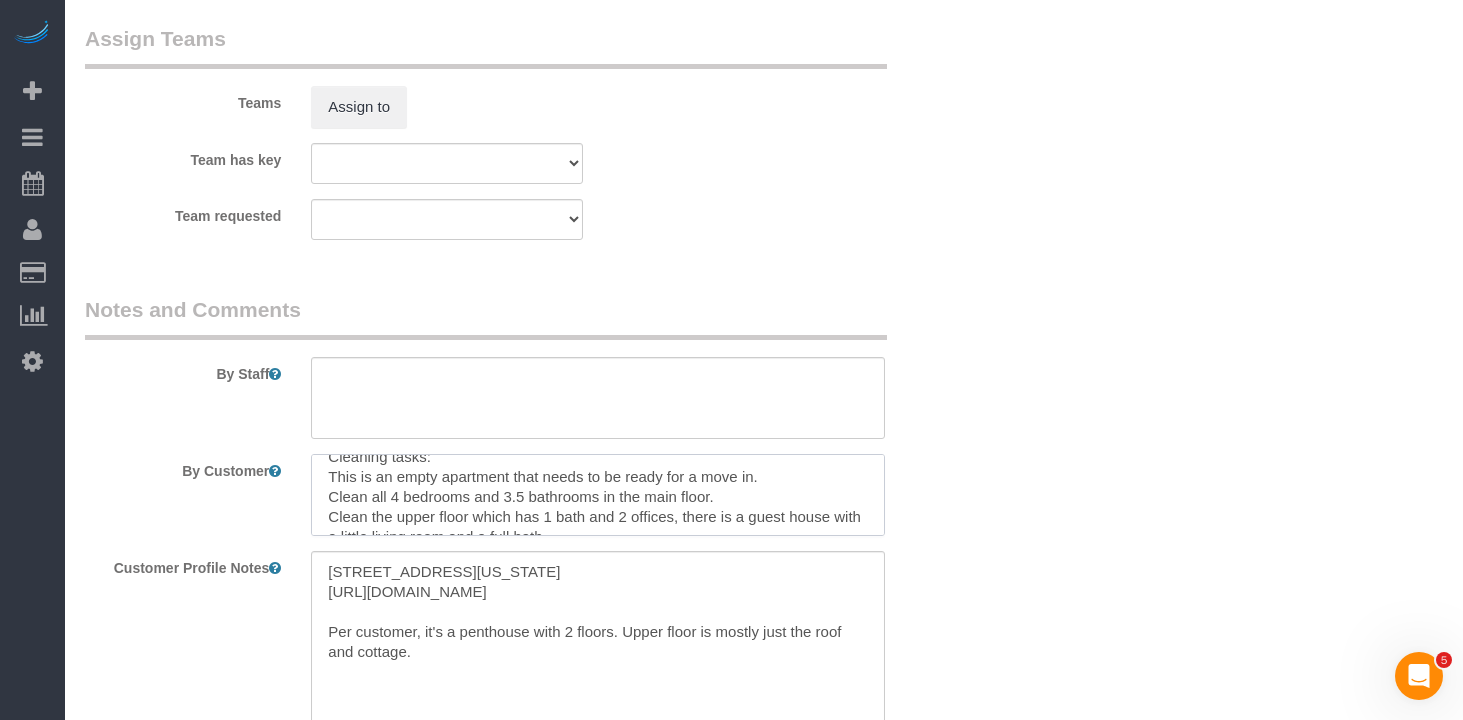 click at bounding box center [598, 495] 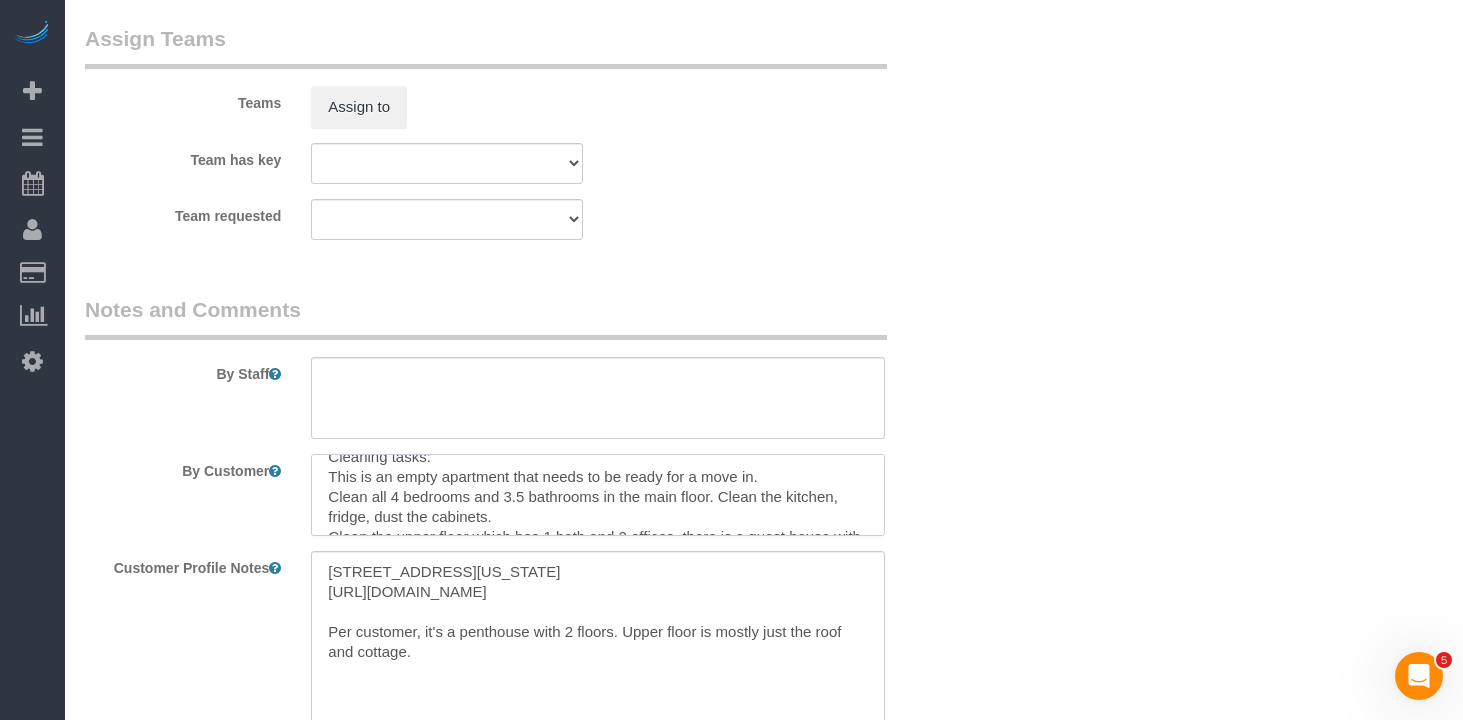 click at bounding box center (598, 495) 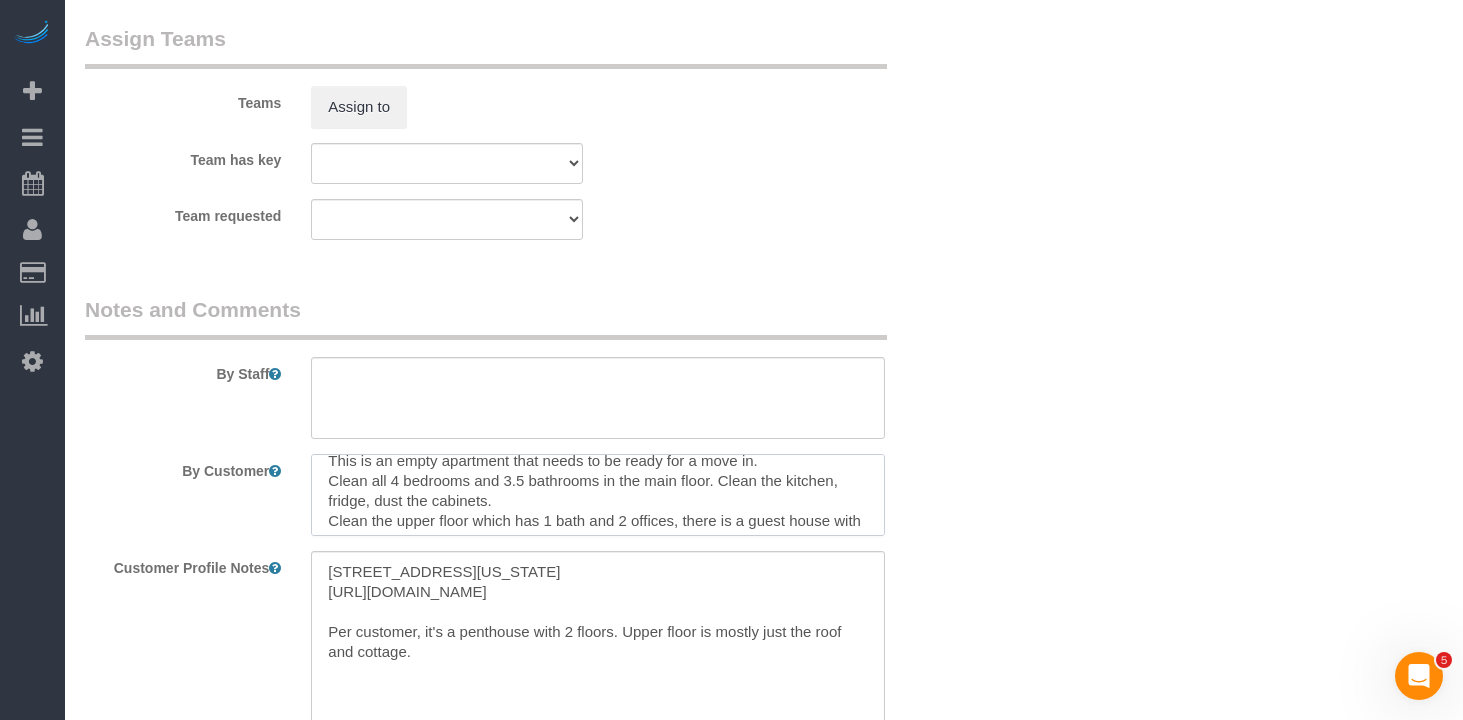 scroll, scrollTop: 39, scrollLeft: 0, axis: vertical 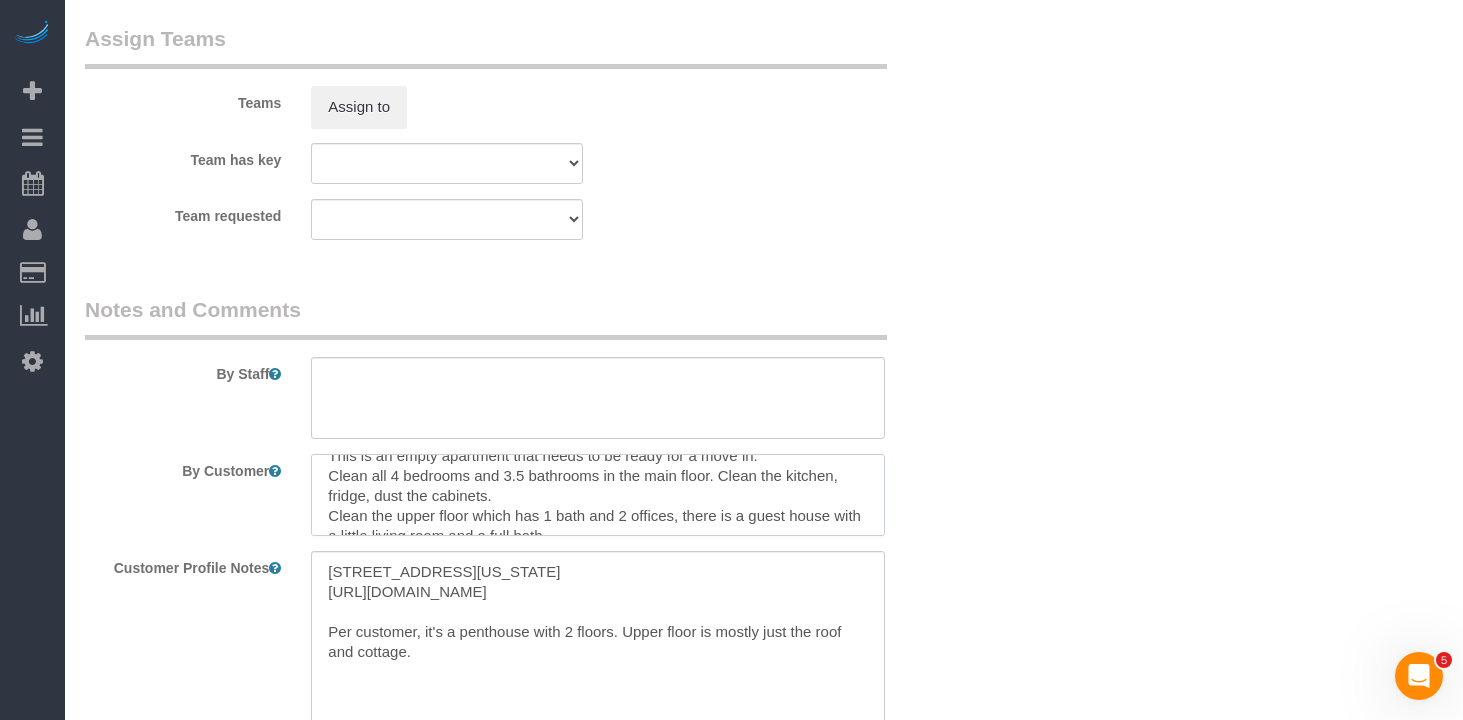 click at bounding box center (598, 495) 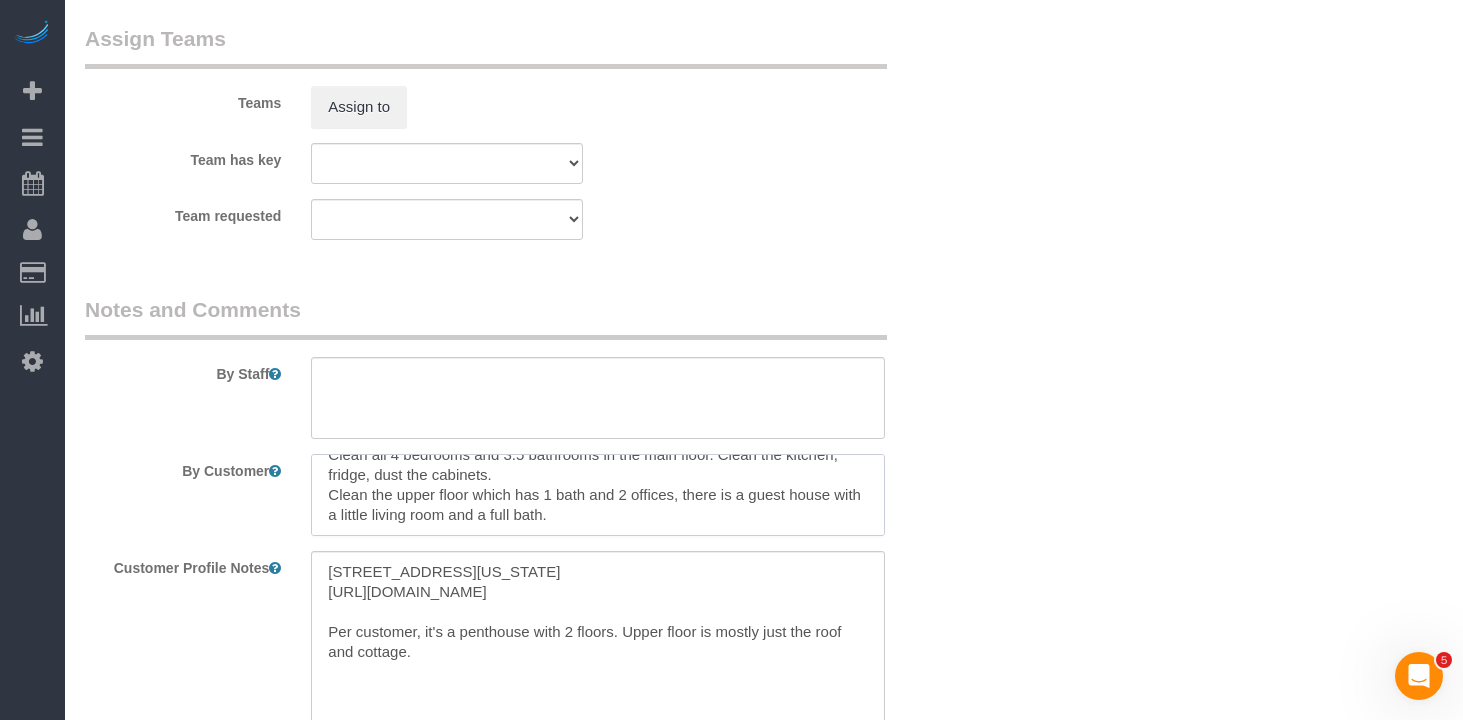scroll, scrollTop: 74, scrollLeft: 0, axis: vertical 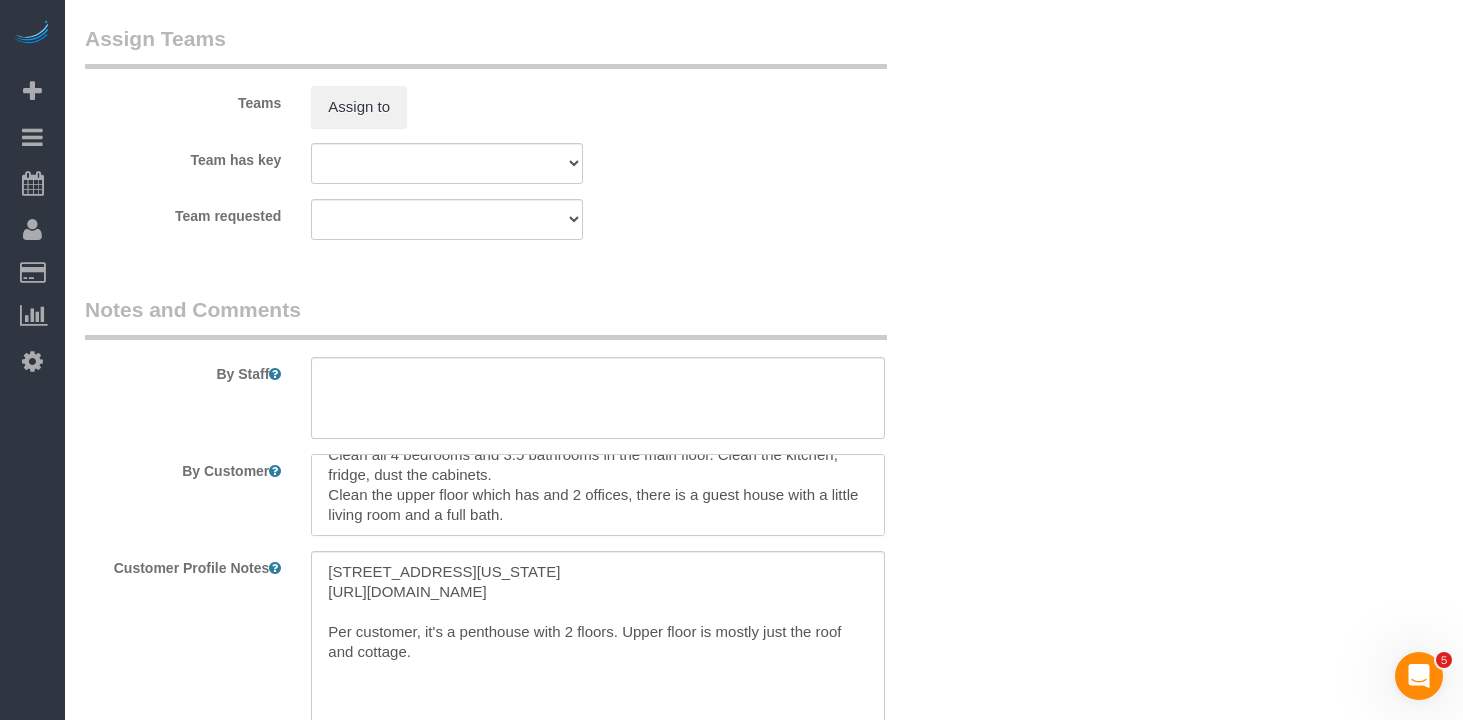 click at bounding box center (598, 495) 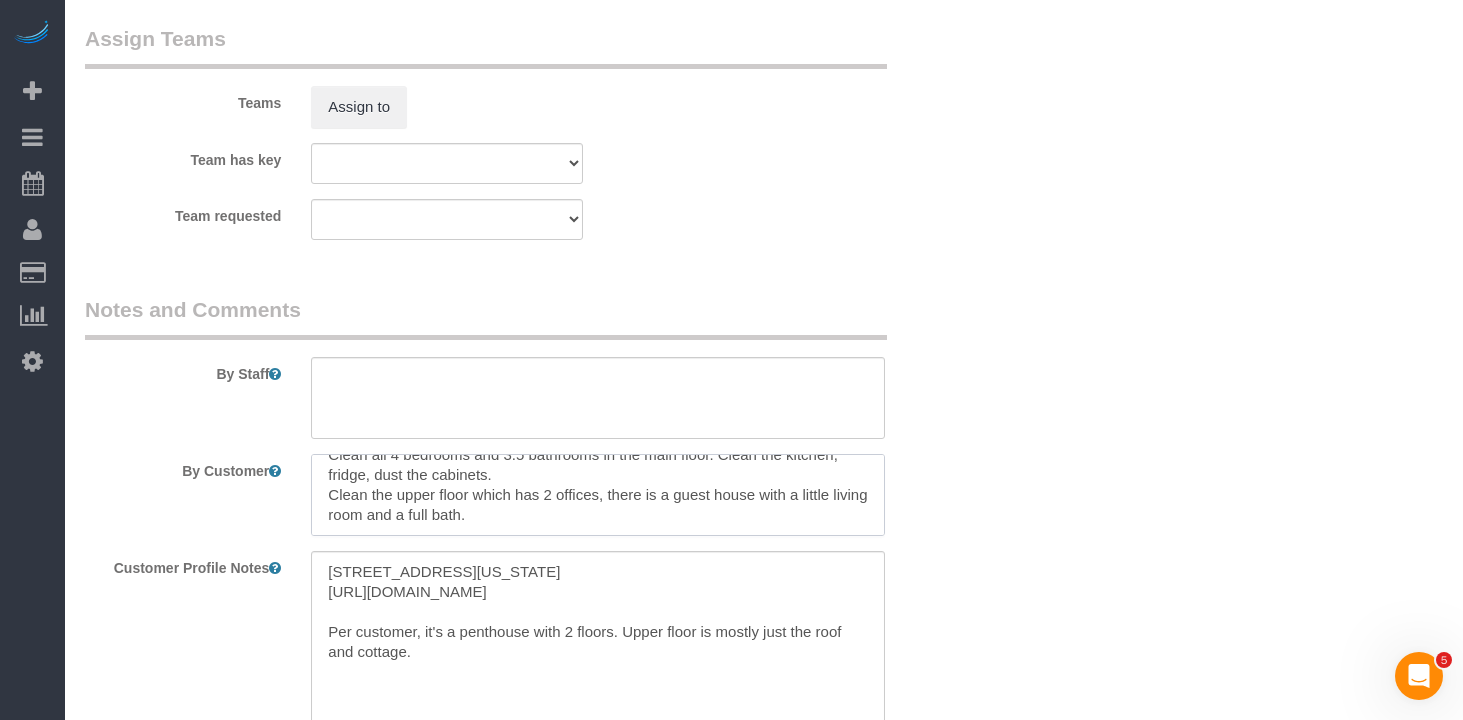 click at bounding box center (598, 495) 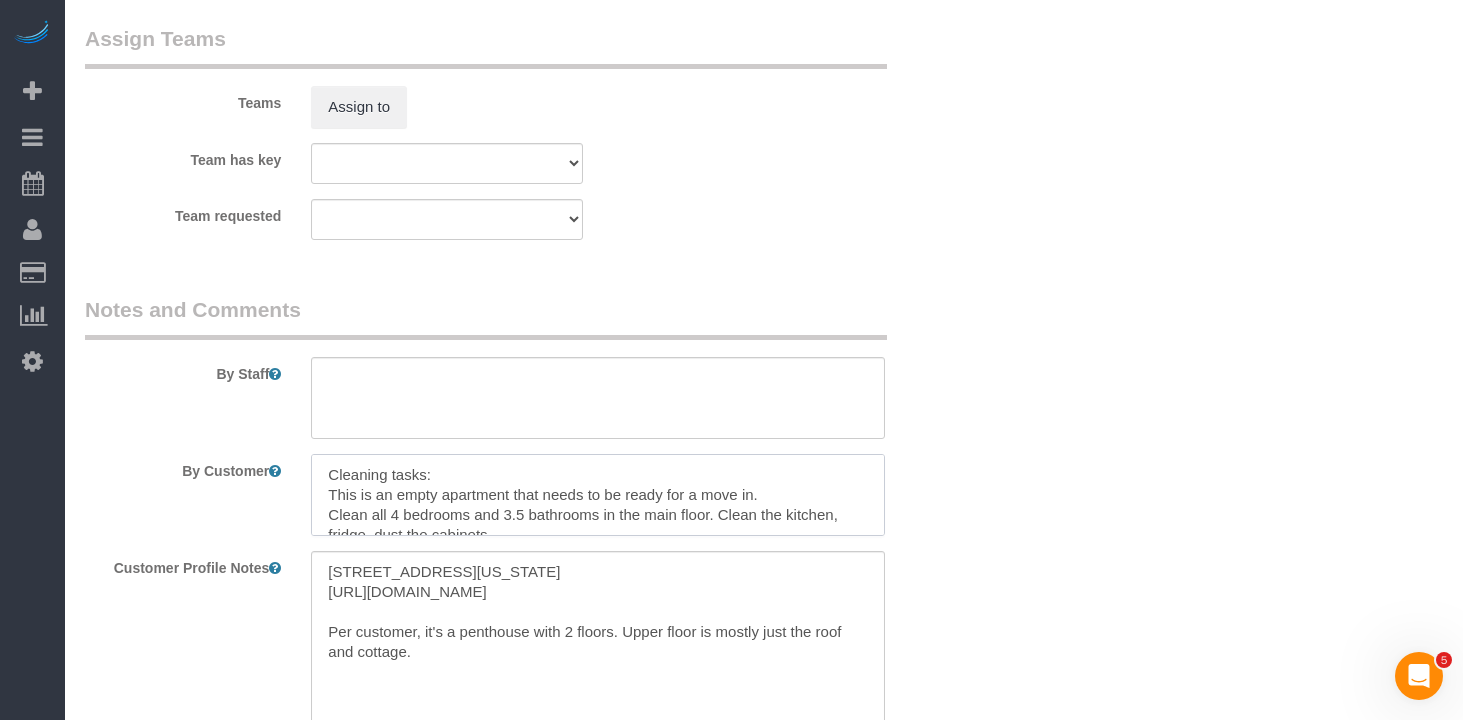 scroll, scrollTop: 3, scrollLeft: 0, axis: vertical 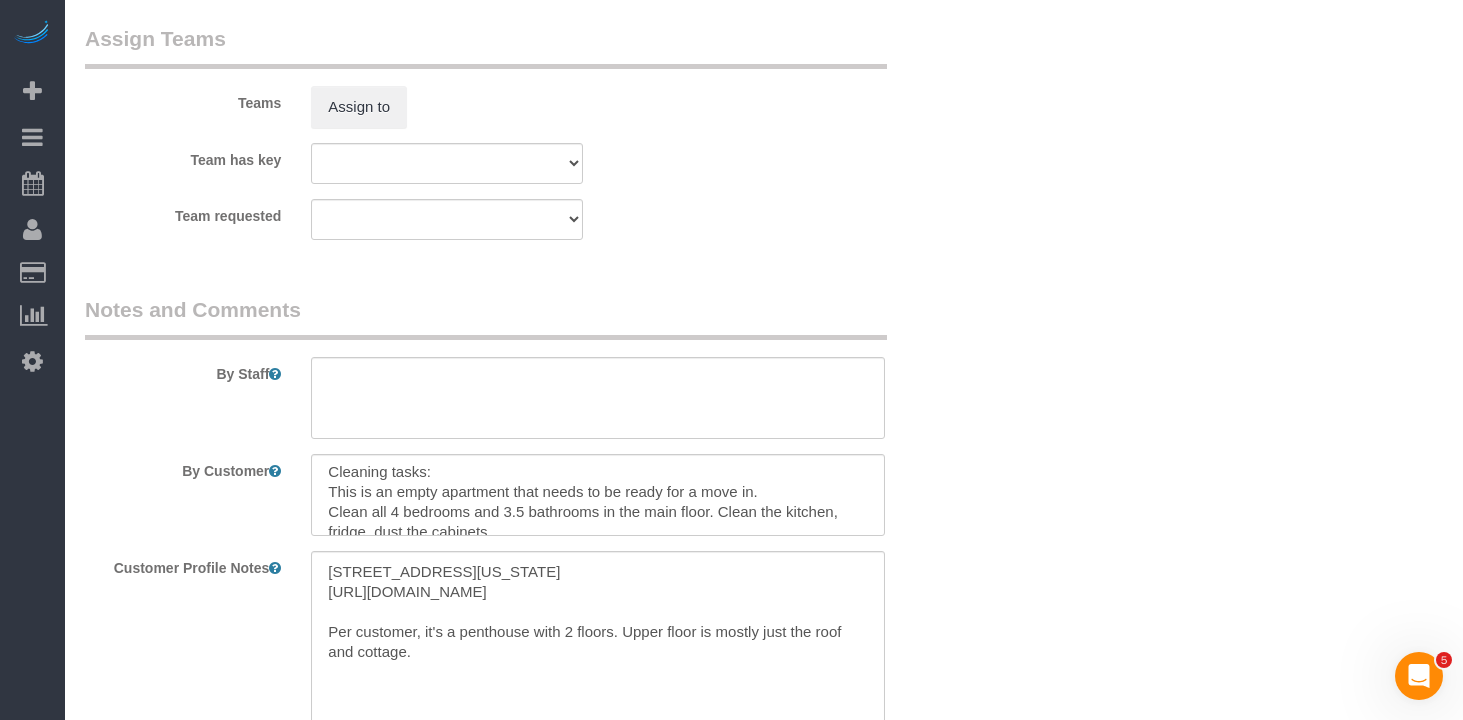 click on "Who
Email
angelastepan@gmail.com
Name *
Angela
Stepan
Not Flexible
Same Cleaners
Team Job
Waived Cancellation fee feb132025
Where
Address
1200 Broadway, Apt. 8AB
New York
AK
AL
AR
AZ
CA
CO
CT
DC
DE
FL
GA
HI
IA
ID
IL
IN
KS
KY
LA
MA
MD
ME
MI" at bounding box center (764, -692) 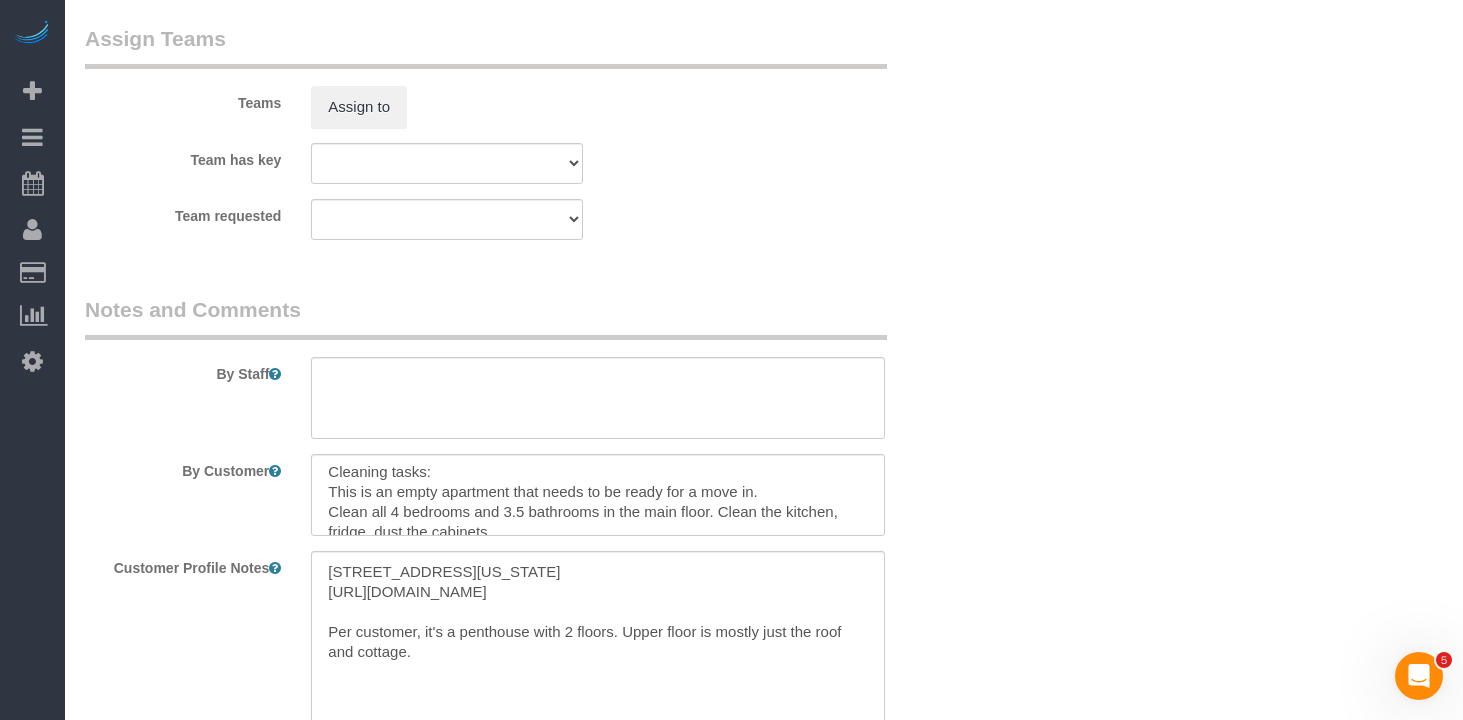 scroll, scrollTop: 2327, scrollLeft: 0, axis: vertical 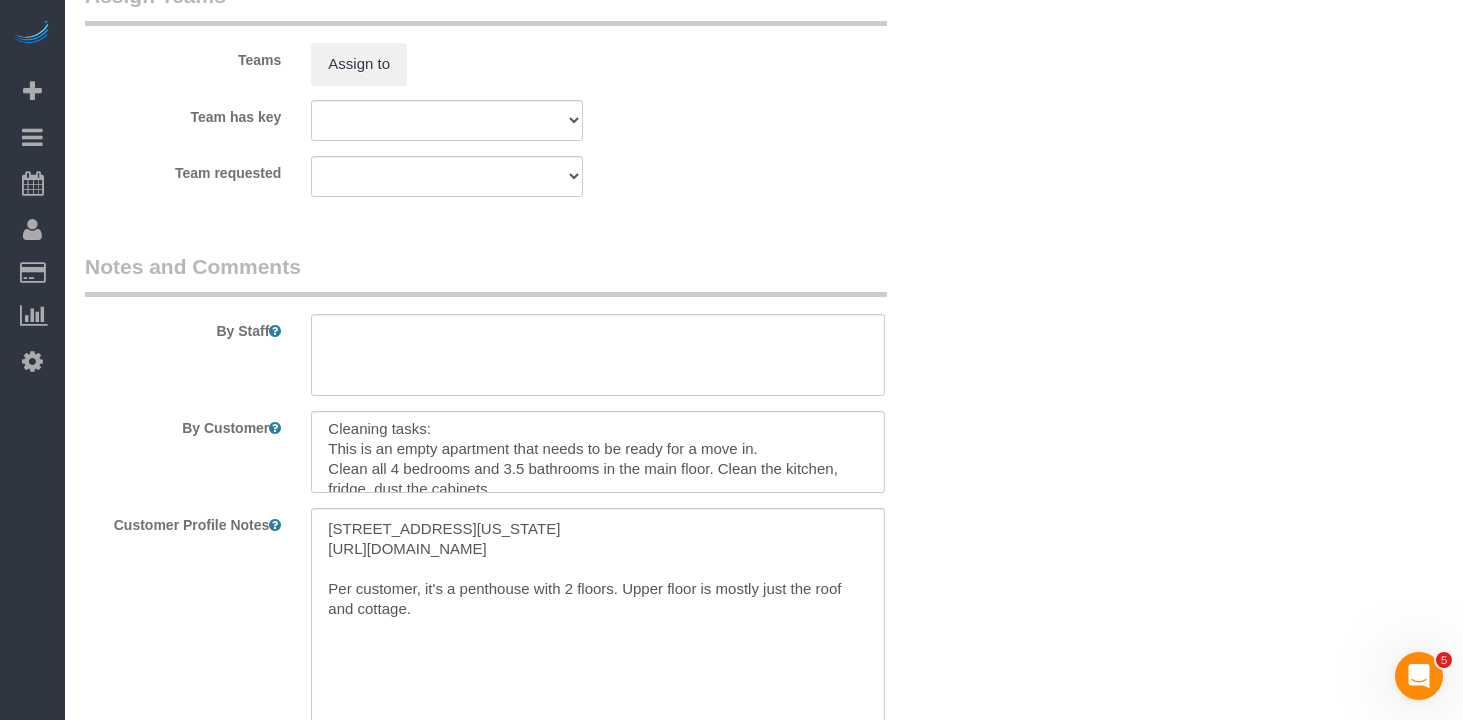 drag, startPoint x: 1040, startPoint y: 466, endPoint x: 979, endPoint y: 479, distance: 62.369865 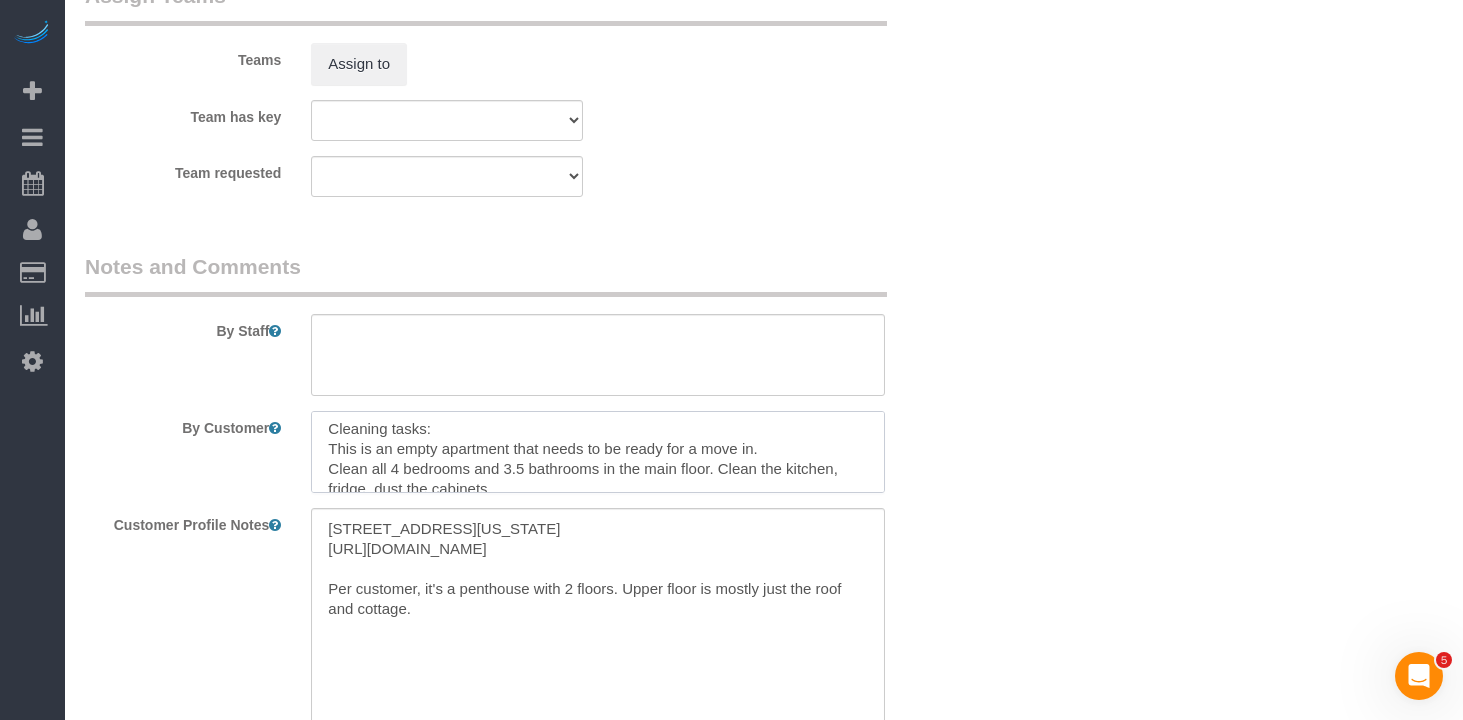 click at bounding box center [598, 452] 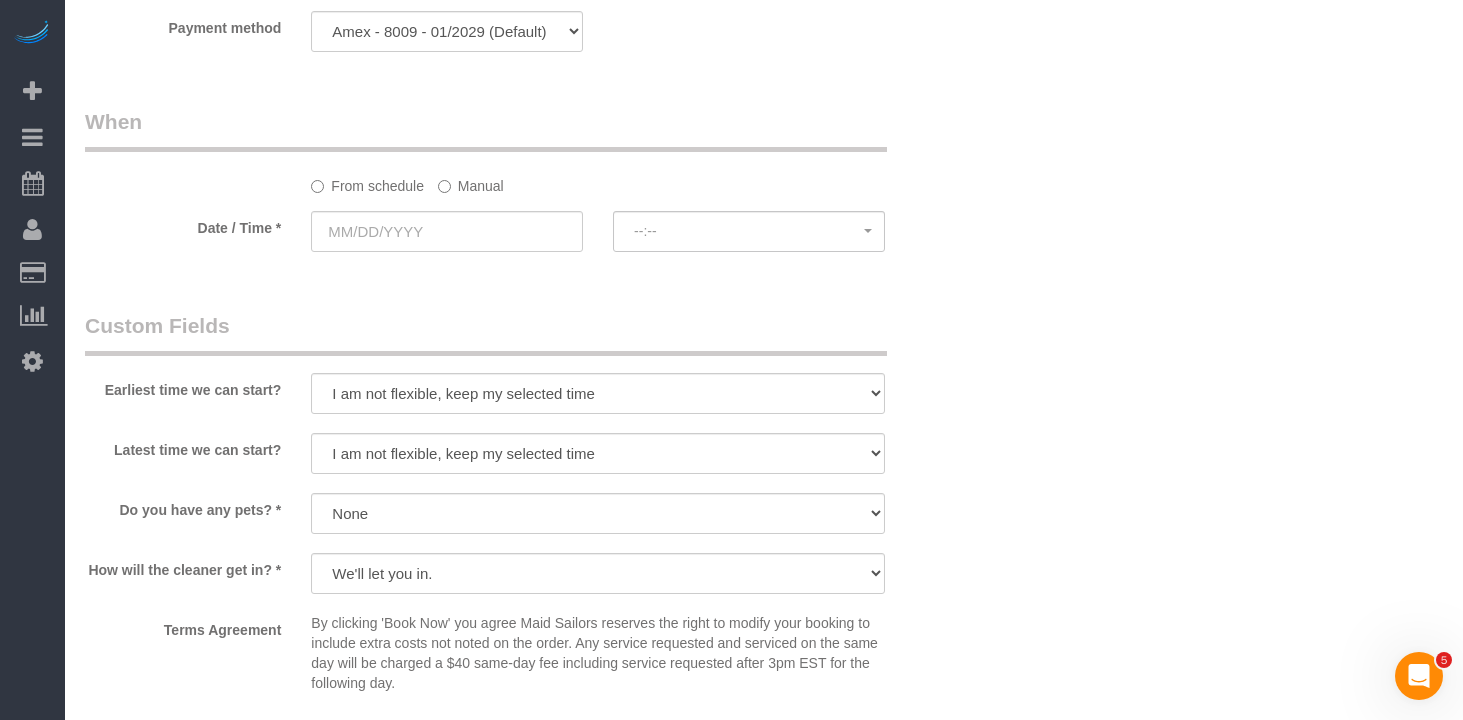 scroll, scrollTop: 1557, scrollLeft: 0, axis: vertical 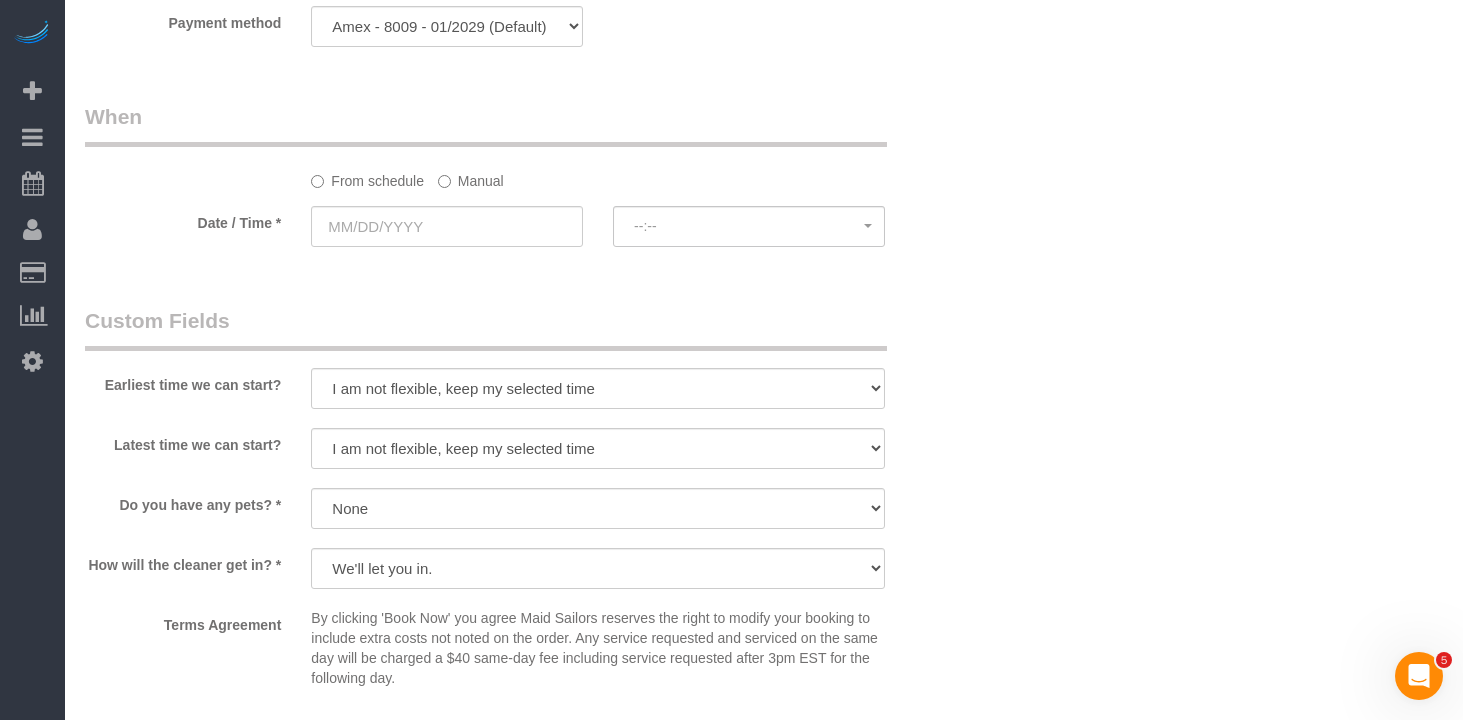 click on "Earliest time we can start?
I am not flexible, keep my selected time 8:00 AM 9:00 AM 10:00 AM 11:00 AM 12:00 PM 1:00 PM 2:00 PM 3:00 PM 4:00 PM 5:00 PM 6:00 PM 7:00 PM
Latest time we can start?" at bounding box center [522, 501] 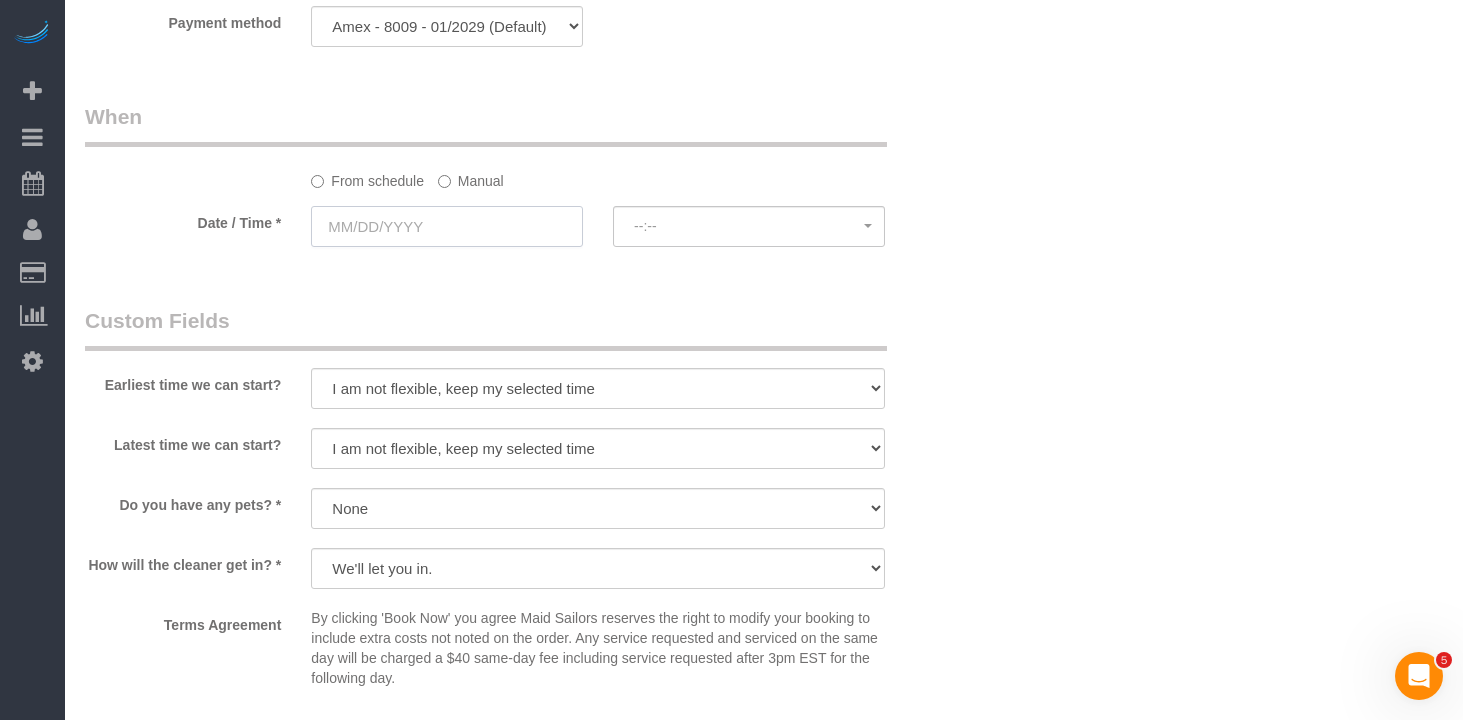 click at bounding box center (447, 226) 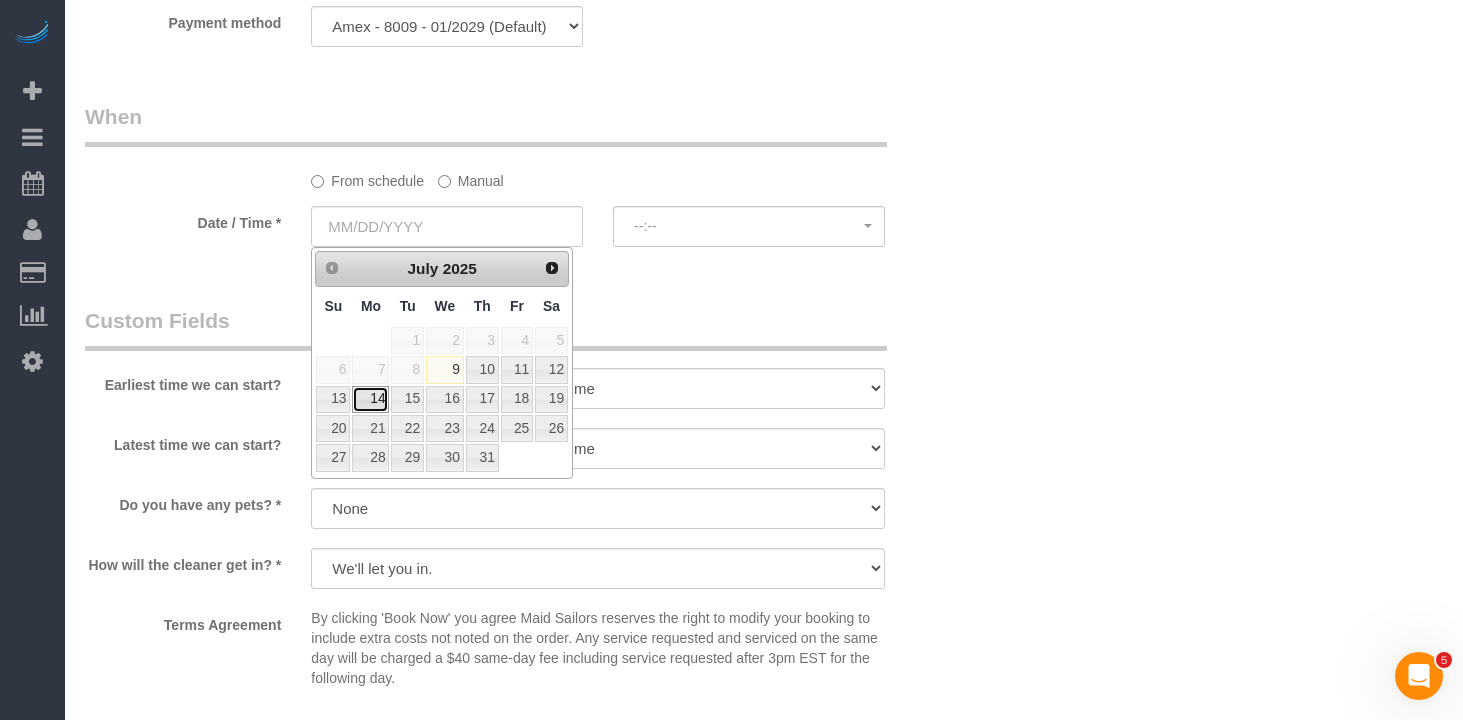 click on "14" at bounding box center [370, 399] 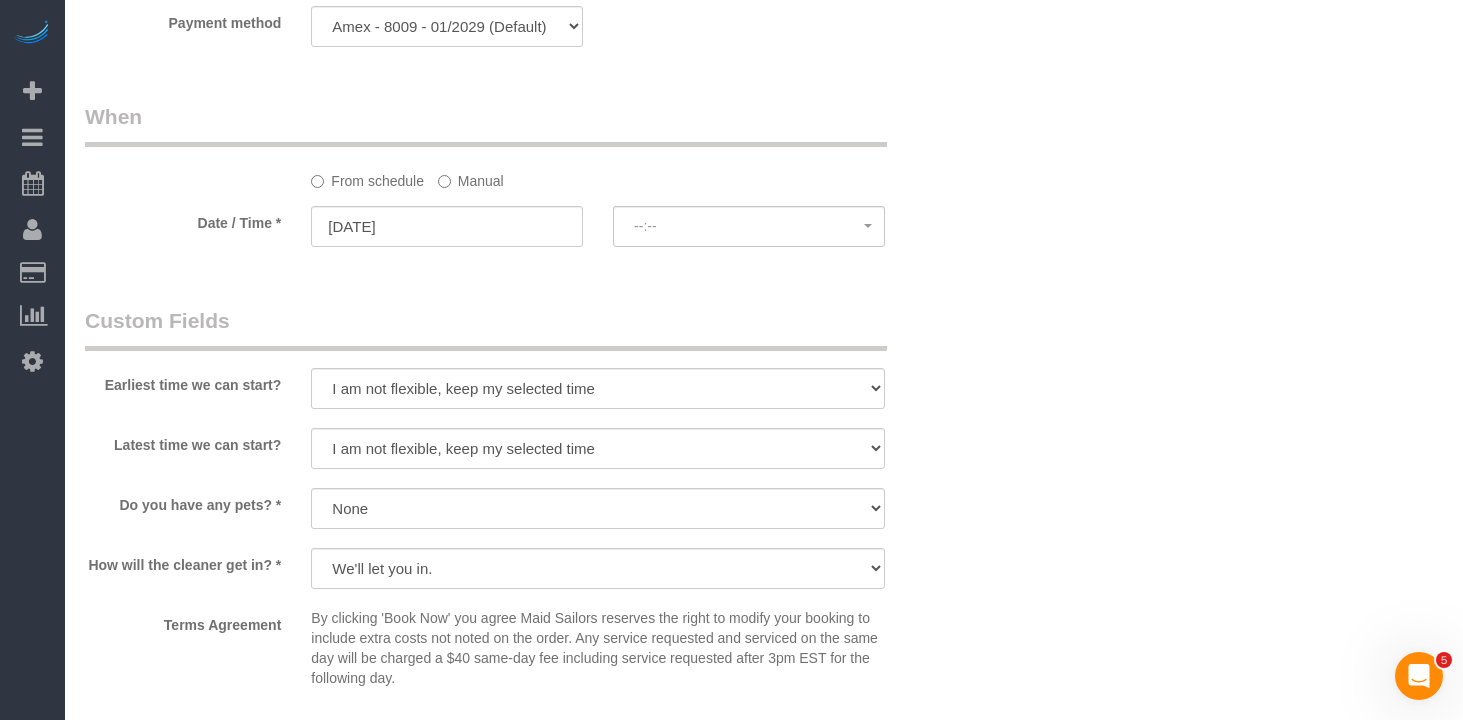drag, startPoint x: 863, startPoint y: 249, endPoint x: 814, endPoint y: 256, distance: 49.497475 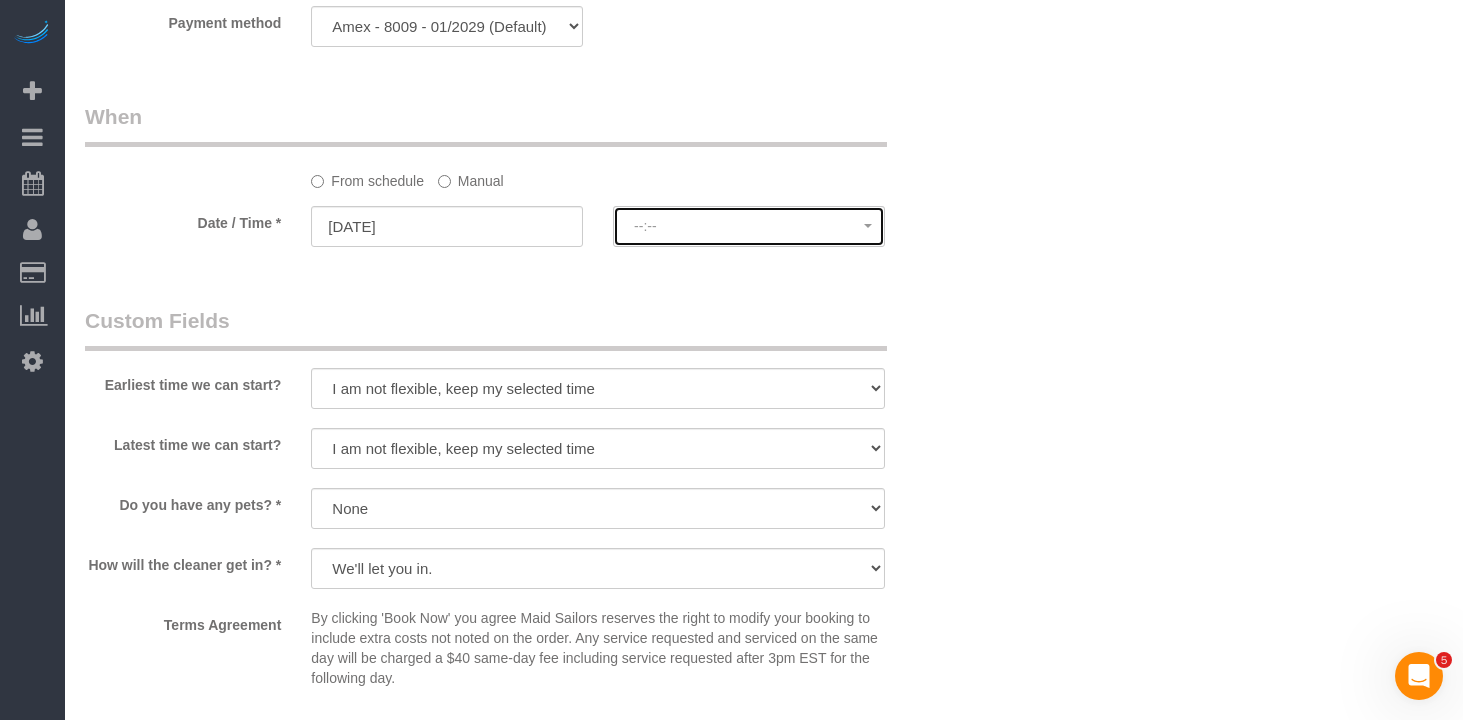 click on "--:--" 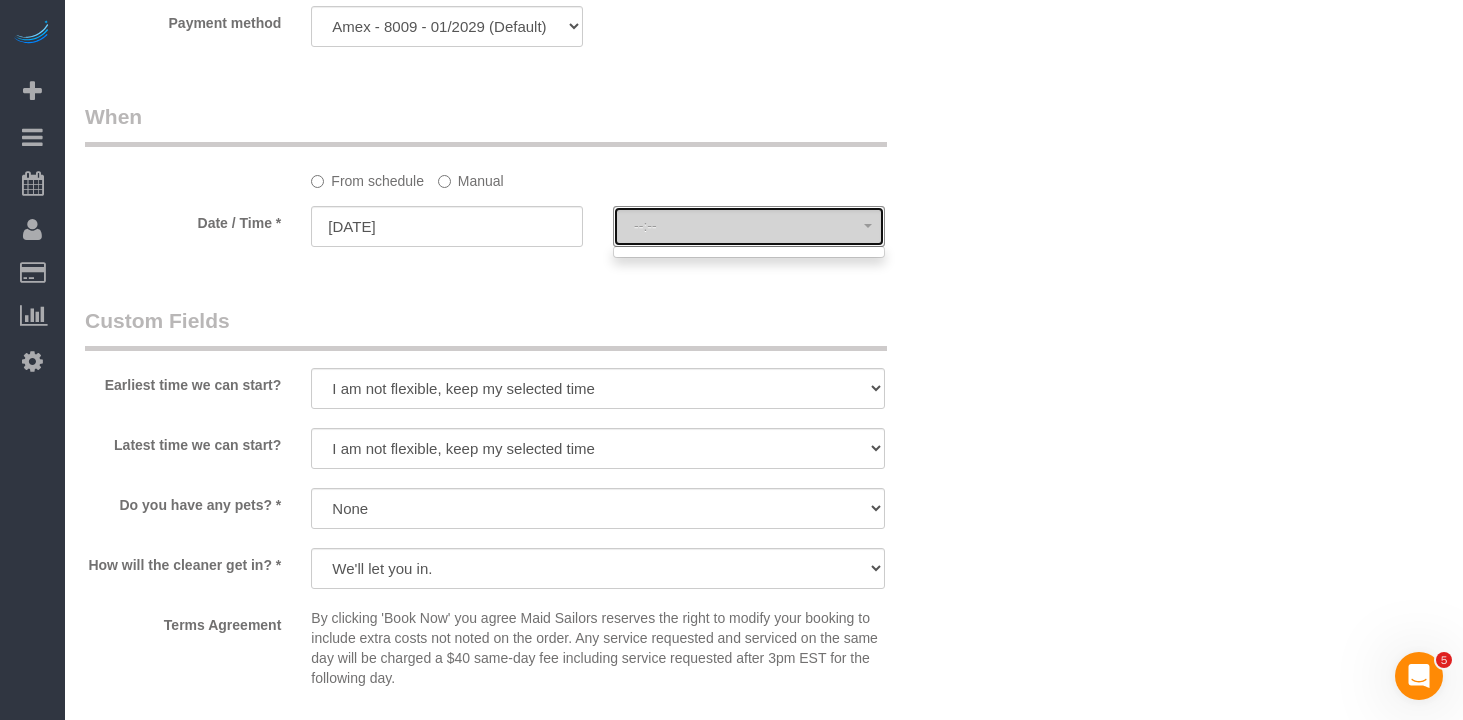 select on "spot1" 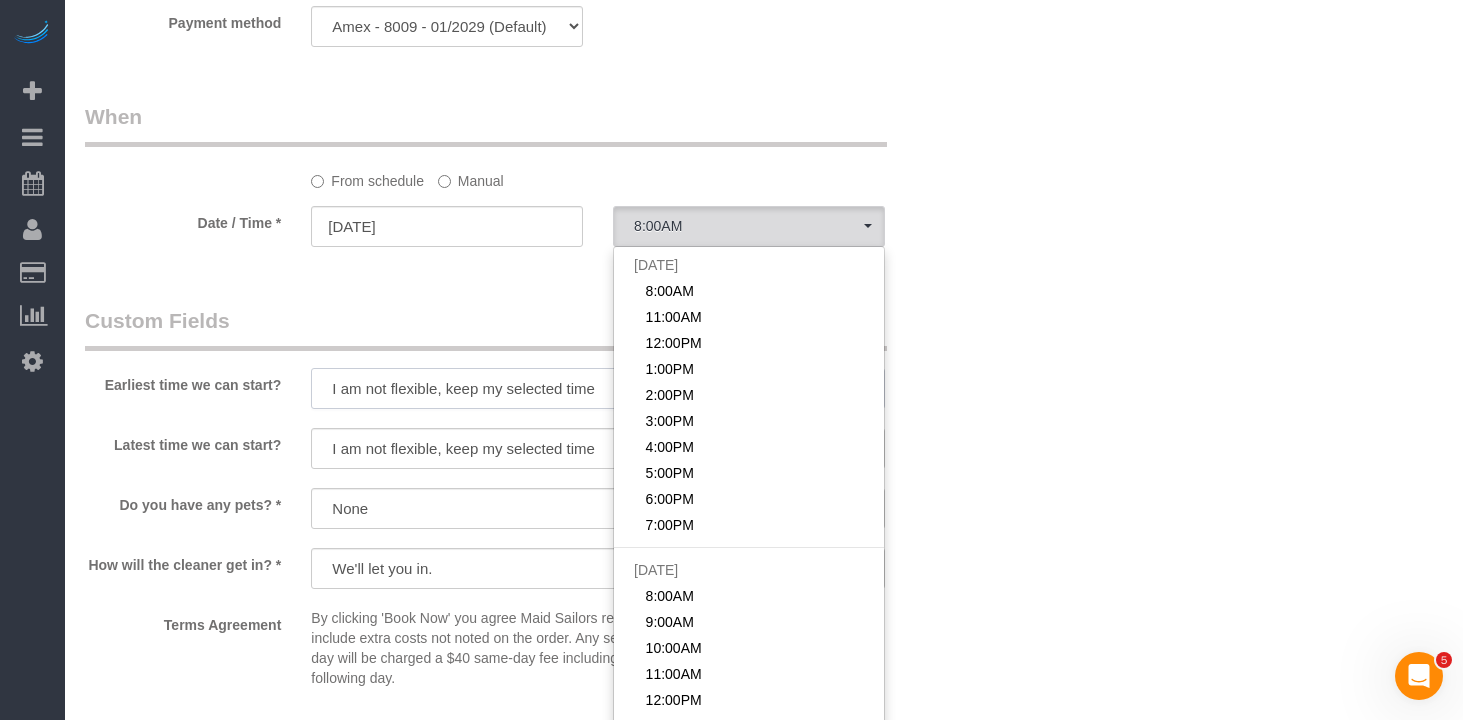 click on "I am not flexible, keep my selected time 8:00 AM 9:00 AM 10:00 AM 11:00 AM 12:00 PM 1:00 PM 2:00 PM 3:00 PM 4:00 PM 5:00 PM 6:00 PM 7:00 PM" at bounding box center (598, 388) 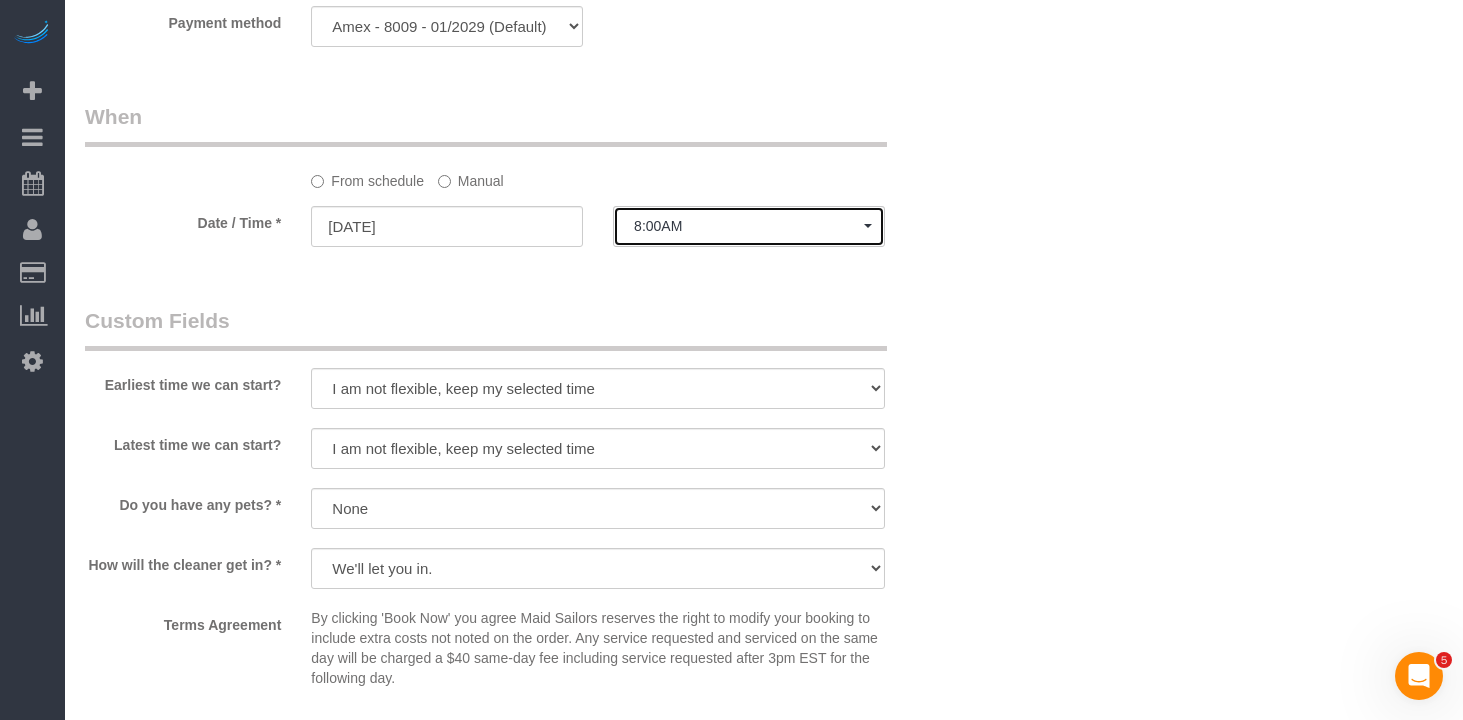 click on "8:00AM" 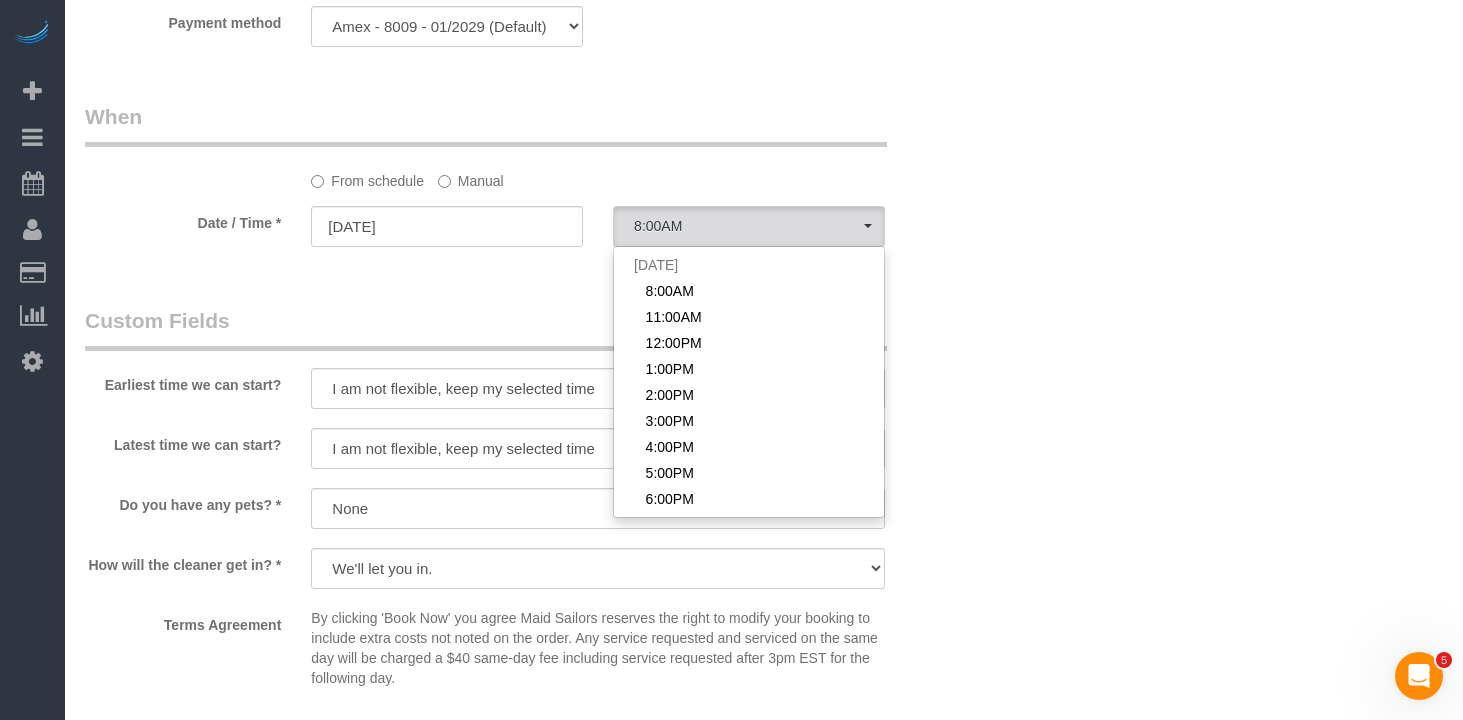 click at bounding box center (598, 411) 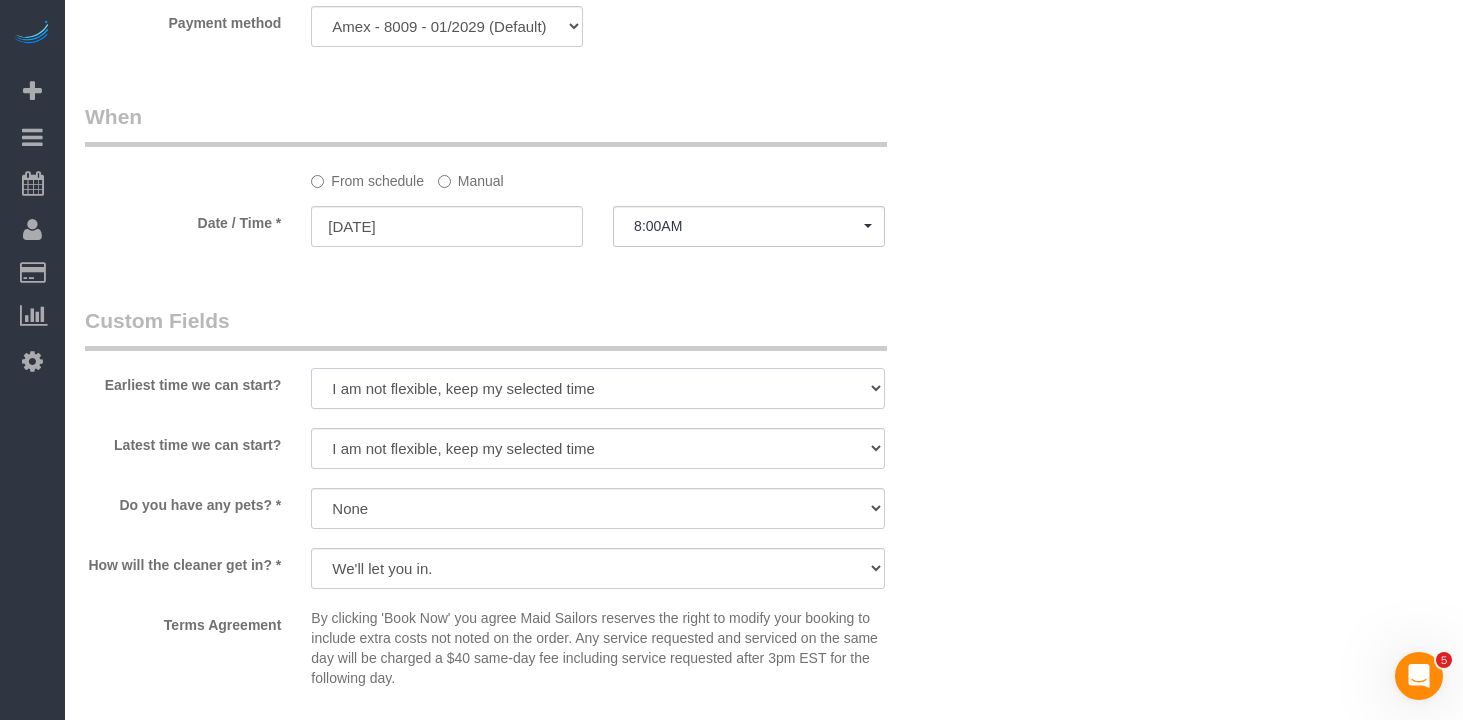 click on "I am not flexible, keep my selected time 8:00 AM 9:00 AM 10:00 AM 11:00 AM 12:00 PM 1:00 PM 2:00 PM 3:00 PM 4:00 PM 5:00 PM 6:00 PM 7:00 PM" at bounding box center (598, 388) 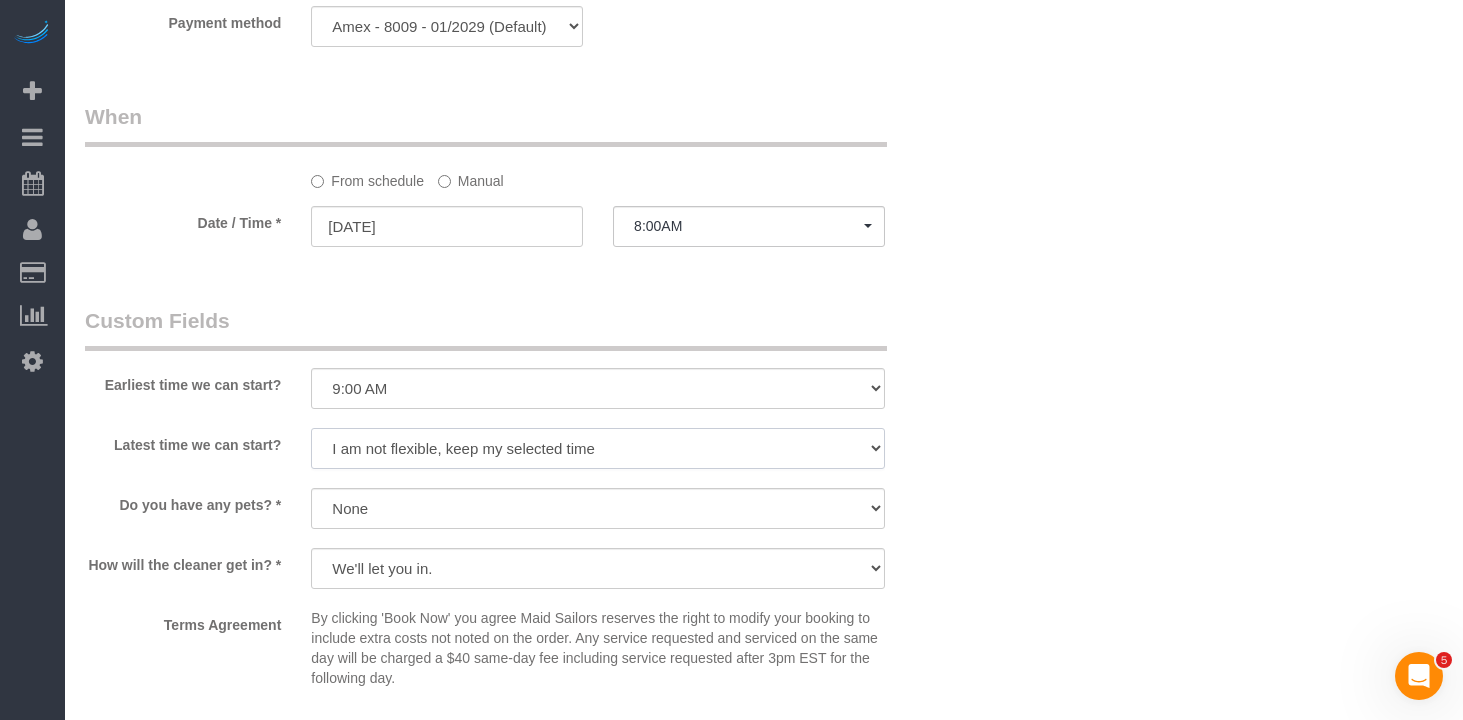 click on "I am not flexible, keep my selected time 8:00 AM 9:00 AM 10:00 AM 11:00 AM 12:00 PM 1:00 PM 2:00 PM 3:00 PM 4:00 PM 5:00 PM 6:00 PM 7:00 PM" at bounding box center (598, 448) 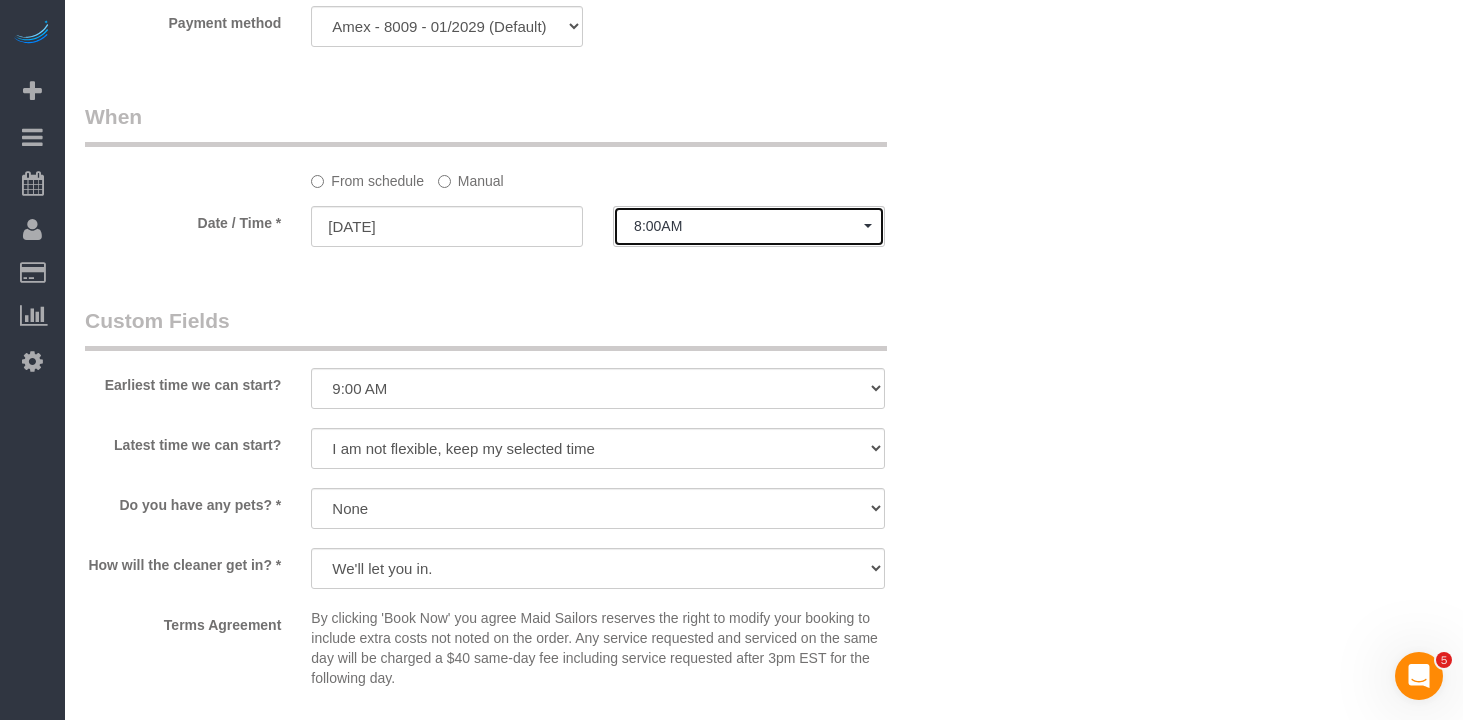 click on "8:00AM" 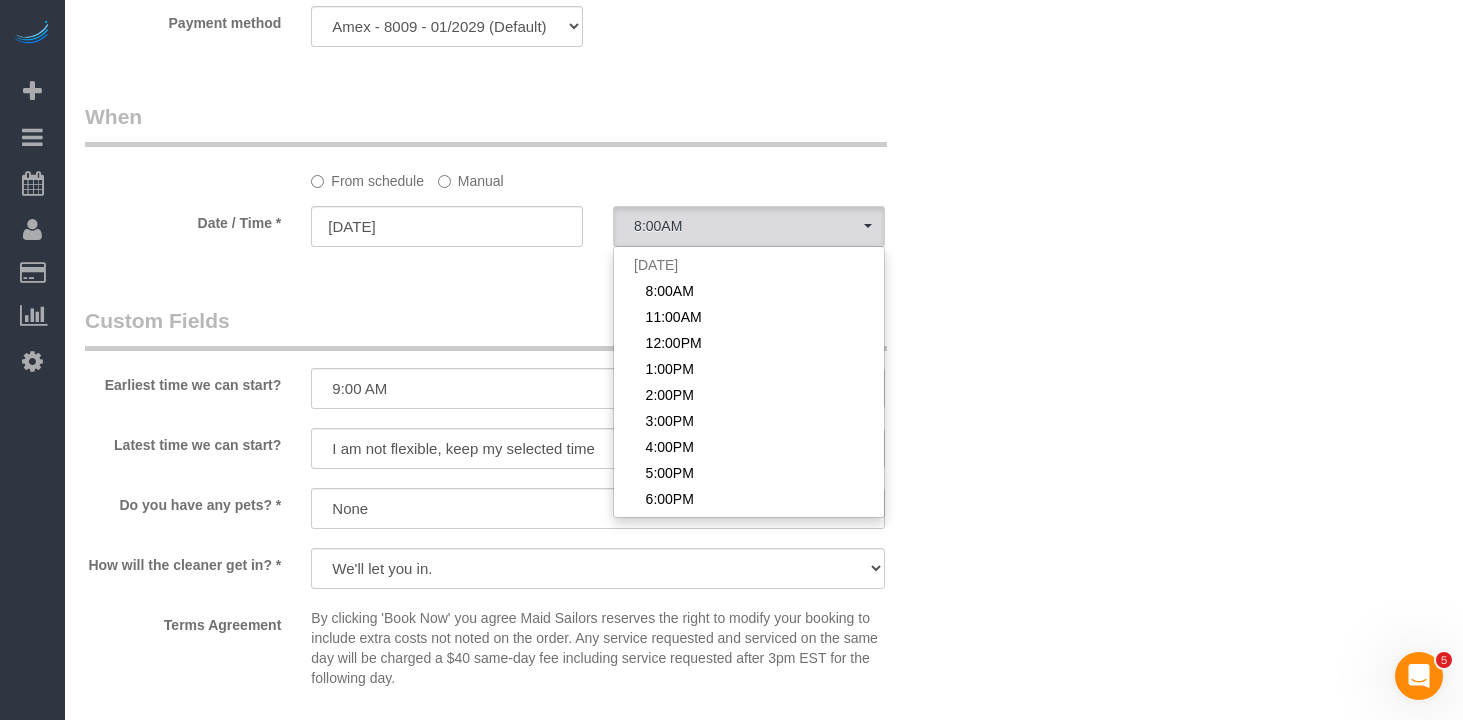 click on "Who
Email
angelastepan@gmail.com
Name *
Angela
Stepan
Not Flexible
Same Cleaners
Team Job
Waived Cancellation fee feb132025
Where
Address
1200 Broadway, Apt. 8AB
New York
AK
AL
AR
AZ
CA
CO
CT
DC
DE
FL
GA
HI
IA
ID
IL
IN
KS
KY
LA
MA
MD
ME
MI
MN" at bounding box center (522, 35) 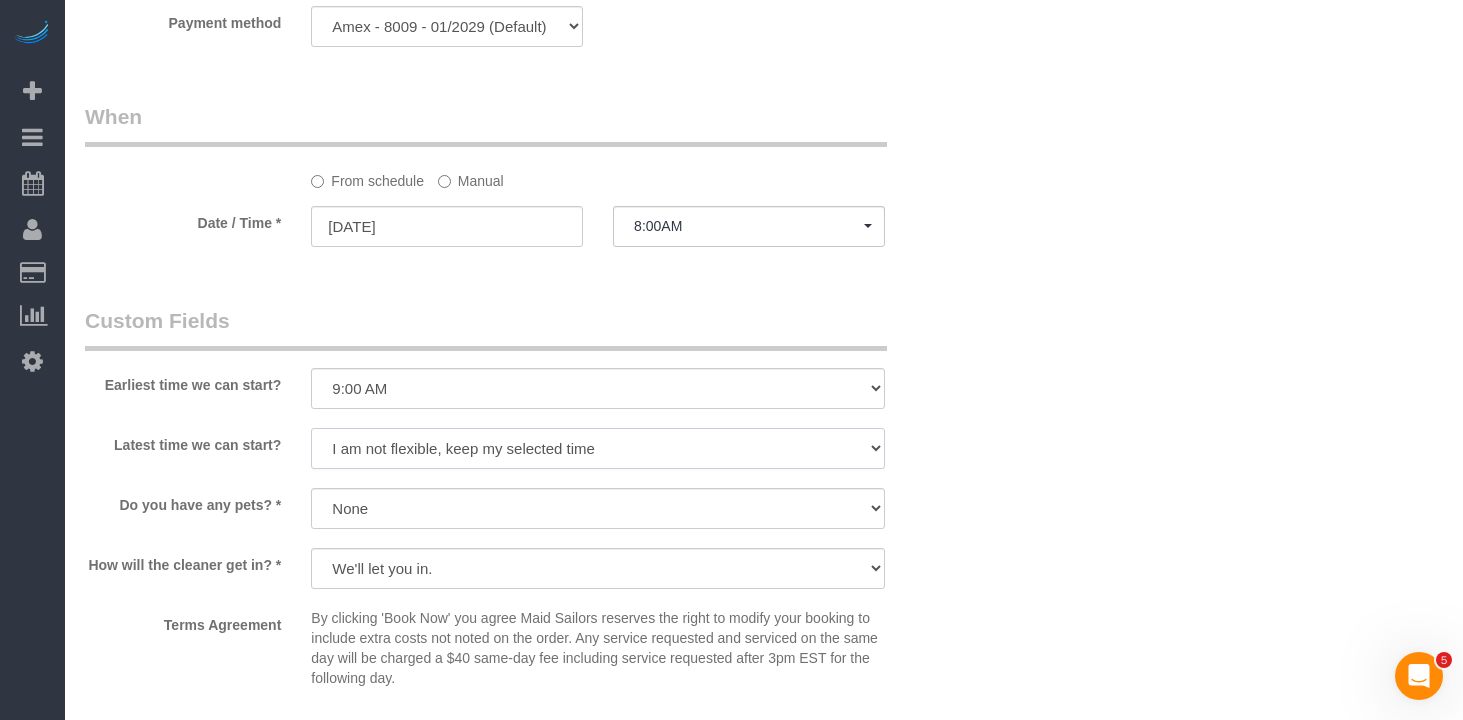 click on "I am not flexible, keep my selected time 8:00 AM 9:00 AM 10:00 AM 11:00 AM 12:00 PM 1:00 PM 2:00 PM 3:00 PM 4:00 PM 5:00 PM 6:00 PM 7:00 PM" at bounding box center [598, 448] 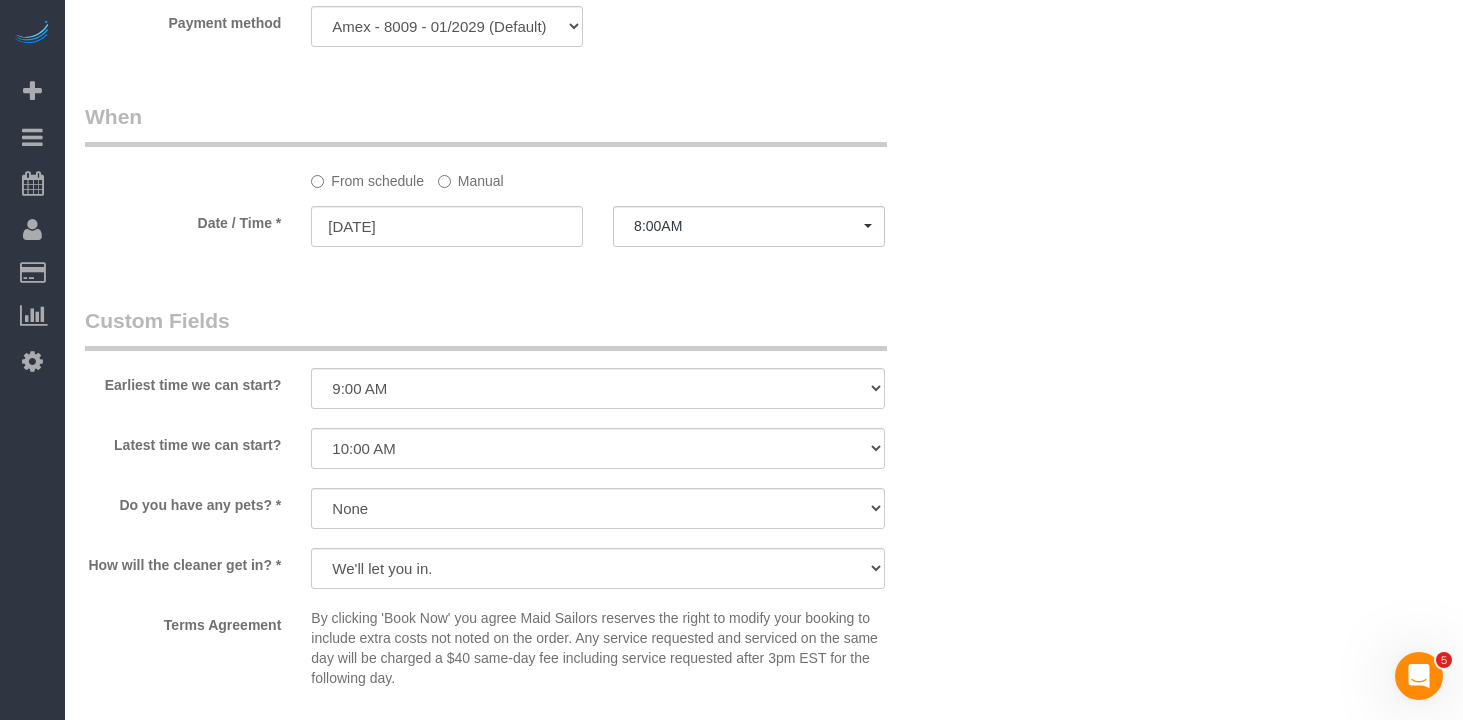 click on "Custom Fields" at bounding box center [486, 328] 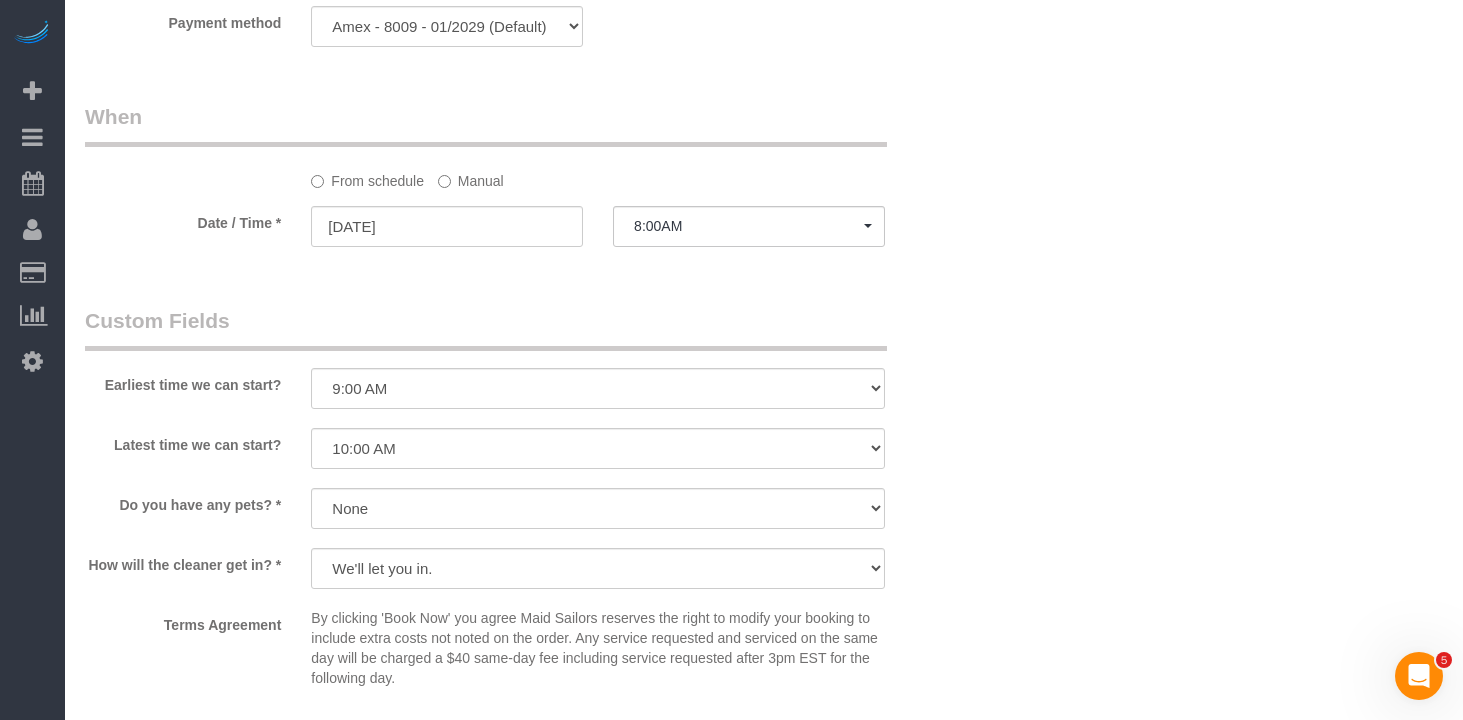 click on "From schedule
Manual" 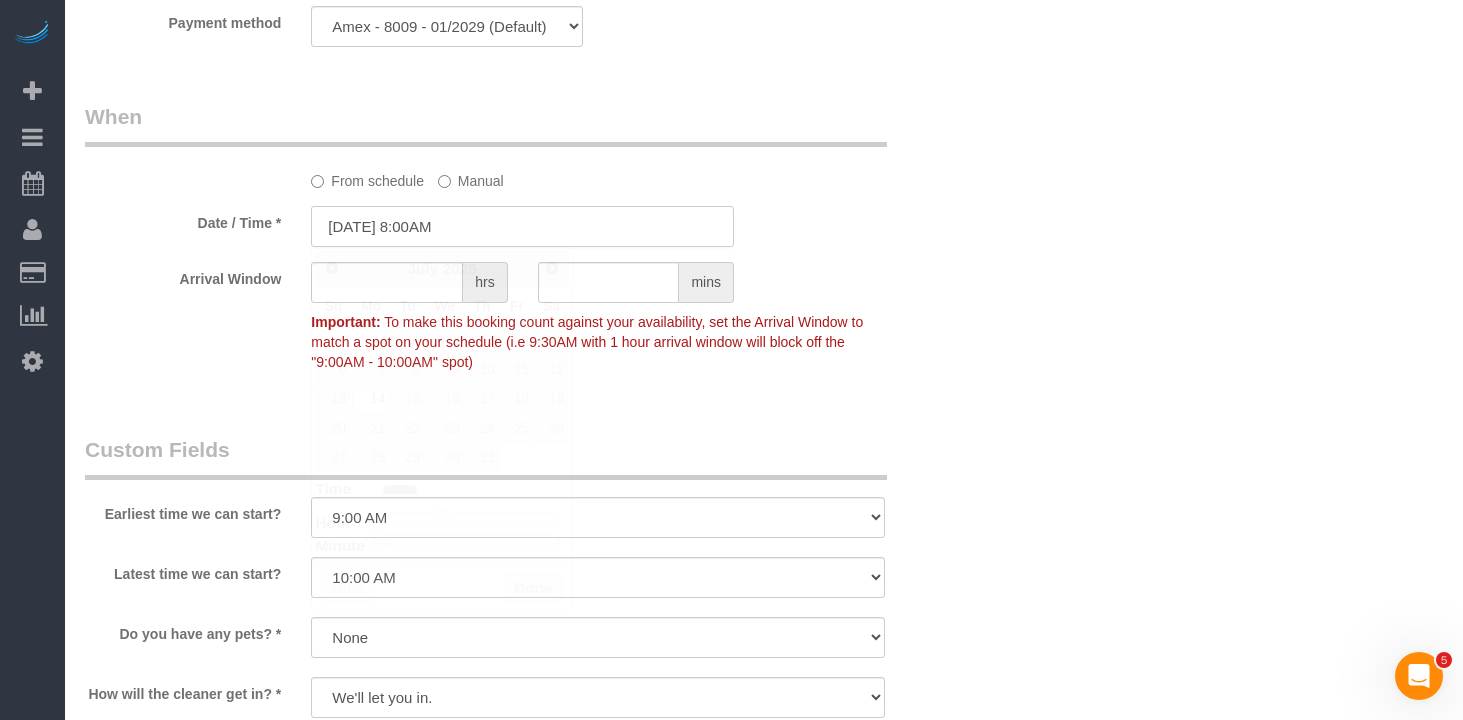 click on "07/14/2025 8:00AM" at bounding box center (522, 226) 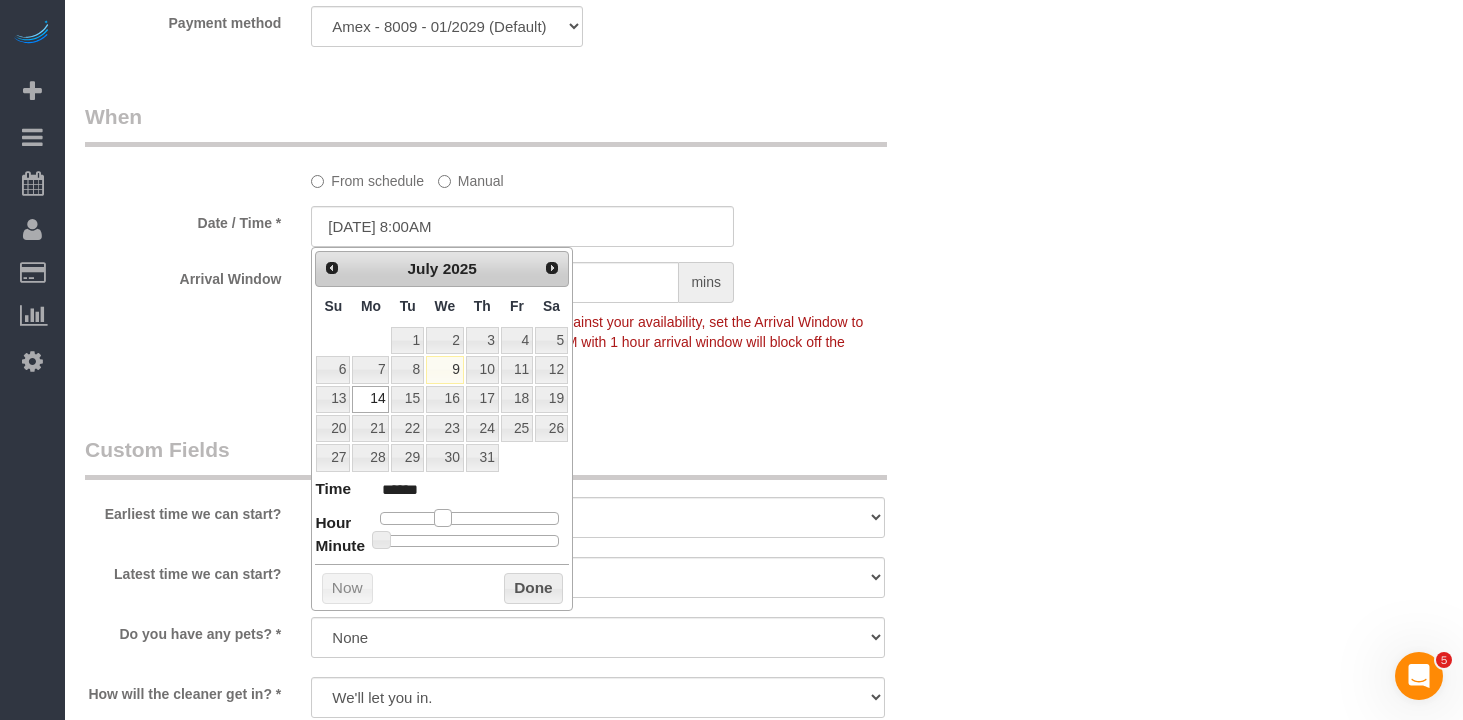 type on "07/14/2025 9:00AM" 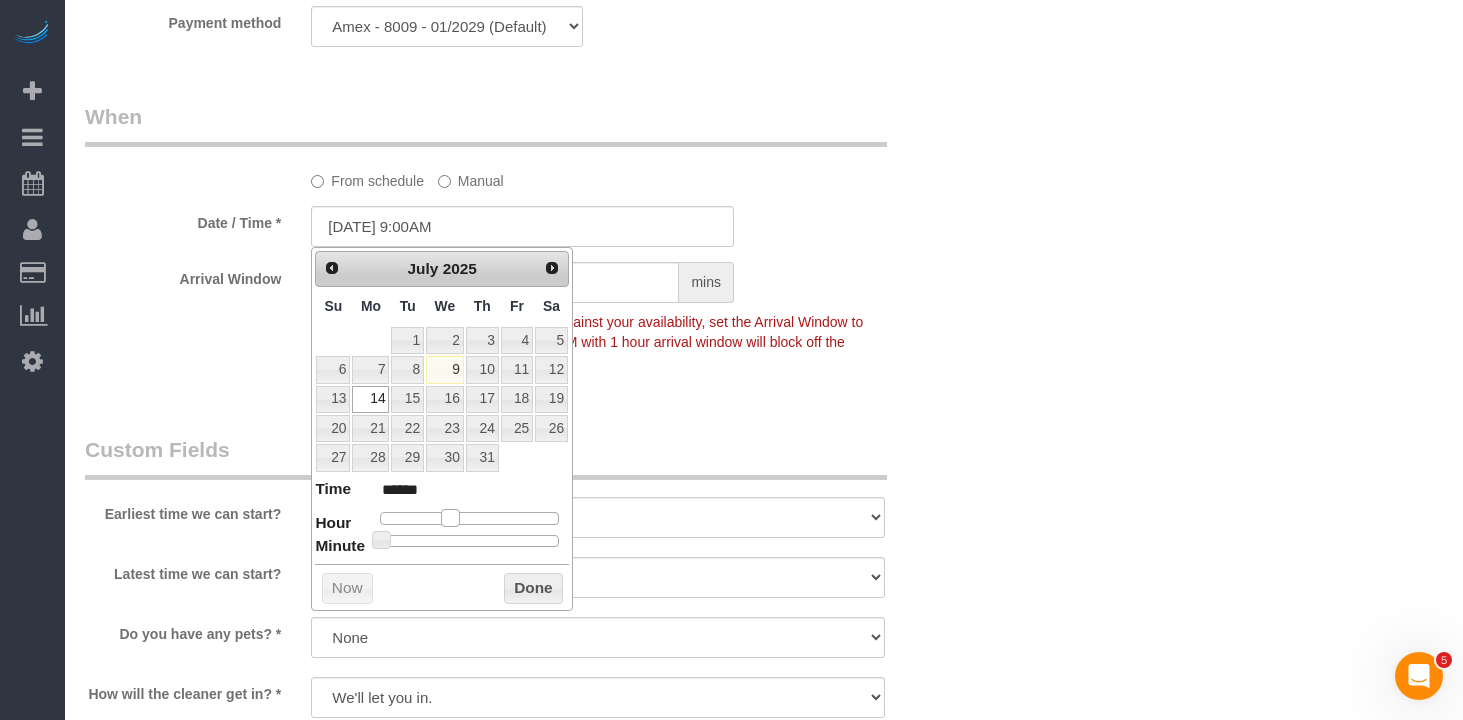 click at bounding box center [450, 518] 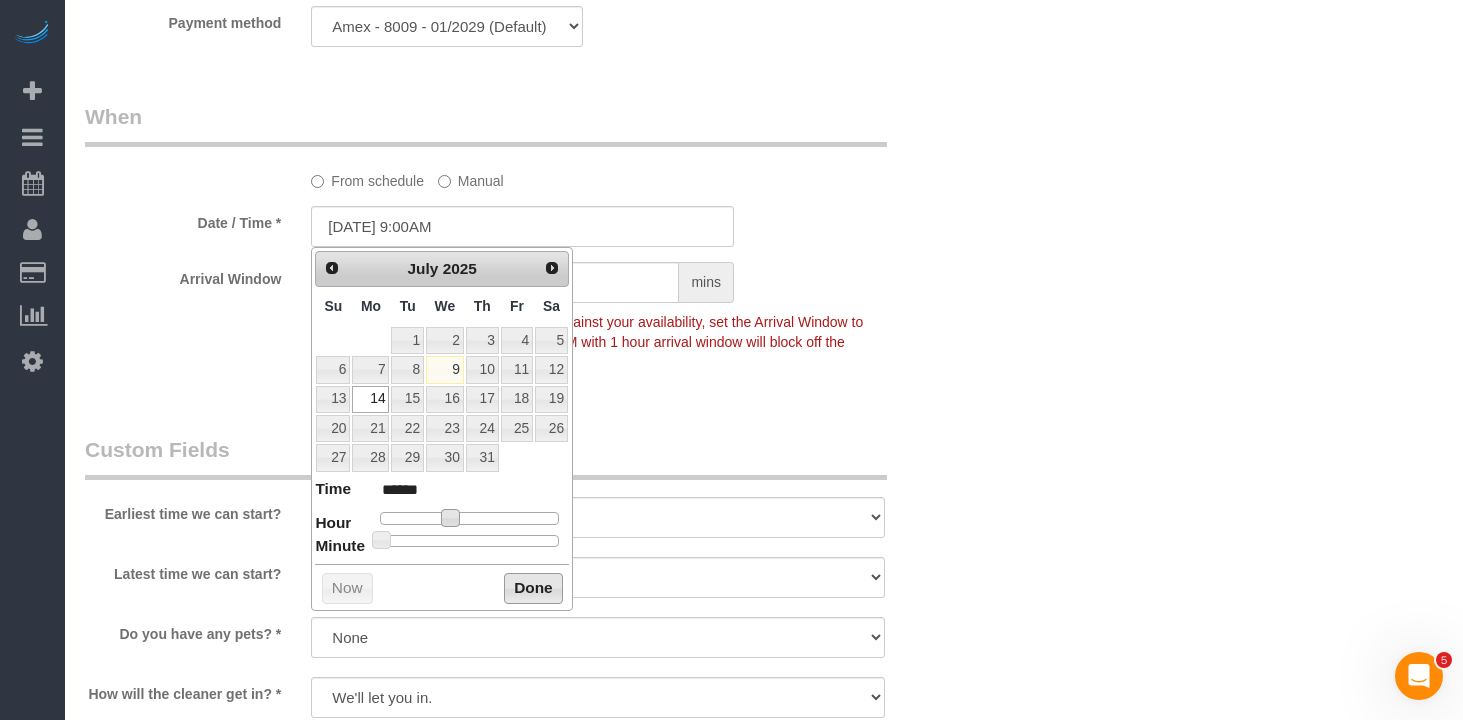click on "Done" at bounding box center (533, 589) 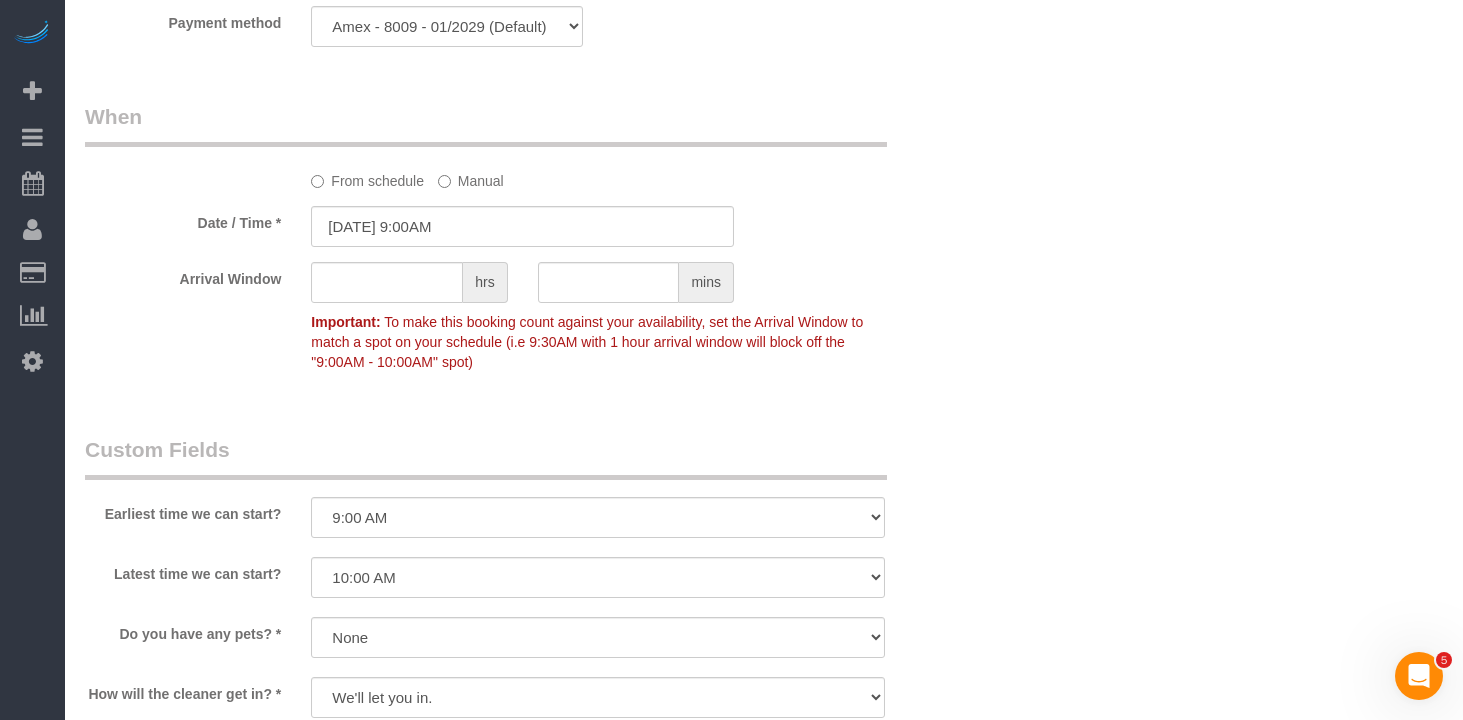 click on "Who
Email
angelastepan@gmail.com
Name *
Angela
Stepan
Not Flexible
Same Cleaners
Team Job
Waived Cancellation fee feb132025
Where
Address
1200 Broadway, Apt. 8AB
New York
AK
AL
AR
AZ
CA
CO
CT
DC
DE
FL
GA
HI
IA
ID
IL
IN
KS
KY
LA
MA
MD
ME
MI
MN" at bounding box center [522, 100] 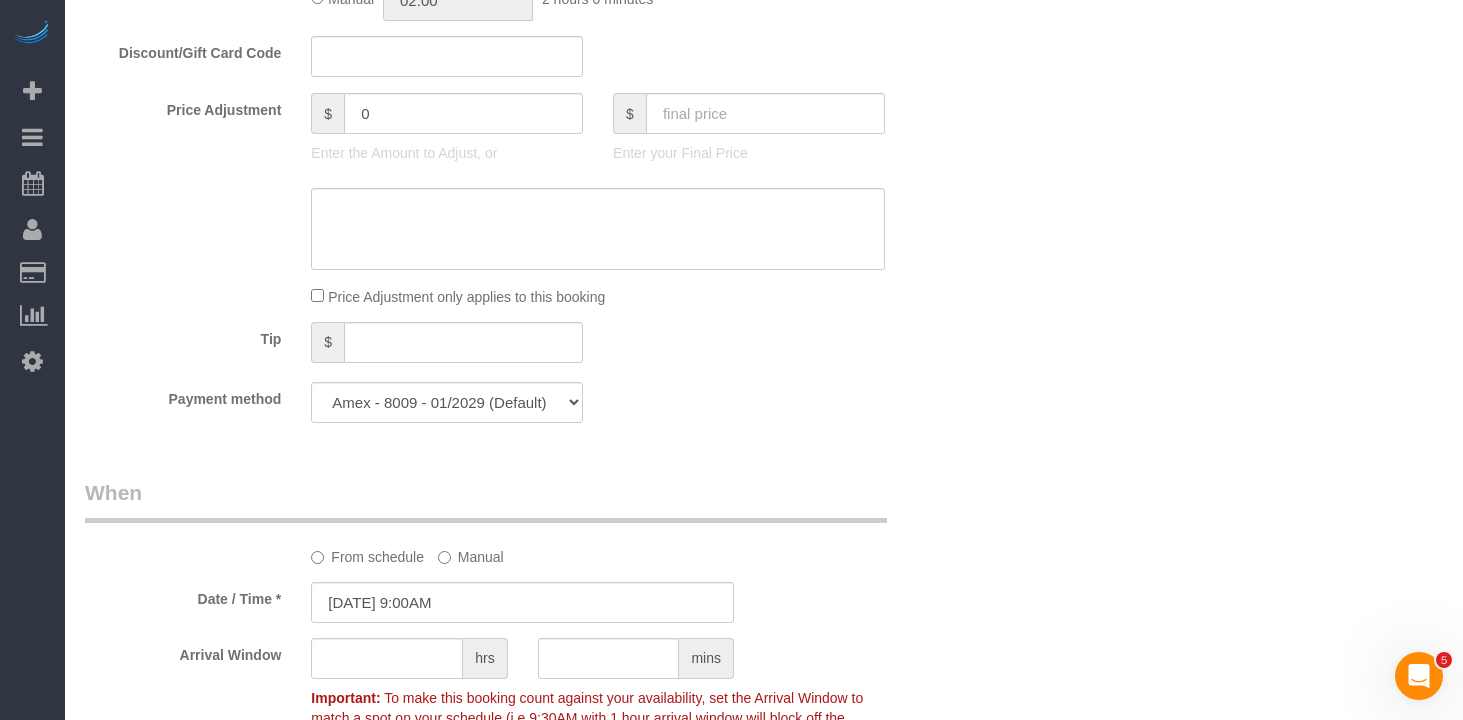 scroll, scrollTop: 1182, scrollLeft: 0, axis: vertical 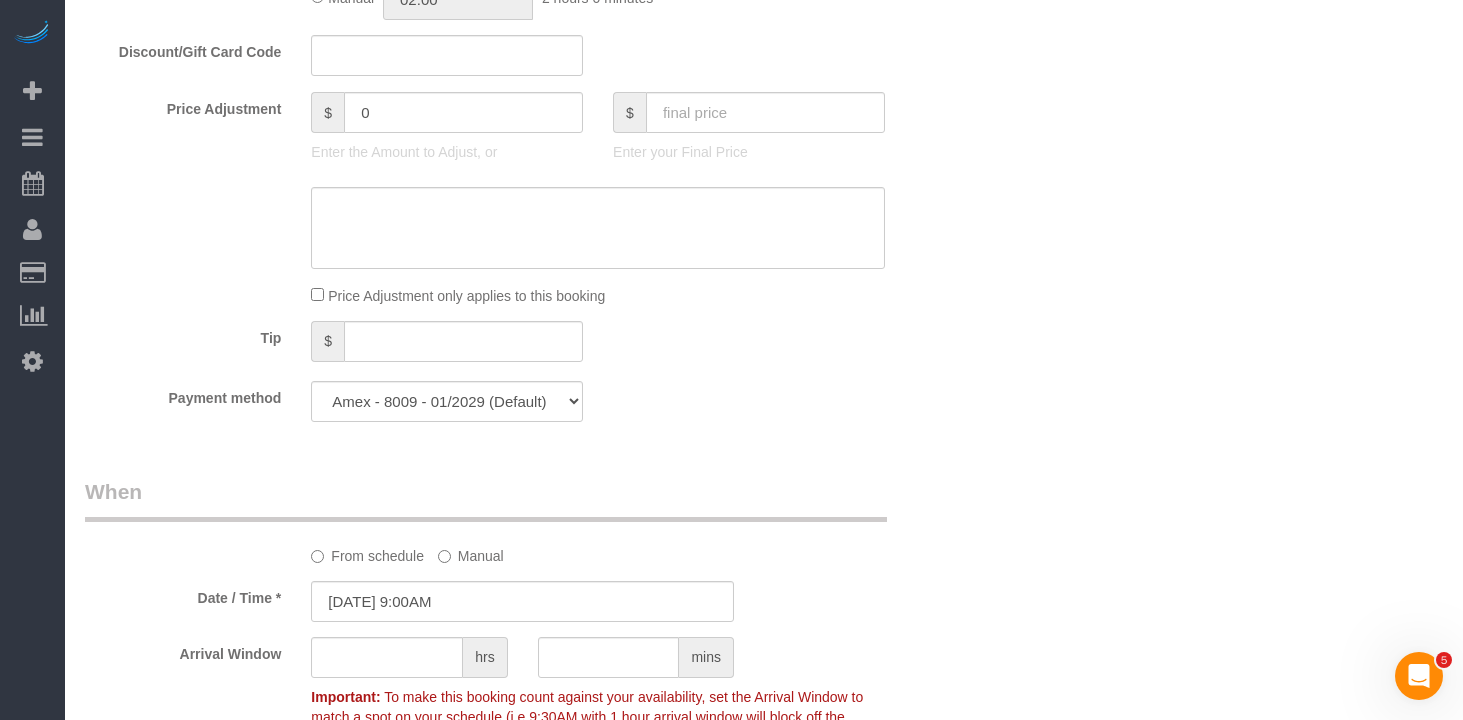 click on "Who
Email
angelastepan@gmail.com
Name *
Angela
Stepan
Not Flexible
Same Cleaners
Team Job
Waived Cancellation fee feb132025
Where
Address
1200 Broadway, Apt. 8AB
New York
AK
AL
AR
AZ
CA
CO
CT
DC
DE
FL
GA
HI
IA
ID
IL
IN
KS
KY
LA
MA
MD
ME
MI
MN" at bounding box center (522, 475) 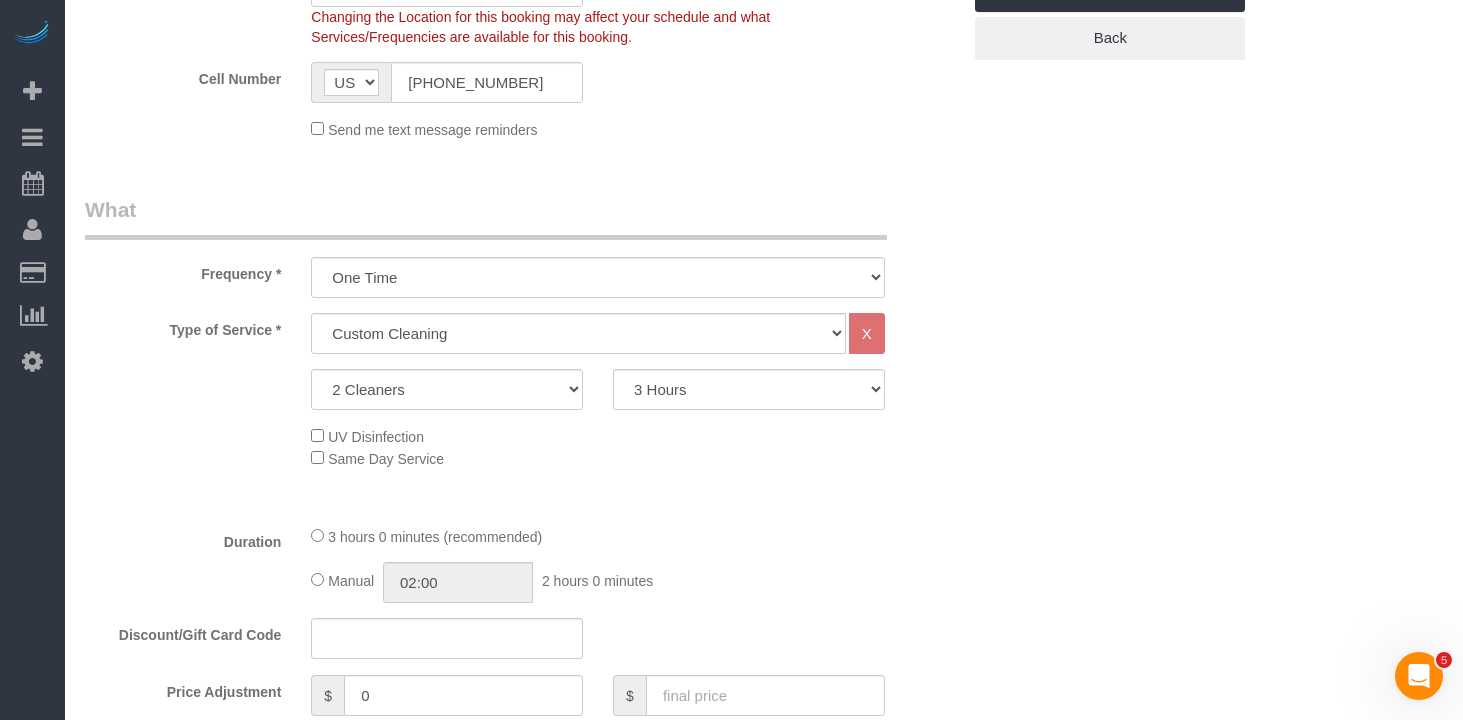 click on "Type of Service *
Under 1,000 sq. ft. 1,001 - 1,500 sq. ft. 1,500+ sq. ft. Custom Cleaning Office Cleaning Airbnb Cleaning Post Construction Cleaning RE-CLEAN Hourly Rate - 8.0 Hourly Rate - 7.5 Late Cancellation - Invoice Purposes Hourly Rate (30% OFF) Bungalow Living Hello Alfred - Standard Cleaning Hello Alfred - Hourly Rate TULU - Standard Cleaning TULU - Hourly Rate Hourly Rate (15% OFF) Hourly Rate (20% OFF) Hourly Rate (25% OFF) Hourly Rate (22.5% OFF) Charity Clean Outsite - Hourly Rate Floor Cleaning 100/hr 140/hr Upholstery Cleaning Hourly Rate (Comped Cleaning) Power Washing Carpet/Rug Cleaning Floor Cleaning Couch Cleaning
X
1 Cleaner
2 Cleaners
3 Cleaners" 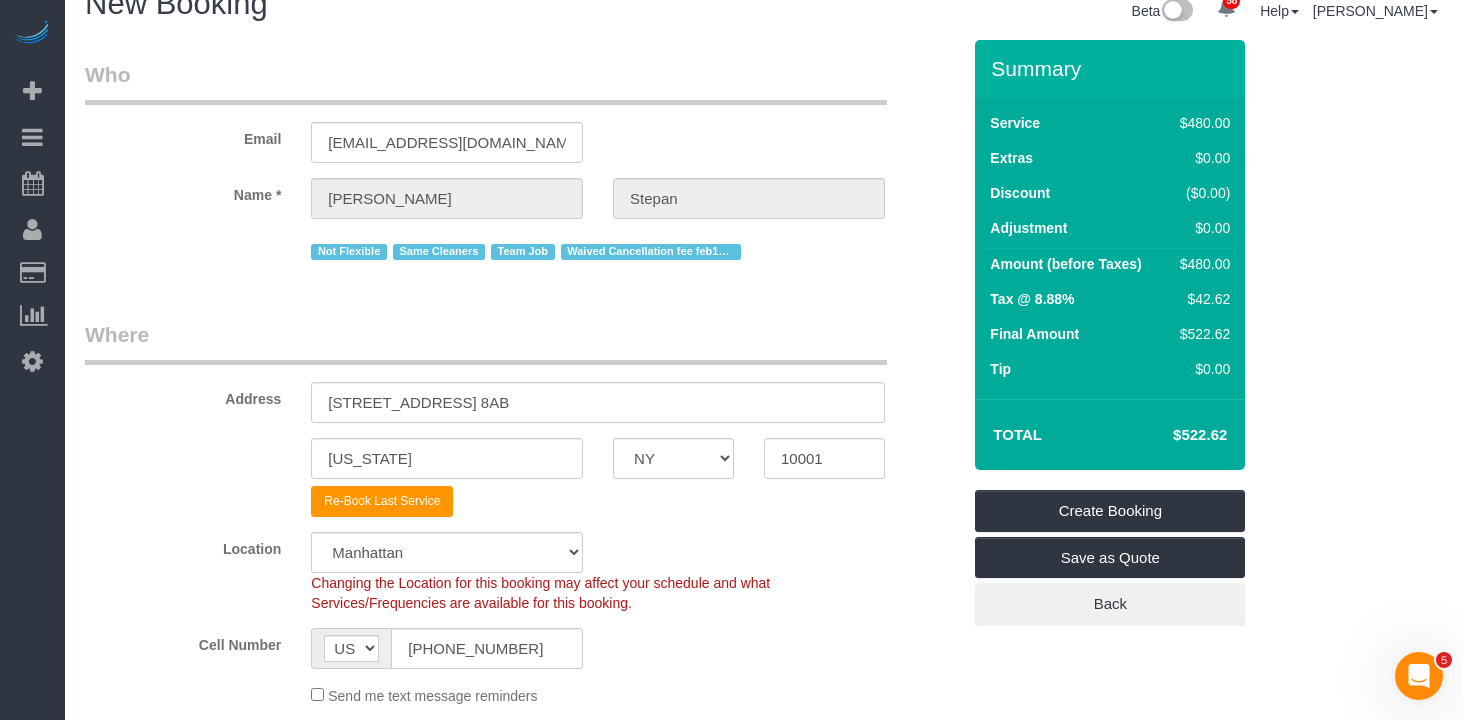 scroll, scrollTop: 0, scrollLeft: 0, axis: both 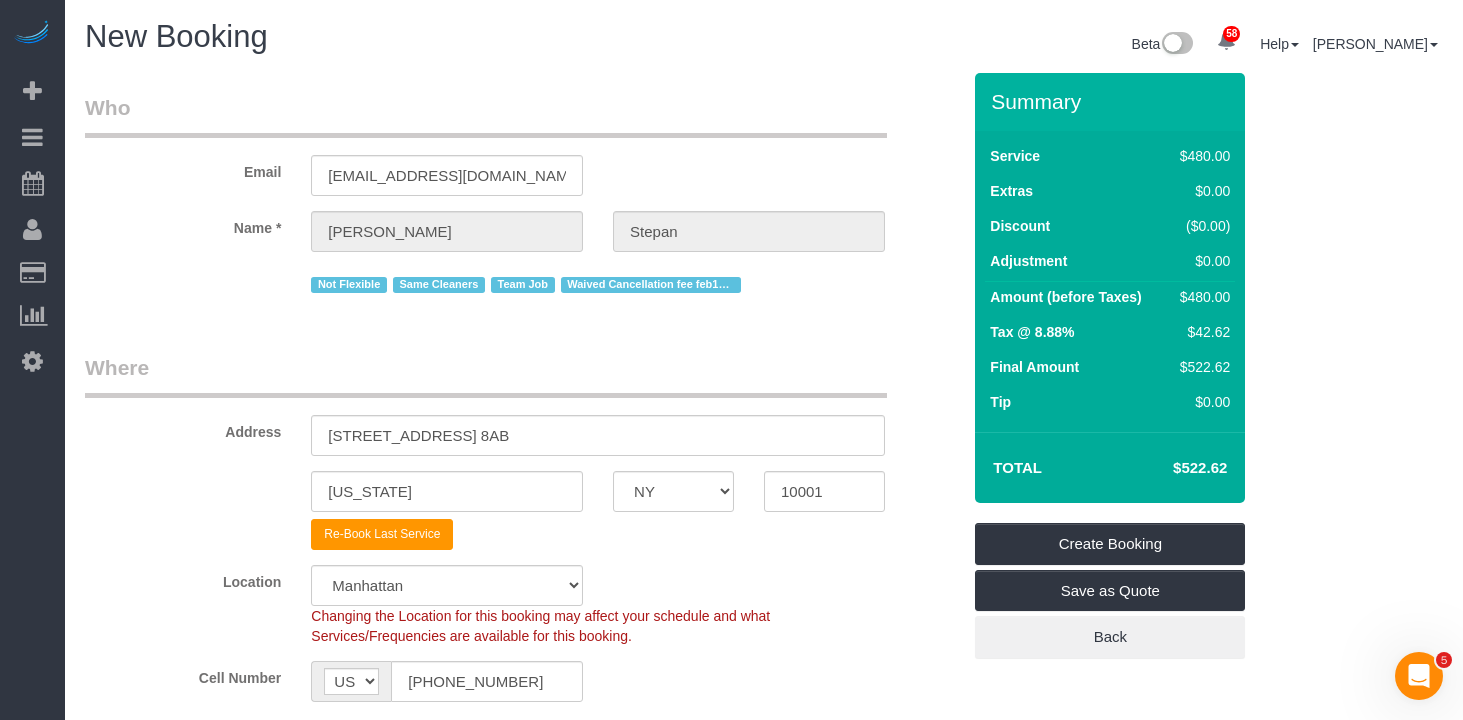 click on "Where" at bounding box center (486, 375) 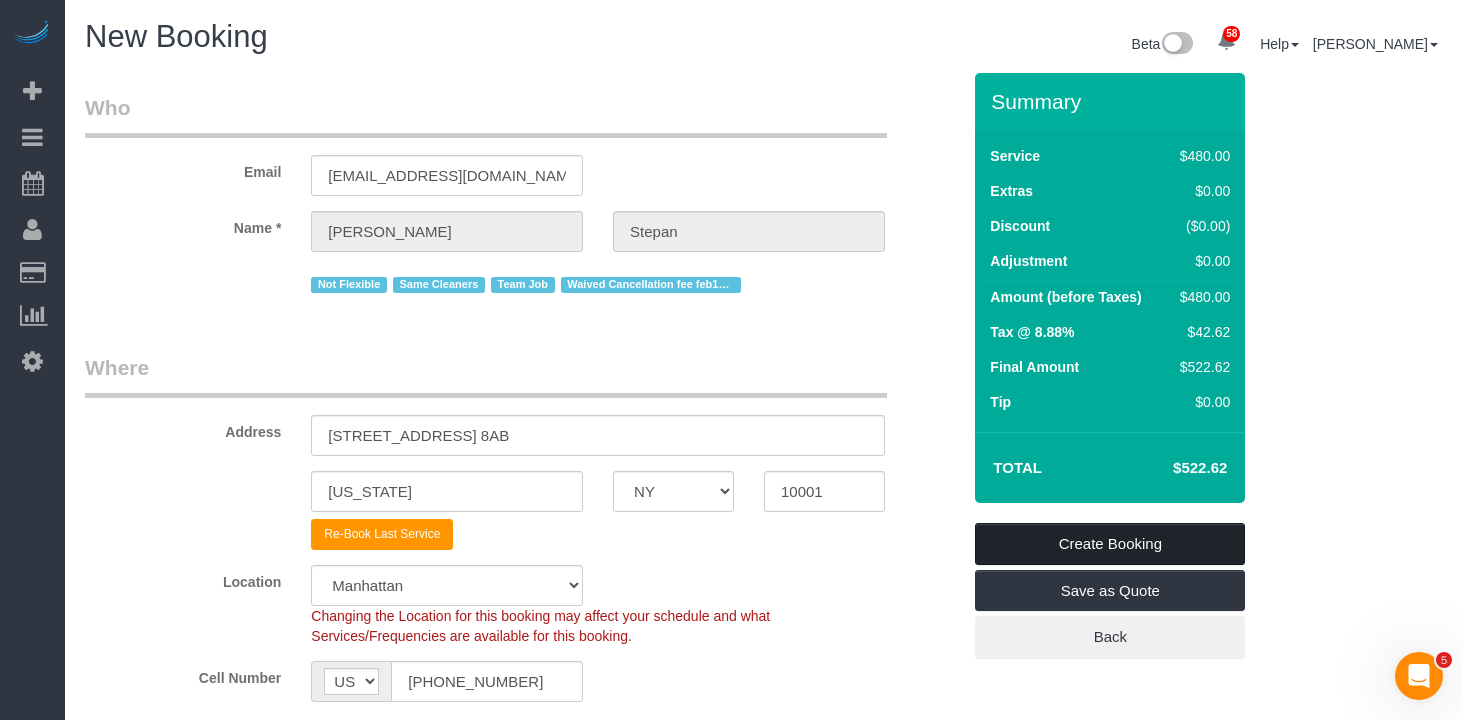 click on "Create Booking" at bounding box center (1110, 544) 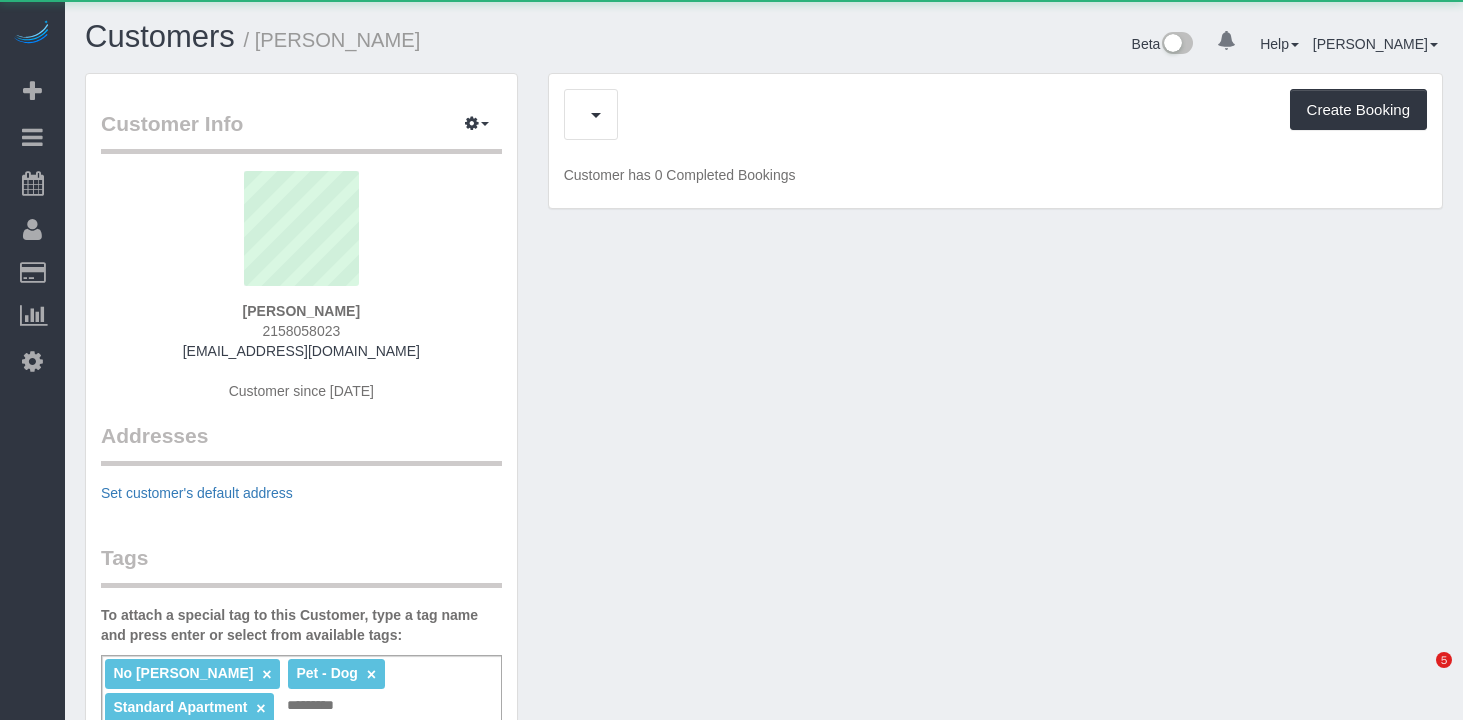 scroll, scrollTop: 0, scrollLeft: 0, axis: both 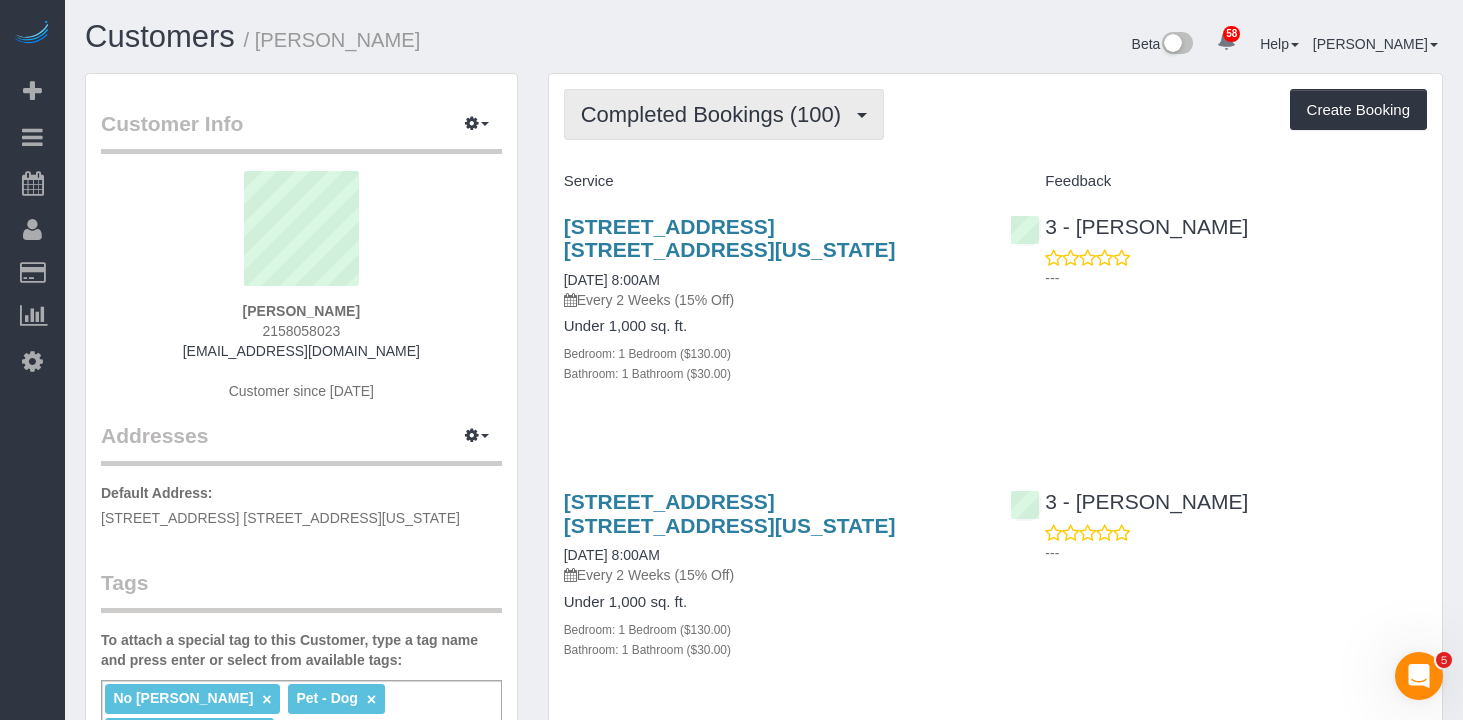 click on "Completed Bookings (100)" at bounding box center [716, 114] 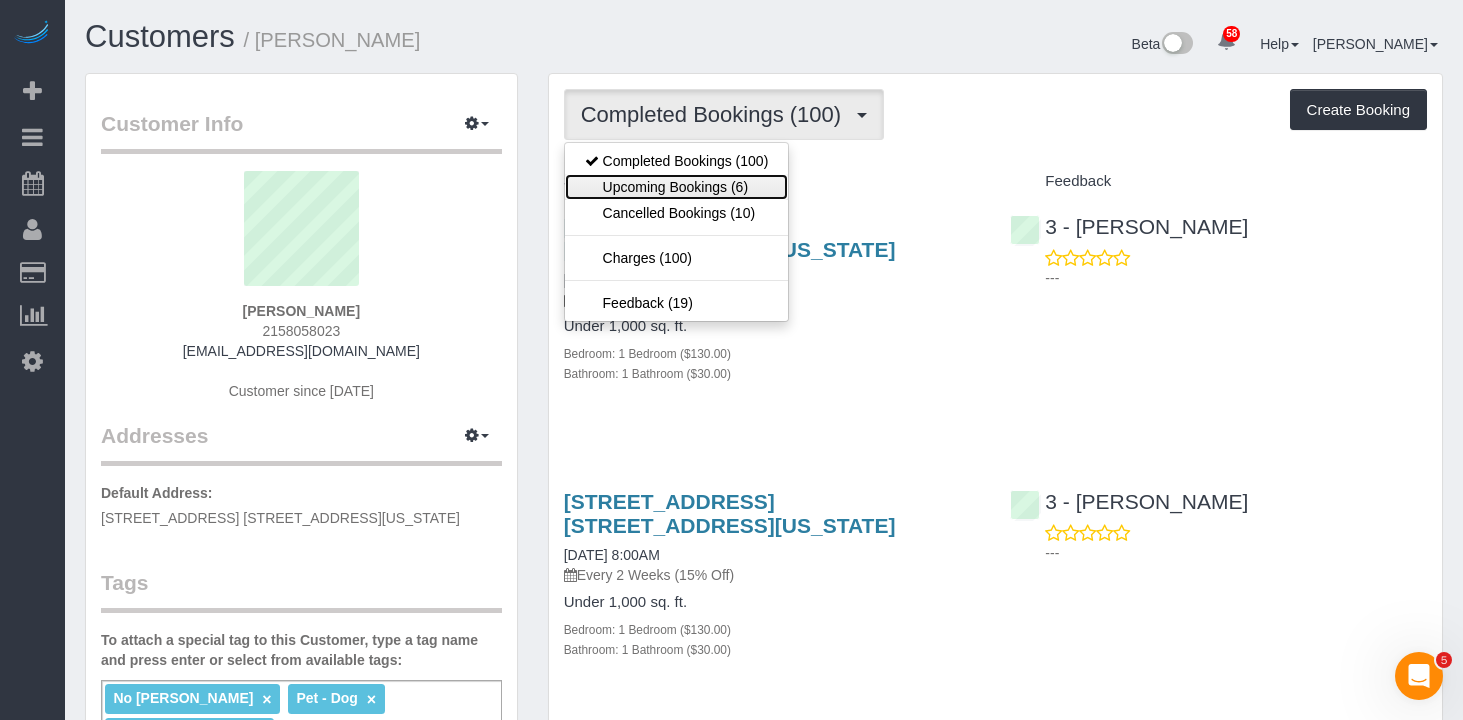 drag, startPoint x: 739, startPoint y: 185, endPoint x: 813, endPoint y: 163, distance: 77.201035 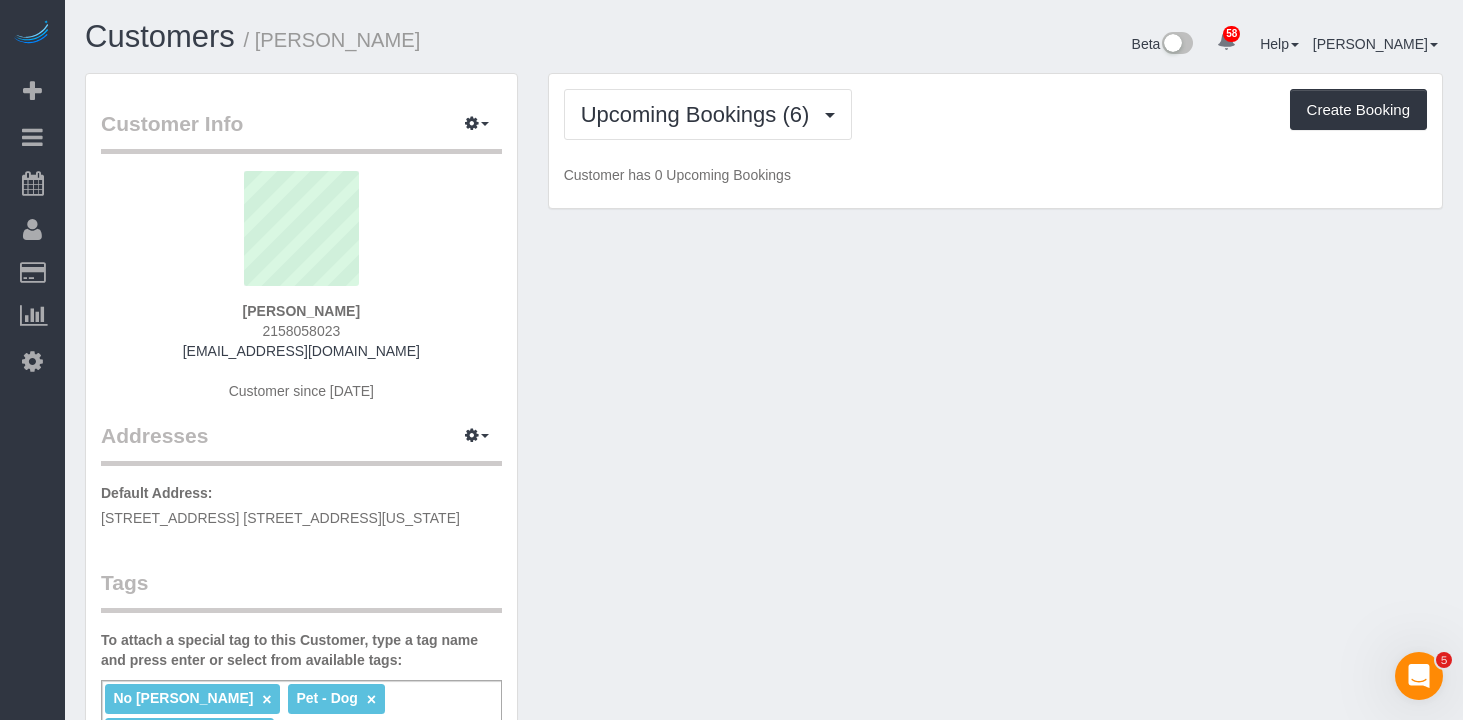 click on "Upcoming Bookings (6)
Completed Bookings (100)
Upcoming Bookings (6)
Cancelled Bookings (10)
Charges (100)
Feedback (19)
Create Booking" at bounding box center (995, 114) 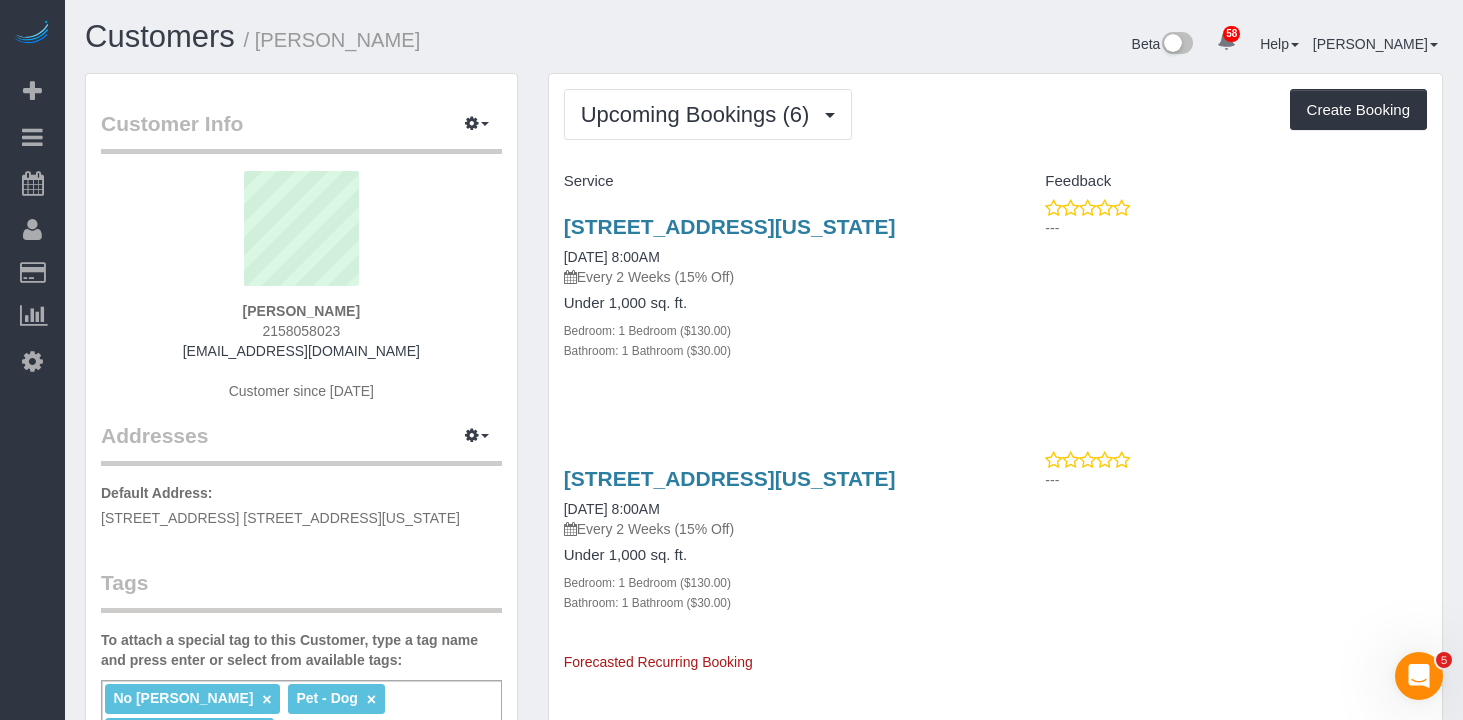 click on "Bedroom: 1 Bedroom ($130.00)" at bounding box center (772, 330) 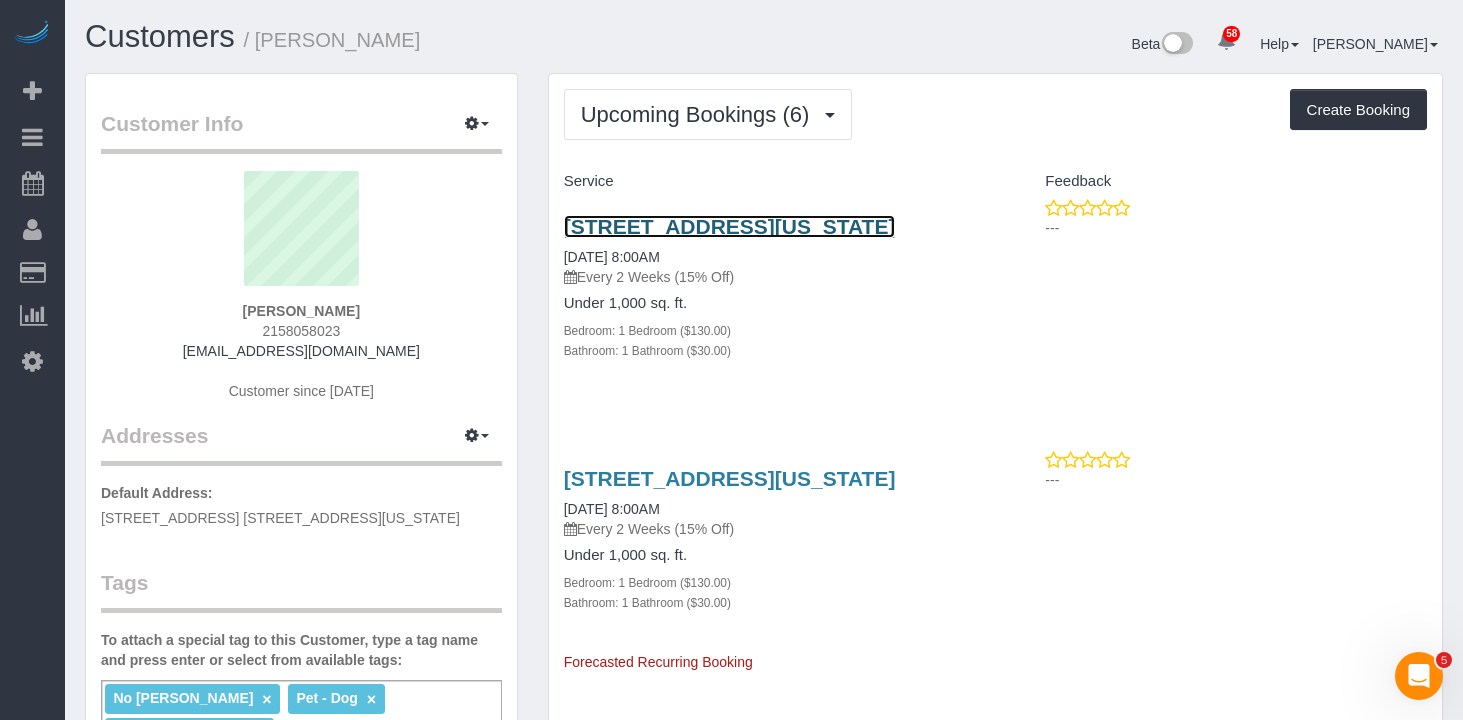 click on "[STREET_ADDRESS][US_STATE]" at bounding box center (730, 226) 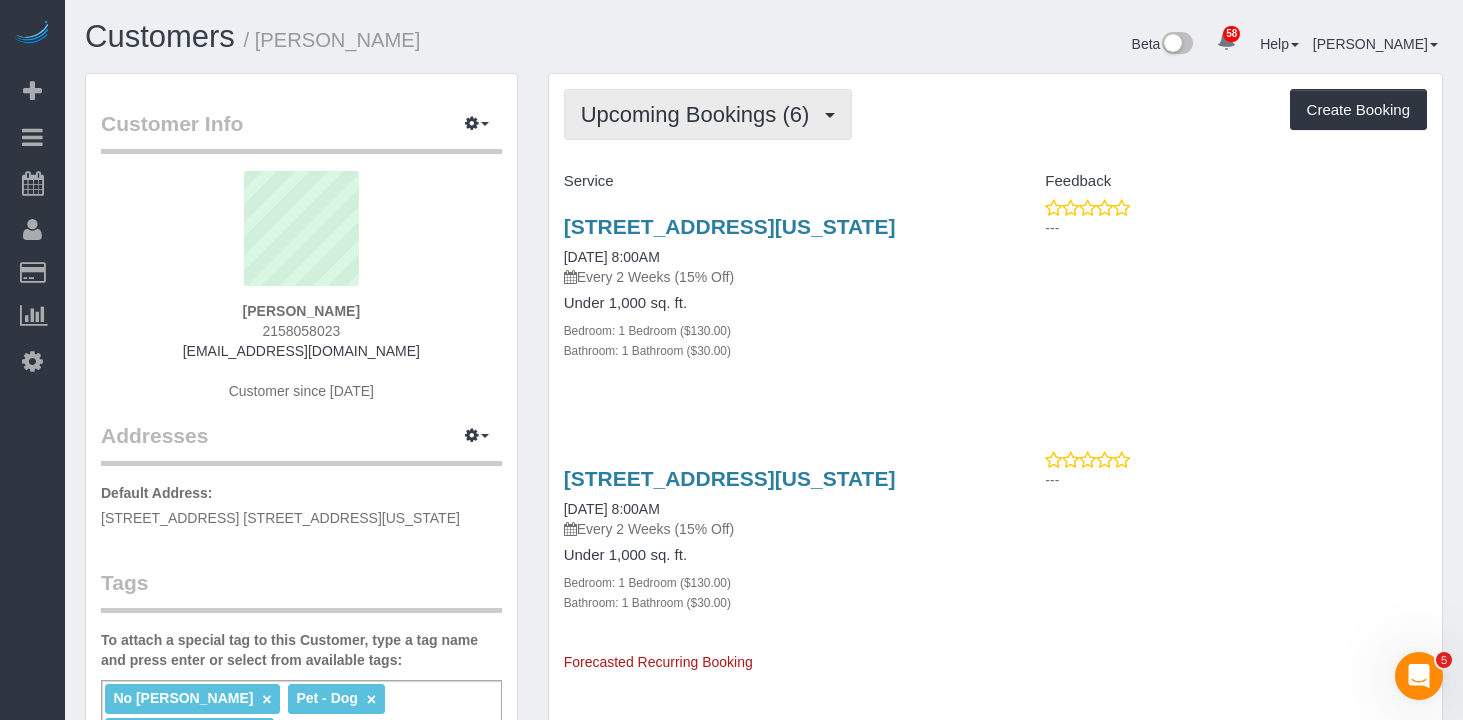 click on "Upcoming Bookings (6)" at bounding box center [700, 114] 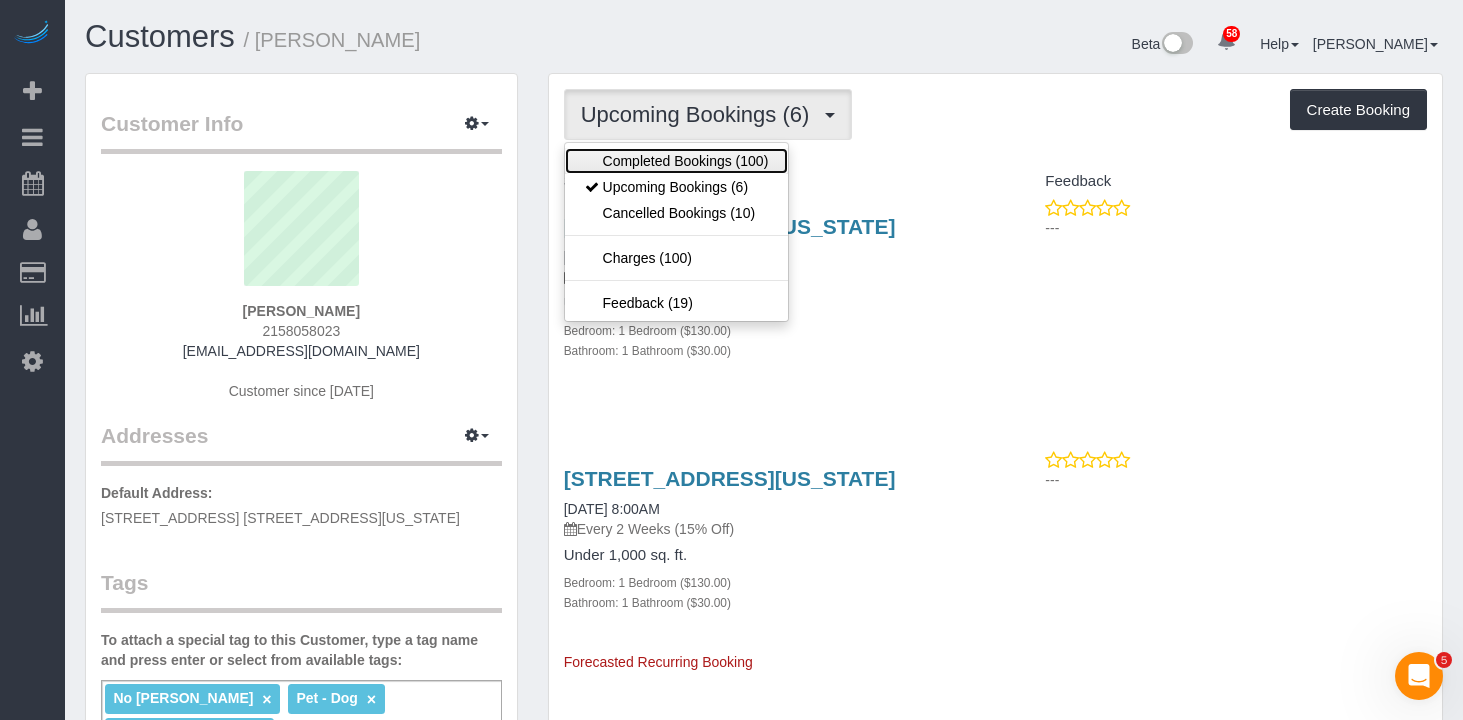 click on "Completed Bookings (100)" at bounding box center [677, 161] 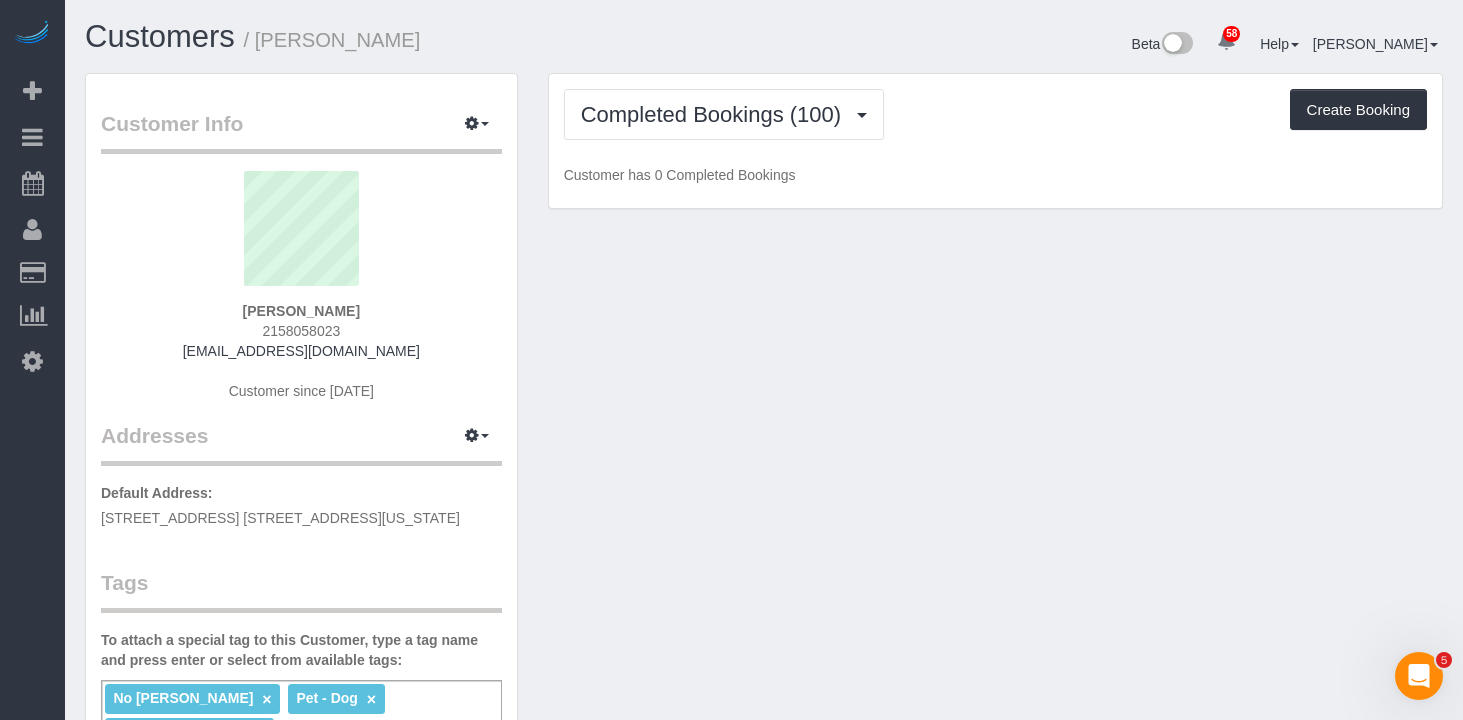 click on "Completed Bookings (100)
Completed Bookings (100)
Upcoming Bookings (6)
Cancelled Bookings (10)
Charges (100)
Feedback (19)
Create Booking" at bounding box center [995, 114] 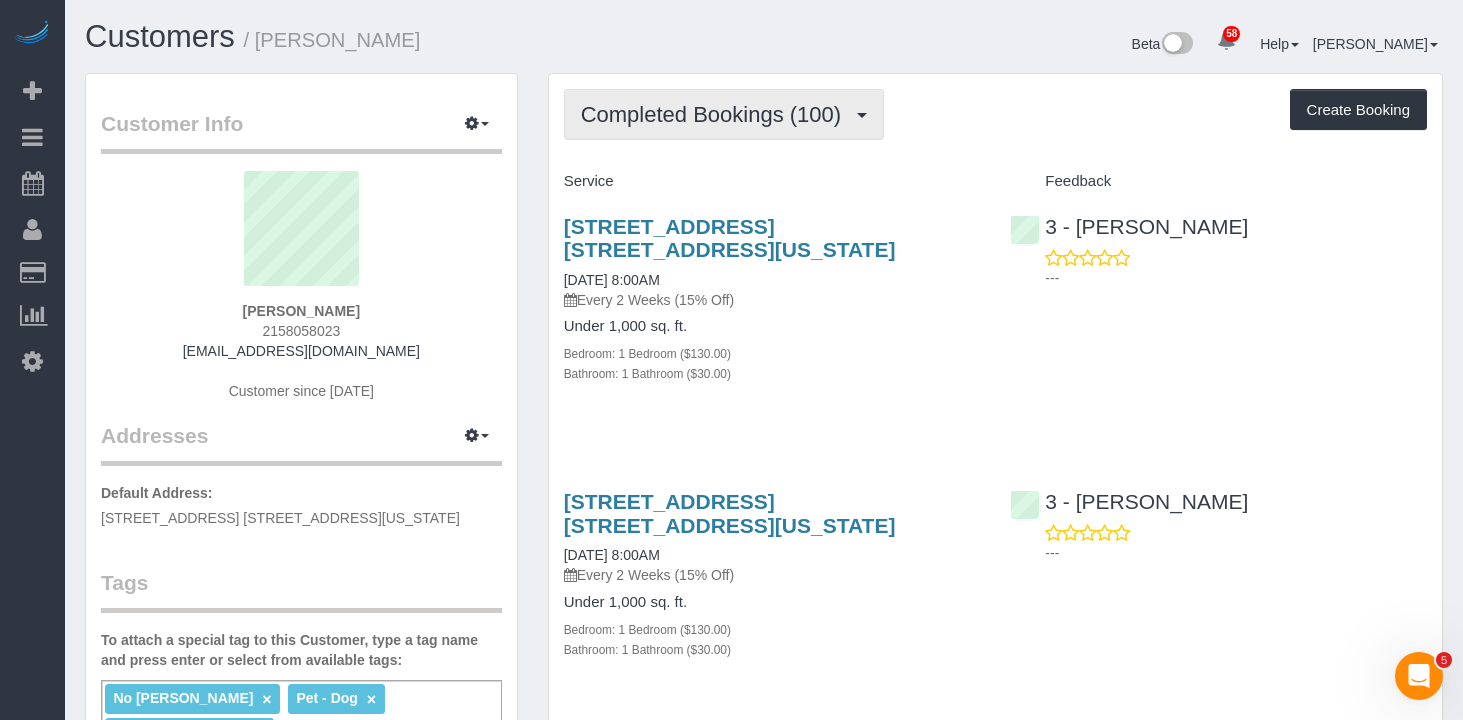 click on "Completed Bookings (100)" at bounding box center [716, 114] 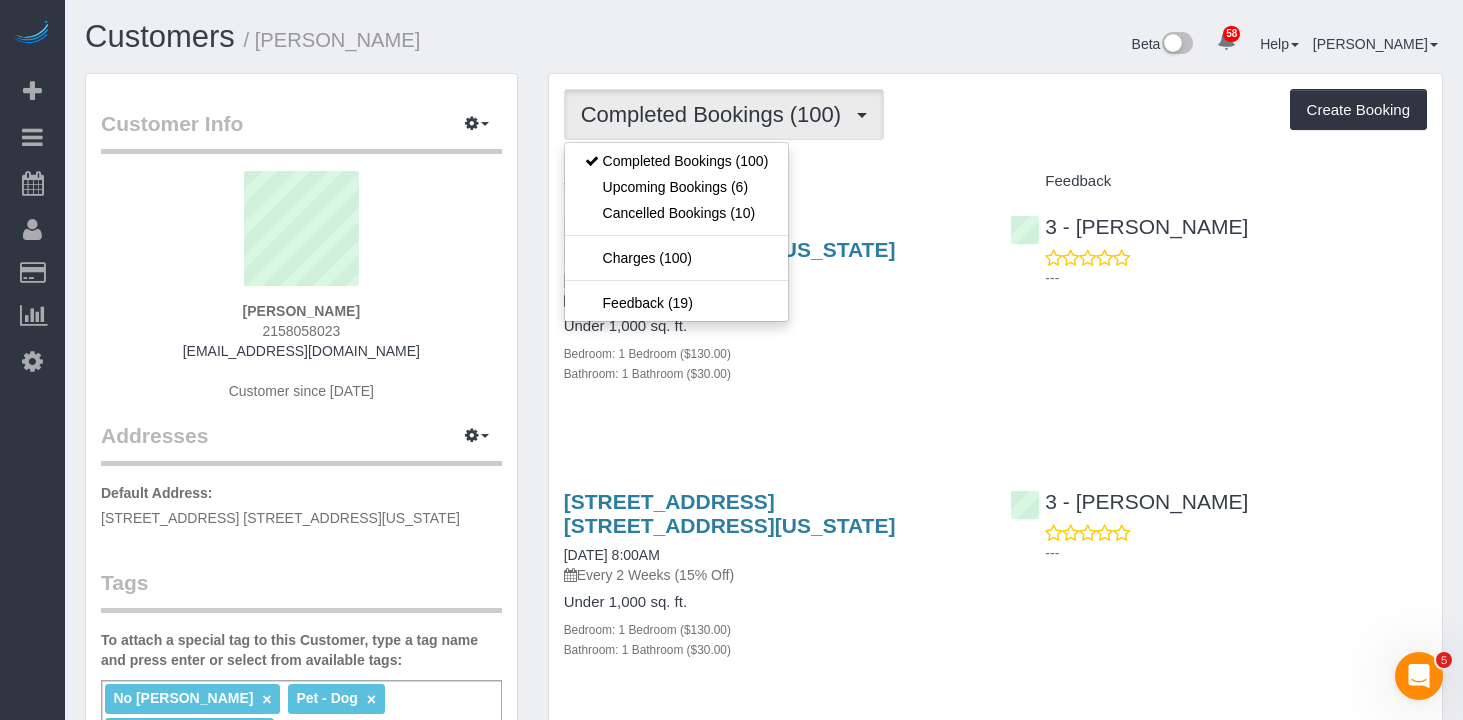 drag, startPoint x: 1001, startPoint y: 136, endPoint x: 895, endPoint y: 183, distance: 115.952576 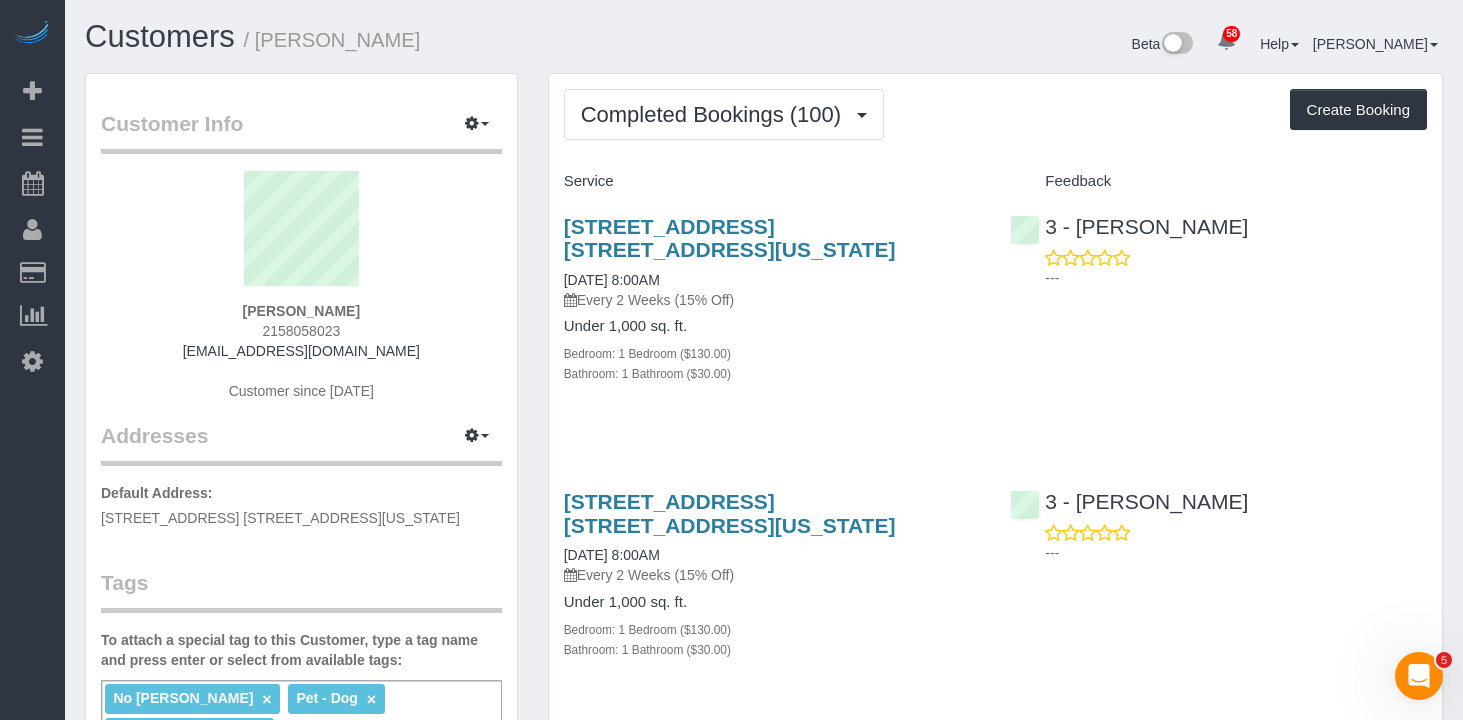 drag, startPoint x: 705, startPoint y: 251, endPoint x: 560, endPoint y: 233, distance: 146.11298 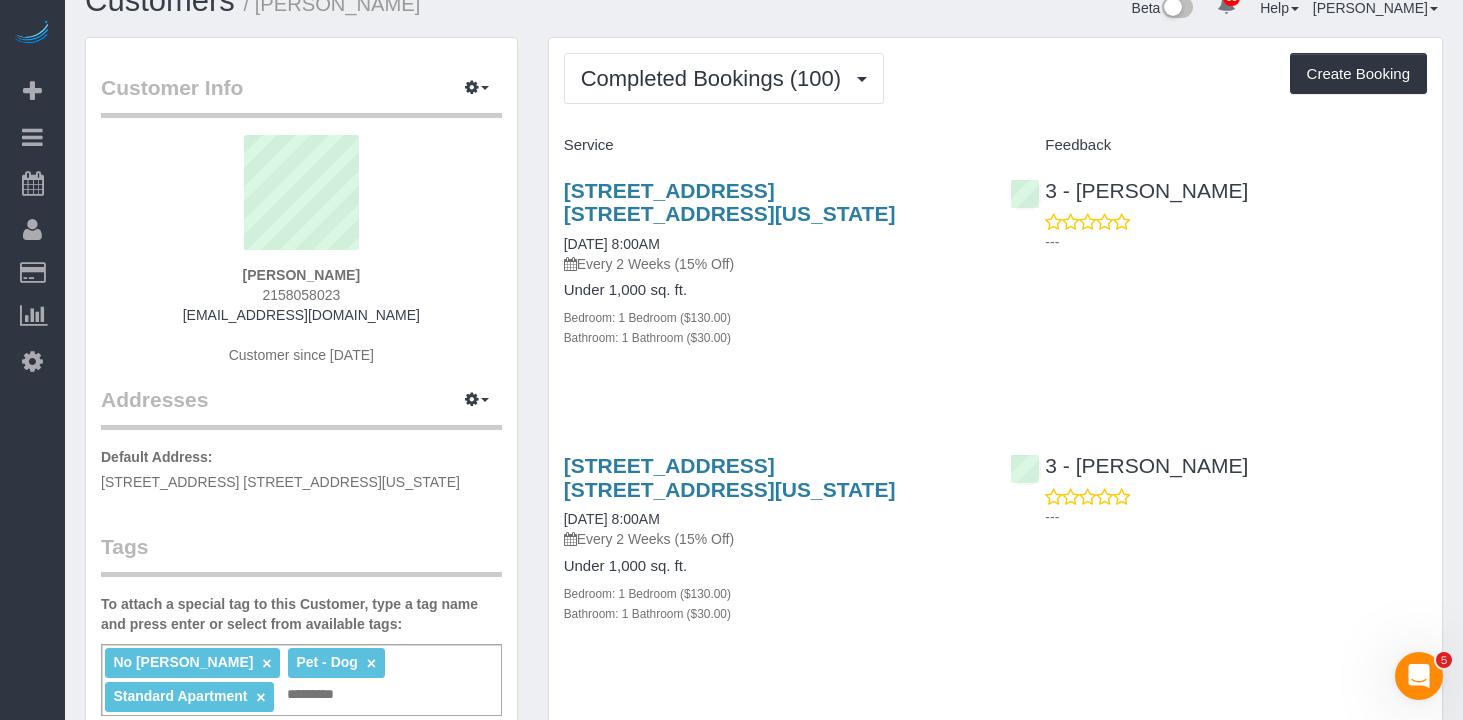 scroll, scrollTop: 0, scrollLeft: 0, axis: both 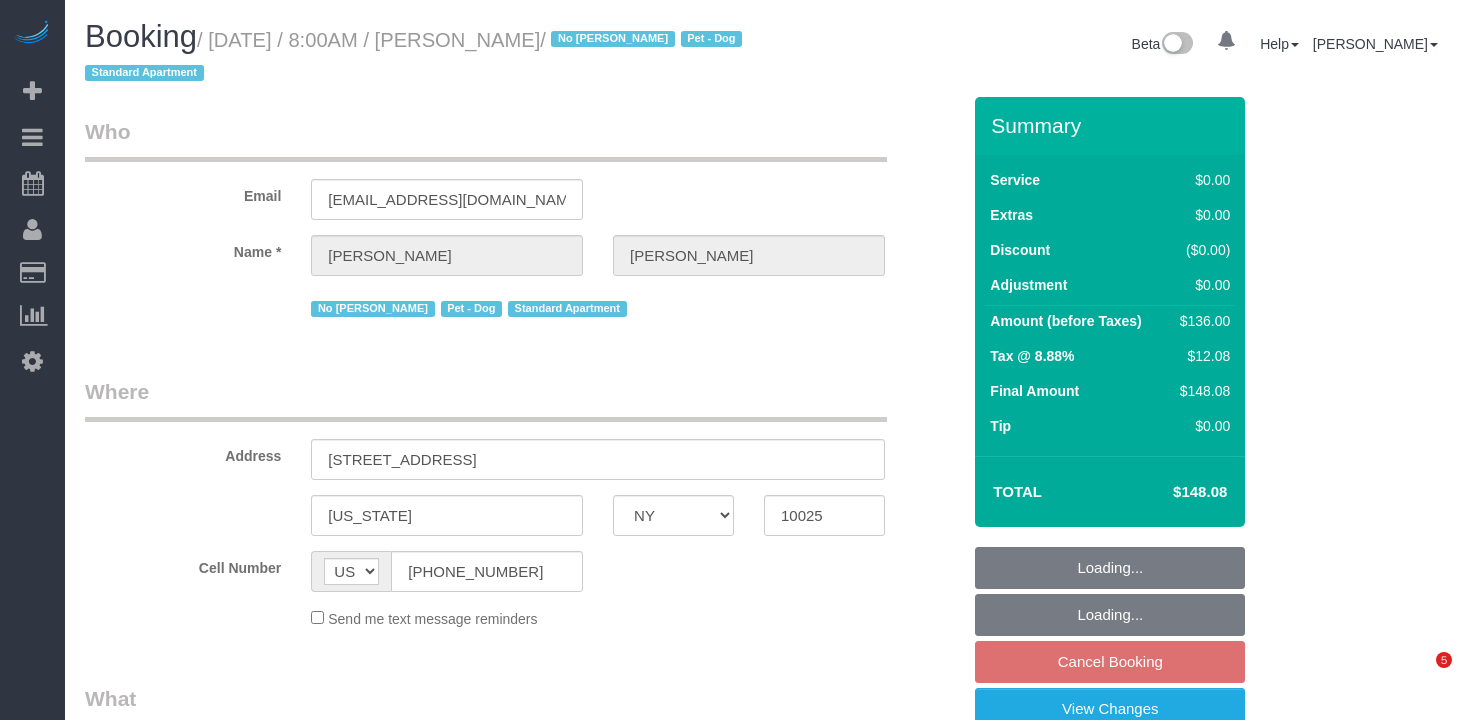 select on "NY" 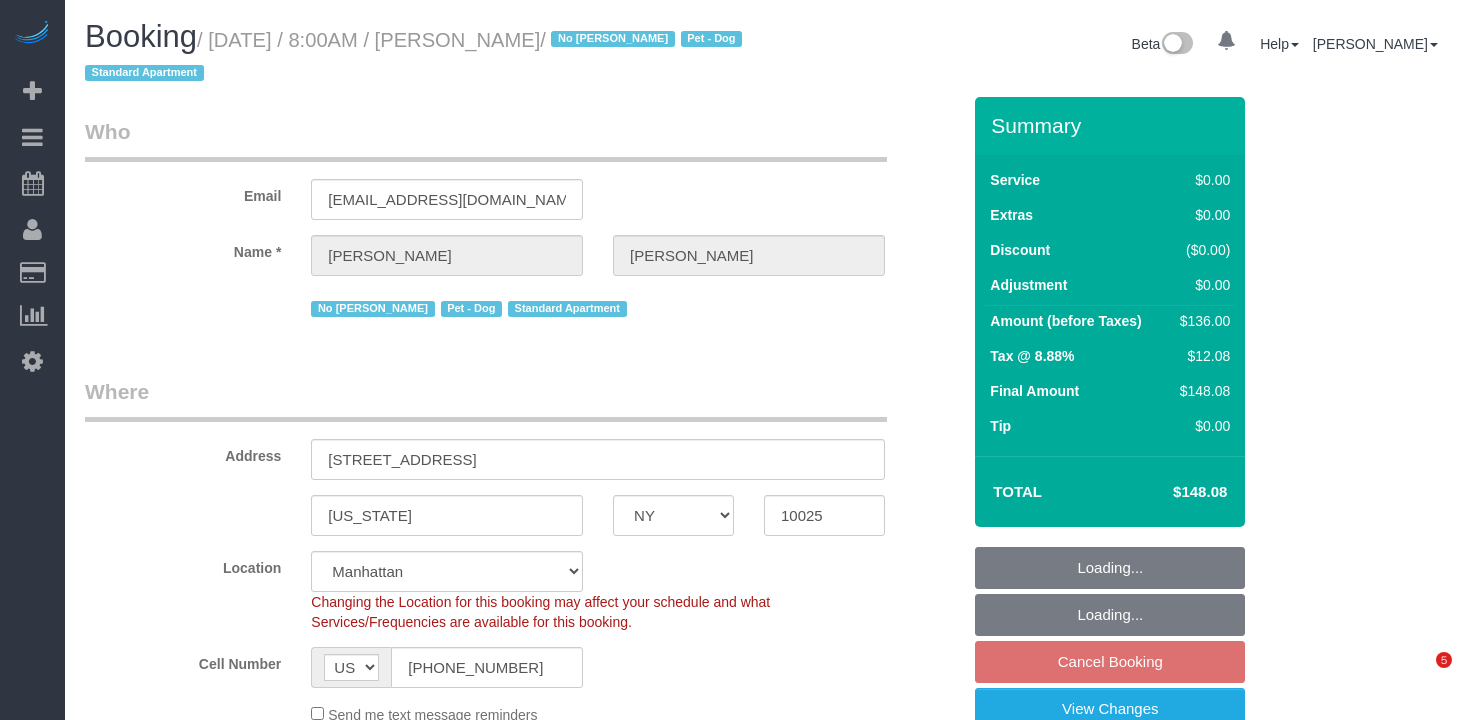 select on "spot1" 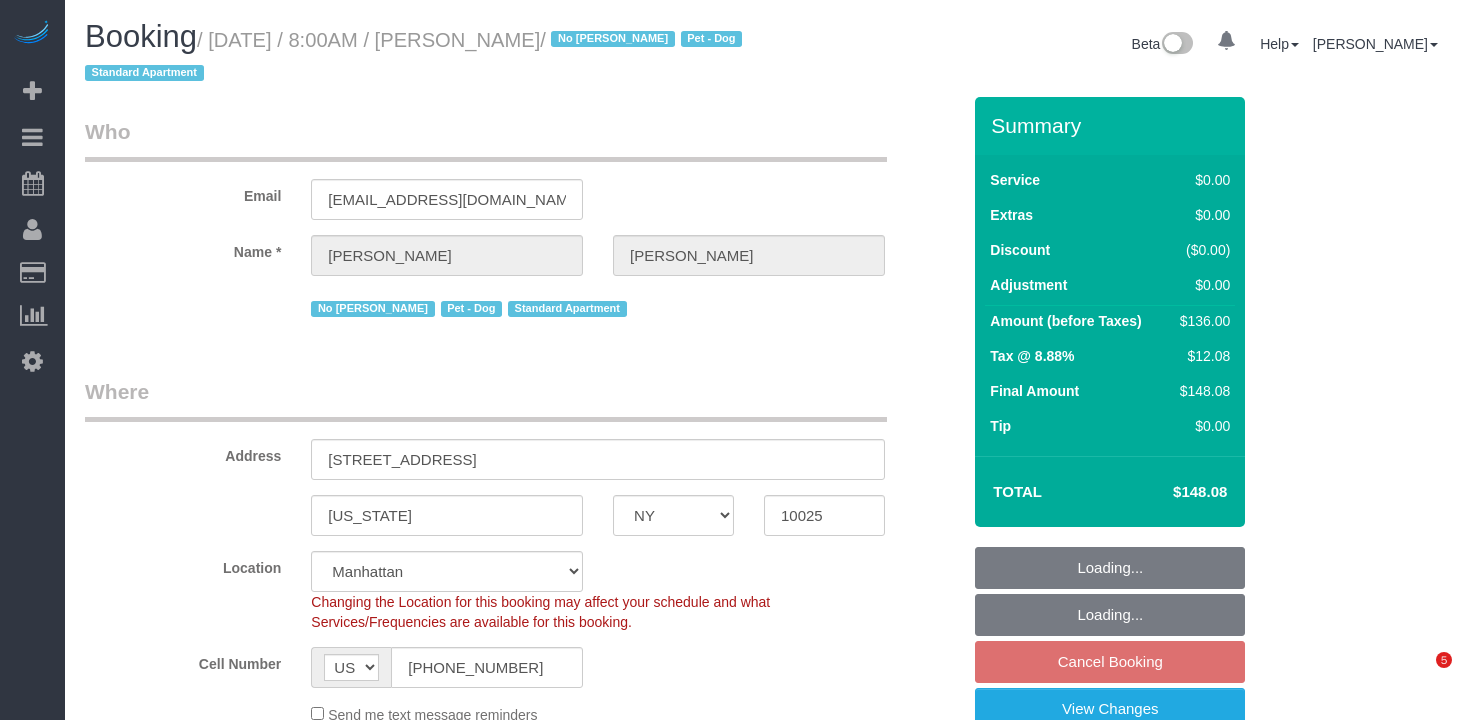 select on "1" 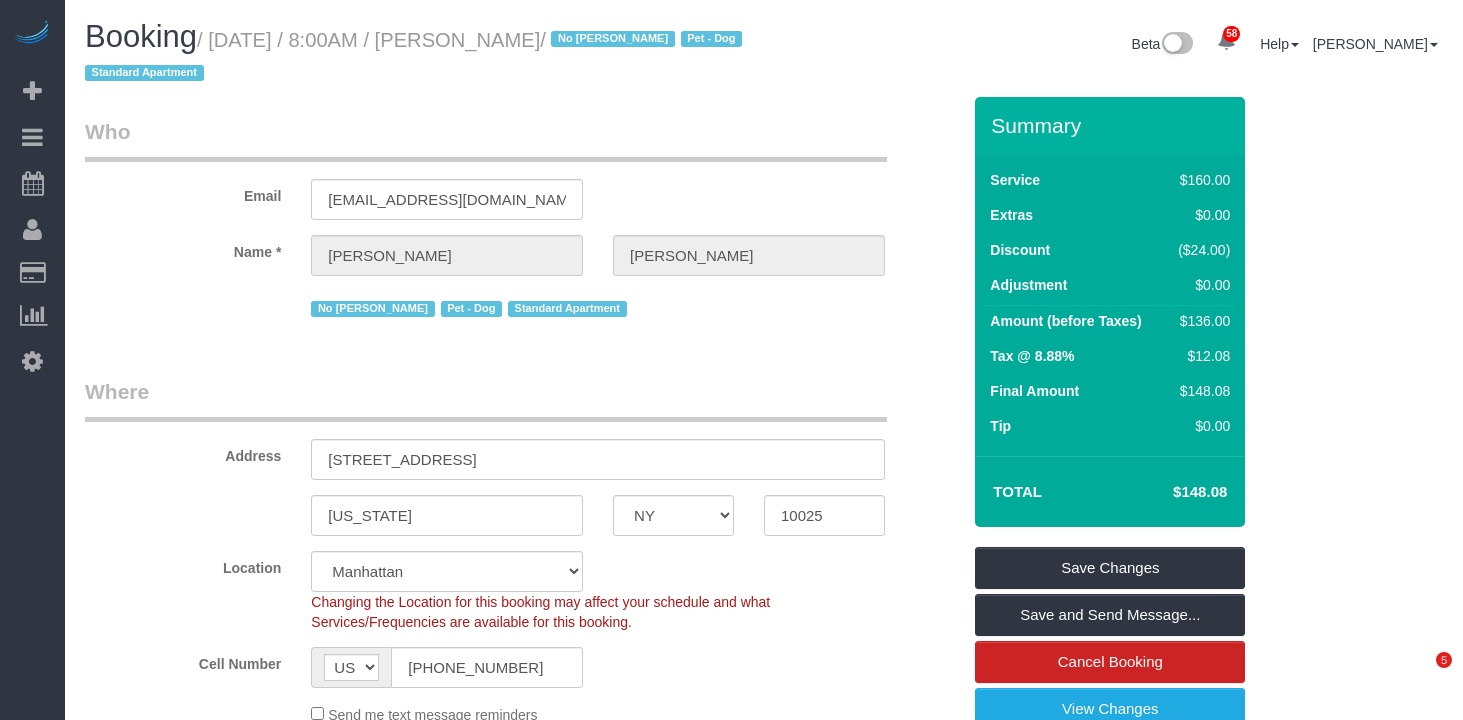 scroll, scrollTop: 0, scrollLeft: 0, axis: both 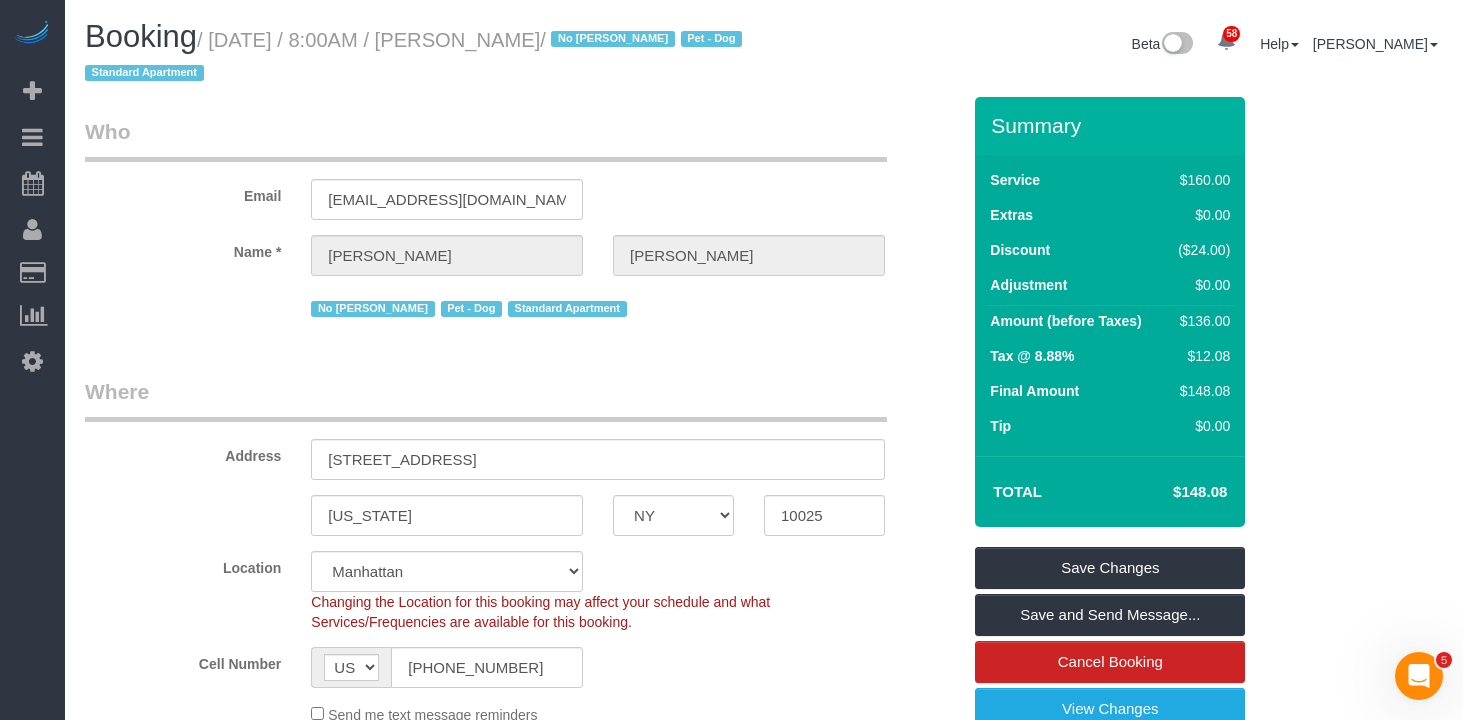 click on "Who
Email
[EMAIL_ADDRESS][DOMAIN_NAME]
Name *
[PERSON_NAME]
No [PERSON_NAME]
Pet - Dog
Standard Apartment
Where
Address
[STREET_ADDRESS]
[US_STATE]
AK
AL
AR
AZ
CA
CO
CT
DC
DE
[GEOGRAPHIC_DATA]
[GEOGRAPHIC_DATA]
HI
IA
ID
IL
IN
KS
[GEOGRAPHIC_DATA]
LA
MA
MD
ME
MI
[GEOGRAPHIC_DATA]
[GEOGRAPHIC_DATA]
MS" at bounding box center [522, 1780] 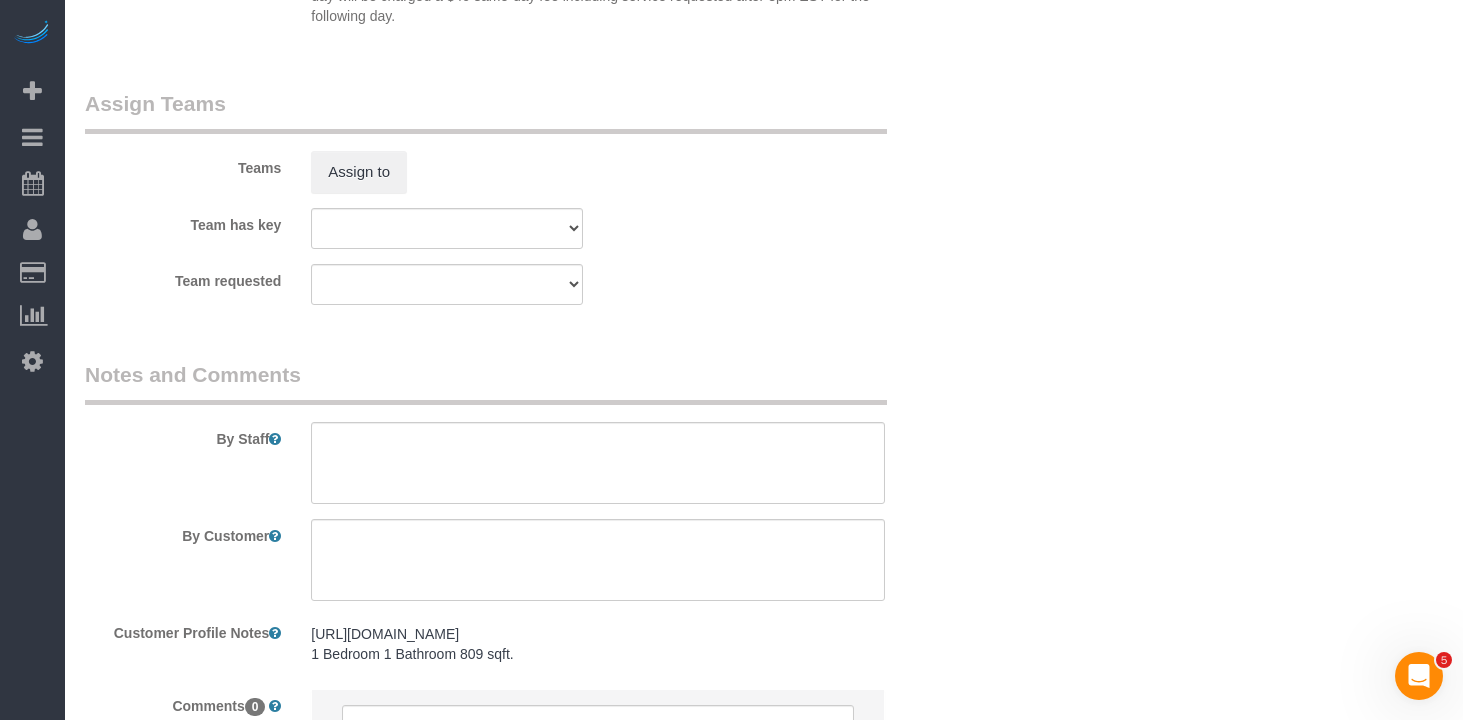 scroll, scrollTop: 2813, scrollLeft: 0, axis: vertical 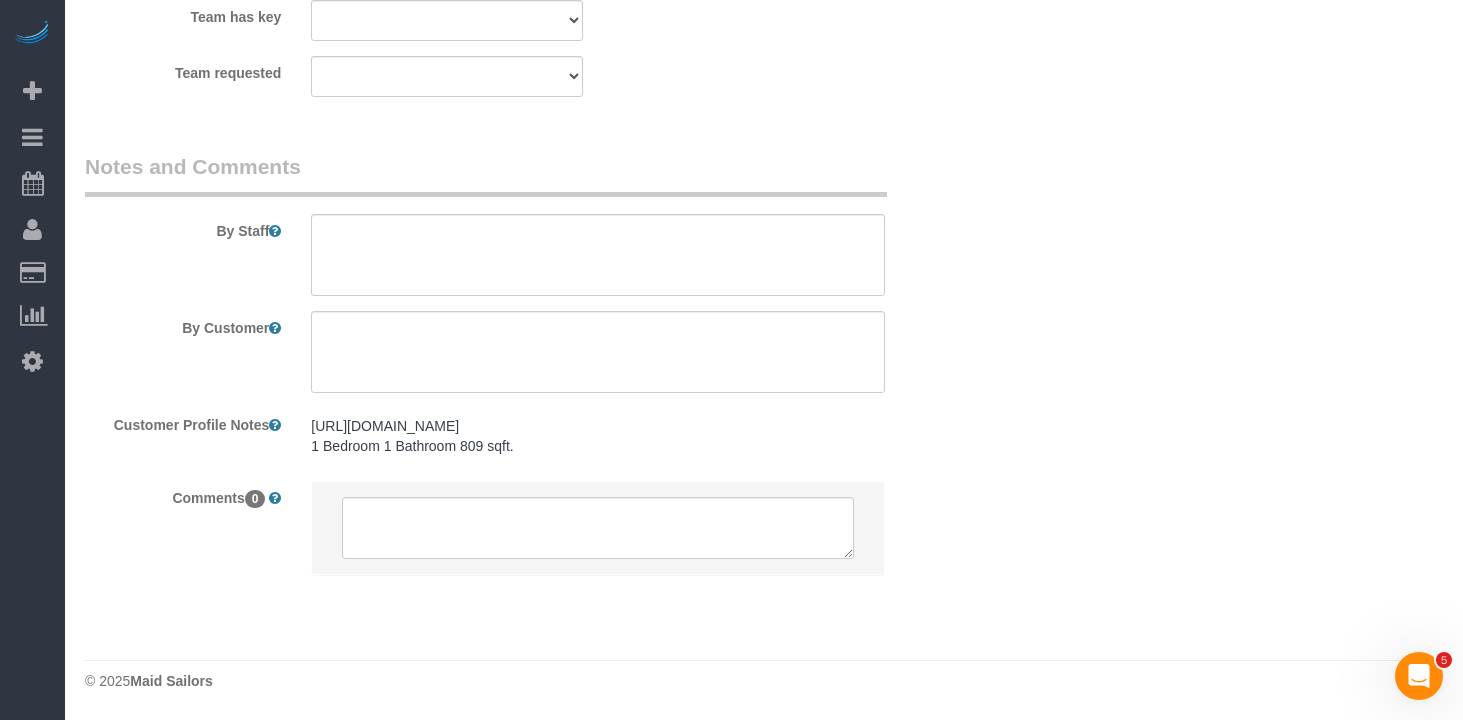 click on "https://streeteasy.com/property/8598426-362-west-127-street-5a
1 Bedroom 1 Bathroom 809 sqft.
https://streeteasy.com/property/8598426-362-west-127-street-5a
1 Bedroom 1 Bathroom 809 sqft." at bounding box center (598, 437) 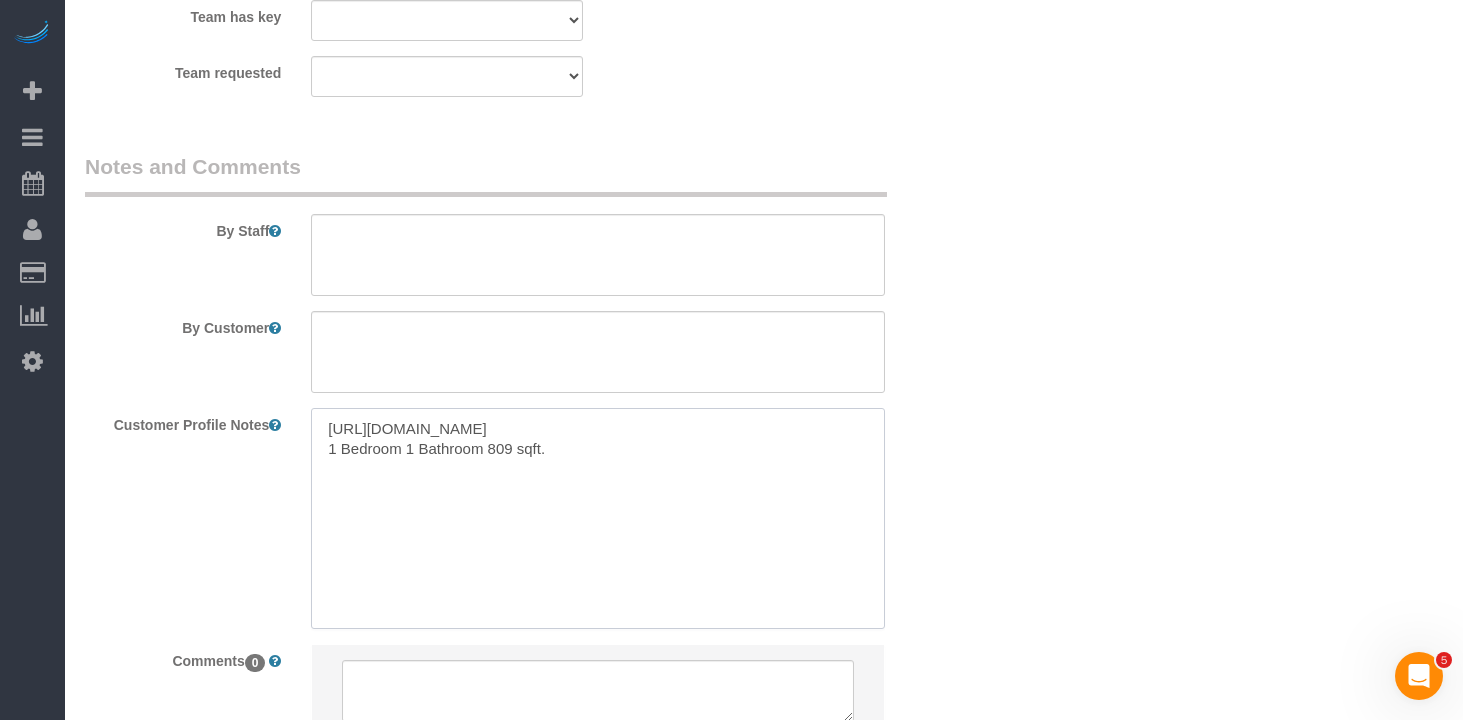 click on "https://streeteasy.com/property/8598426-362-west-127-street-5a
1 Bedroom 1 Bathroom 809 sqft." at bounding box center (598, 518) 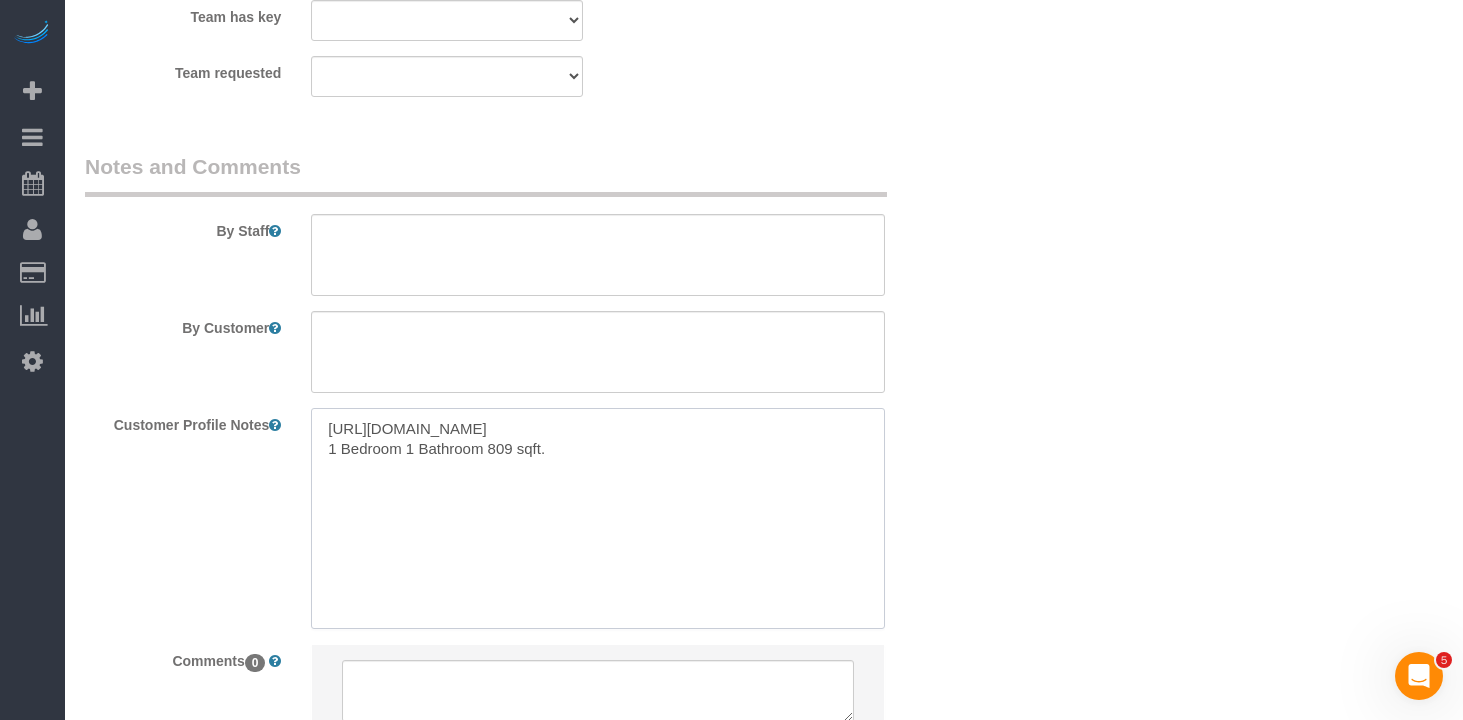 paste on "https://www.zillow.com/homedetails/30-Morningside-Dr-APT-620-New-York-NY-10025/2078321518_zpid/" 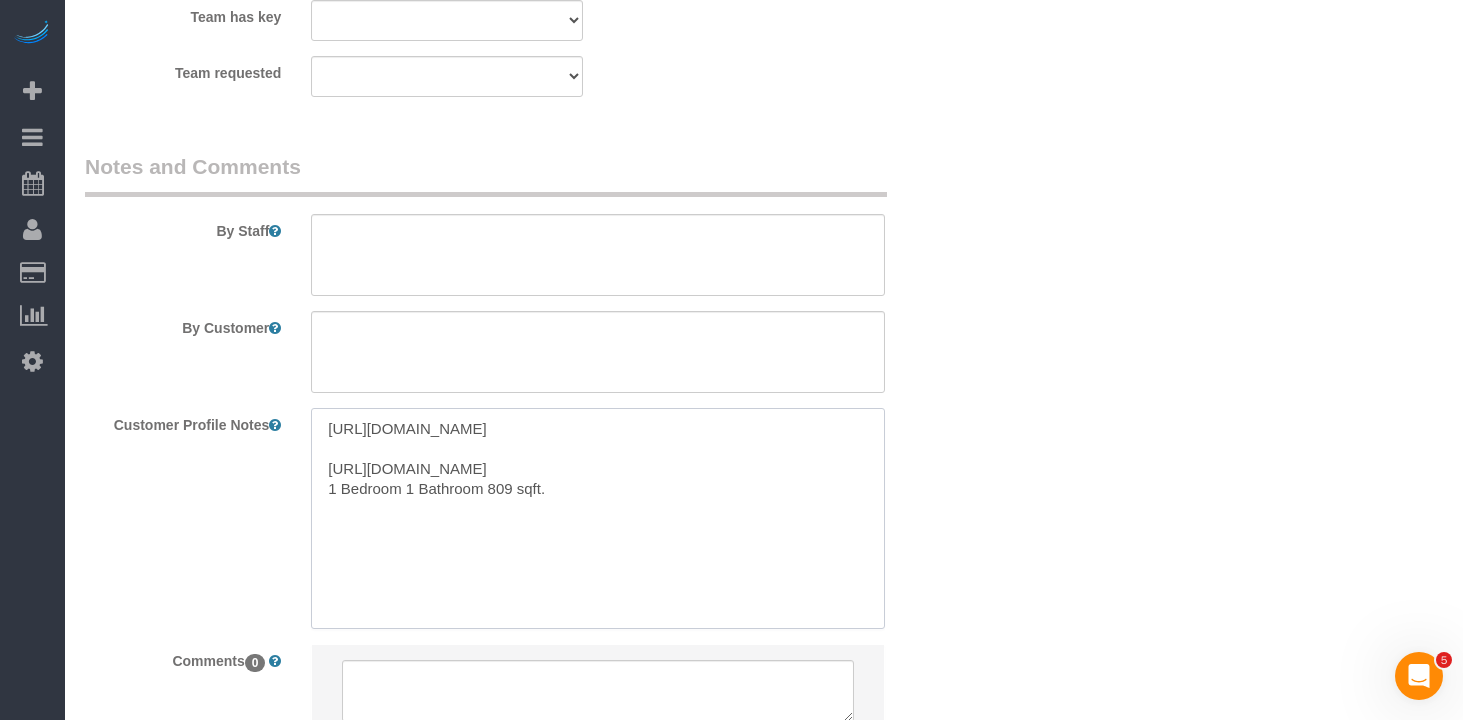 click on "https://www.zillow.com/homedetails/30-Morningside-Dr-APT-620-New-York-NY-10025/2078321518_zpid/
https://streeteasy.com/property/8598426-362-west-127-street-5a
1 Bedroom 1 Bathroom 809 sqft." at bounding box center (598, 518) 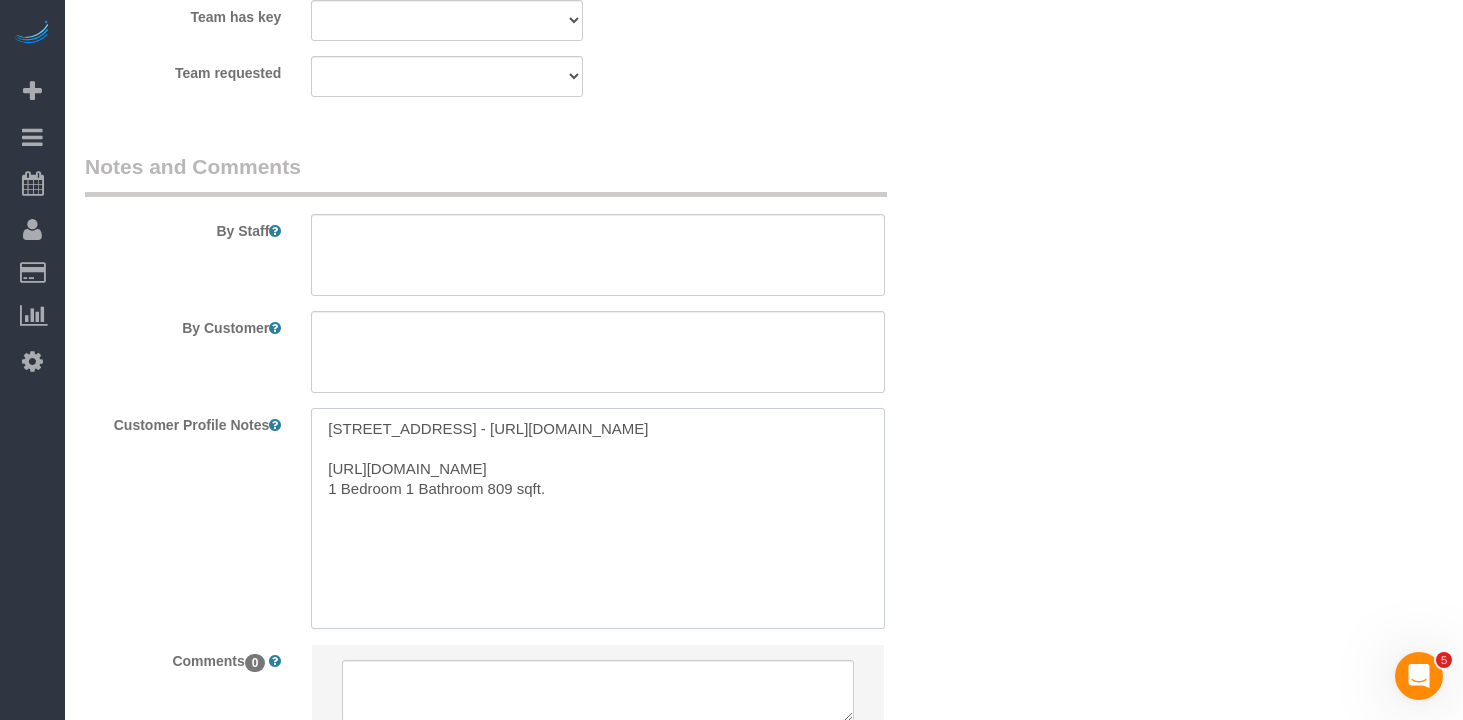 click on "30 Morningside Drive - https://www.zillow.com/homedetails/30-Morningside-Dr-APT-620-New-York-NY-10025/2078321518_zpid/
https://streeteasy.com/property/8598426-362-west-127-street-5a
1 Bedroom 1 Bathroom 809 sqft." at bounding box center [598, 518] 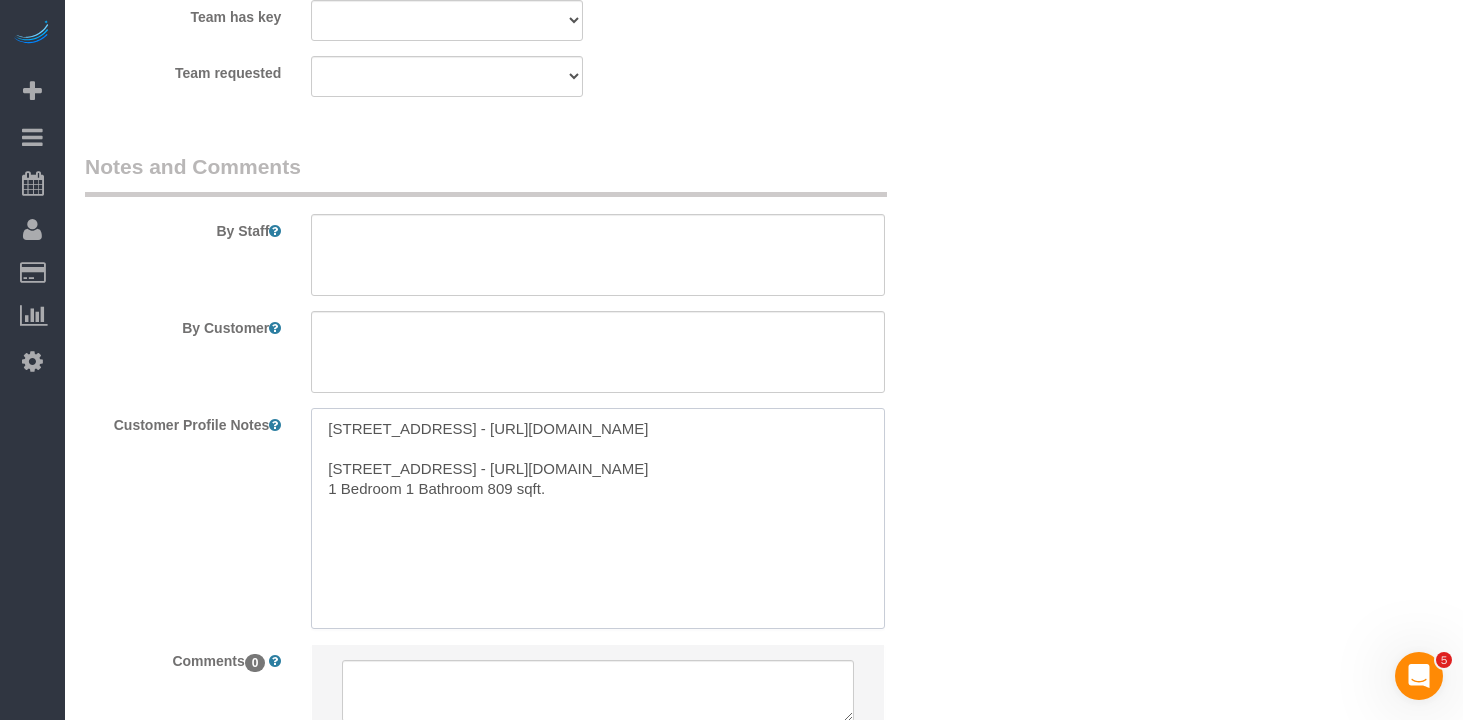 click on "30 Morningside Drive - https://www.zillow.com/homedetails/30-Morningside-Dr-APT-620-New-York-NY-10025/2078321518_zpid/
362 West 127th Street - https://streeteasy.com/property/8598426-362-west-127-street-5a
1 Bedroom 1 Bathroom 809 sqft." at bounding box center (598, 518) 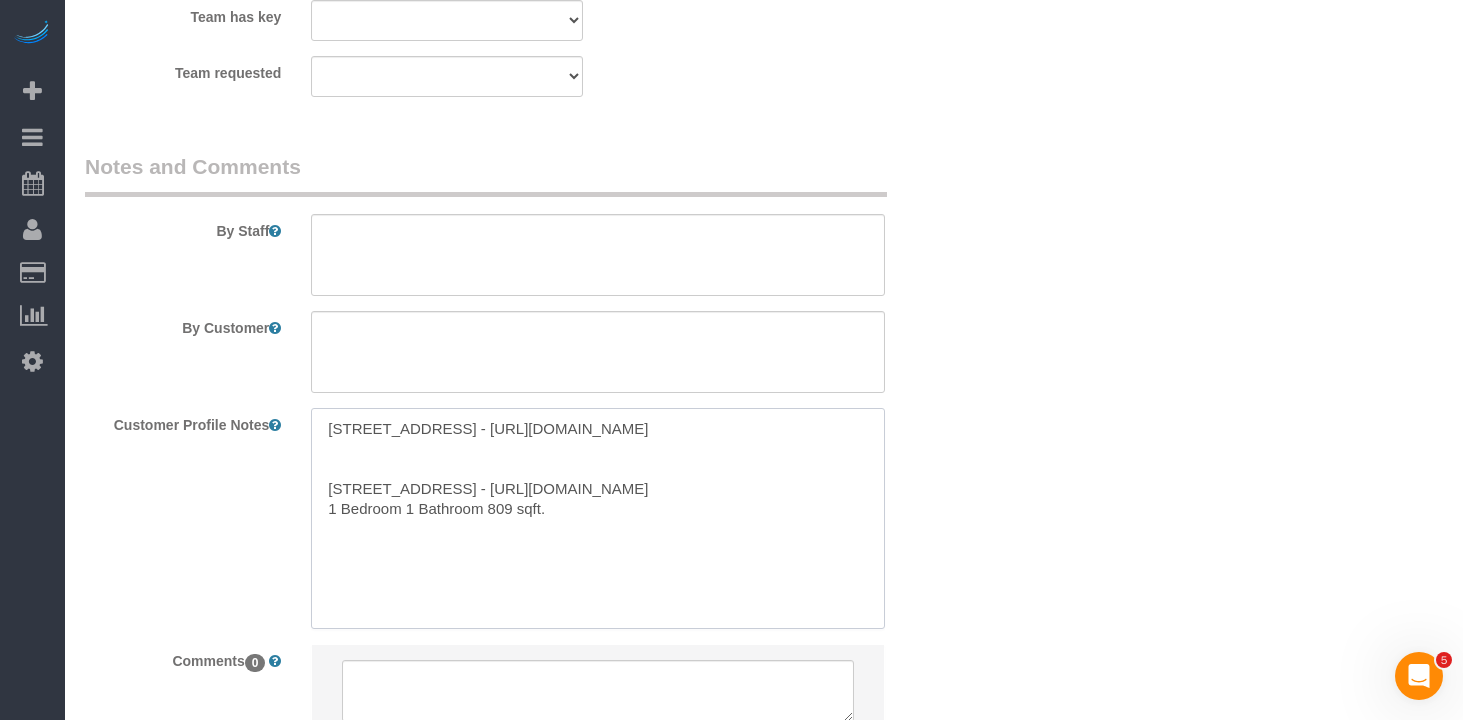 paste on "1 Bedroom 1 Bathroom 809 sqft." 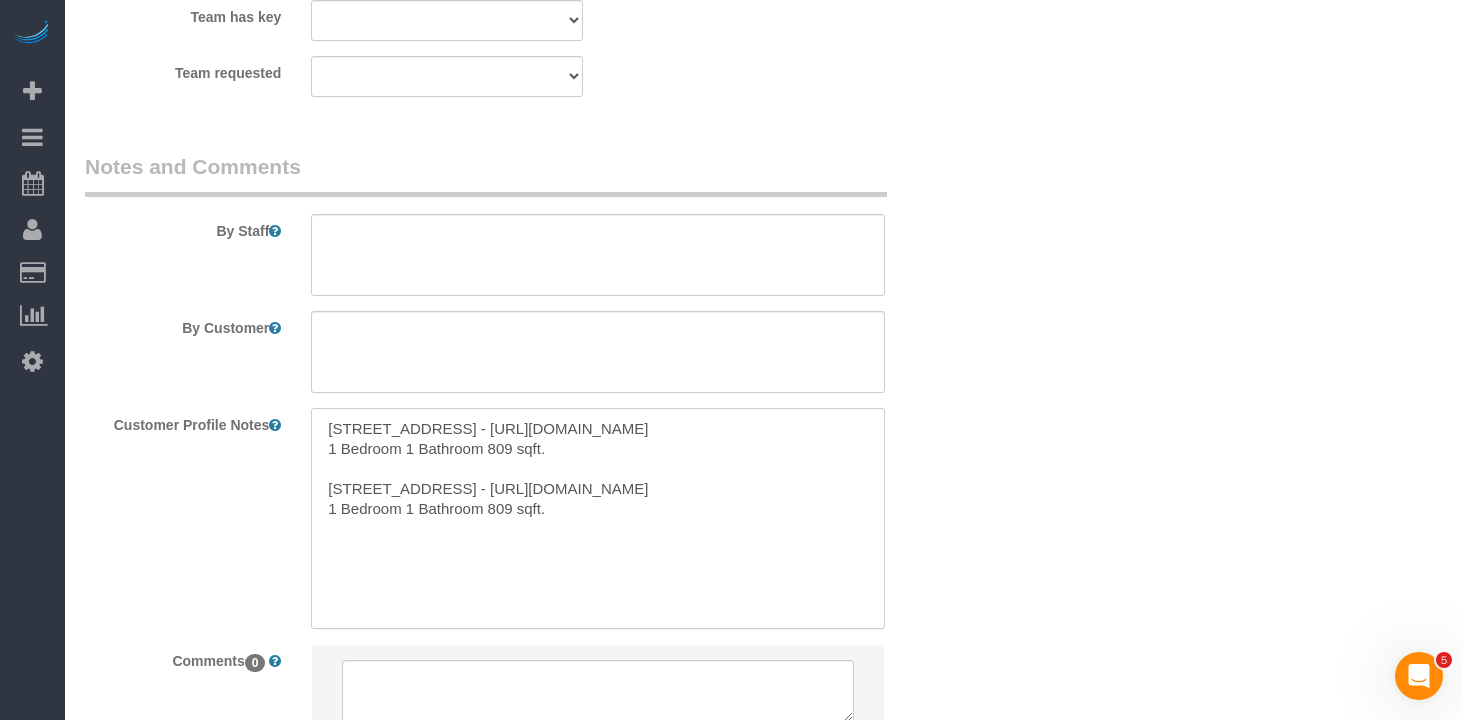 click on "30 Morningside Drive - https://www.zillow.com/homedetails/30-Morningside-Dr-APT-620-New-York-NY-10025/2078321518_zpid/
1 Bedroom 1 Bathroom 809 sqft.
362 West 127th Street - https://streeteasy.com/property/8598426-362-west-127-street-5a
1 Bedroom 1 Bathroom 809 sqft." at bounding box center [598, 518] 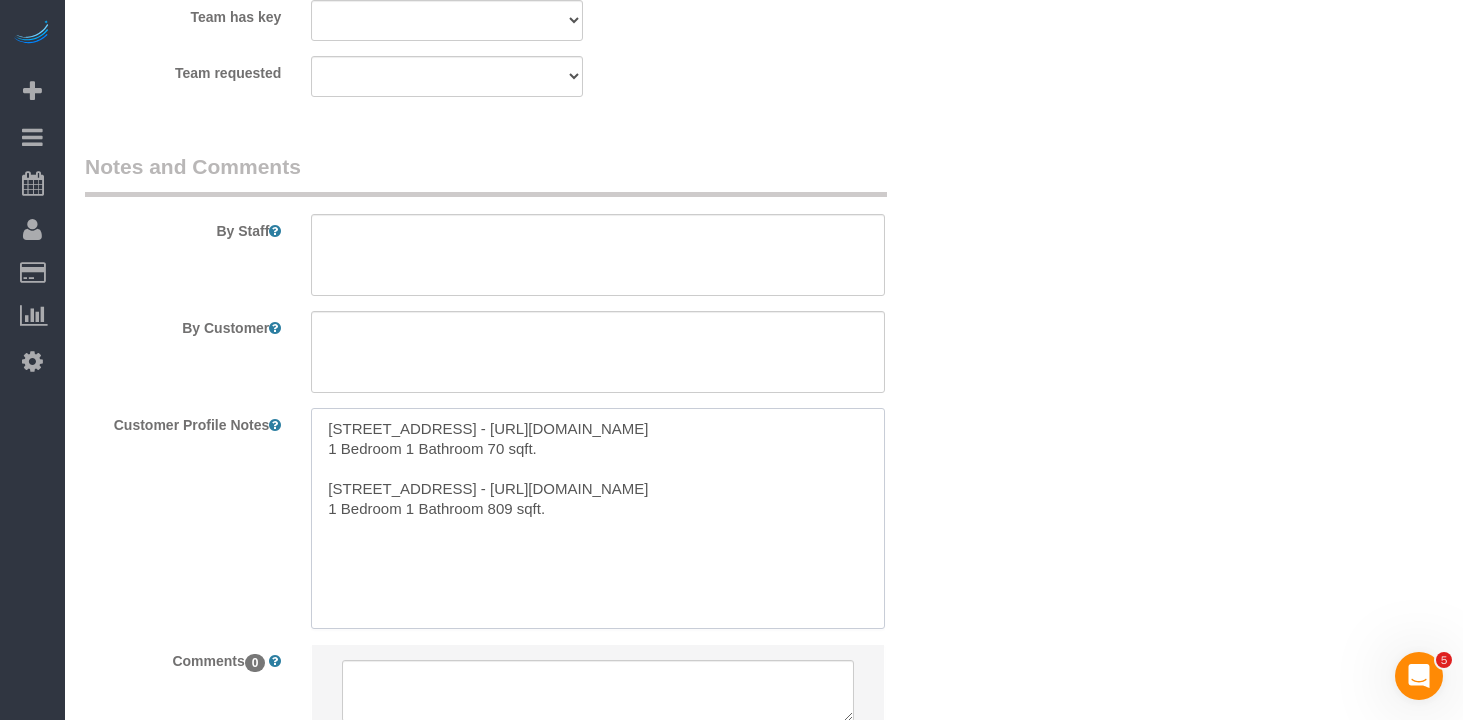 type on "30 Morningside Drive - https://www.zillow.com/homedetails/30-Morningside-Dr-APT-620-New-York-NY-10025/2078321518_zpid/
1 Bedroom 1 Bathroom 700 sqft.
362 West 127th Street - https://streeteasy.com/property/8598426-362-west-127-street-5a
1 Bedroom 1 Bathroom 809 sqft." 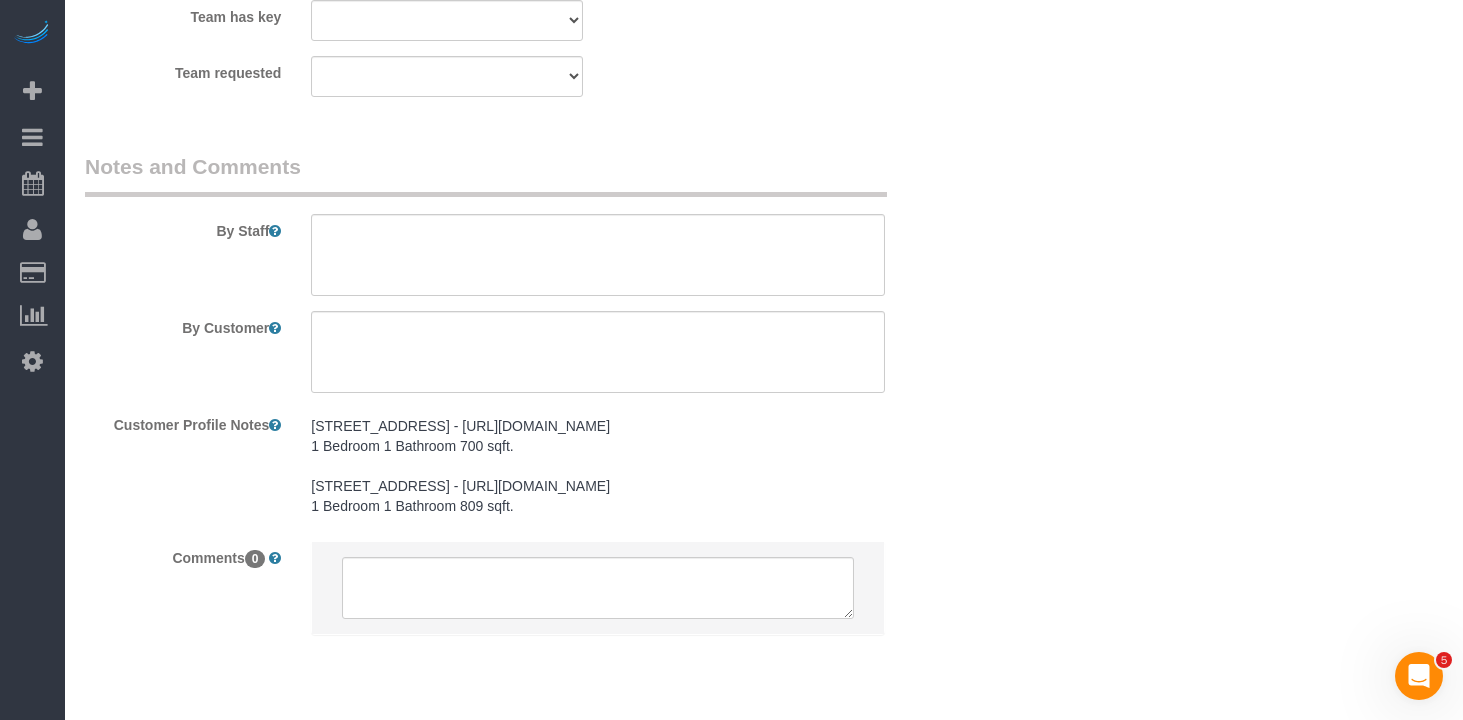 drag, startPoint x: 1052, startPoint y: 356, endPoint x: 1055, endPoint y: 313, distance: 43.104523 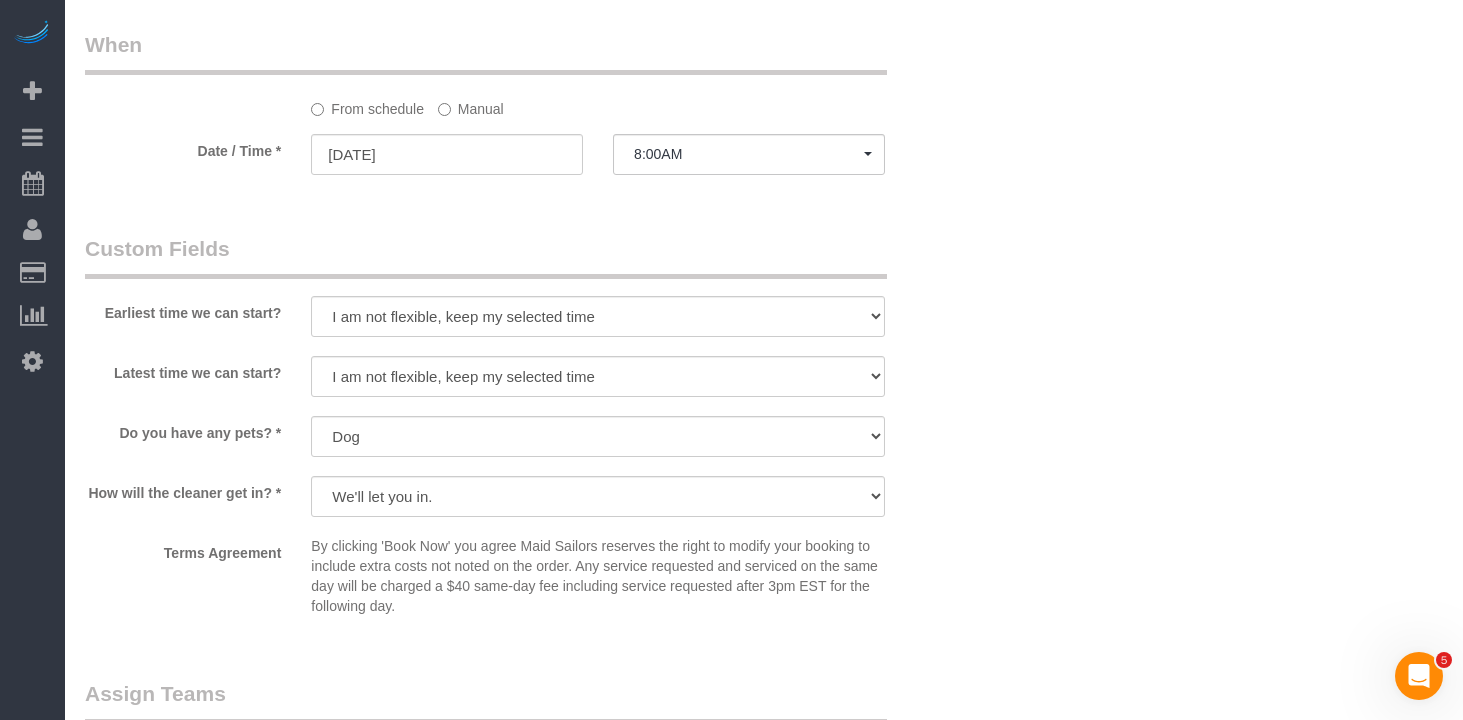 click on "Earliest time we can start?
I am not flexible, keep my selected time 8:00 AM 9:00 AM 10:00 AM 11:00 AM 12:00 PM 1:00 PM 2:00 PM 3:00 PM 4:00 PM 5:00 PM 6:00 PM 7:00 PM
Latest time we can start?" at bounding box center [522, 429] 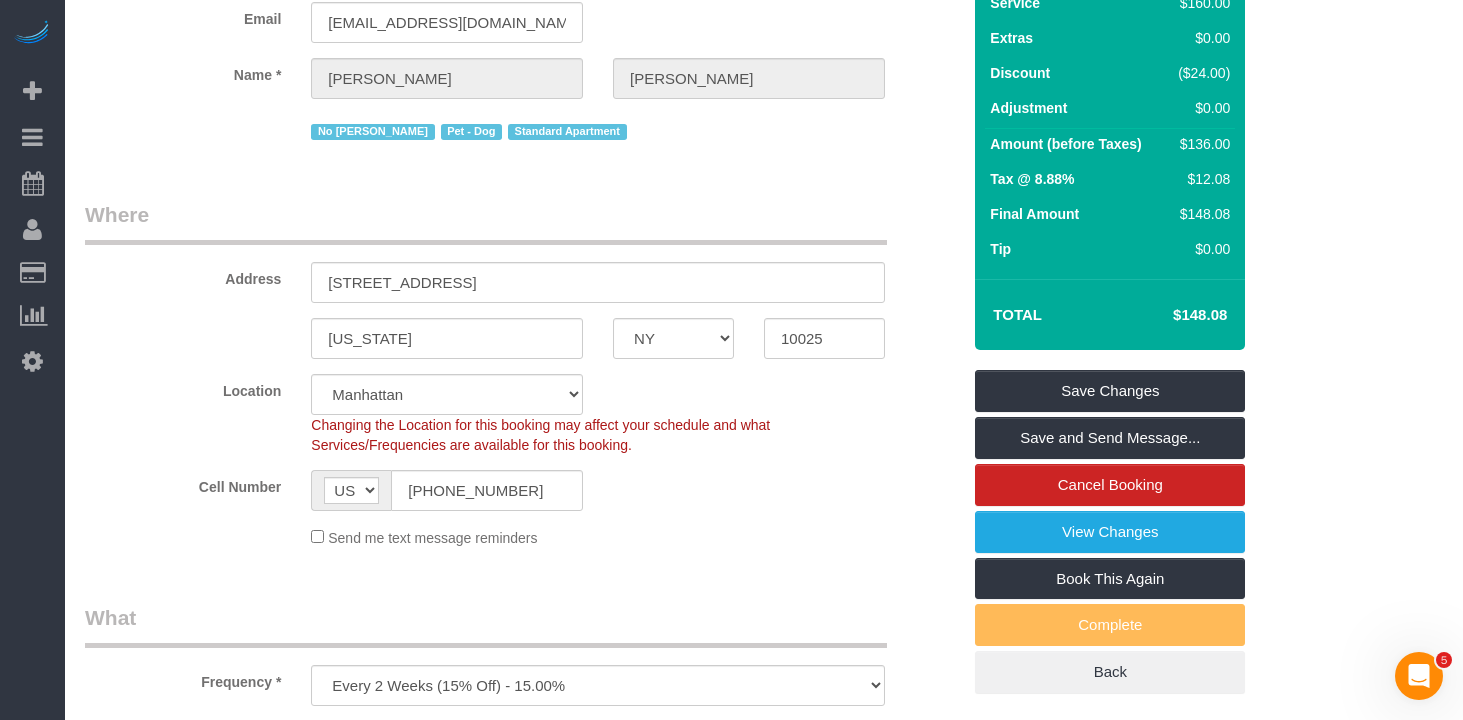 scroll, scrollTop: 0, scrollLeft: 0, axis: both 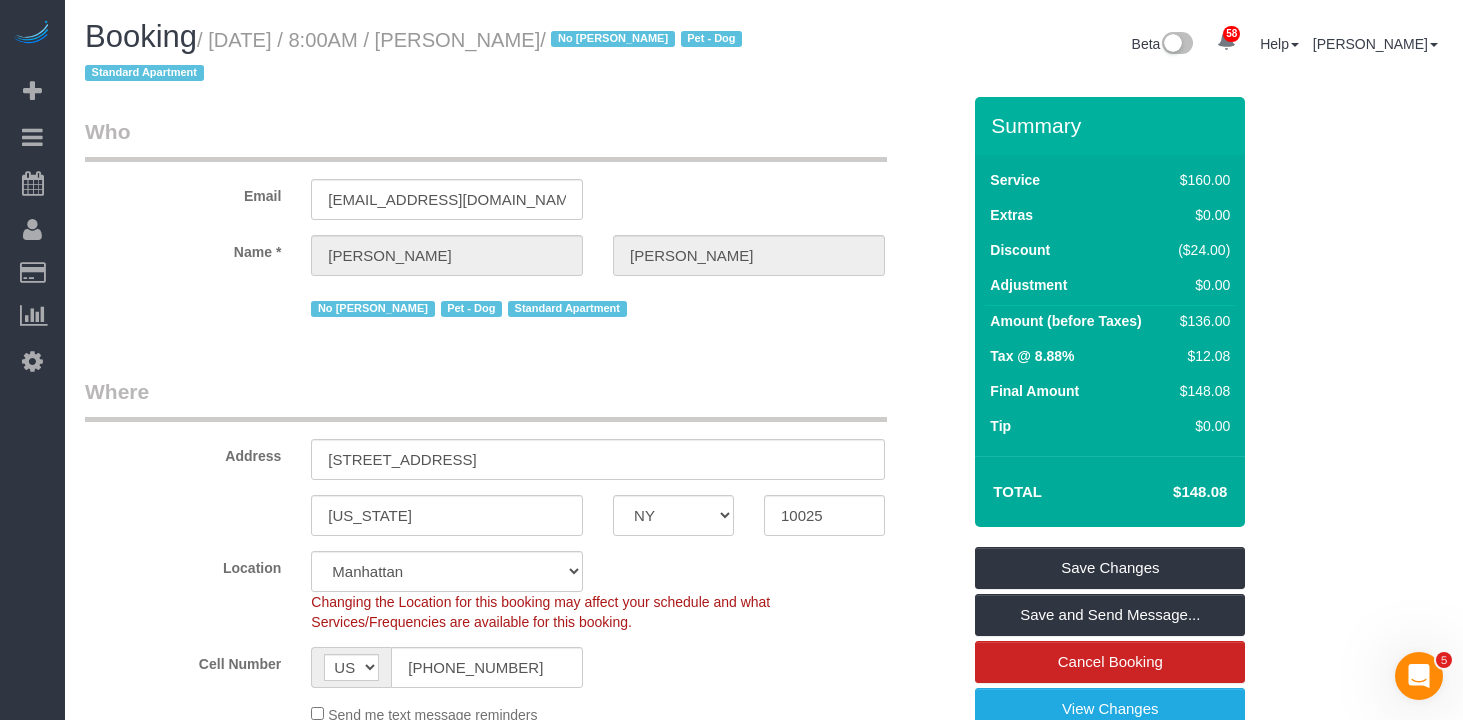 click on "Where" at bounding box center [486, 399] 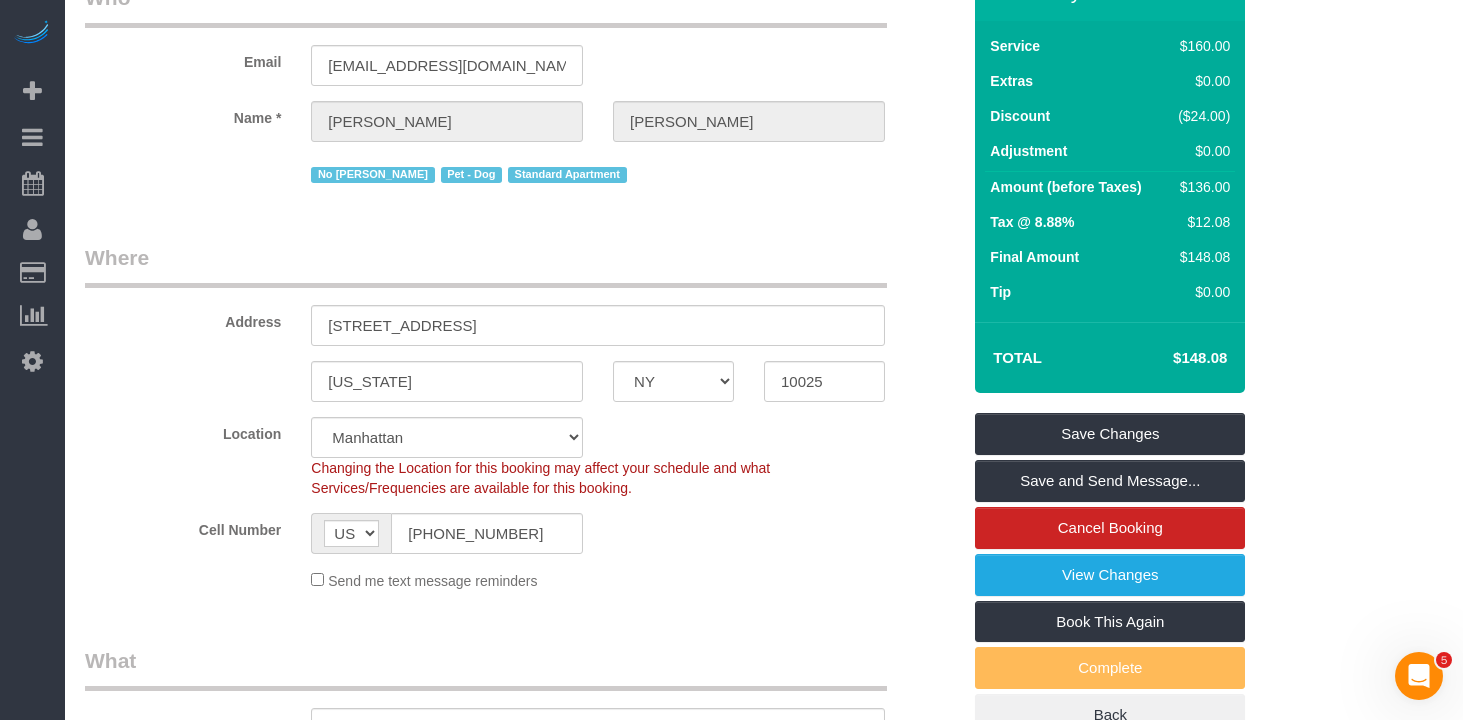 scroll, scrollTop: 229, scrollLeft: 0, axis: vertical 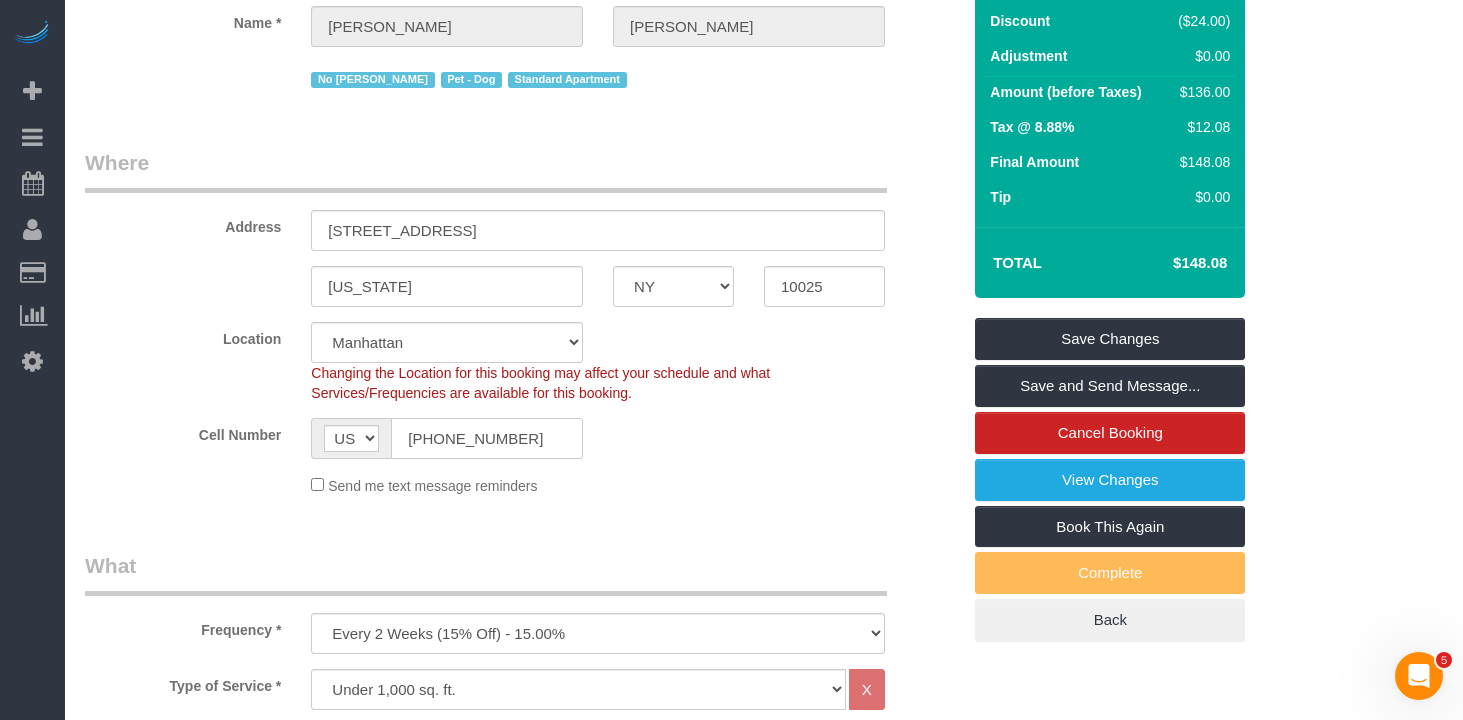 click on "(215) 805-8023" 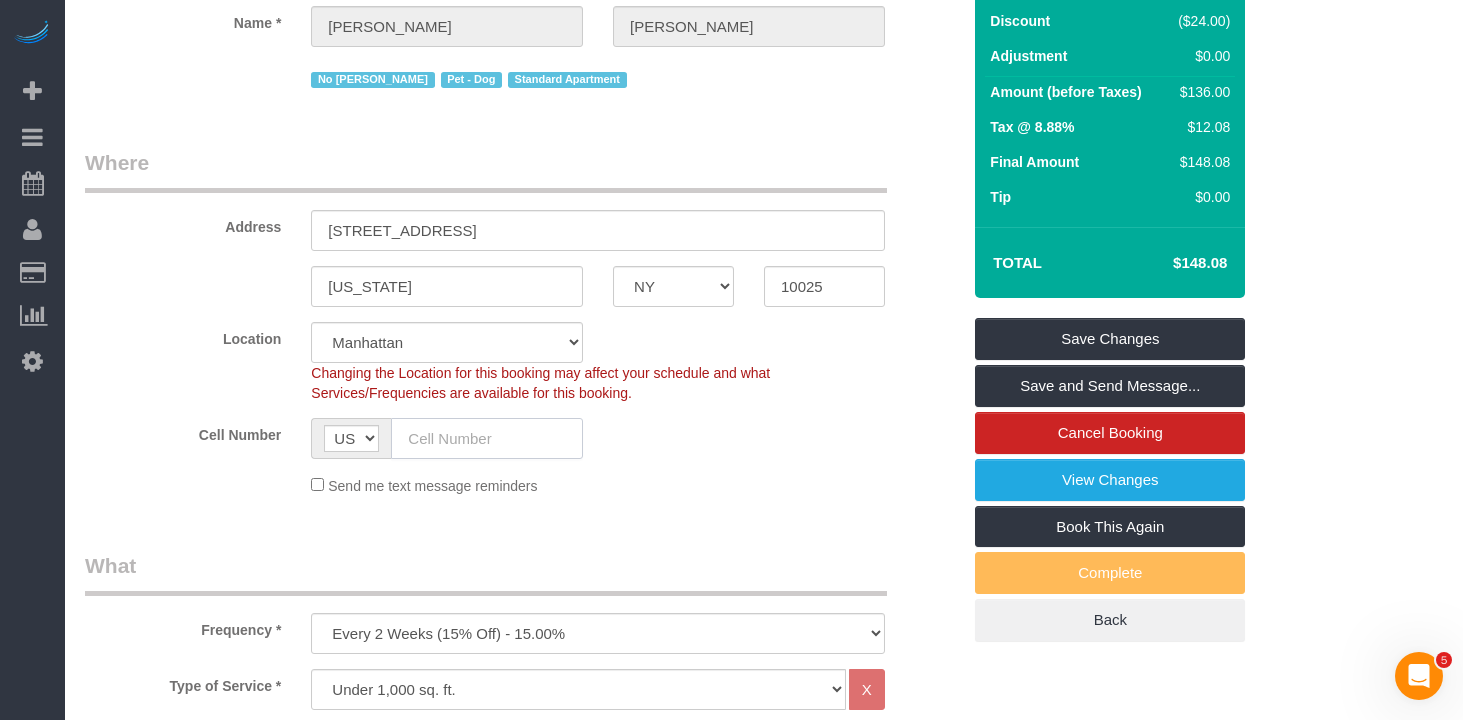 paste on "(215) 805-8023" 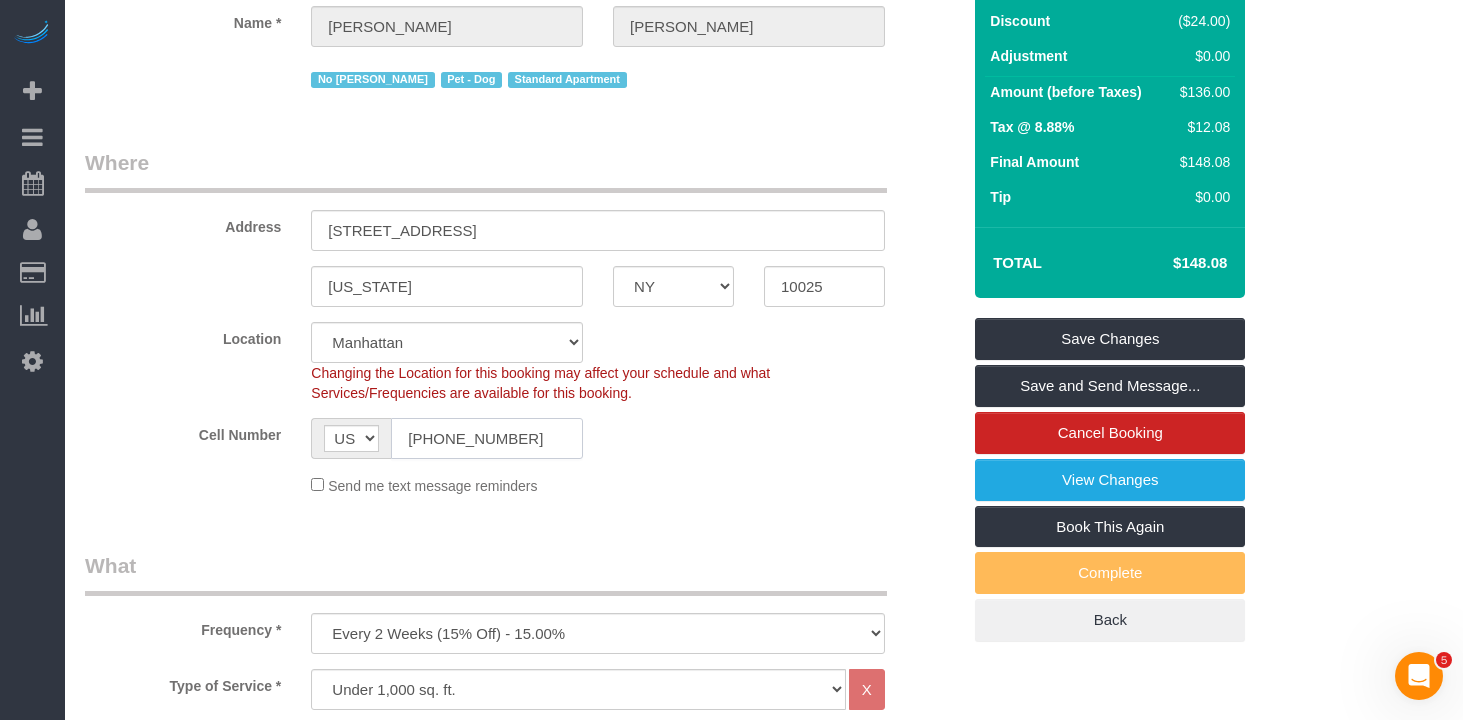 type on "(215) 805-8023" 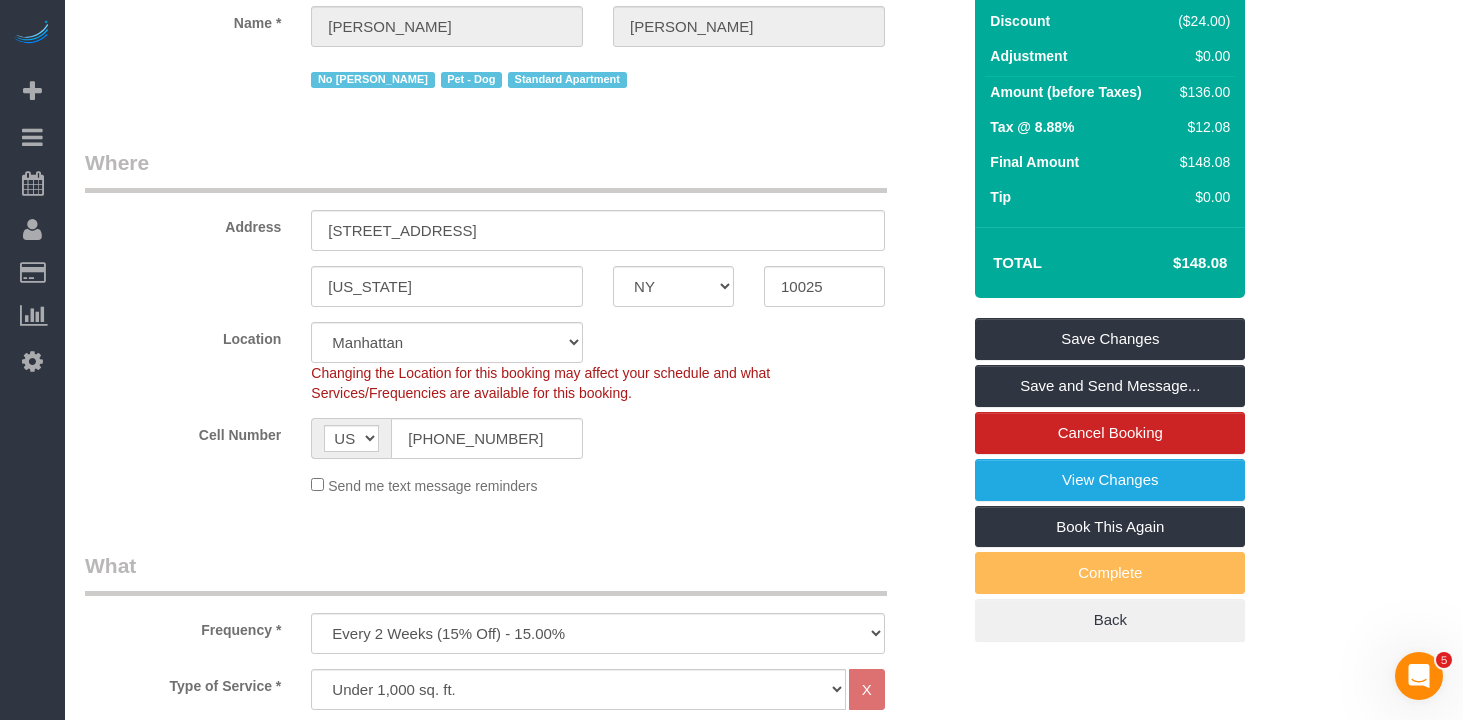 click on "Cell Number
AF AL DZ AD AO AI AQ AG AR AM AW AU AT AZ BS BH BD BB BY BE BZ BJ BM BT BO BA BW BR GB IO BN BG BF BI KH CM CA CV BQ KY CF TD CL CN CX CC CO KM CD CG CK CR HR CU CW CY CZ CI DK DJ DM DO TL EC EG SV GQ ER EE ET FK FO FJ FI FR GF PF TF GA GM GE DE GH GI GR GL GD GP GU GT GG GN GW GY HT HN HK HU IS IN ID IR IQ IE IM IL IT JM JP JE JO KZ KE KI KP KR KW KG LA LV LB LS LR LY LI LT LU MO MK MG MW MY MV ML MT MH MQ MR MU YT MX FM MD MC MN ME MS MA MZ MM NA NR NP NL NC NZ NI NE NG NU NF MP NO OM PK PW PS PA PG PY PE PH PN PL PT PR QA RO RU RW RE AS WS SM ST SA SN RS SC SL SG SK SI SB SO ZA GS SS ES LK BL SH KN LC SX MF PM VC SD SR SJ SZ SE CH SY TW TJ TZ TH TG TK TO TT TN TR TM TC TV UM UG UA AE US UY UZ VU VA VE VN VG VI WF EH YE ZM ZW AX
(215) 805-8023" 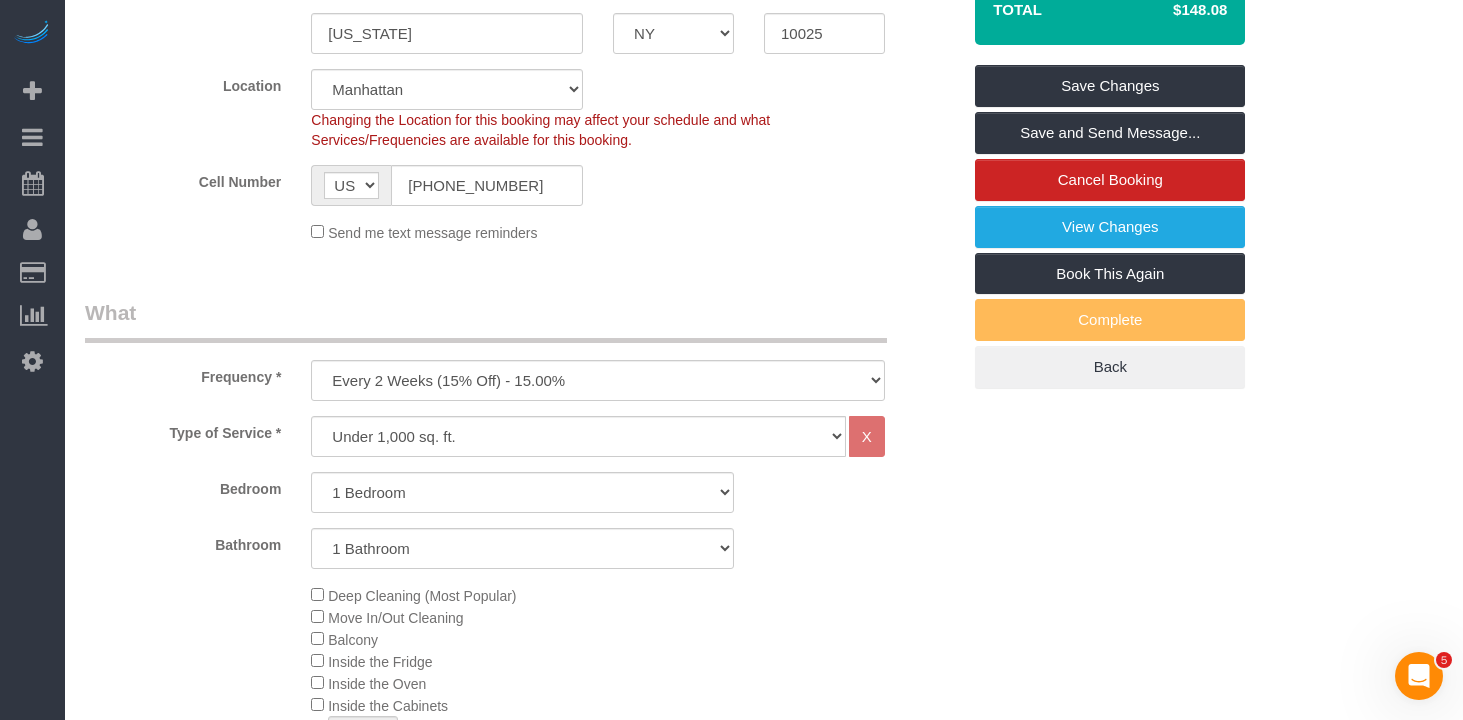 scroll, scrollTop: 190, scrollLeft: 0, axis: vertical 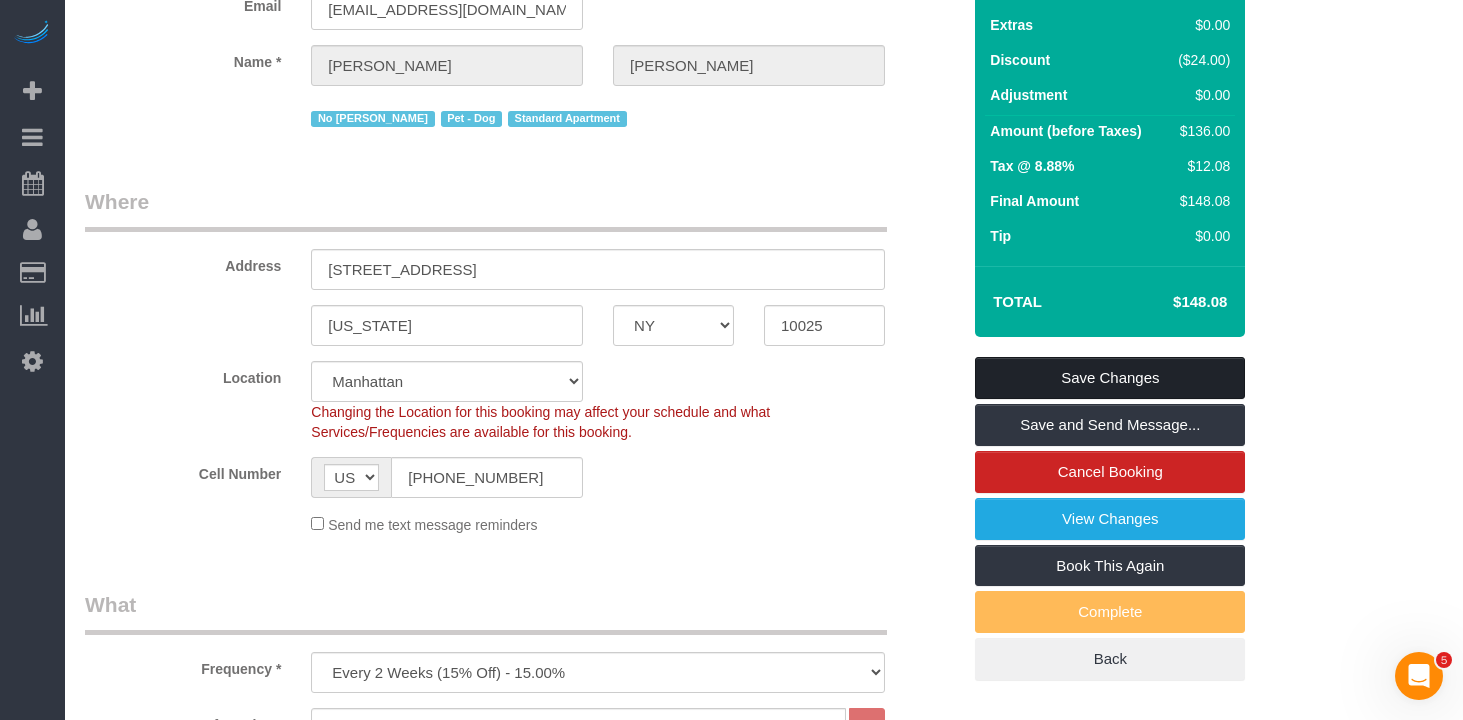 click on "Save Changes" at bounding box center [1110, 378] 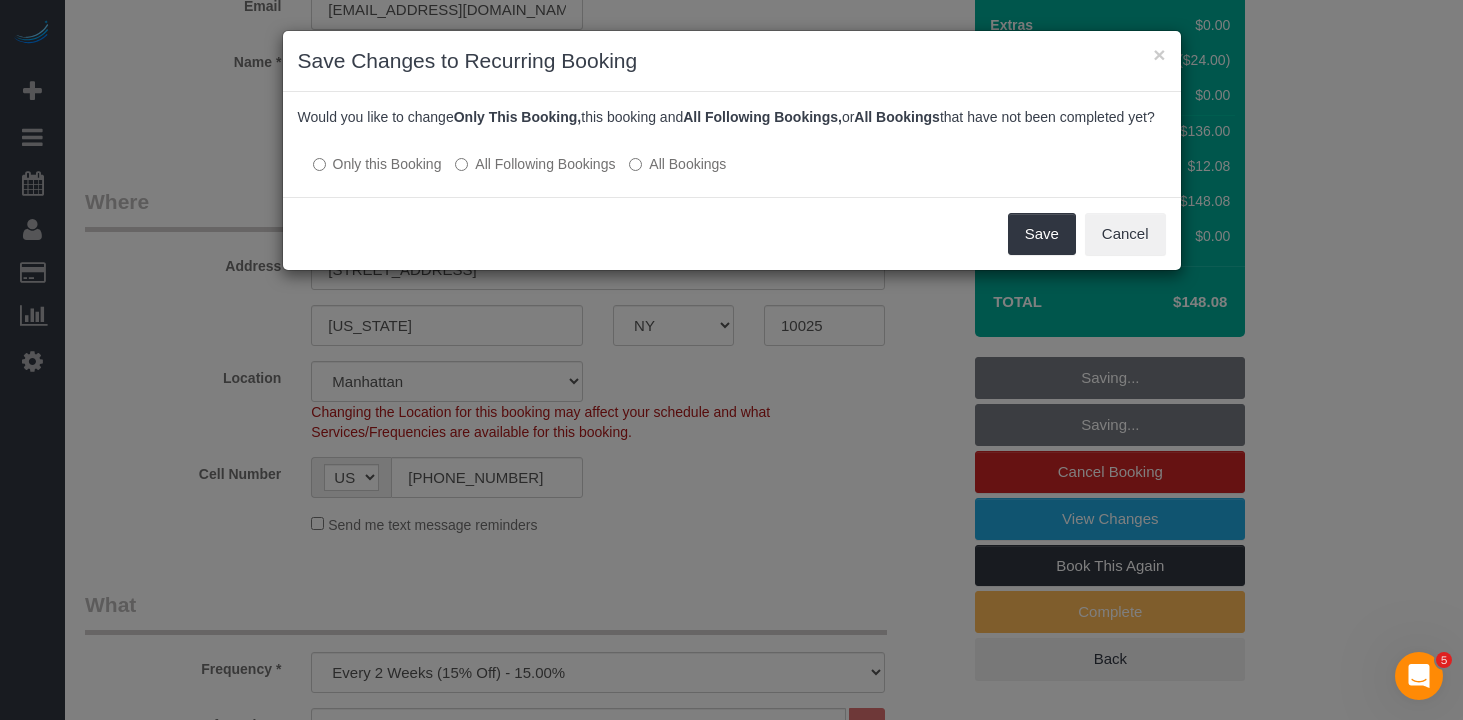 click on "All Following Bookings" at bounding box center [535, 164] 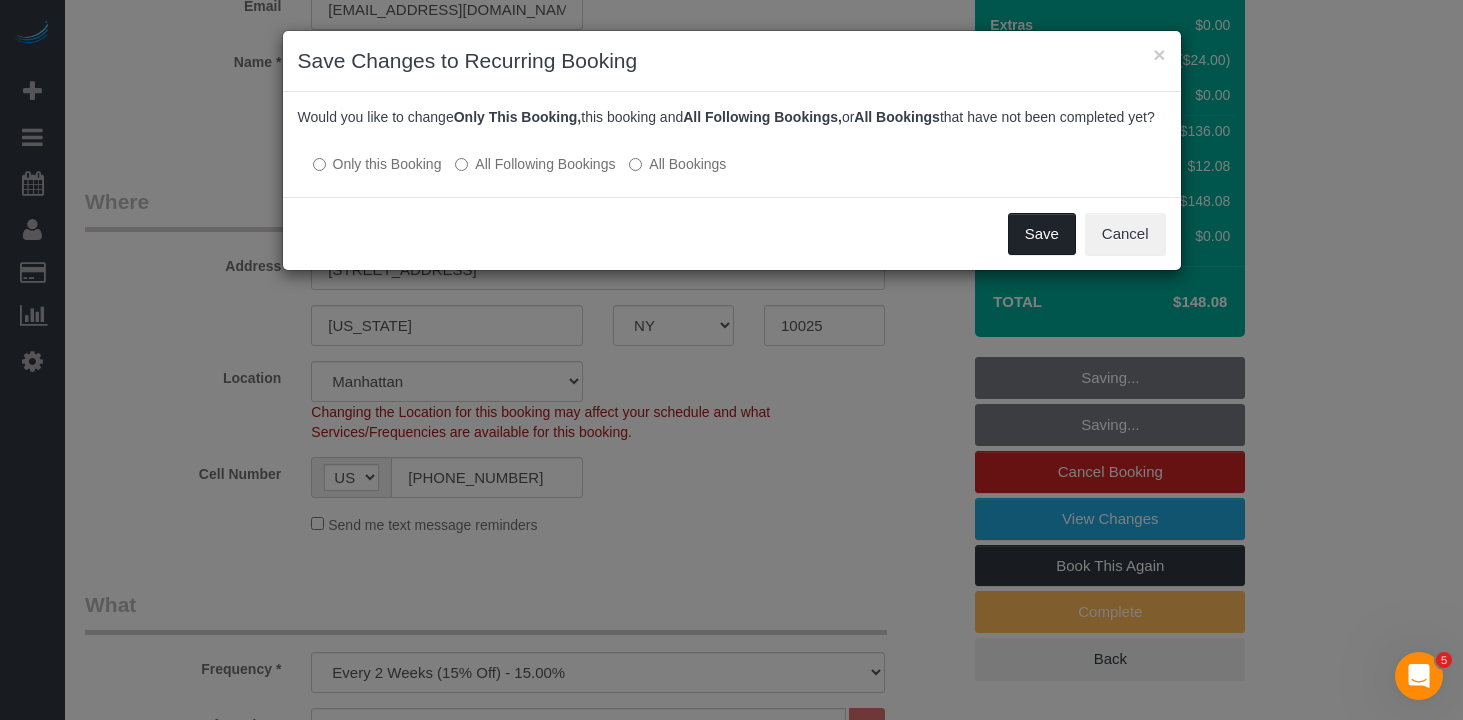 click on "Save" at bounding box center [1042, 234] 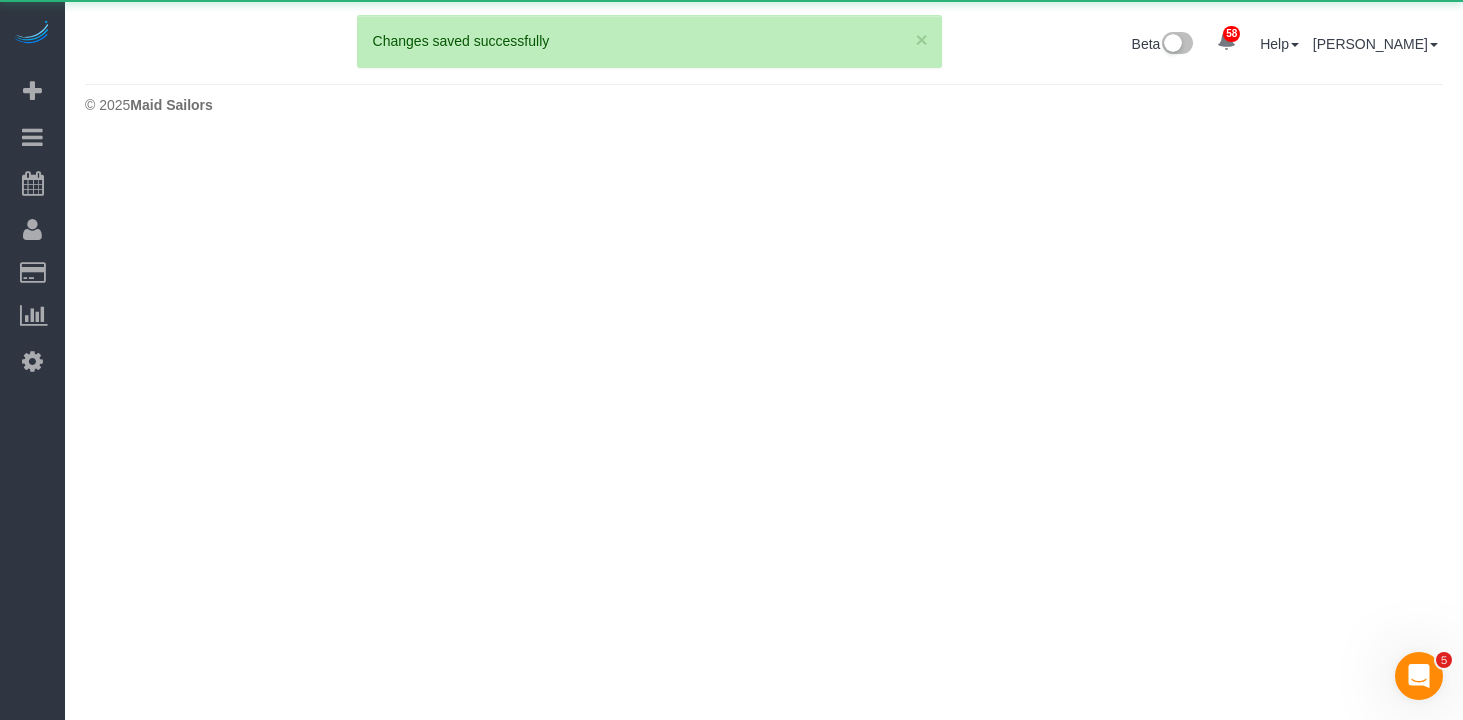 scroll, scrollTop: 0, scrollLeft: 0, axis: both 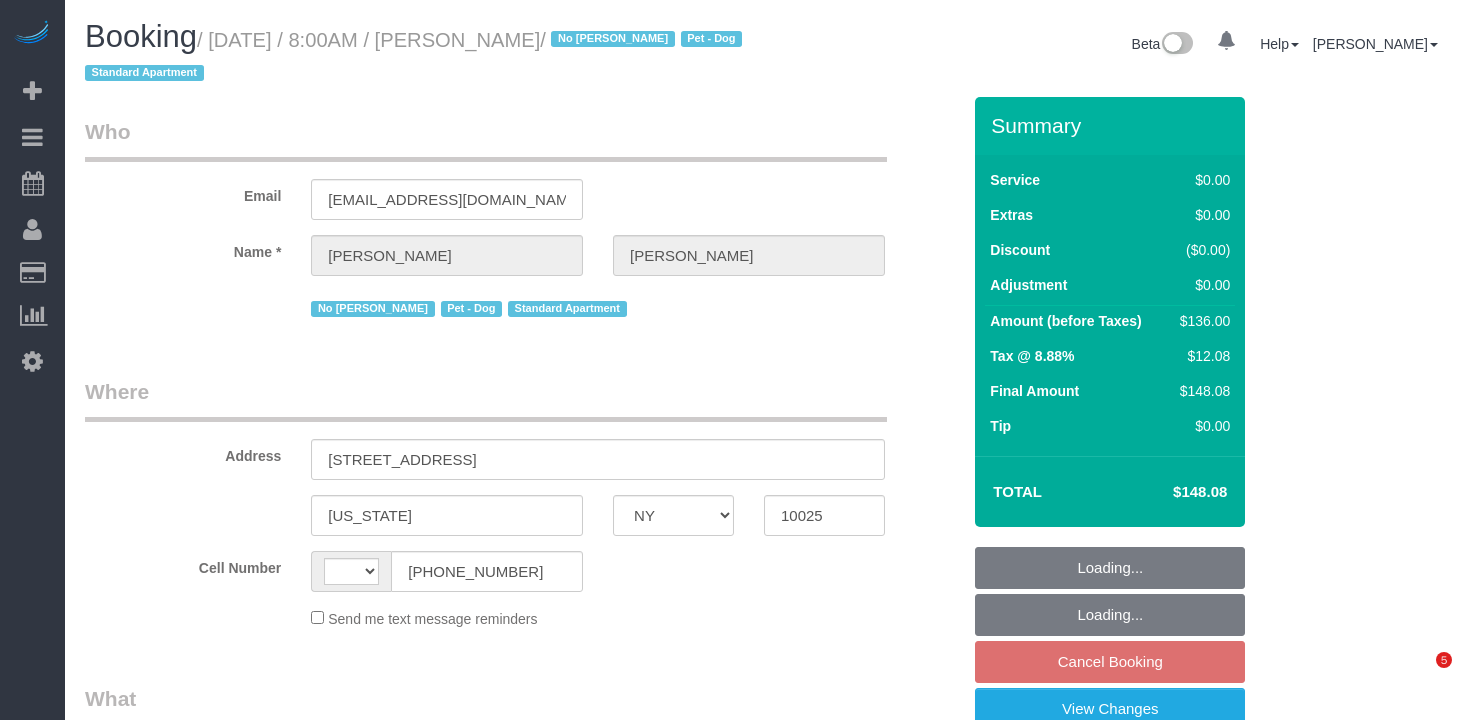 select on "NY" 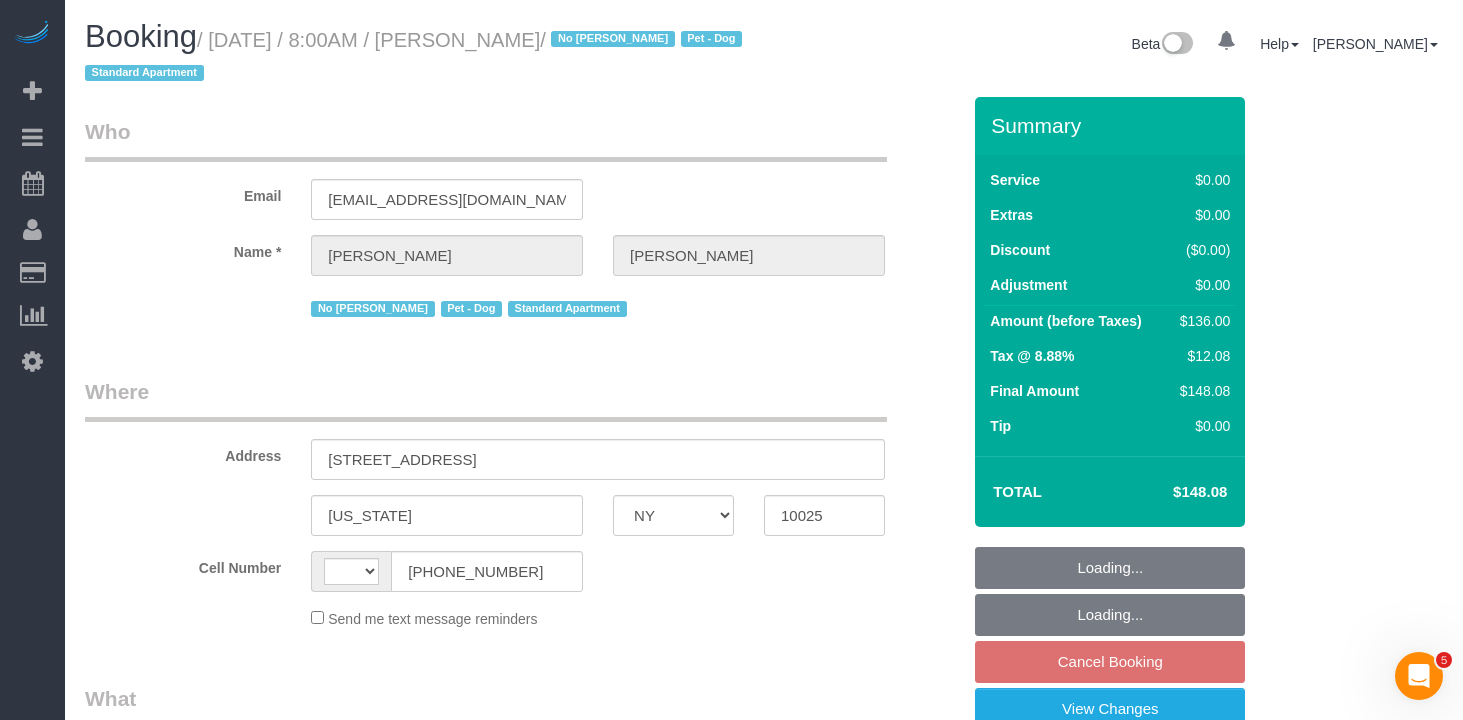 scroll, scrollTop: 0, scrollLeft: 0, axis: both 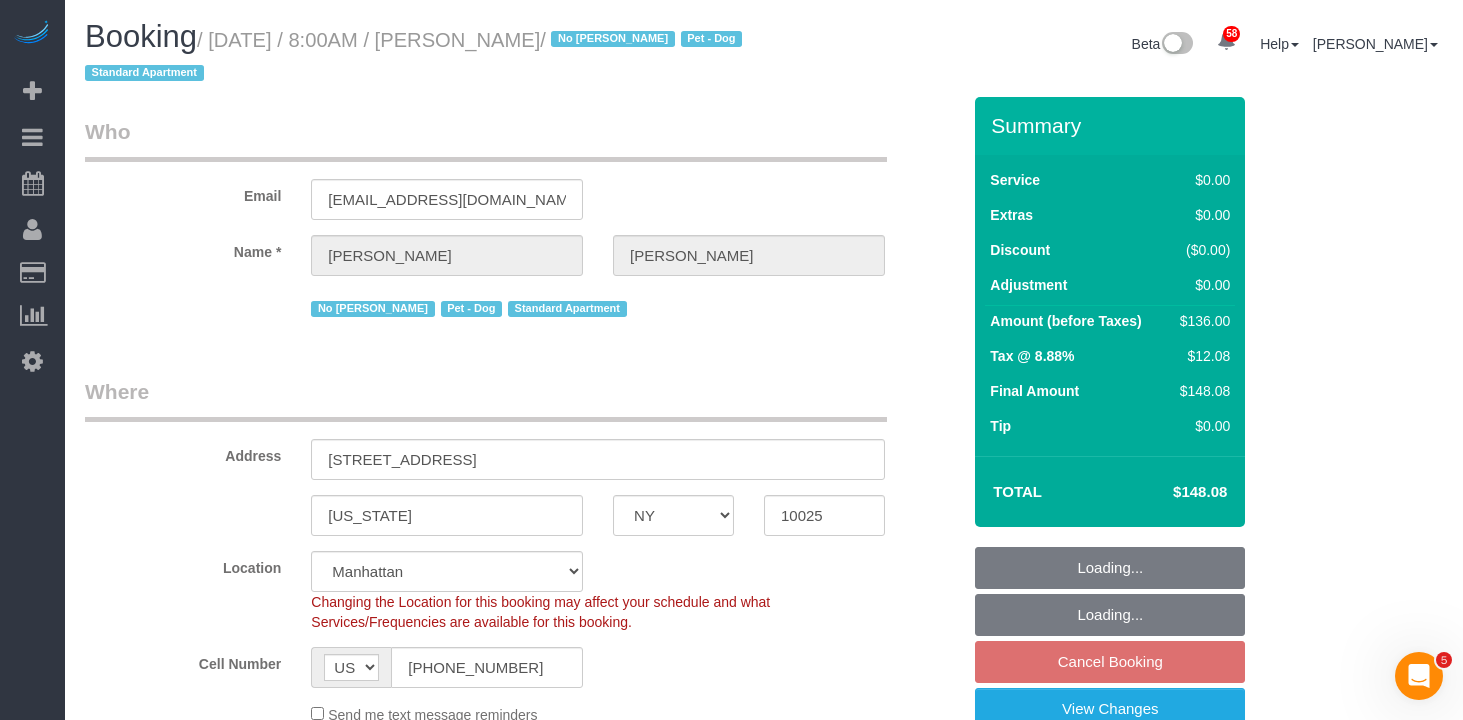 select on "string:stripe-pm_1NBGal4VGloSiKo7wCqPRood" 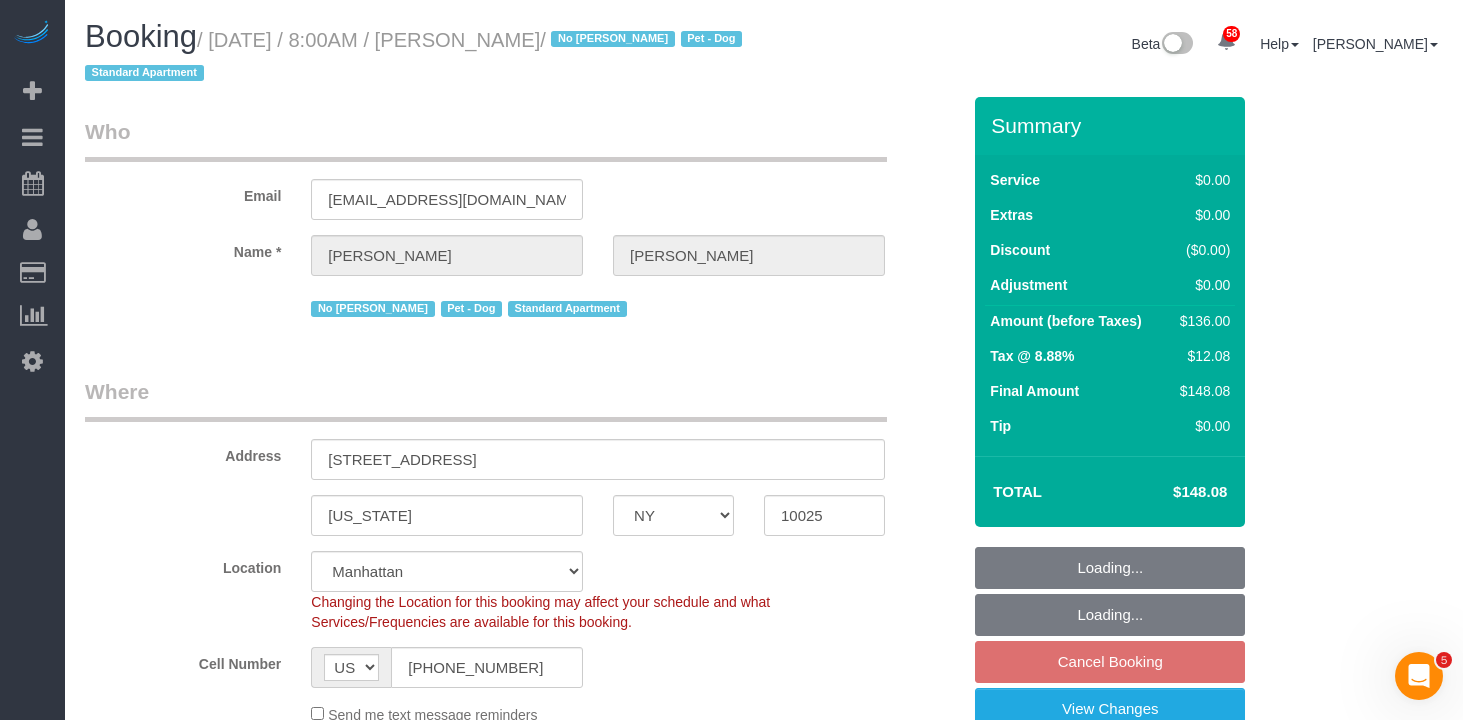 select on "1" 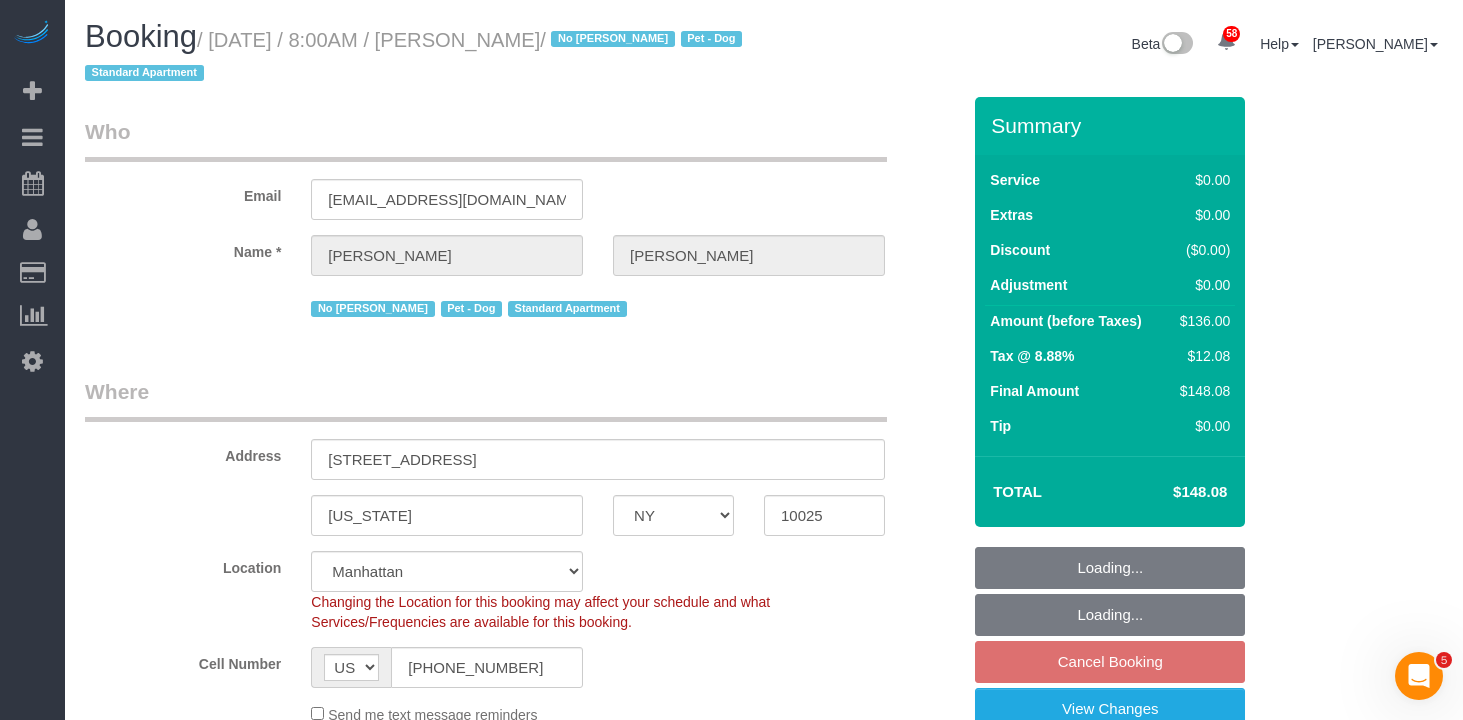 select on "object:922" 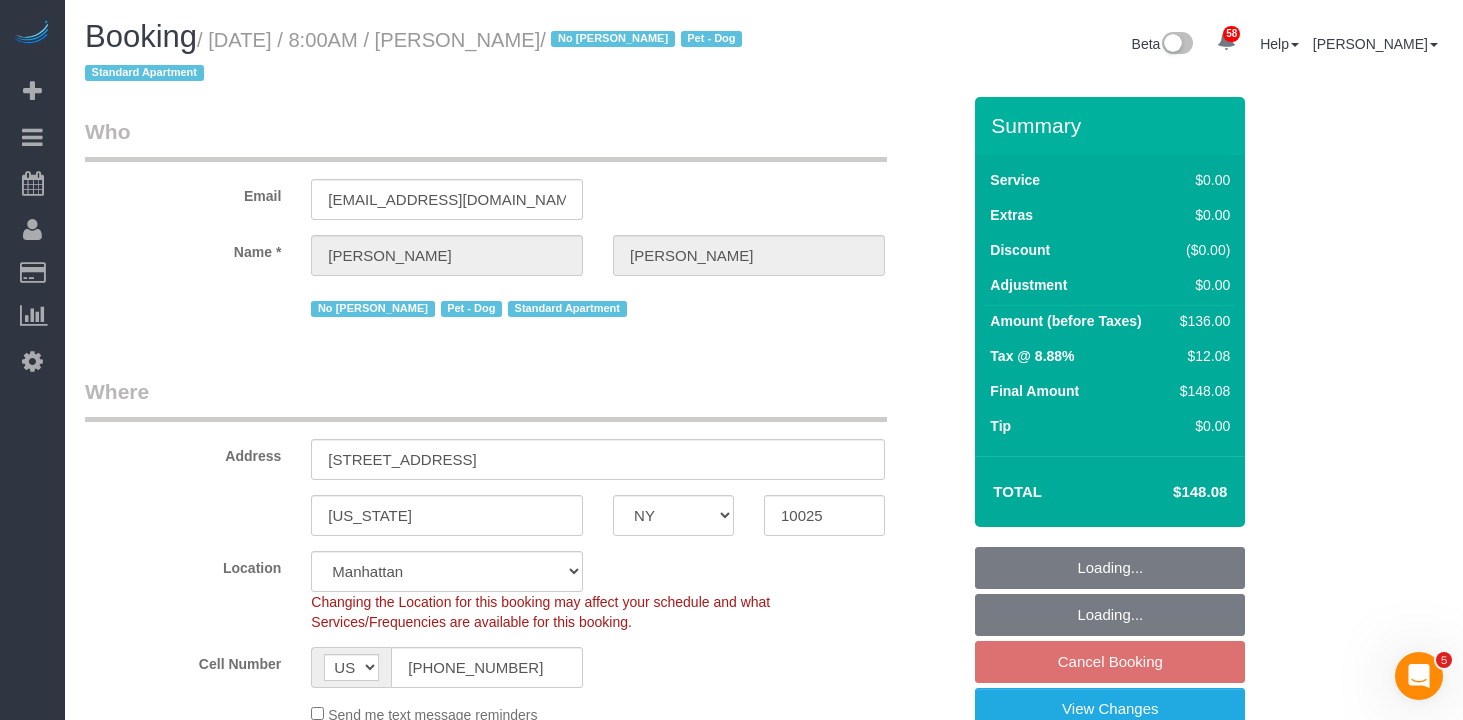 select on "number:89" 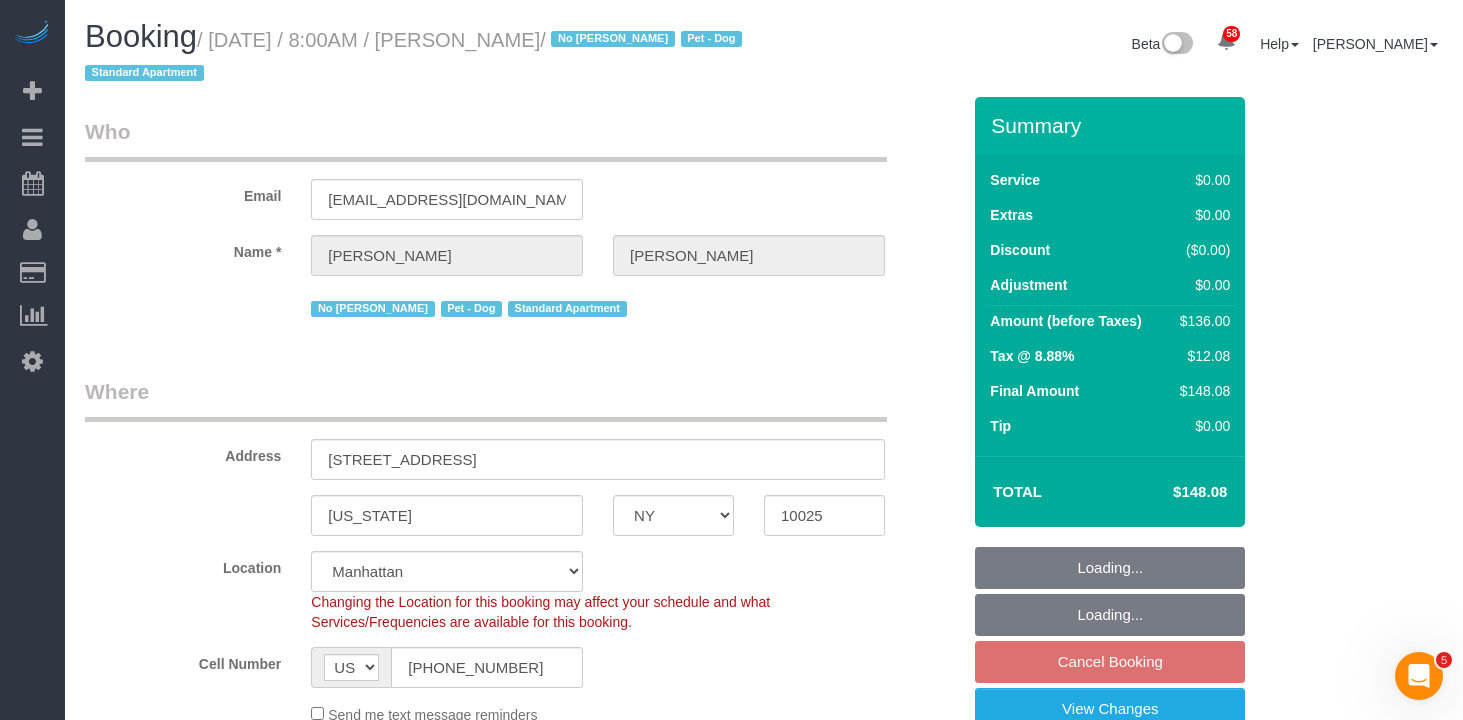select on "object:1448" 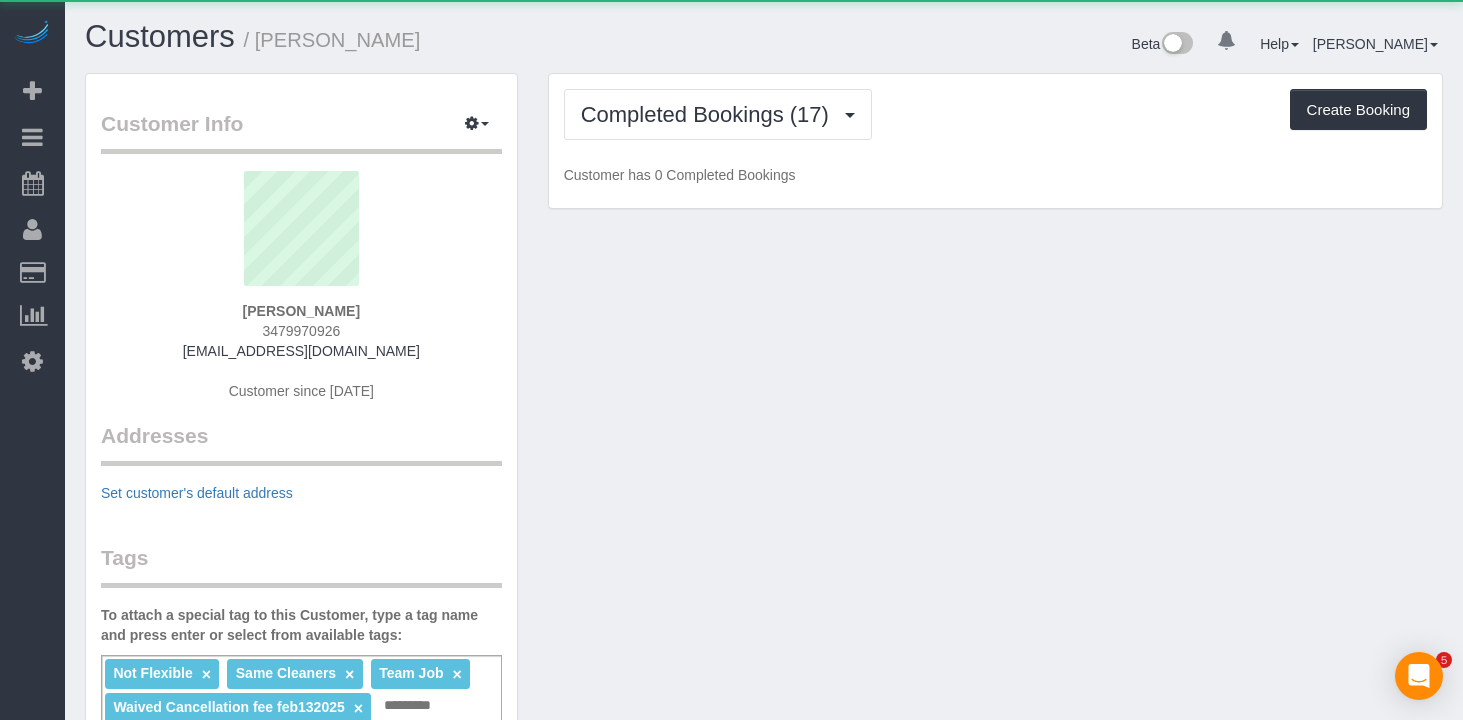 scroll, scrollTop: 0, scrollLeft: 0, axis: both 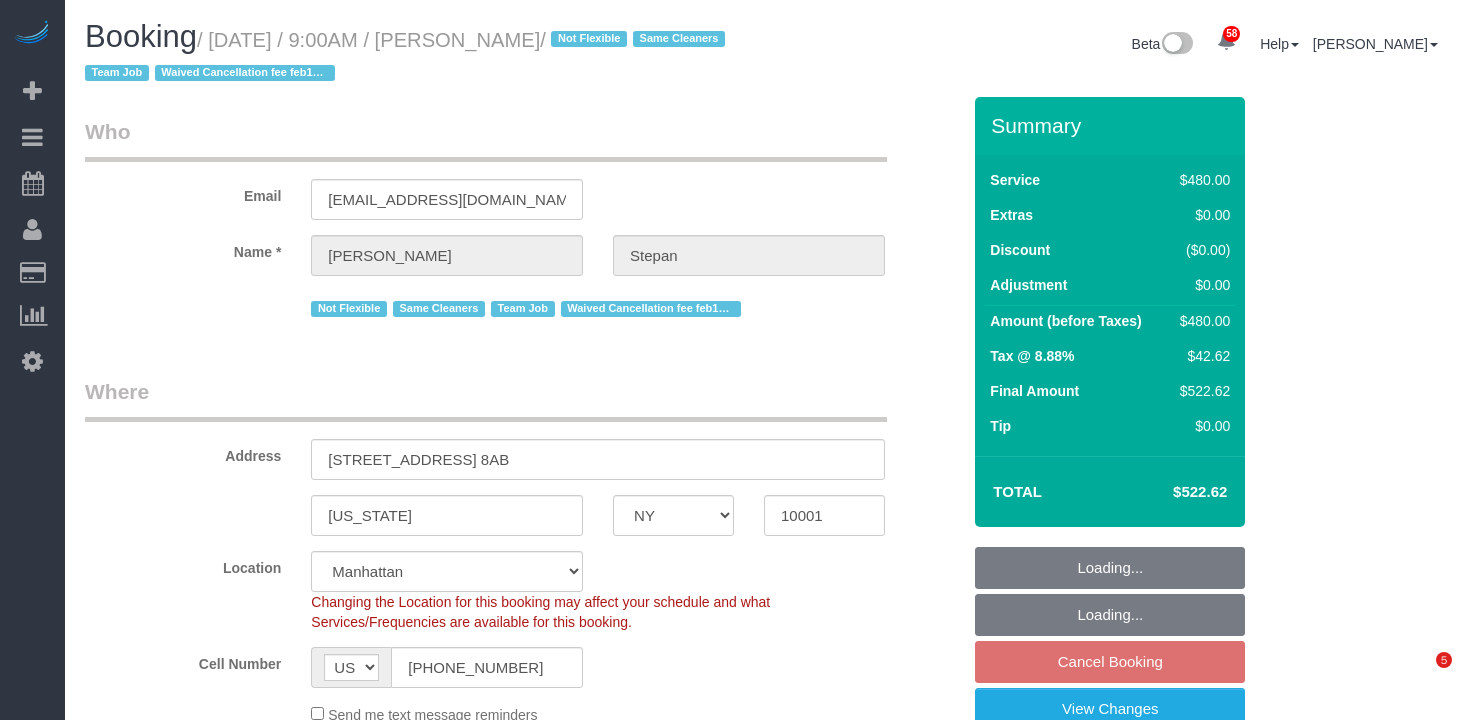 select on "NY" 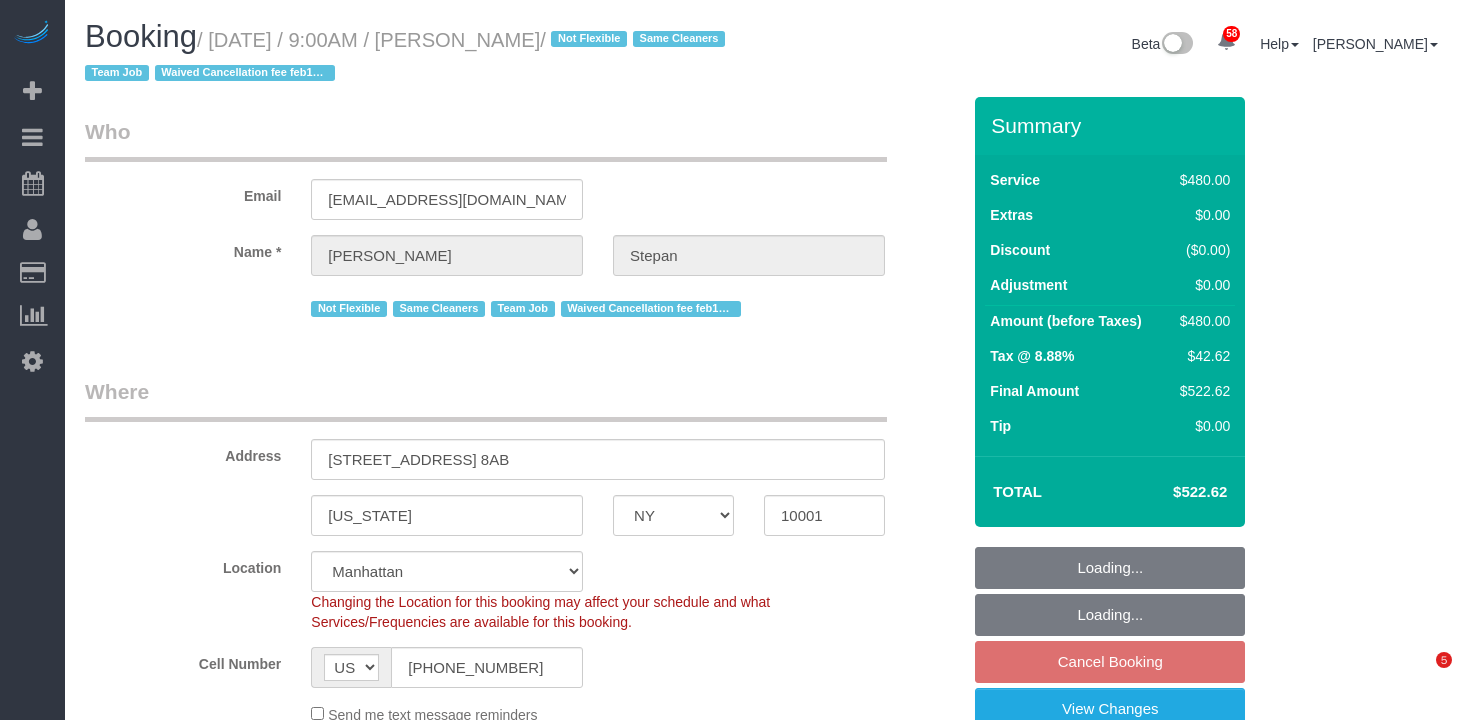 scroll, scrollTop: 0, scrollLeft: 0, axis: both 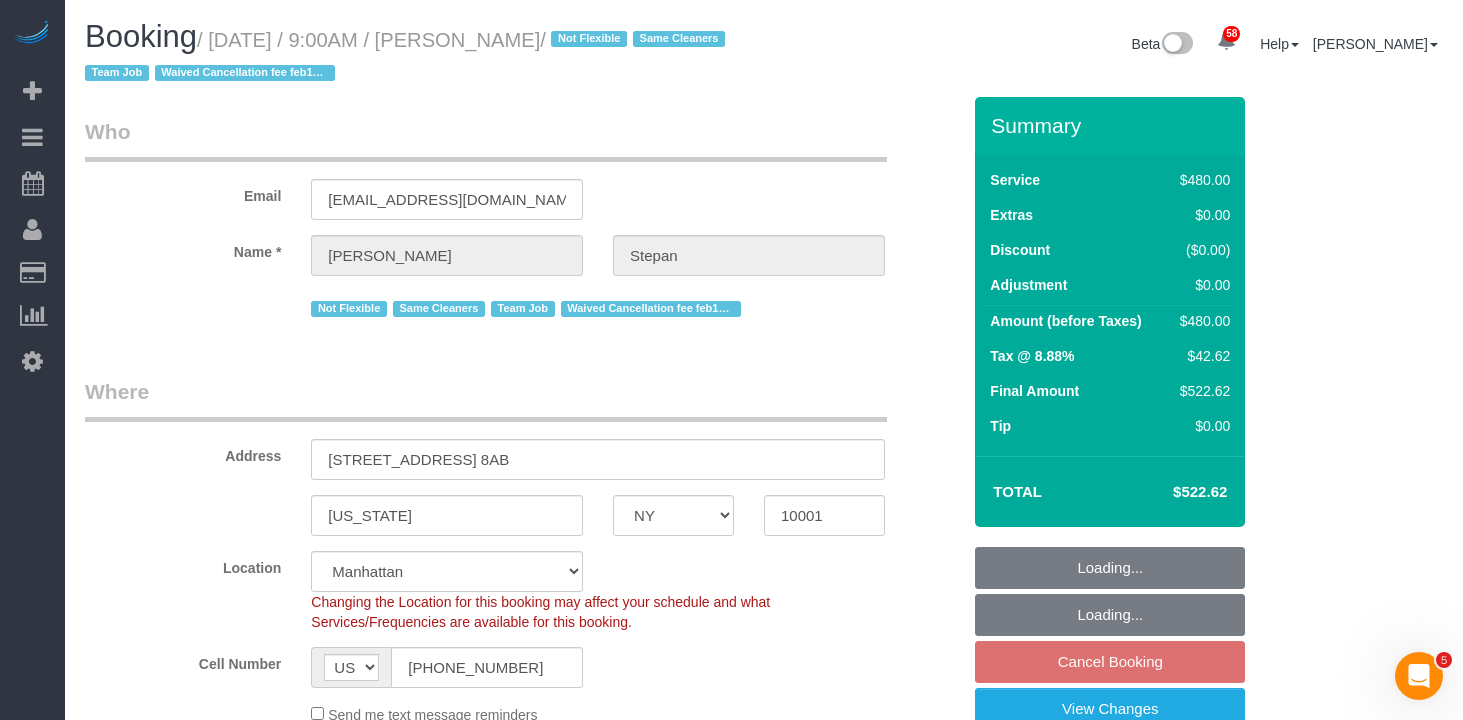 select on "spot2" 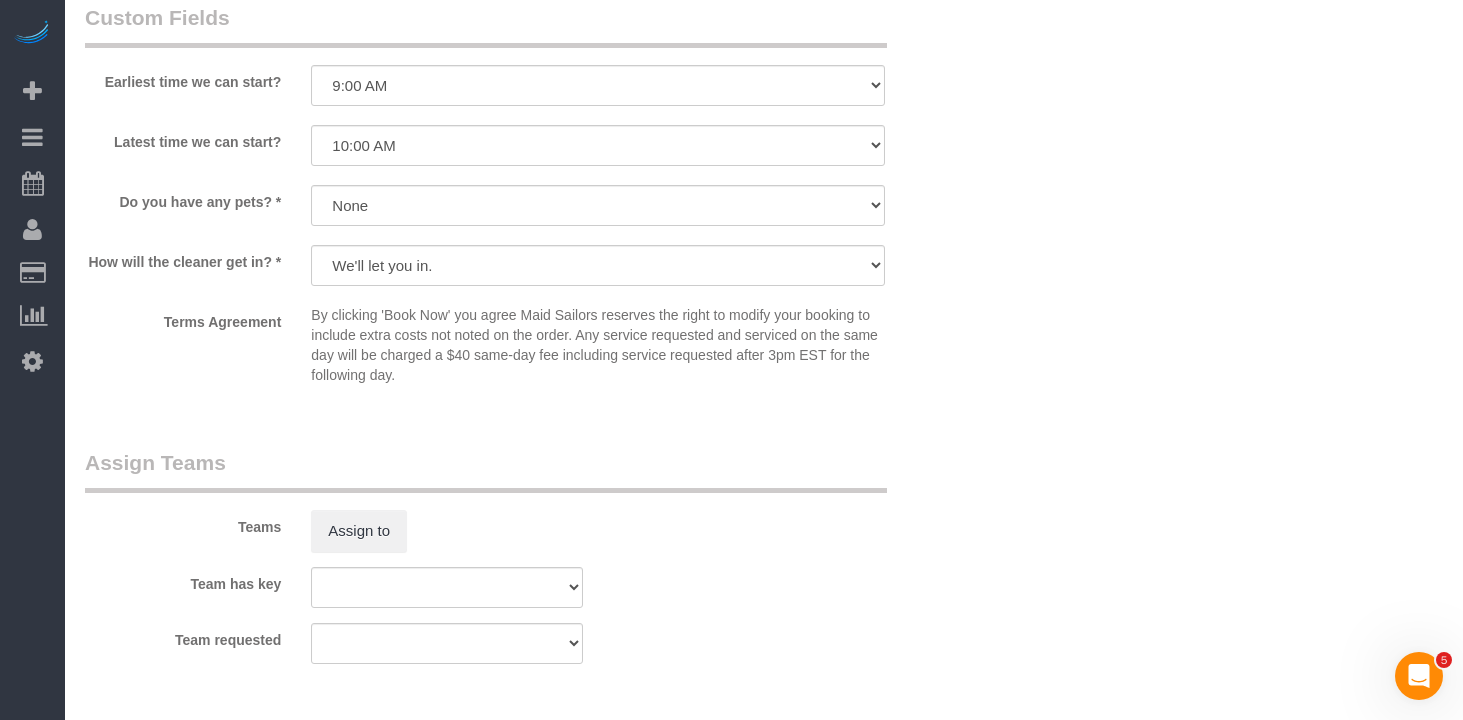 scroll, scrollTop: 2212, scrollLeft: 0, axis: vertical 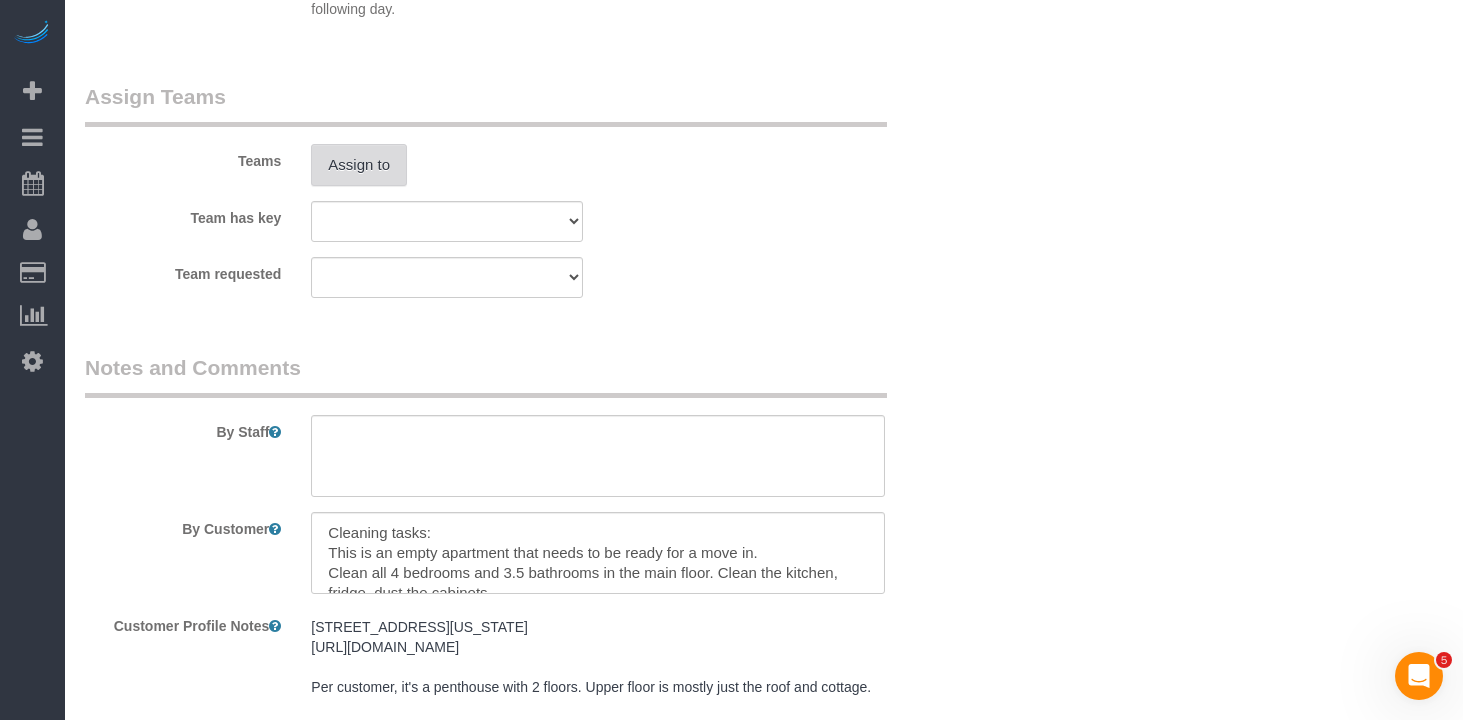 click on "Assign to" at bounding box center (359, 165) 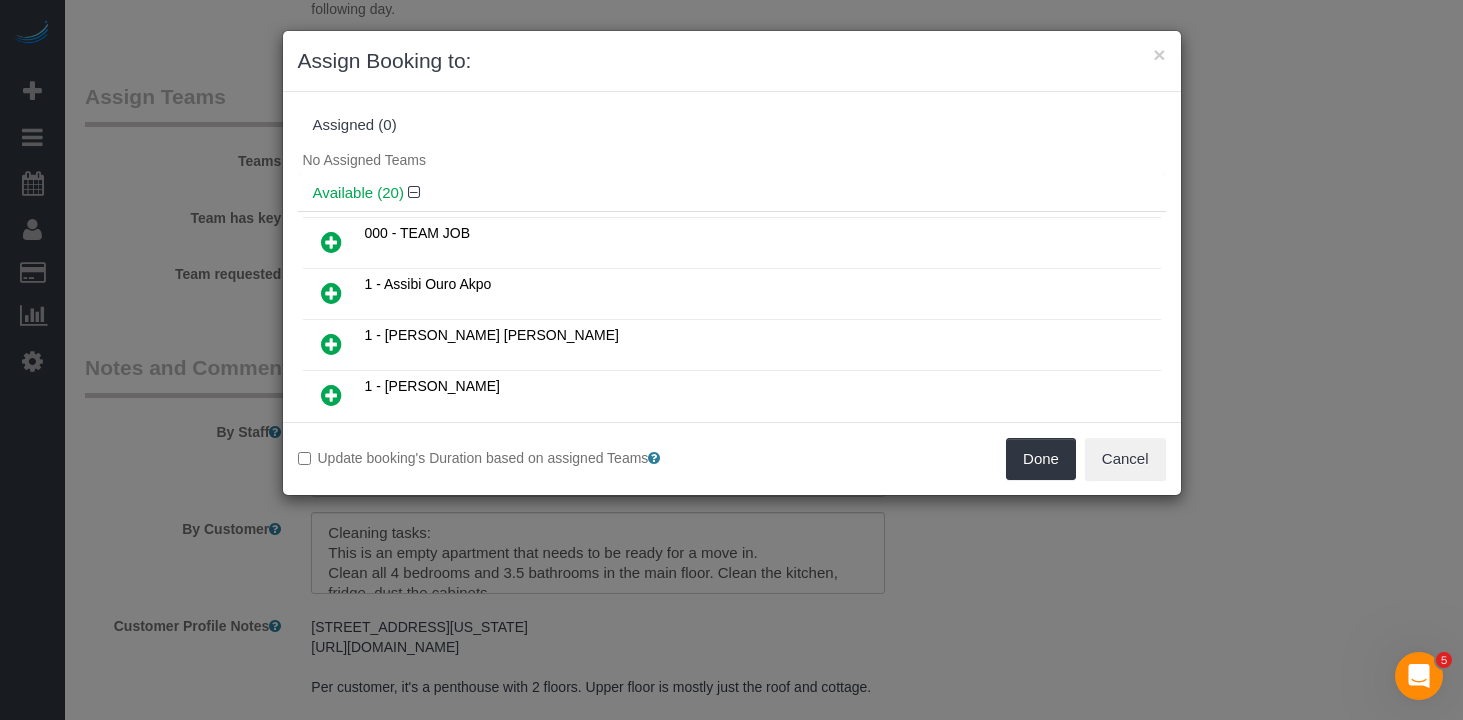 click at bounding box center (331, 242) 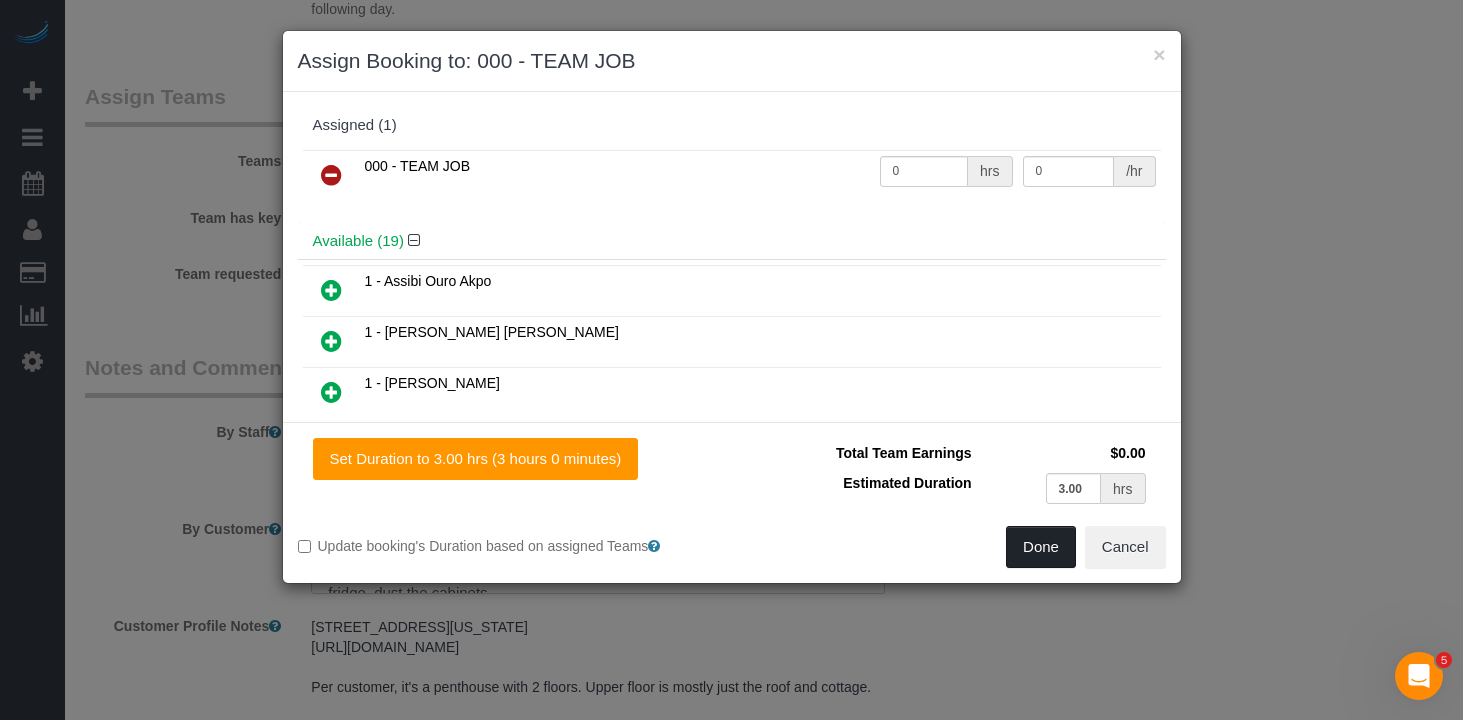 click on "Done" at bounding box center (1041, 547) 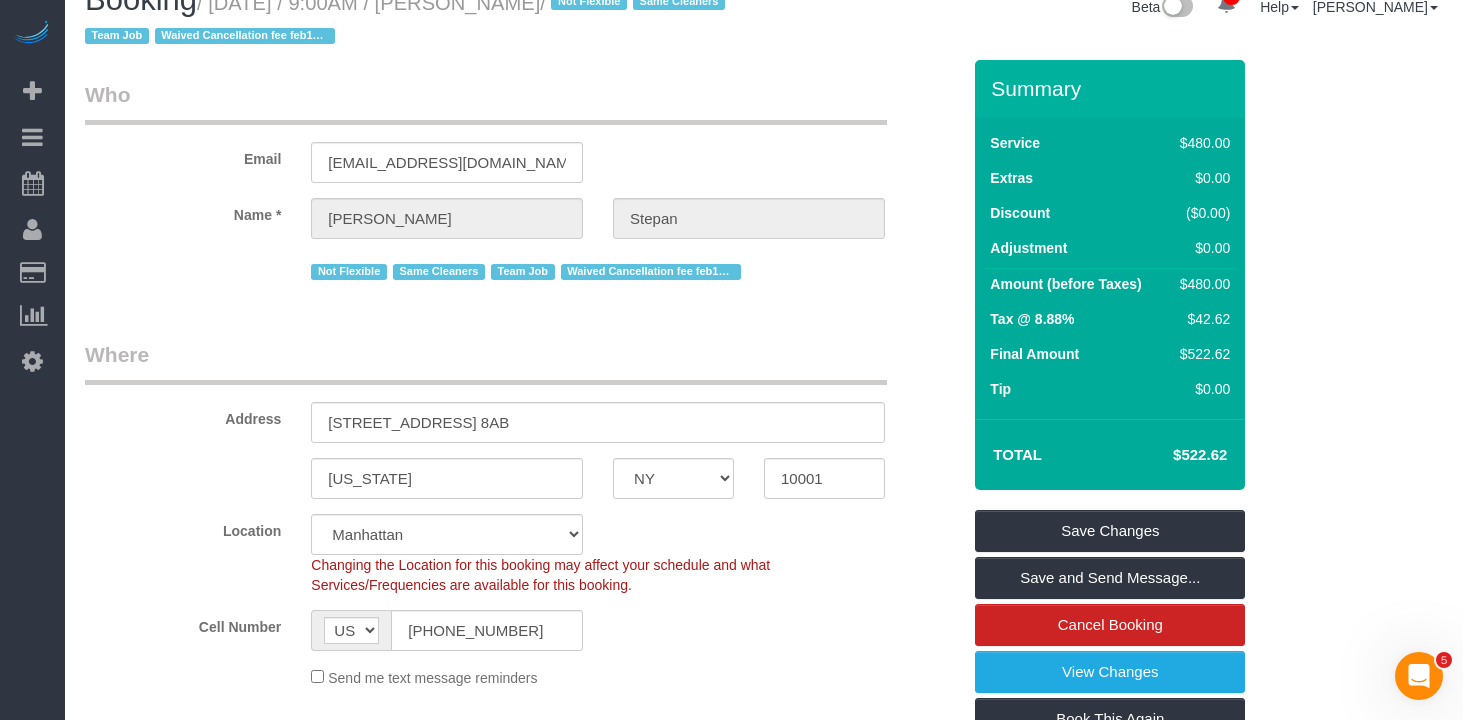 scroll, scrollTop: 0, scrollLeft: 0, axis: both 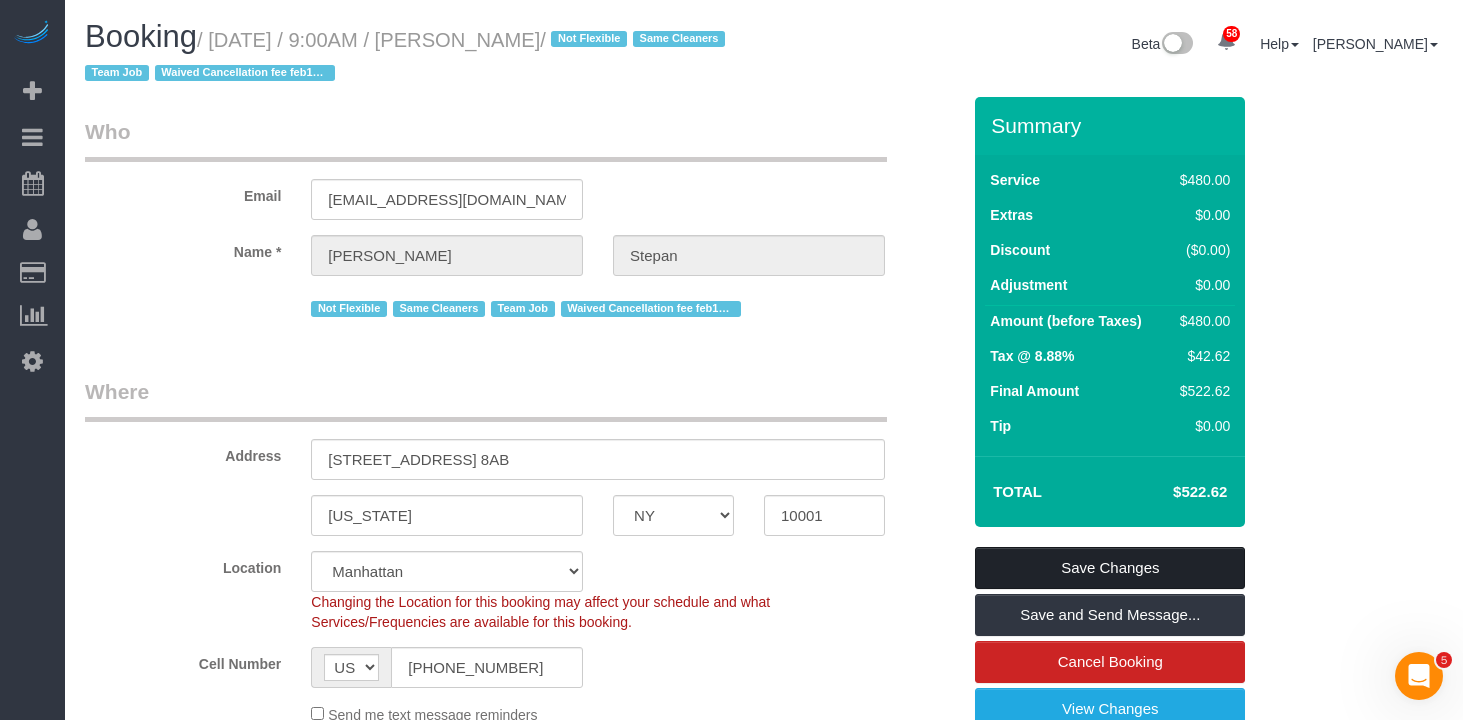 click on "Save Changes" at bounding box center [1110, 568] 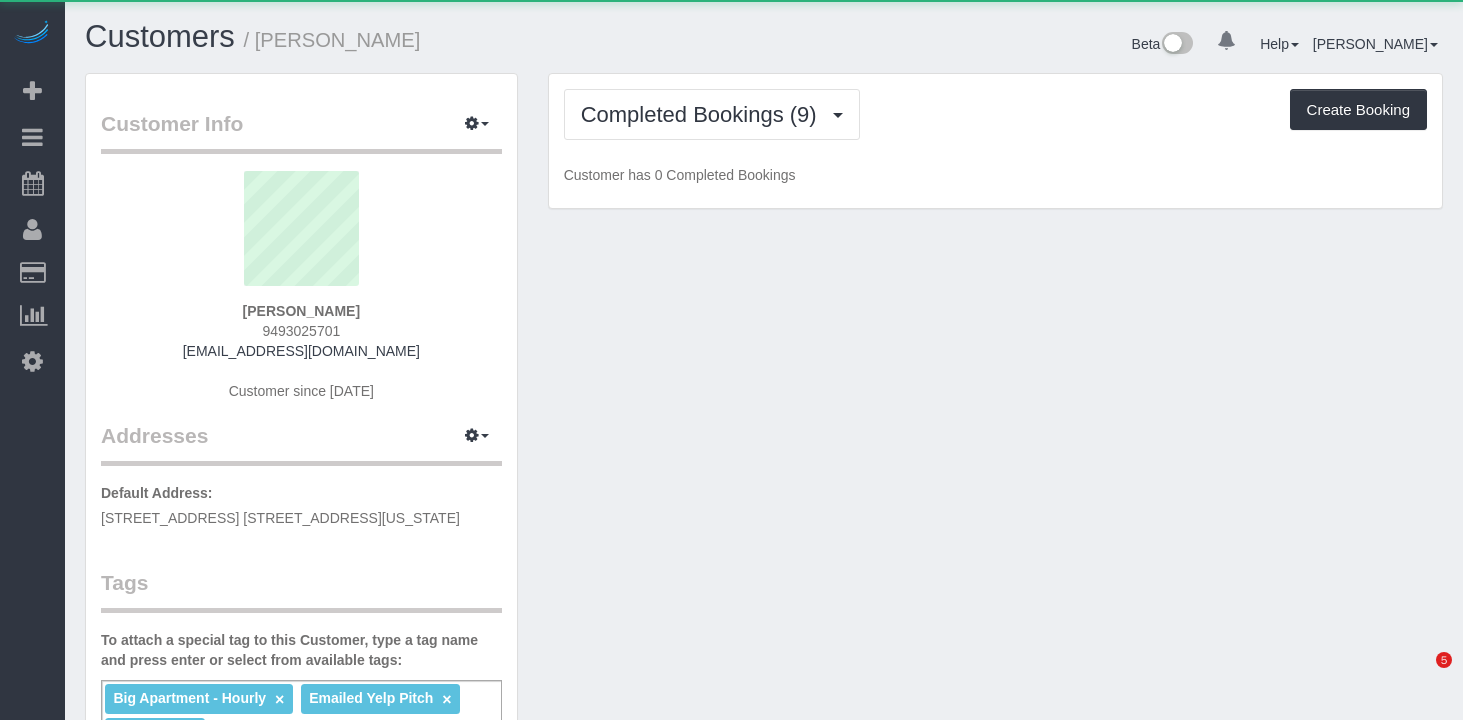 scroll, scrollTop: 0, scrollLeft: 0, axis: both 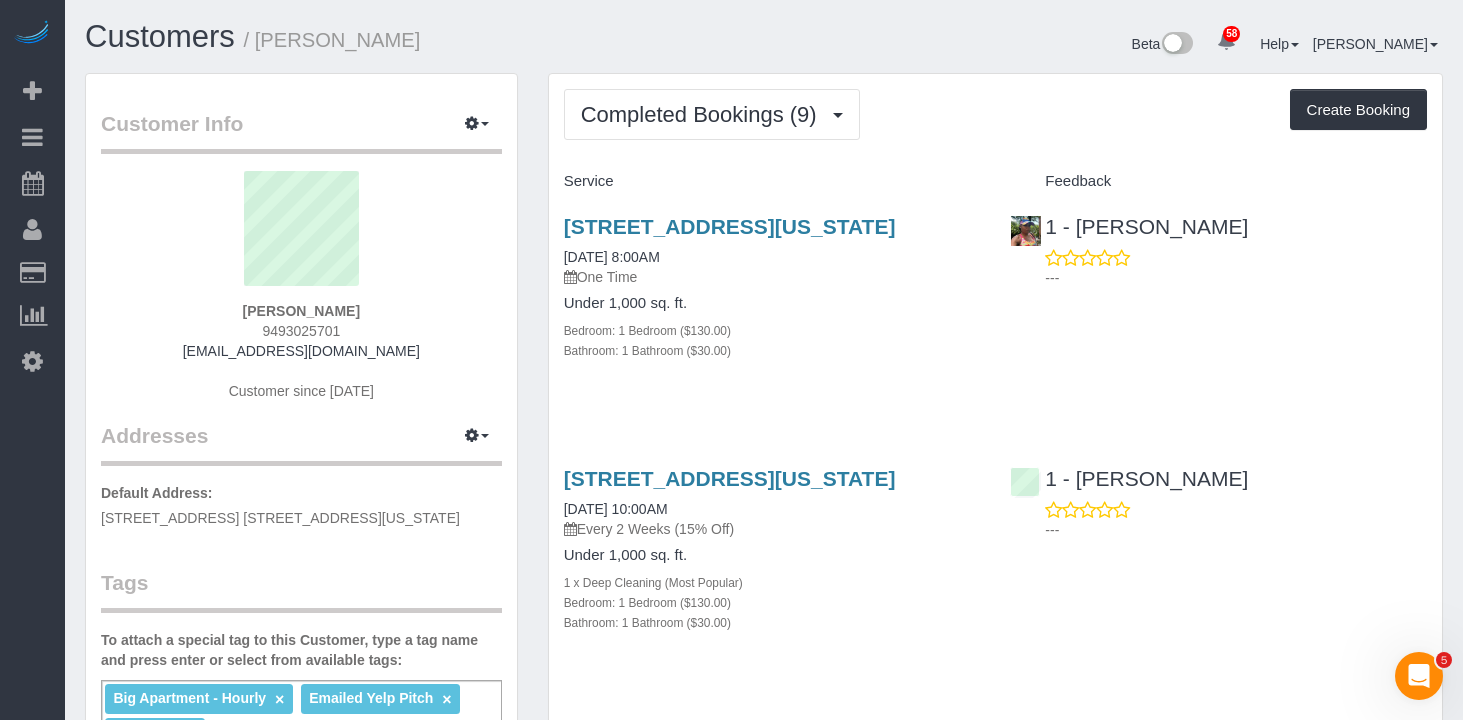 click on "Completed Bookings (9)
Completed Bookings (9)
Upcoming Bookings (6)
Cancelled Bookings (4)
Charges (10)
Feedback (1)
Create Booking
Service
Feedback" at bounding box center [995, 1341] 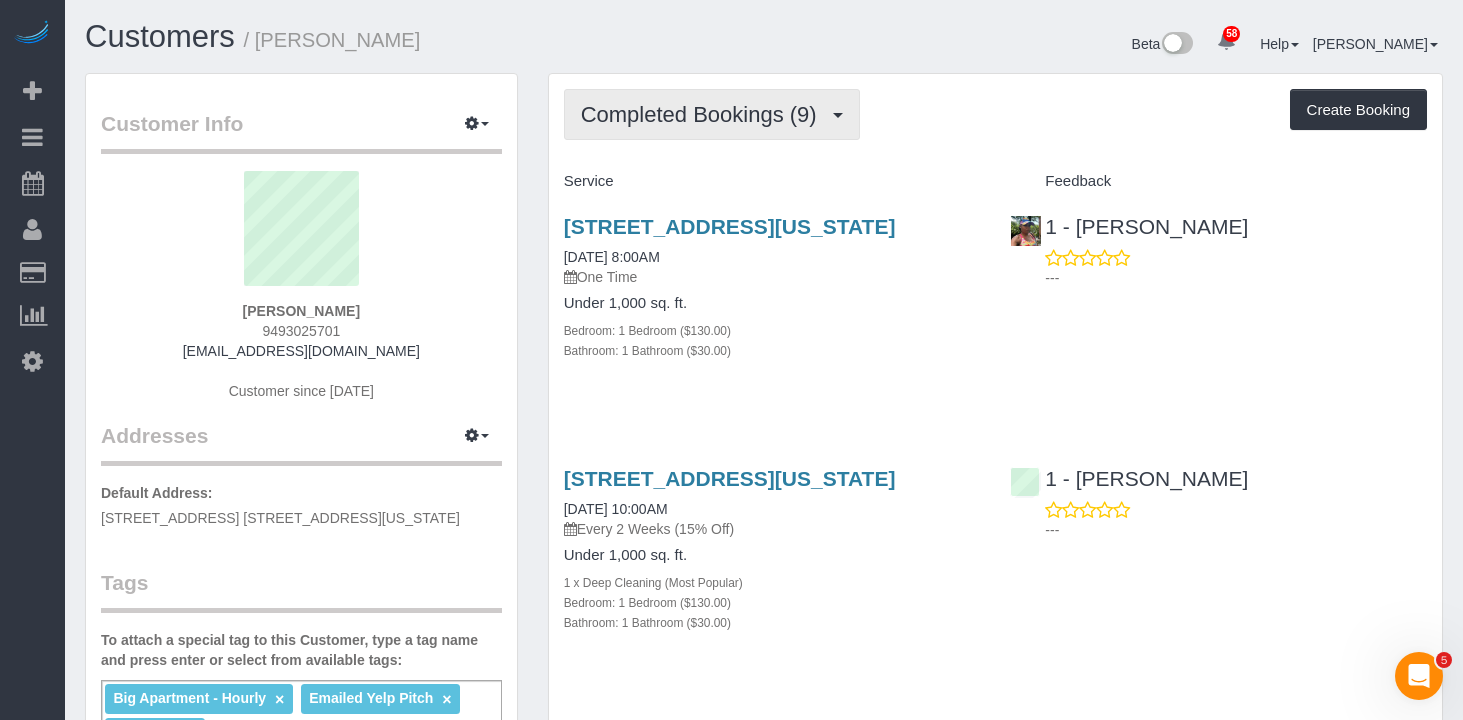 click on "Completed Bookings (9)" at bounding box center (704, 114) 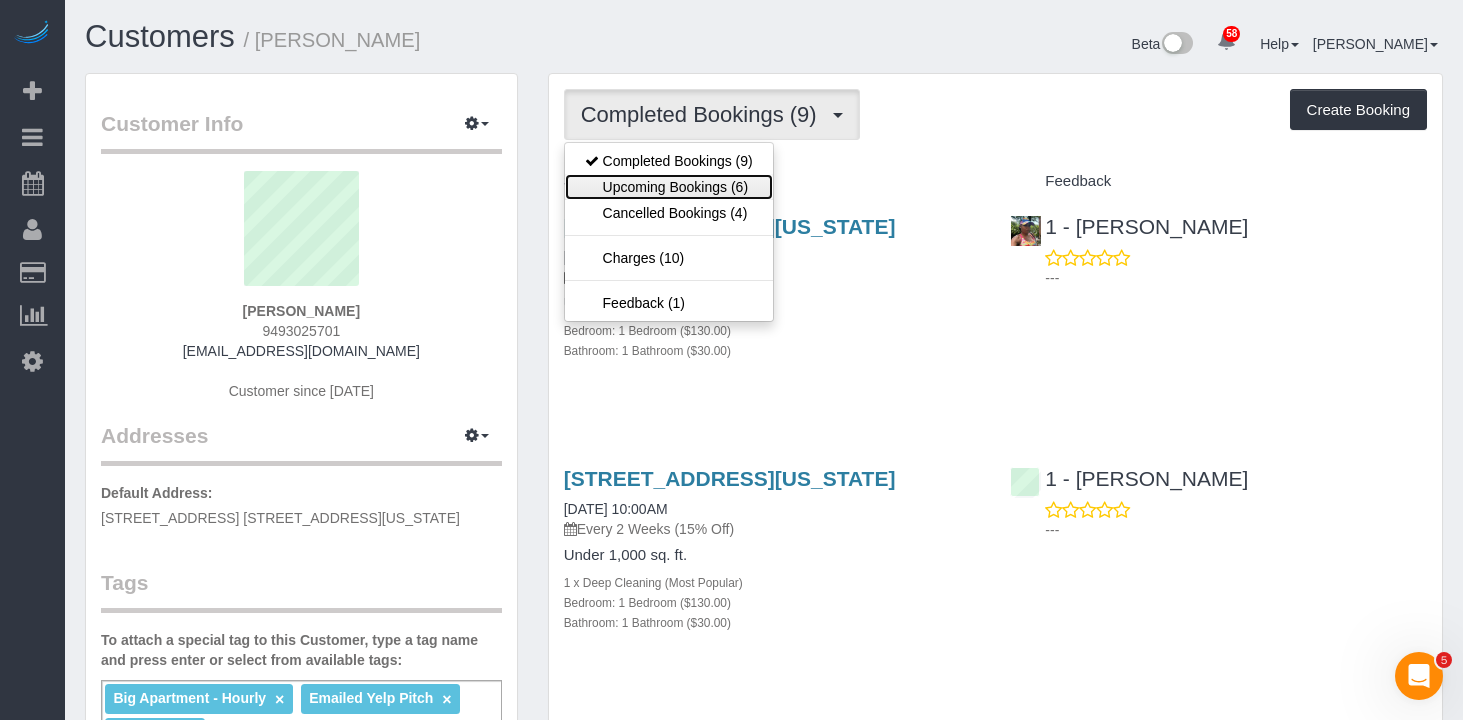 click on "Upcoming Bookings (6)" at bounding box center (669, 187) 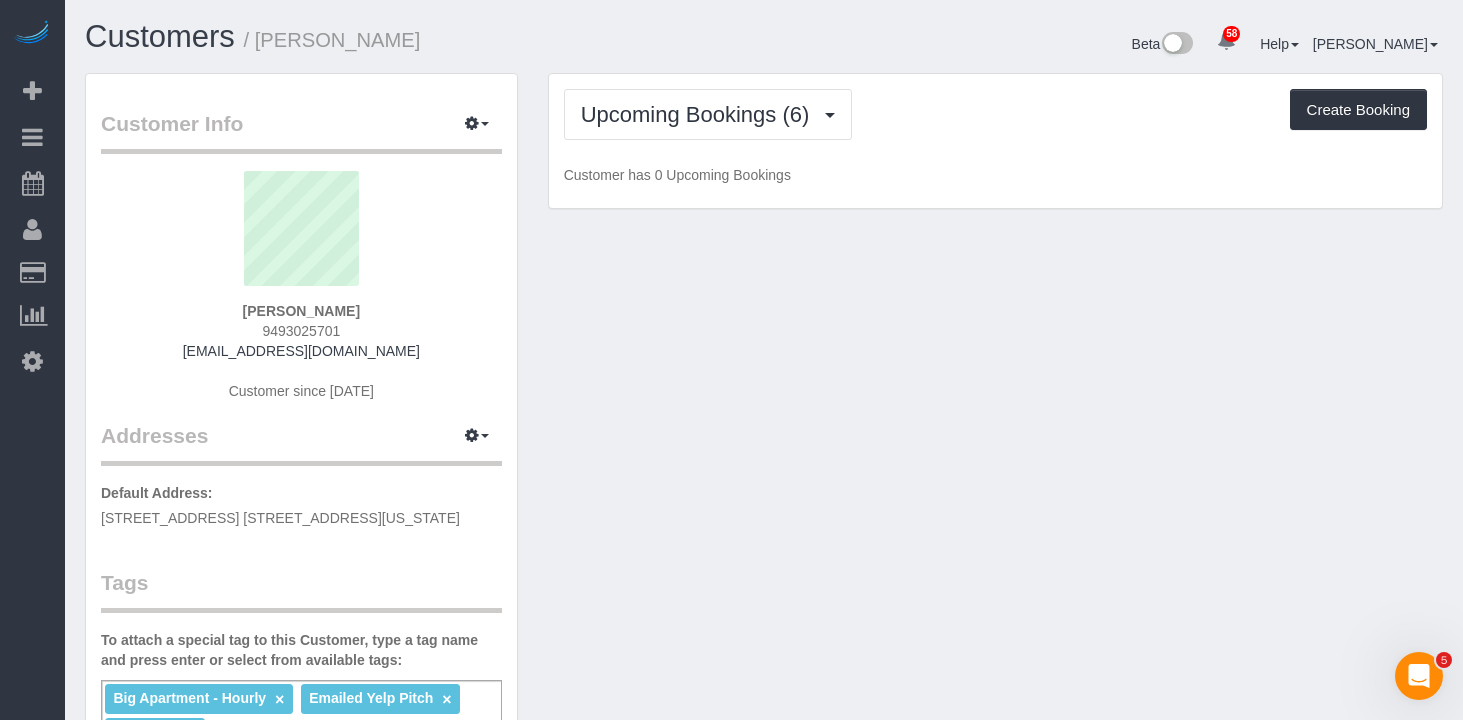 click on "Upcoming Bookings (6)
Completed Bookings (9)
Upcoming Bookings (6)
Cancelled Bookings (4)
Charges (10)
Feedback (1)
Create Booking" at bounding box center [995, 114] 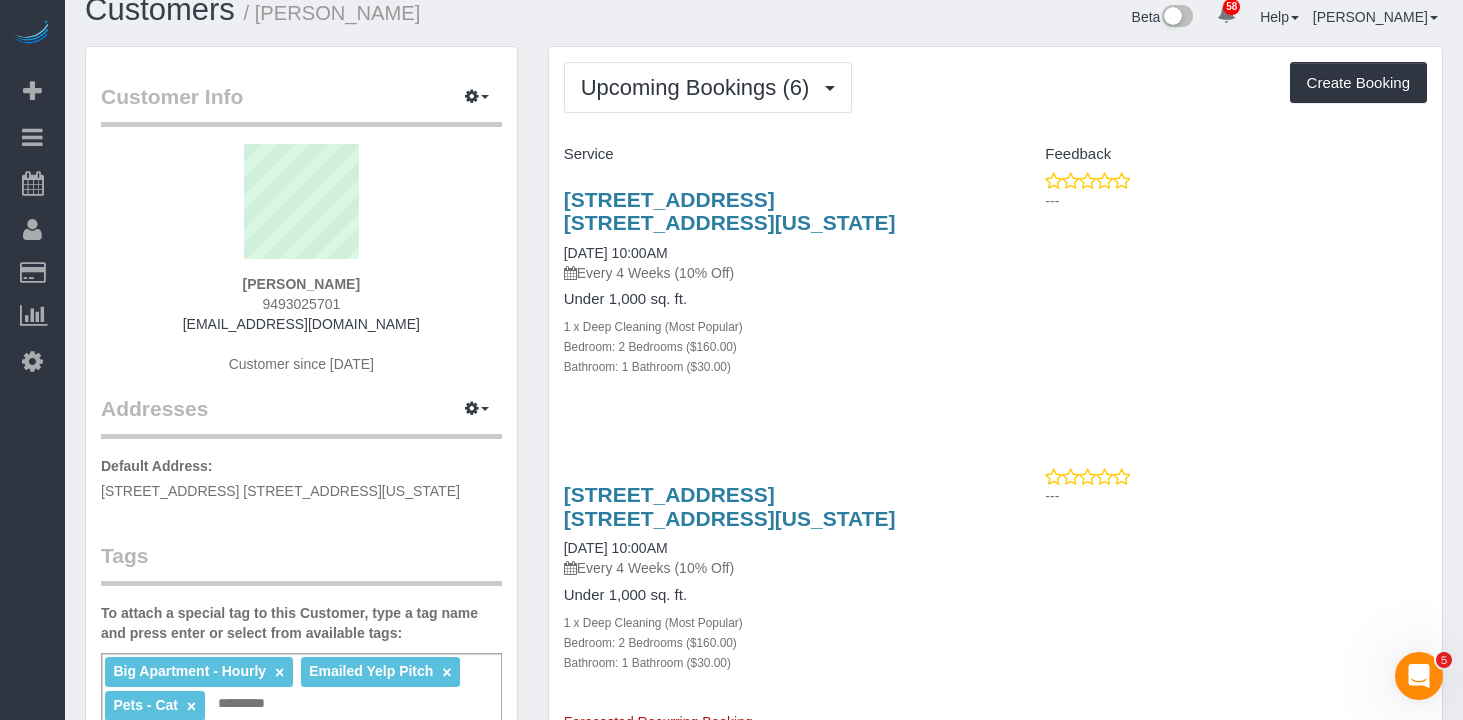 scroll, scrollTop: 31, scrollLeft: 0, axis: vertical 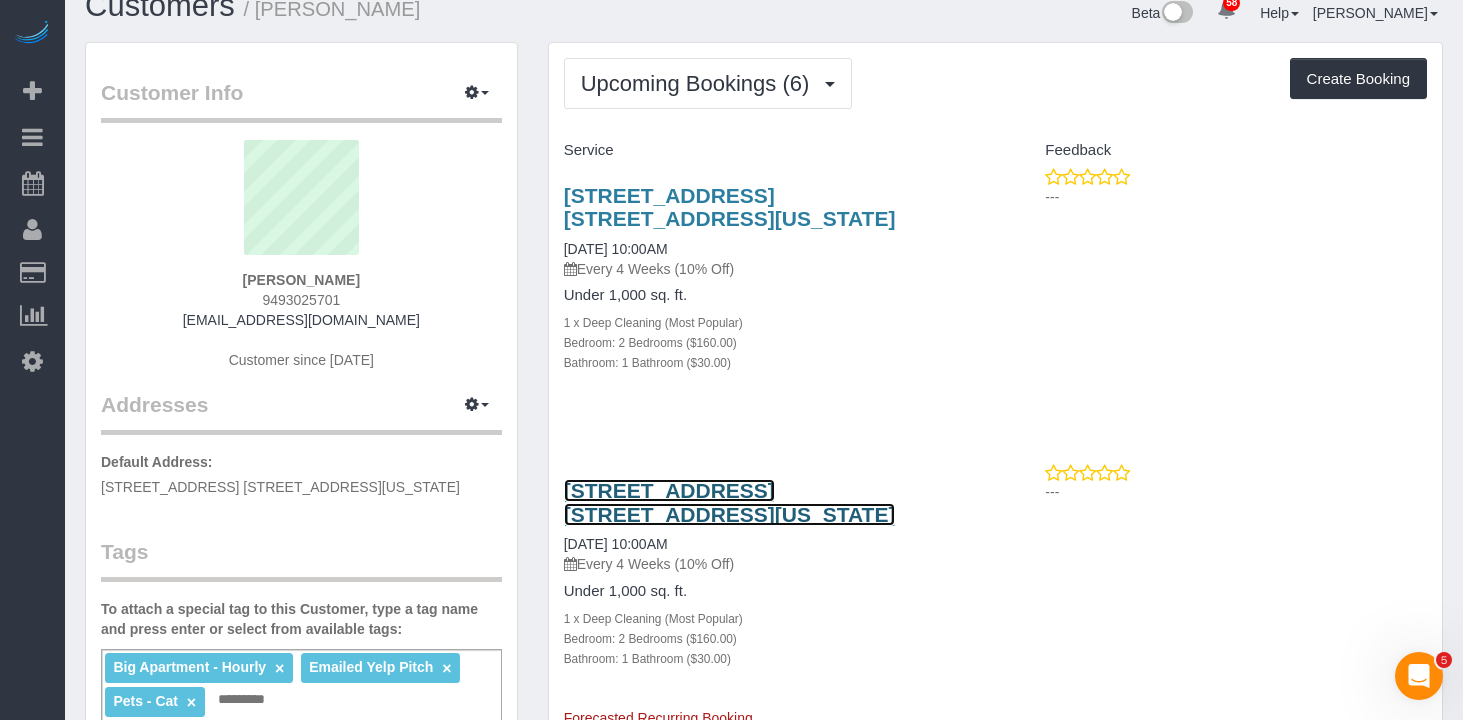 click on "[STREET_ADDRESS] [STREET_ADDRESS][US_STATE]" at bounding box center [730, 502] 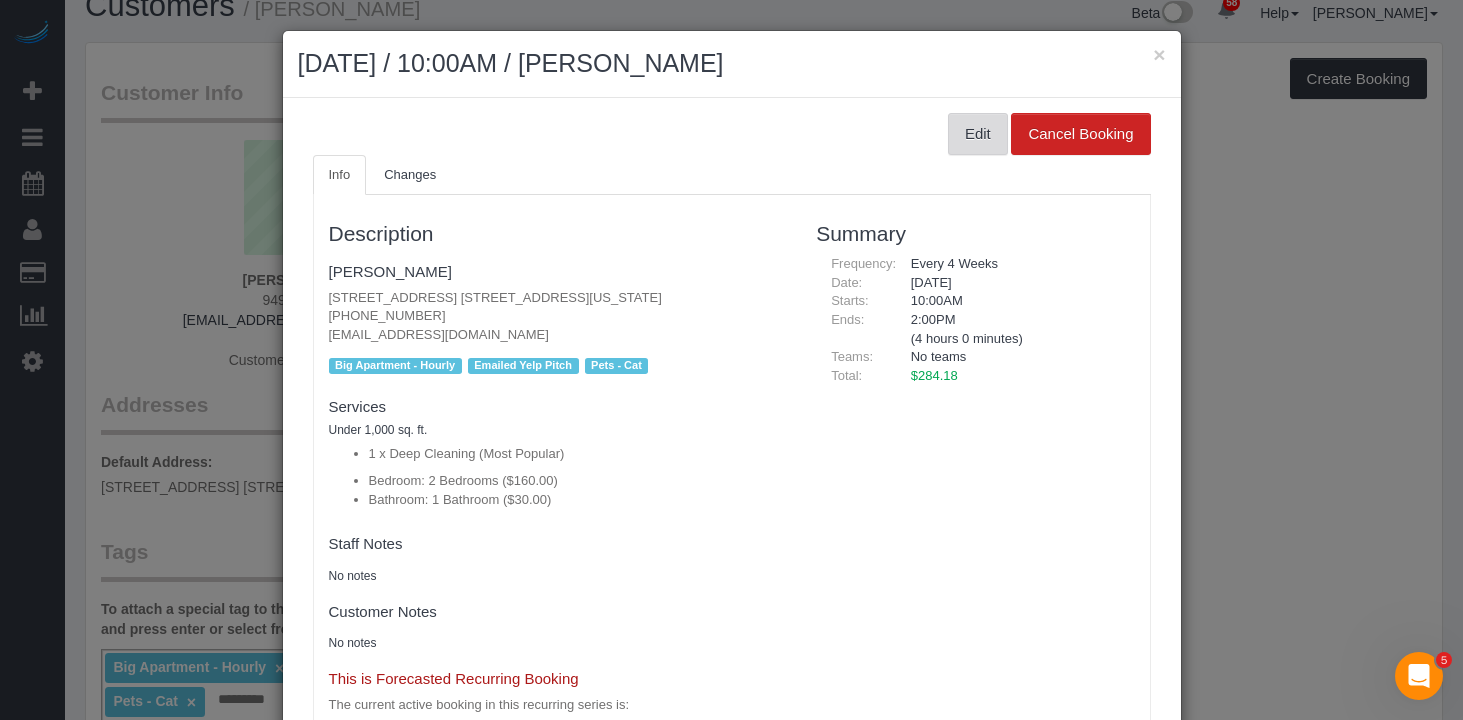 click on "Edit" at bounding box center (978, 134) 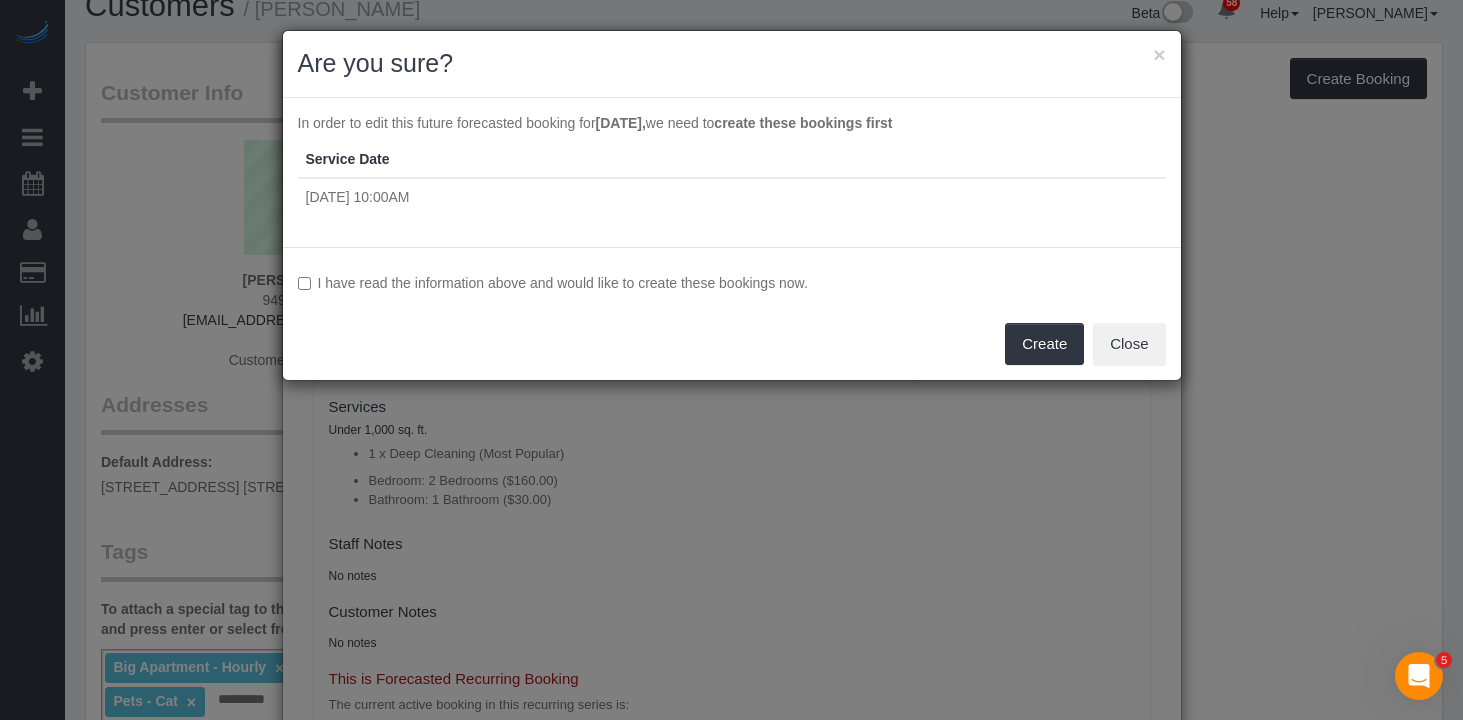 click on "I have read the information above and would like to create these bookings now.
Create
Close" at bounding box center (732, 313) 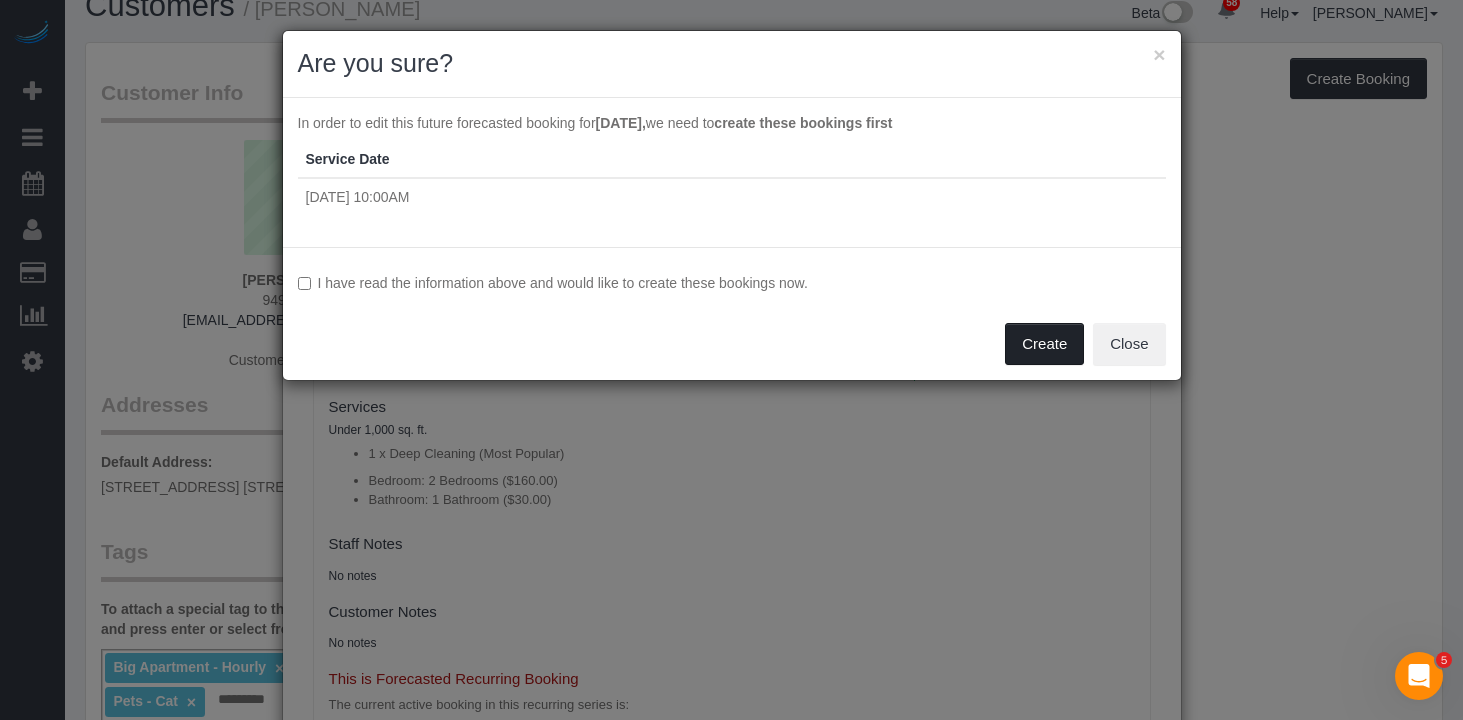 click on "Create" at bounding box center (1044, 344) 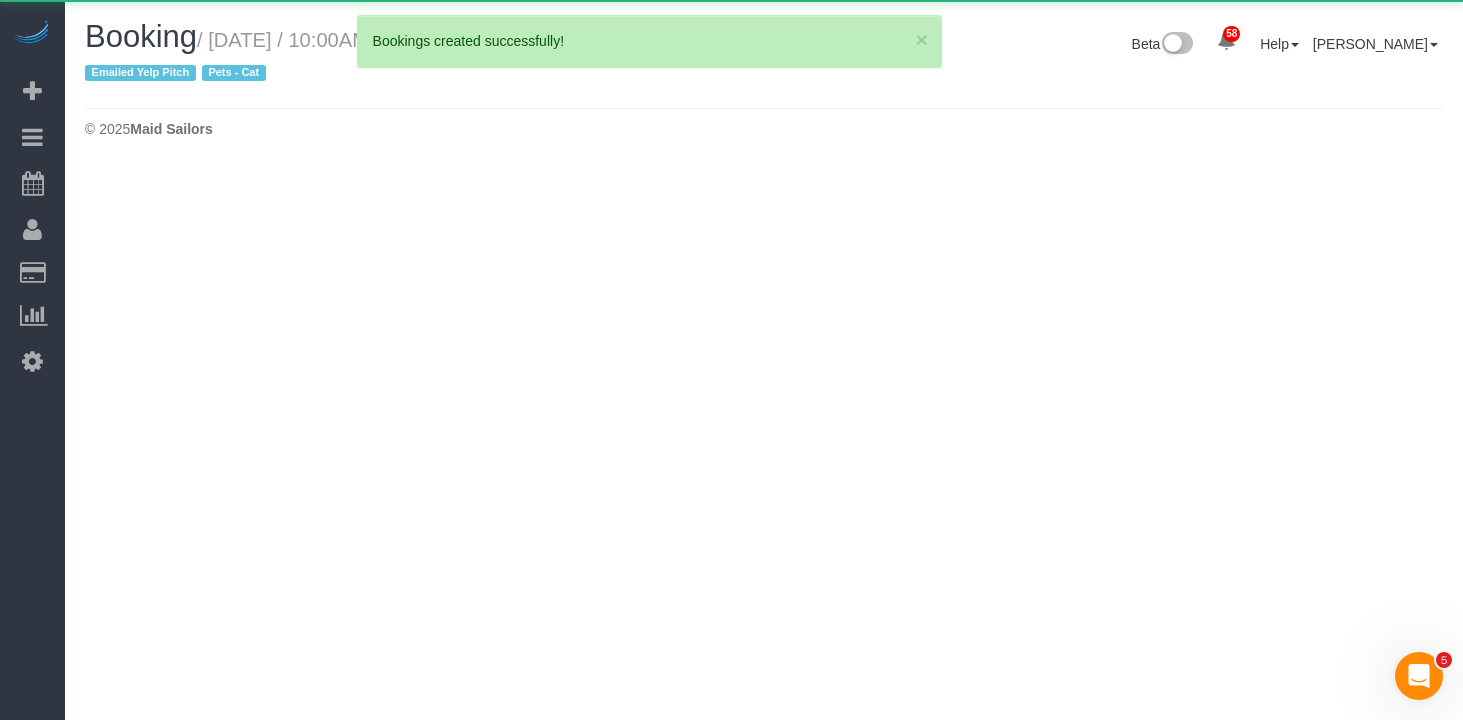 select on "NY" 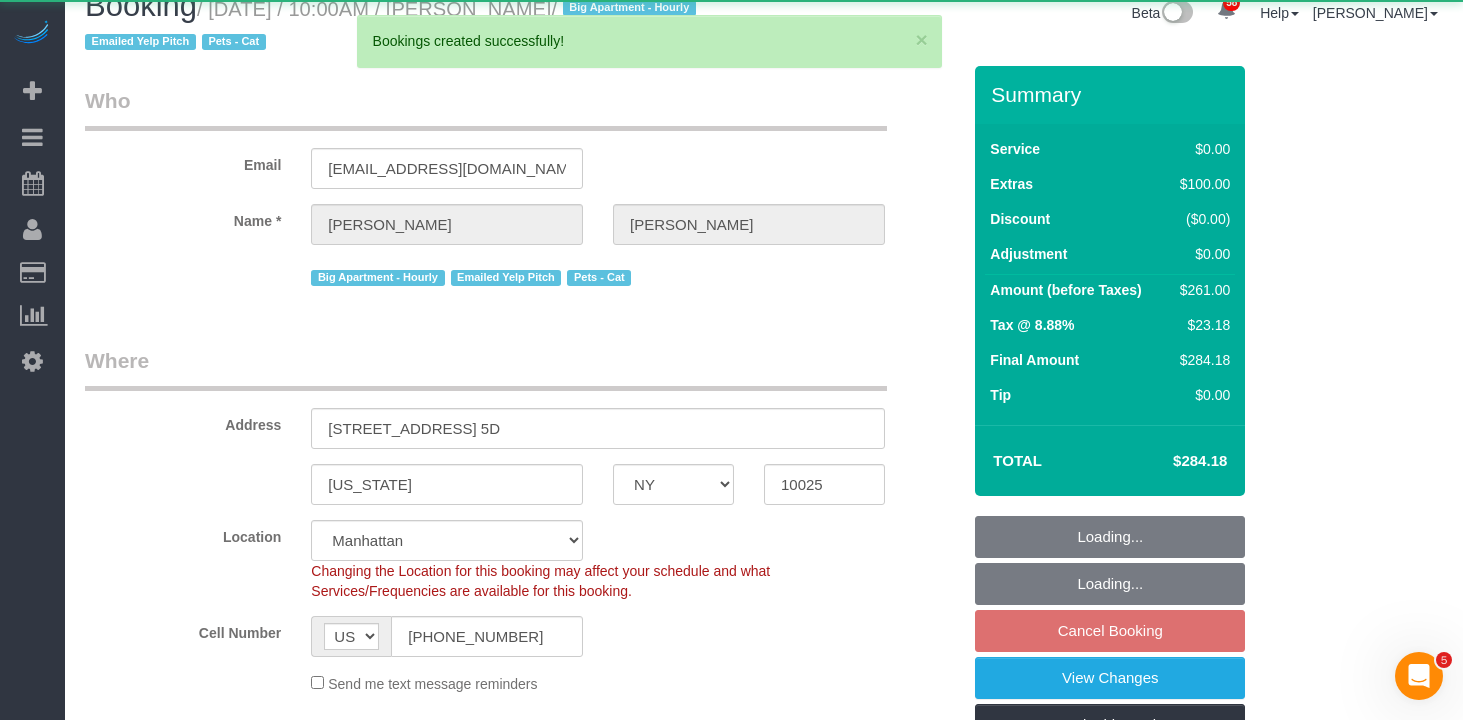 select on "object:2271" 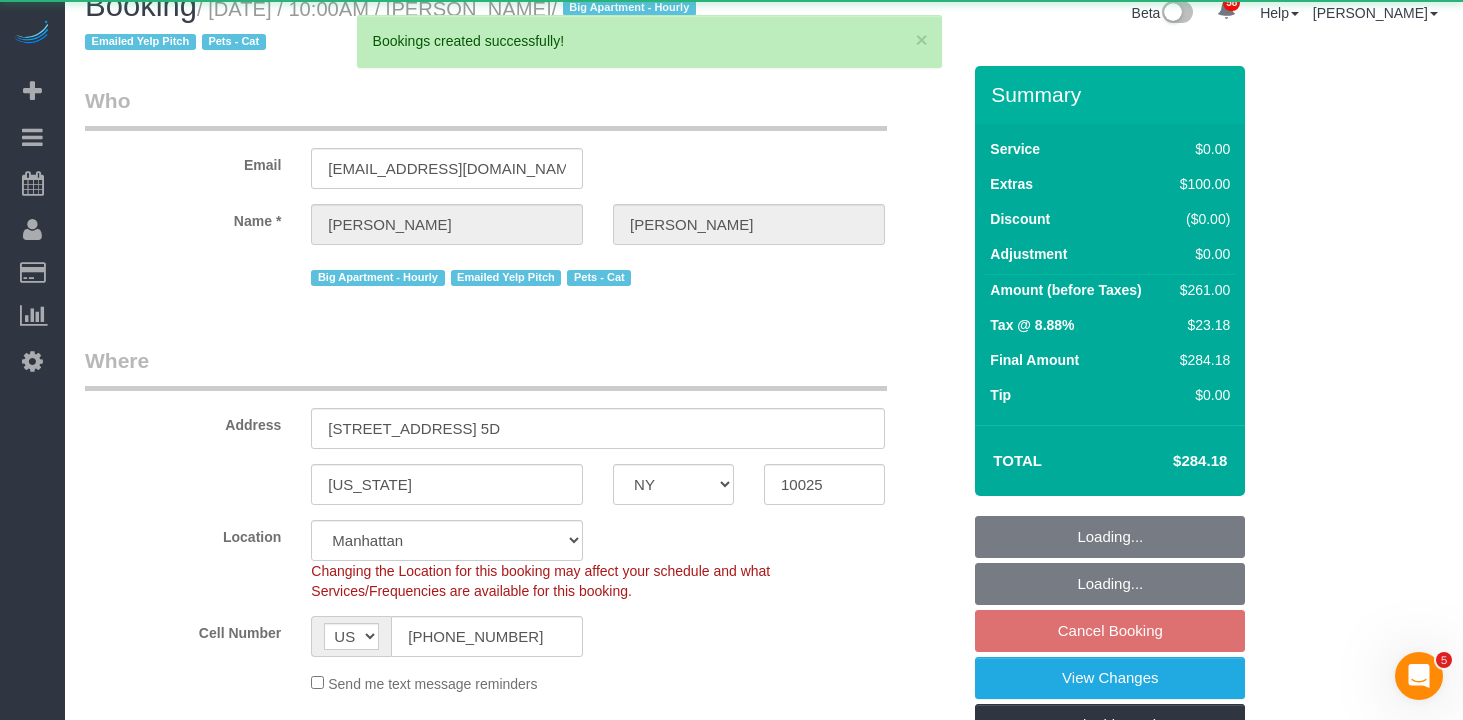 select on "string:stripe-pm_1Rizrv4VGloSiKo7XS70dTnu" 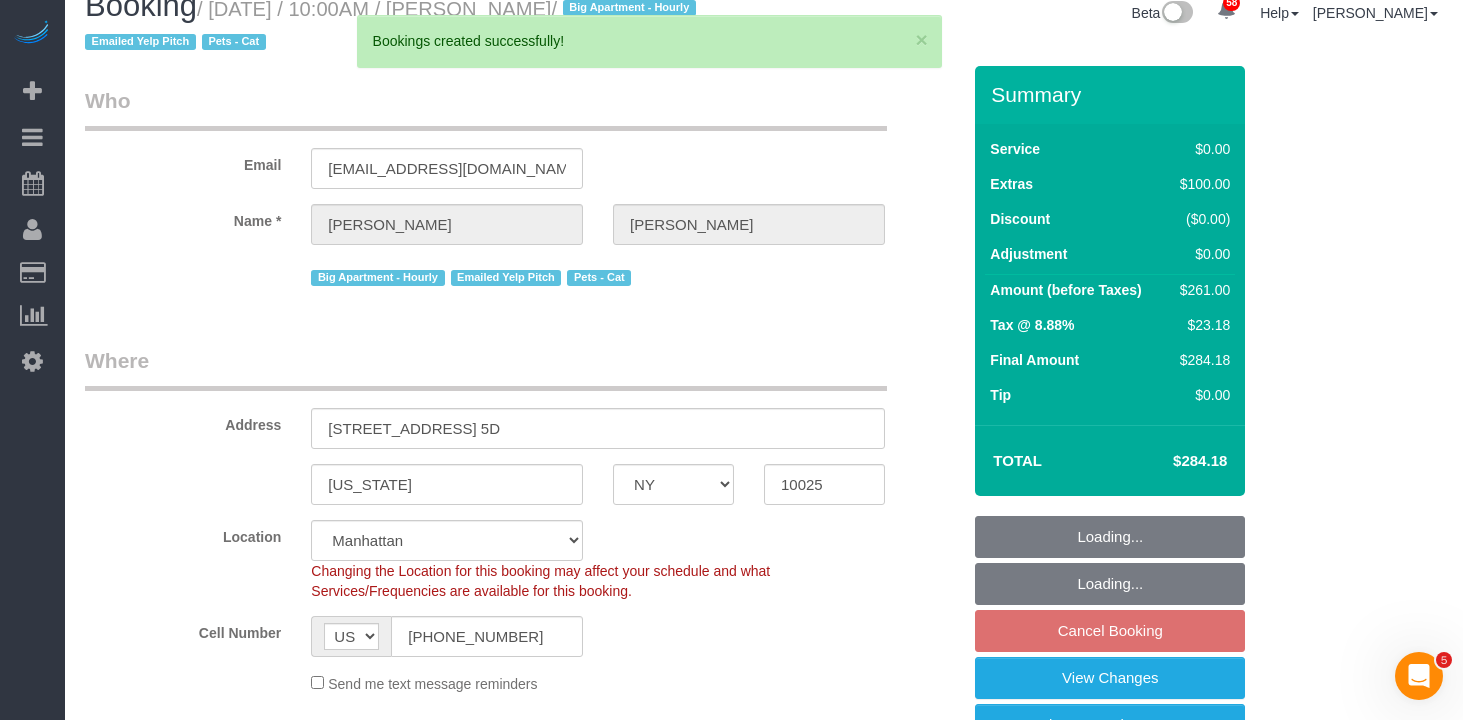 select on "spot3" 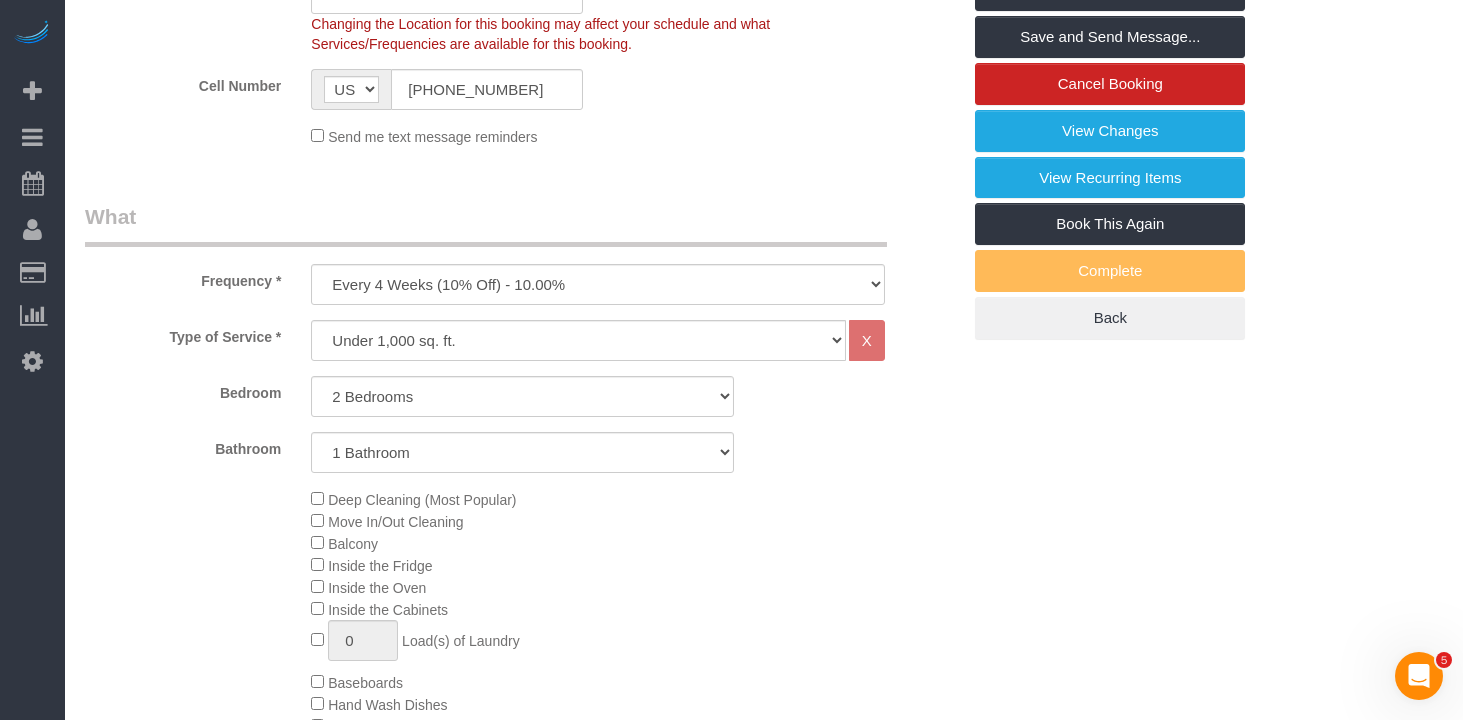 scroll, scrollTop: 582, scrollLeft: 0, axis: vertical 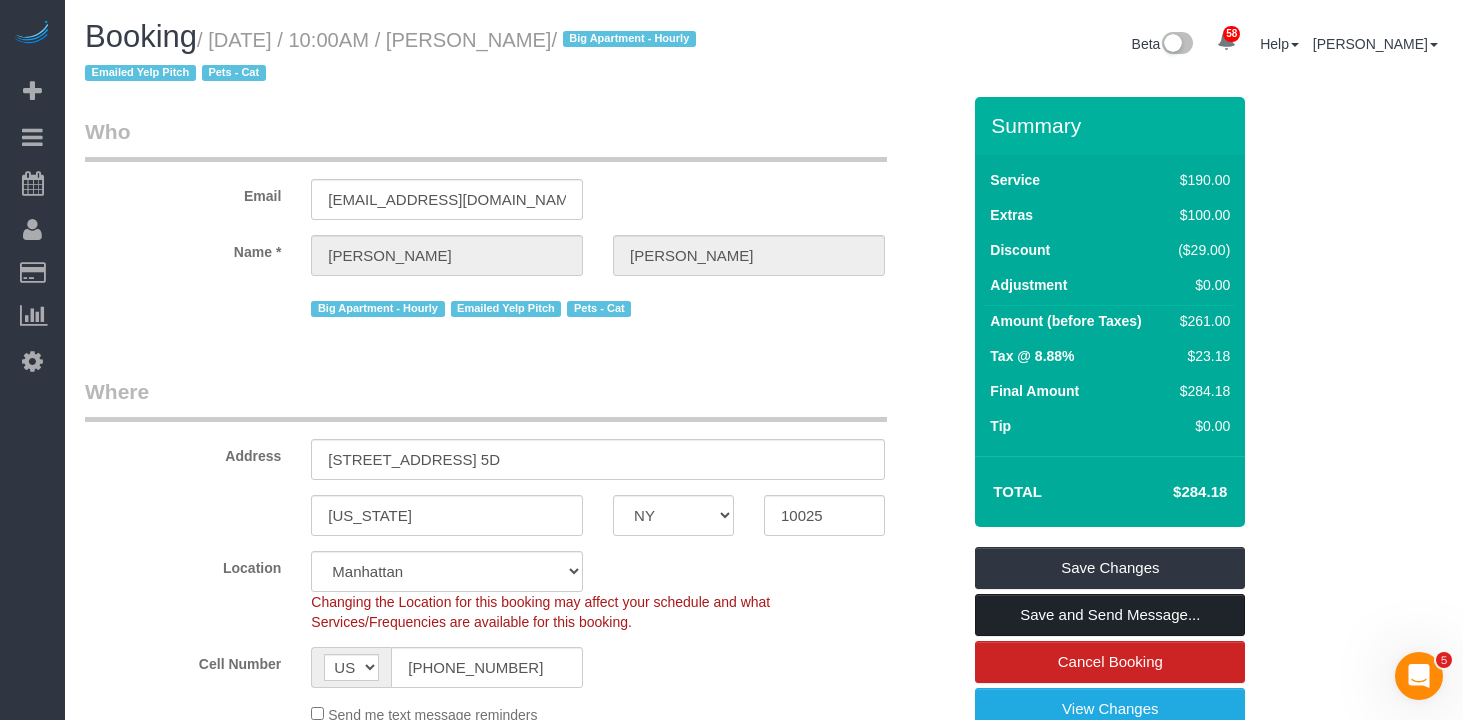 click on "Save and Send Message..." at bounding box center (1110, 615) 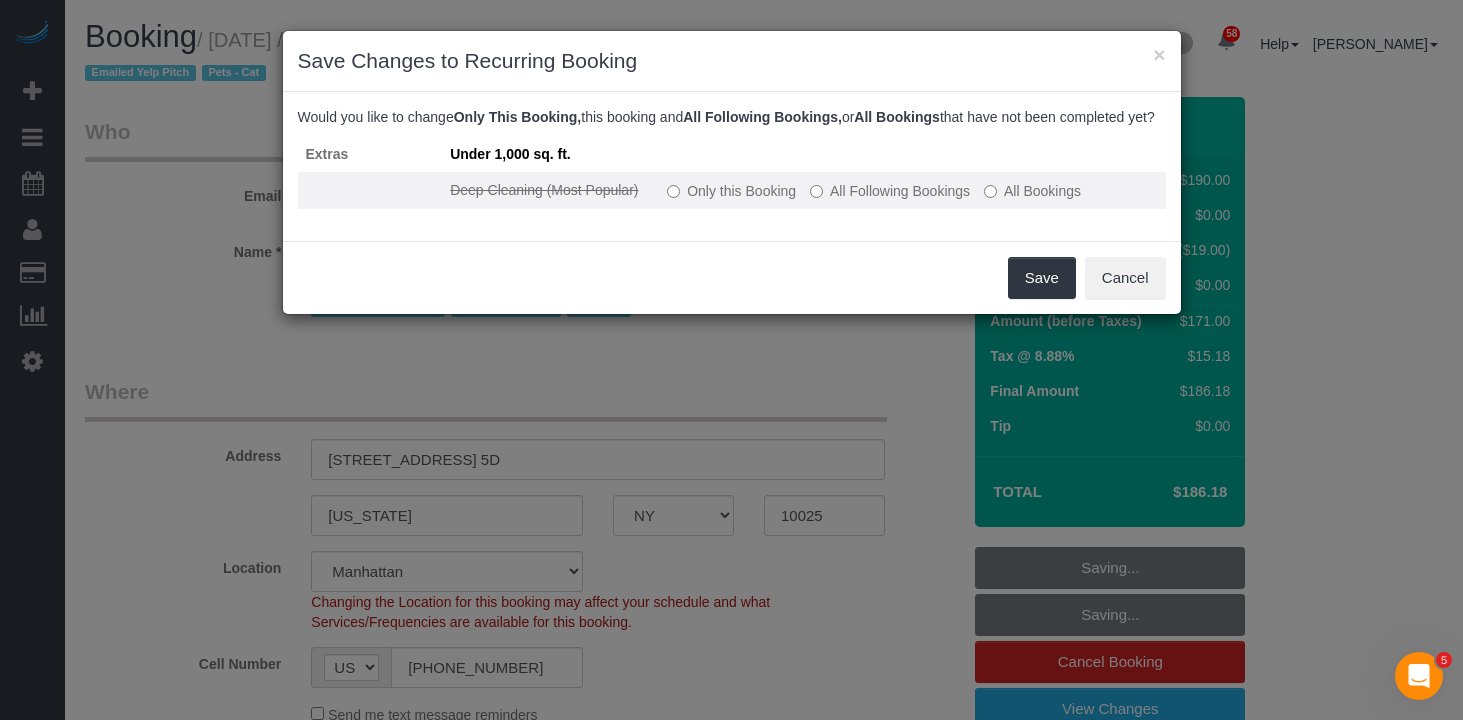 click on "All Following Bookings" at bounding box center (890, 191) 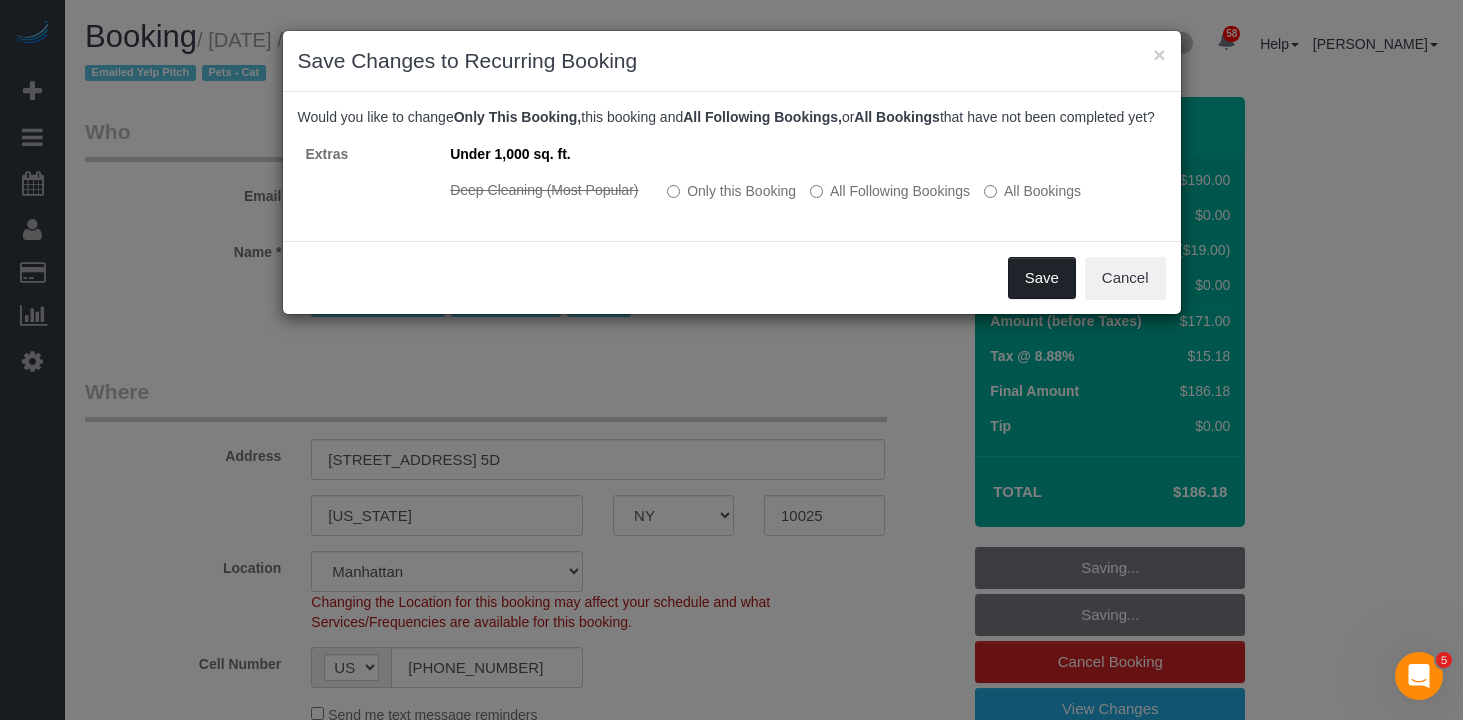 click on "Save" at bounding box center (1042, 278) 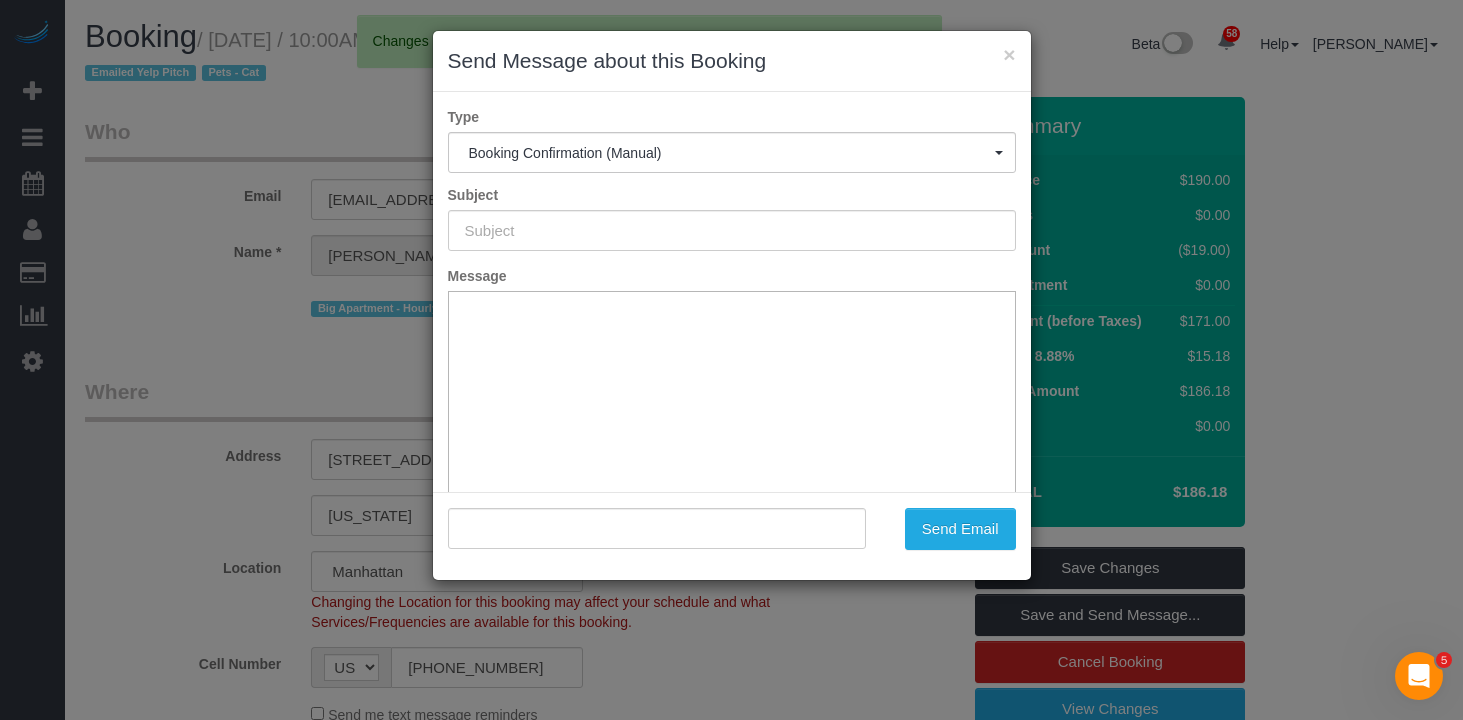 type on "Cleaning Confirmed for 08/29/2025 at 10:00am" 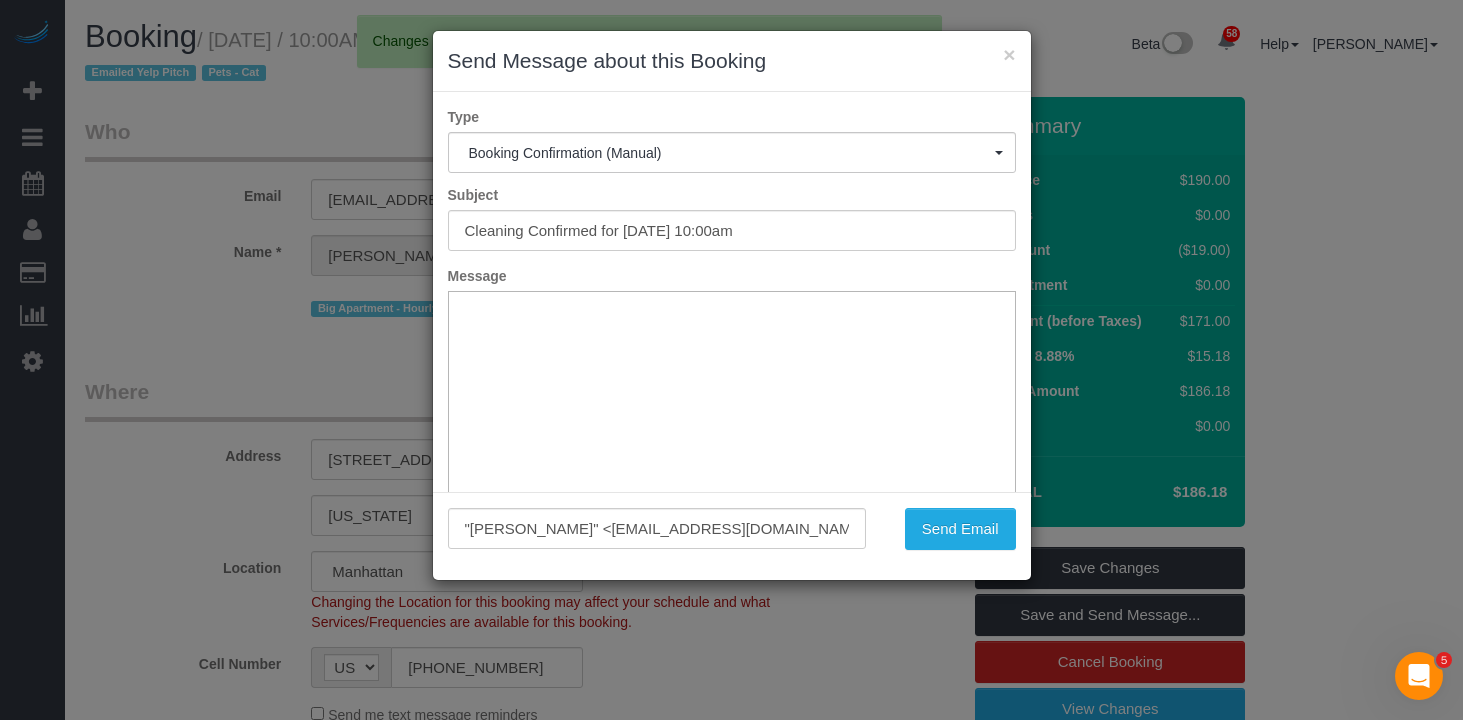 scroll, scrollTop: 0, scrollLeft: 0, axis: both 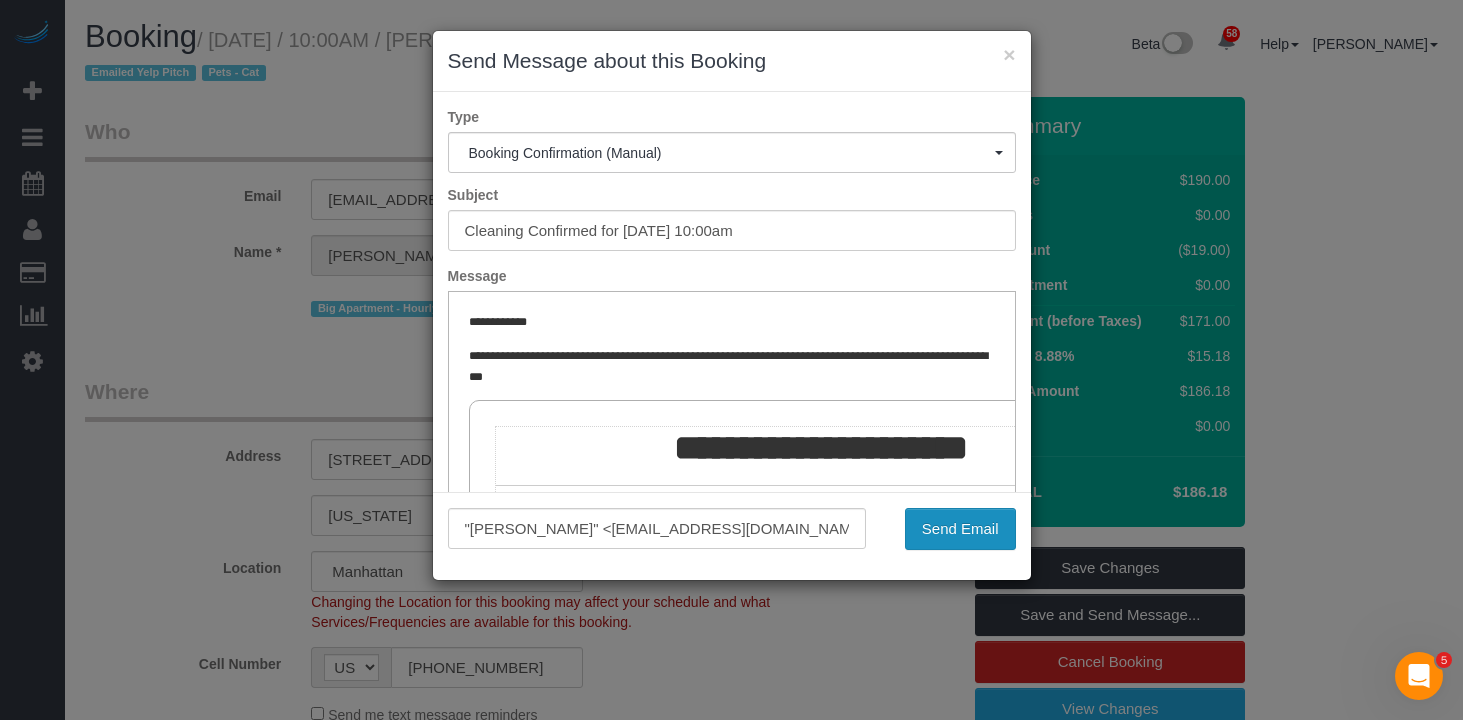 click on "Send Email" at bounding box center (960, 529) 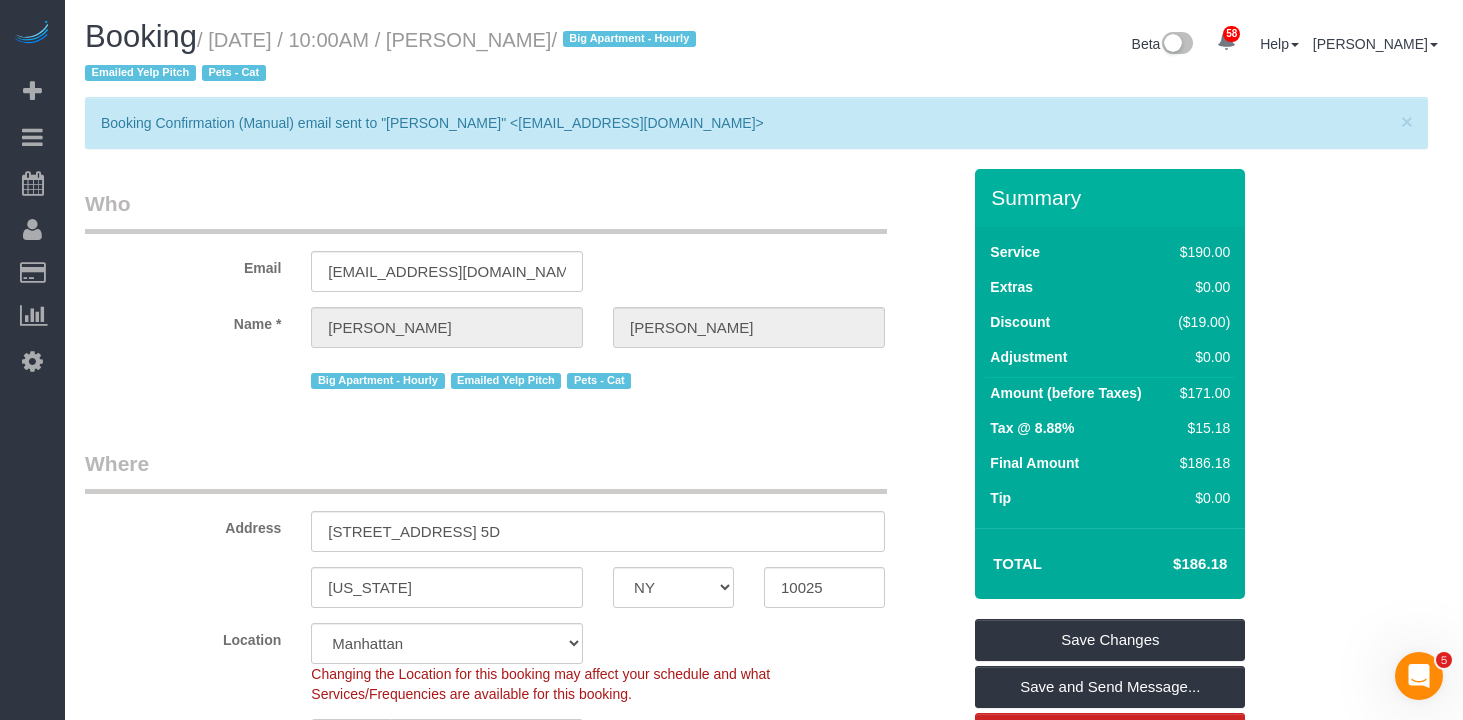 click on "Where" at bounding box center [486, 471] 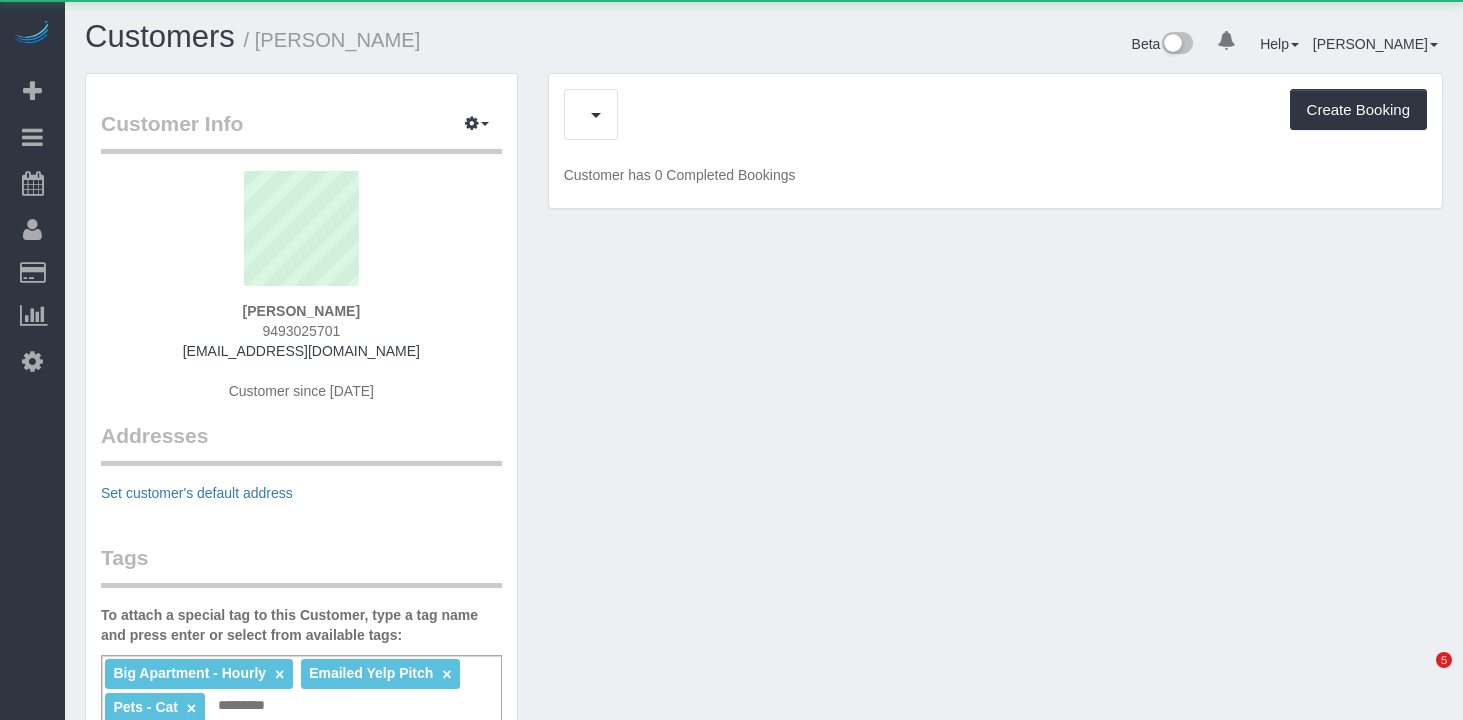 scroll, scrollTop: 0, scrollLeft: 0, axis: both 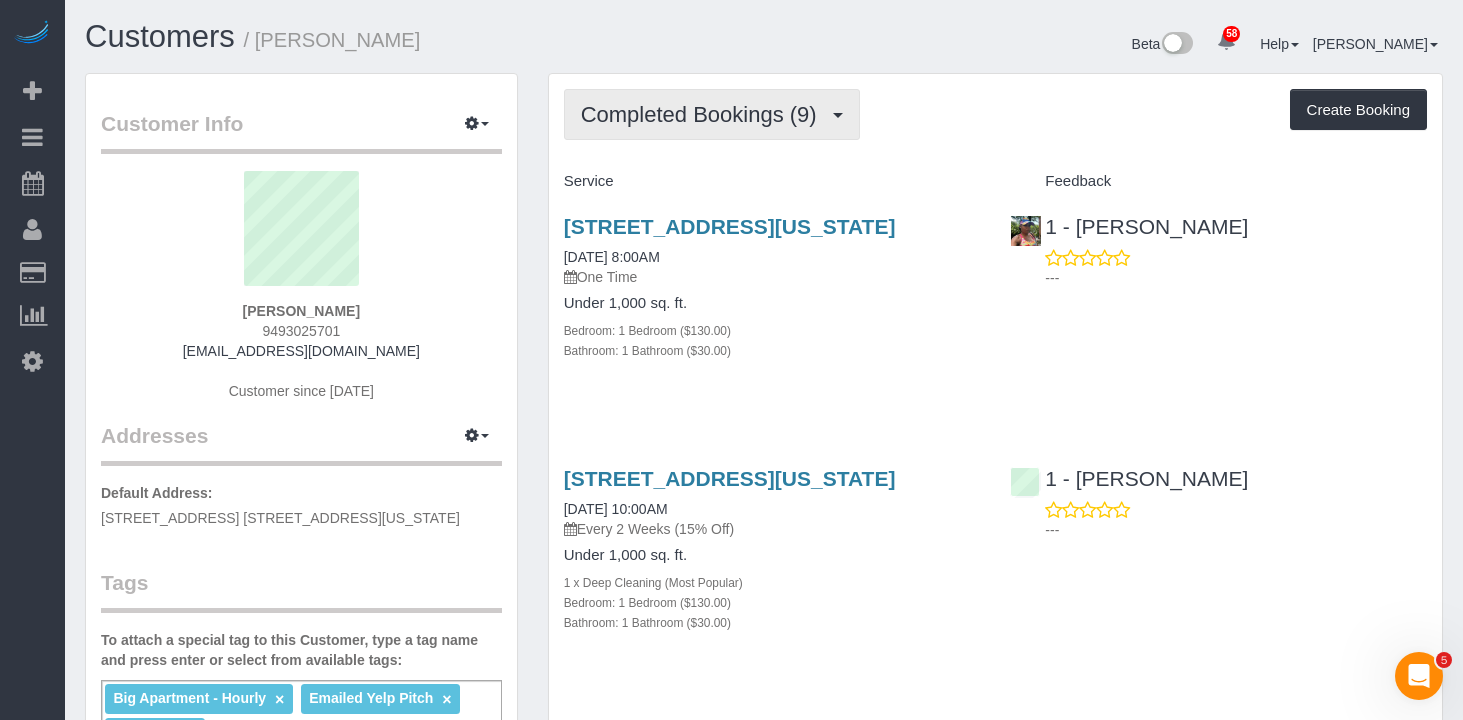 click on "Completed Bookings (9)" at bounding box center (704, 114) 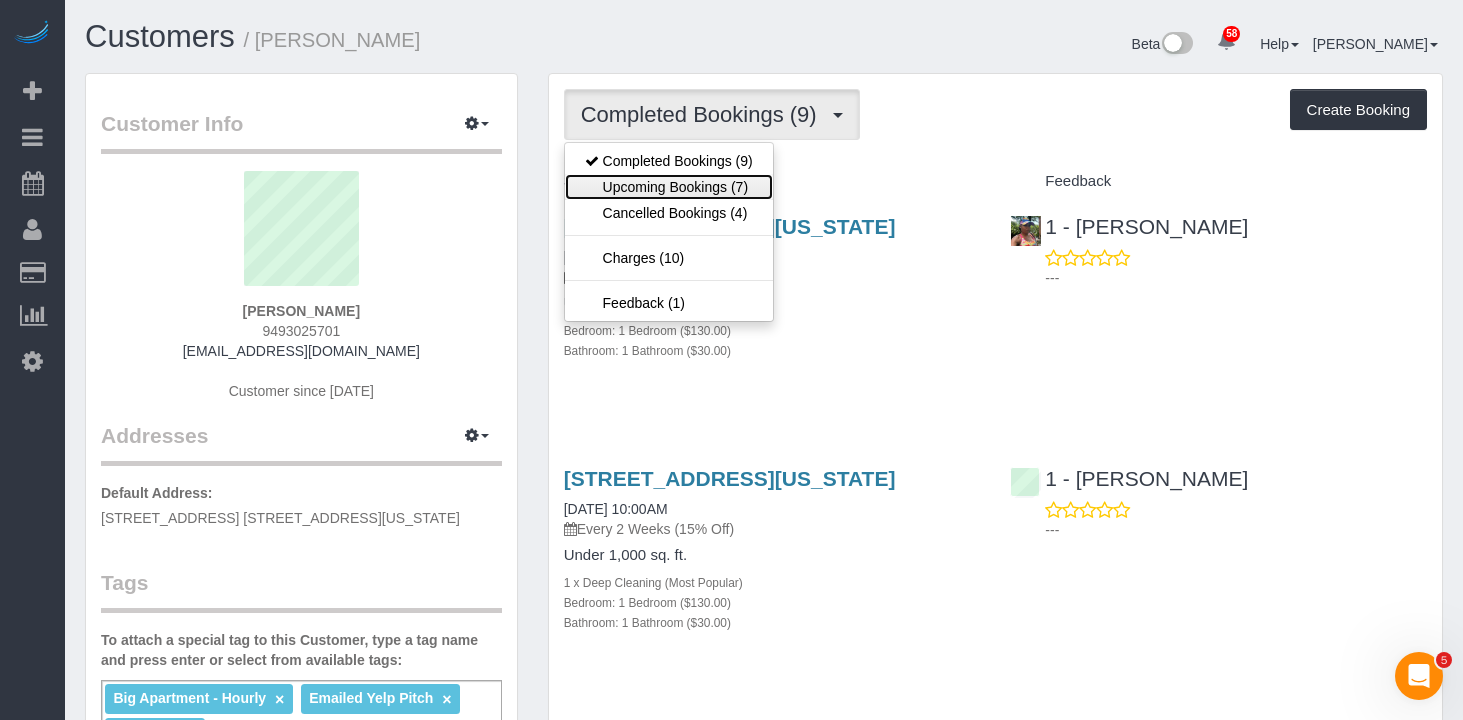 click on "Upcoming Bookings (7)" at bounding box center (669, 187) 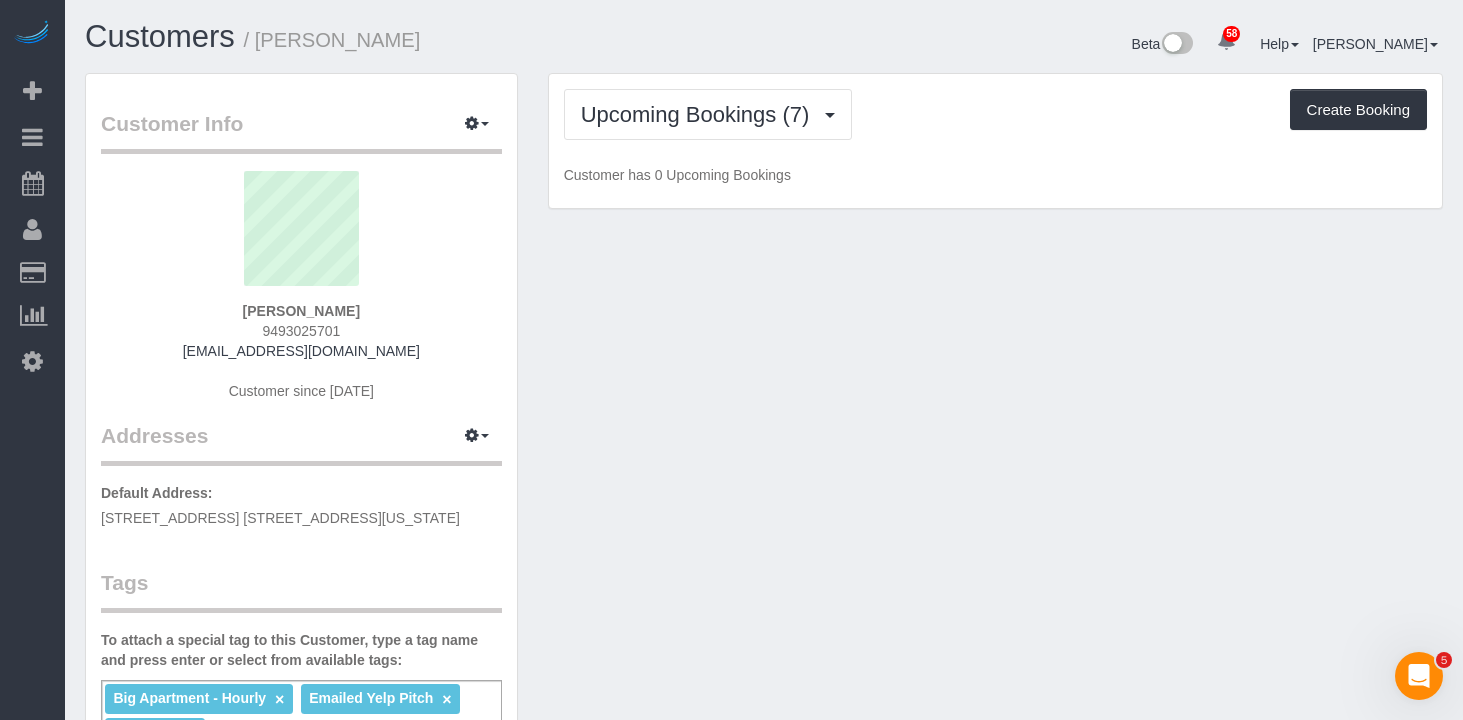 click on "Upcoming Bookings (7)
Completed Bookings (9)
Upcoming Bookings (7)
Cancelled Bookings (4)
Charges (10)
Feedback (1)
Create Booking" at bounding box center [995, 114] 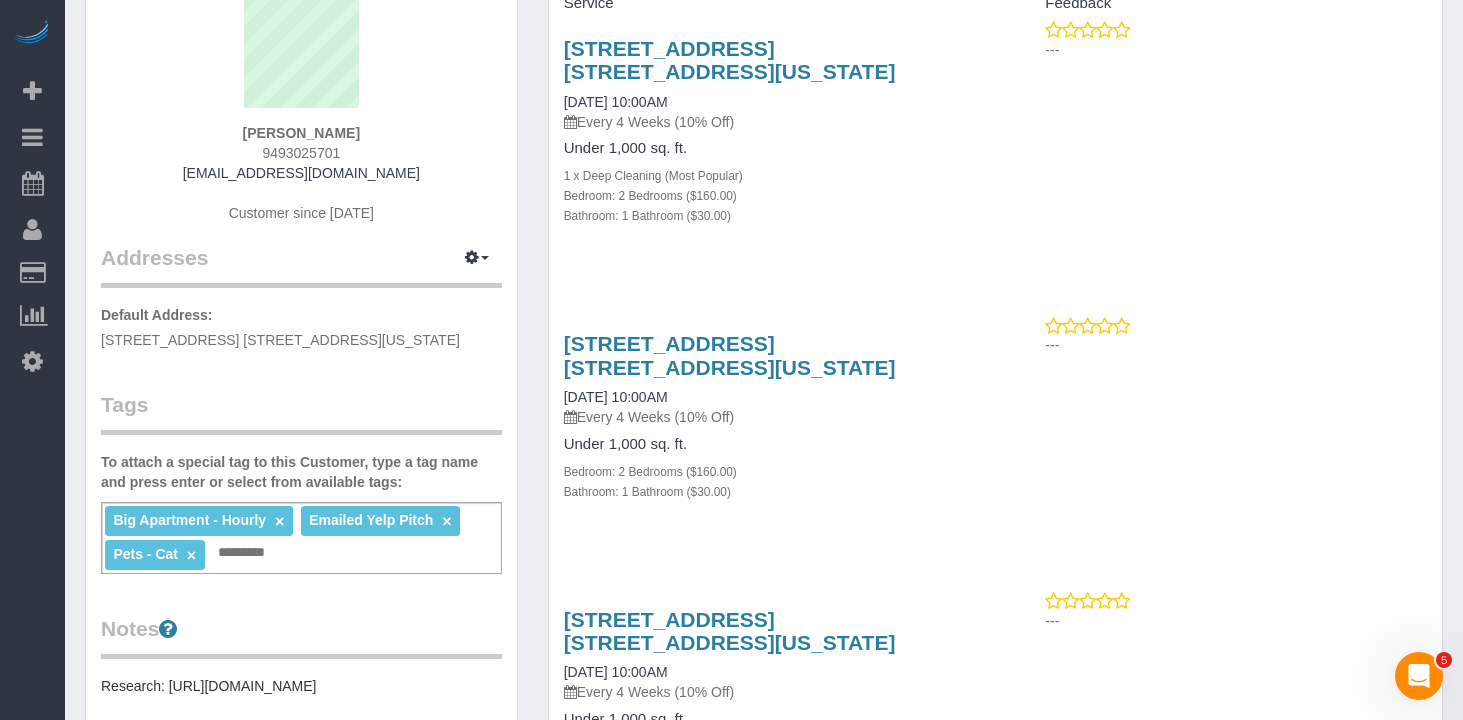 scroll, scrollTop: 0, scrollLeft: 0, axis: both 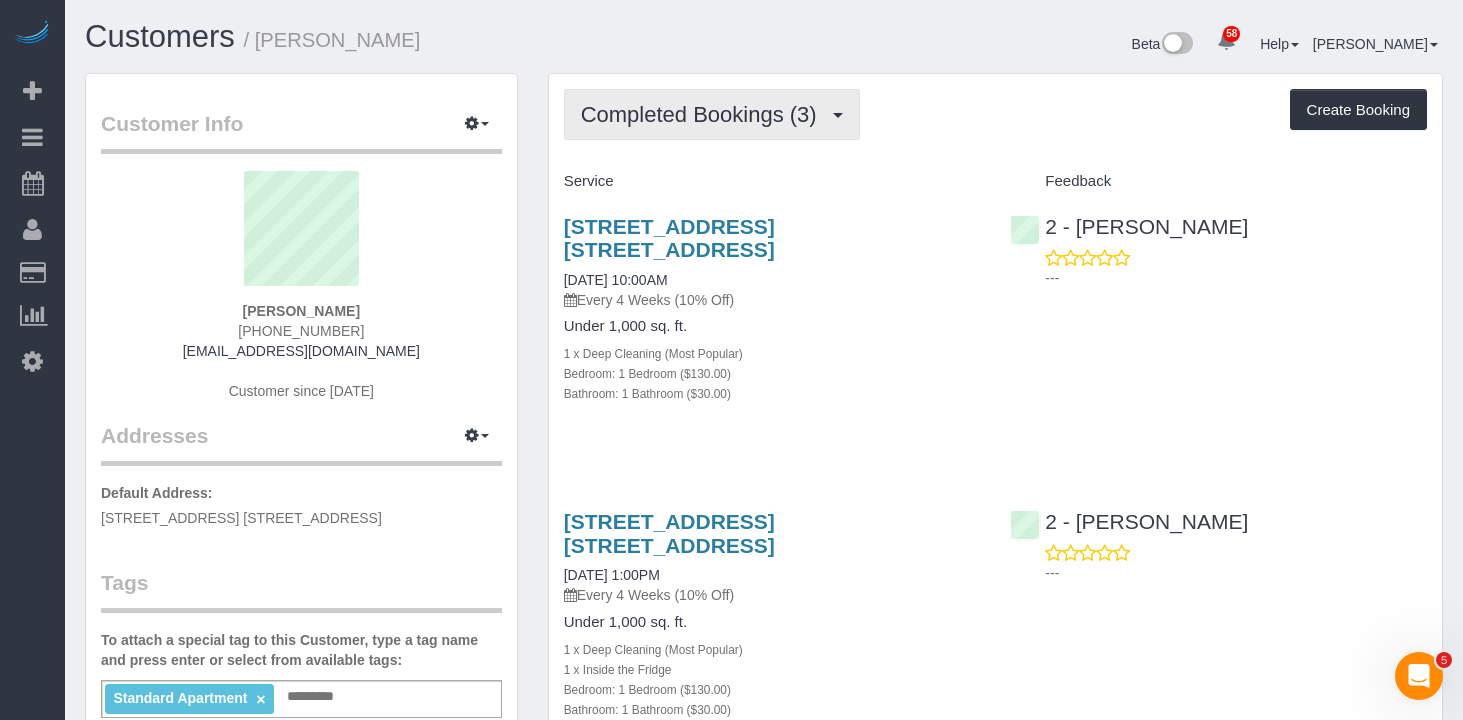 click on "Completed Bookings (3)" at bounding box center (704, 114) 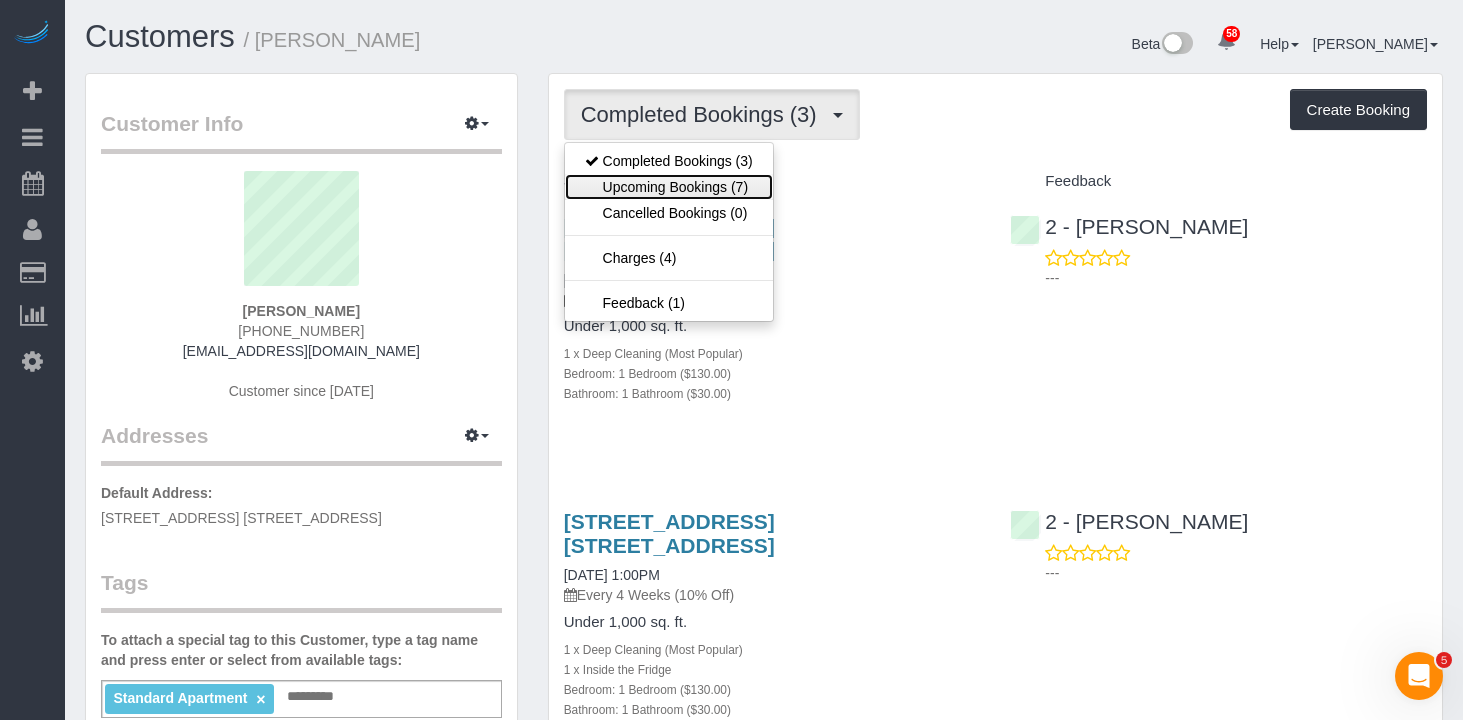 click on "Upcoming Bookings (7)" at bounding box center (669, 187) 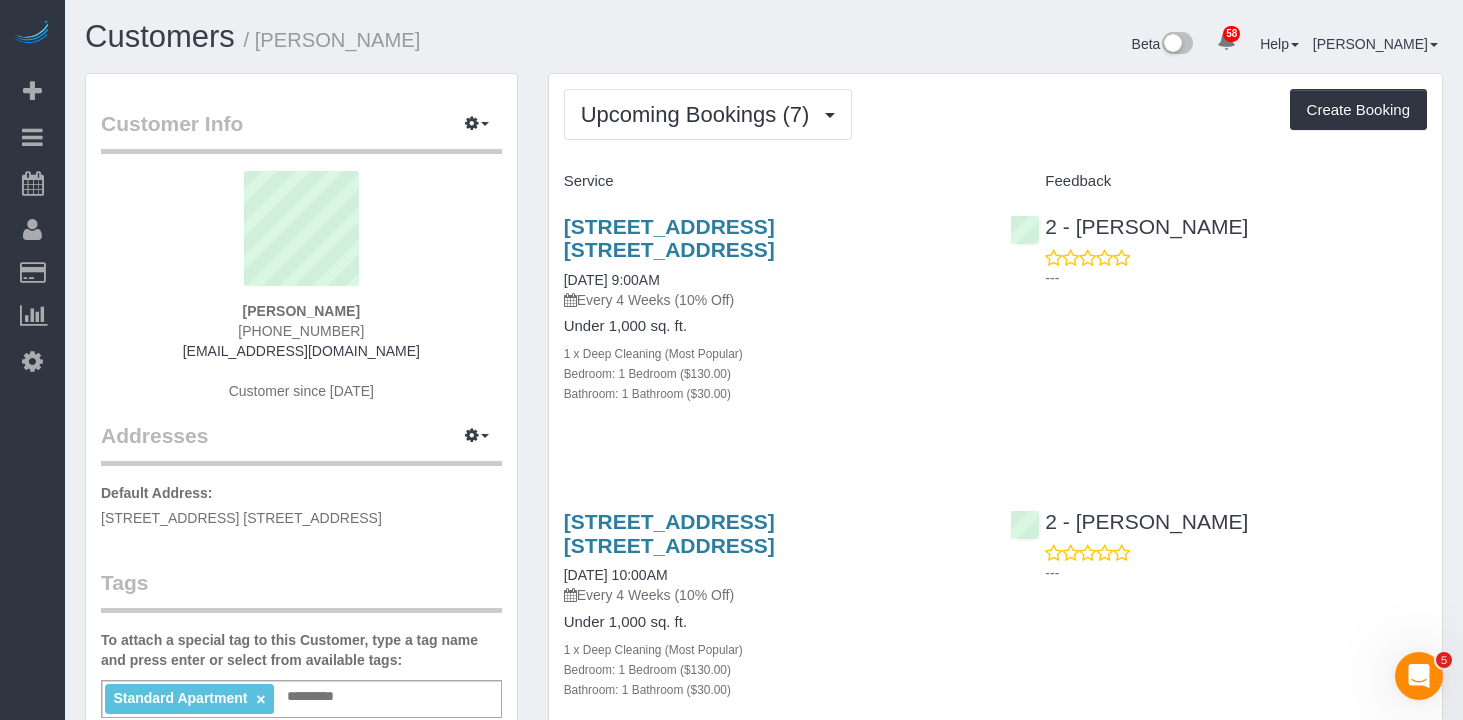 scroll, scrollTop: 57, scrollLeft: 0, axis: vertical 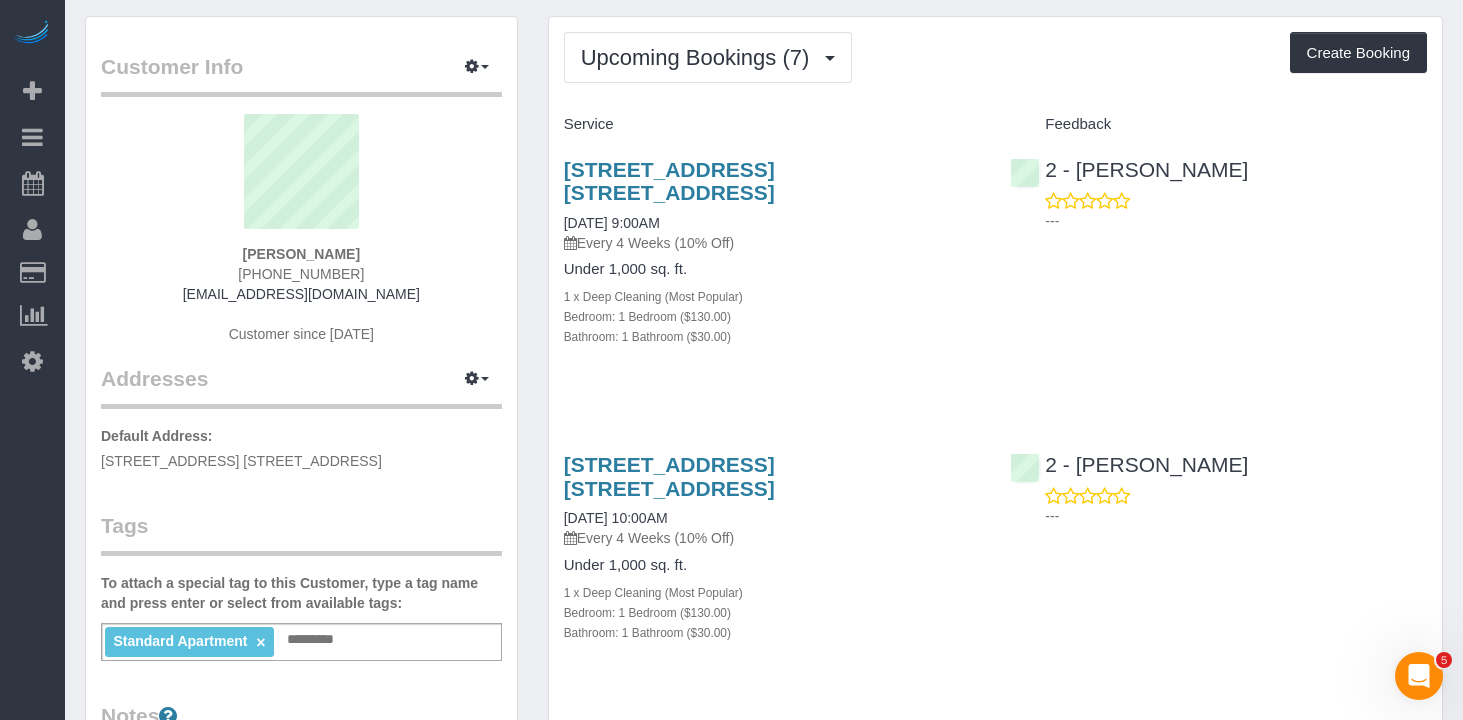 click on "Bathroom: 1 Bathroom ($30.00)" at bounding box center (772, 336) 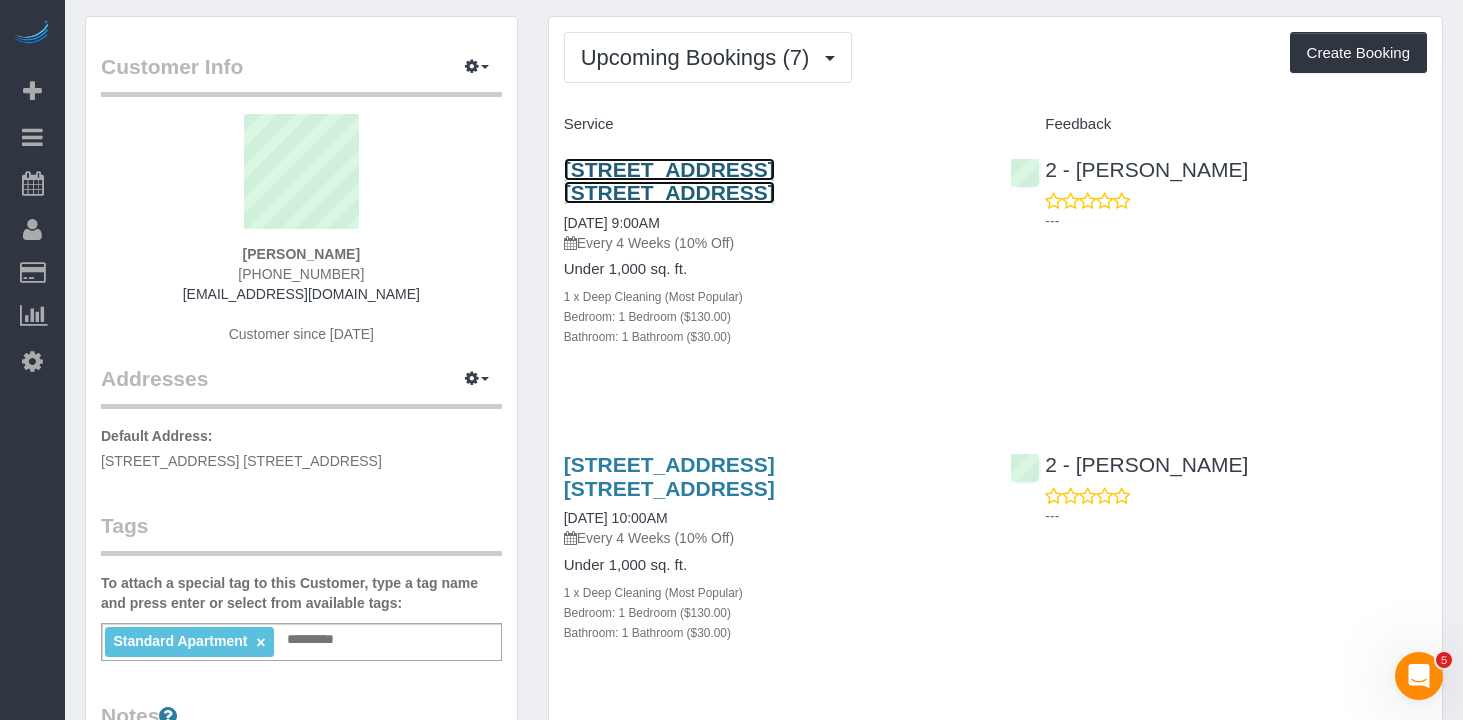 click on "[STREET_ADDRESS] [STREET_ADDRESS]" at bounding box center [669, 181] 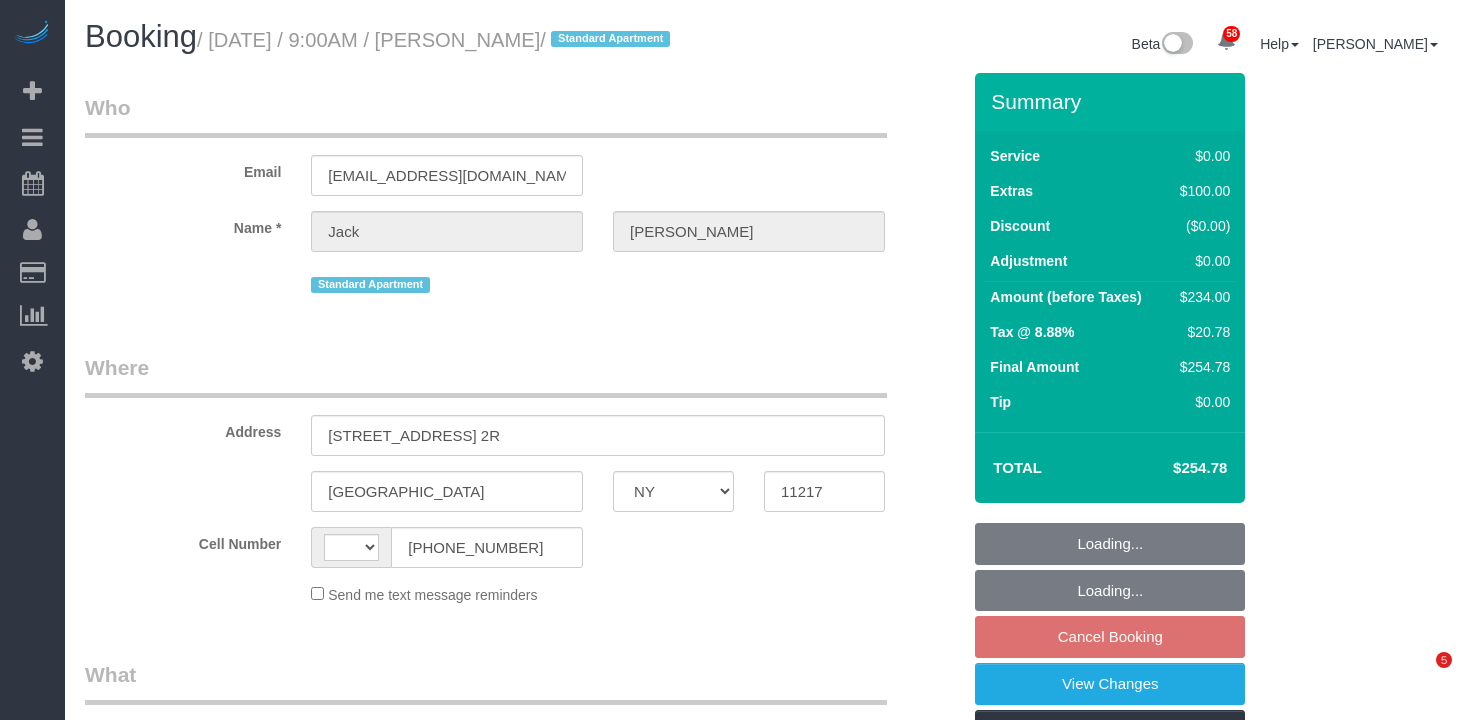 select on "NY" 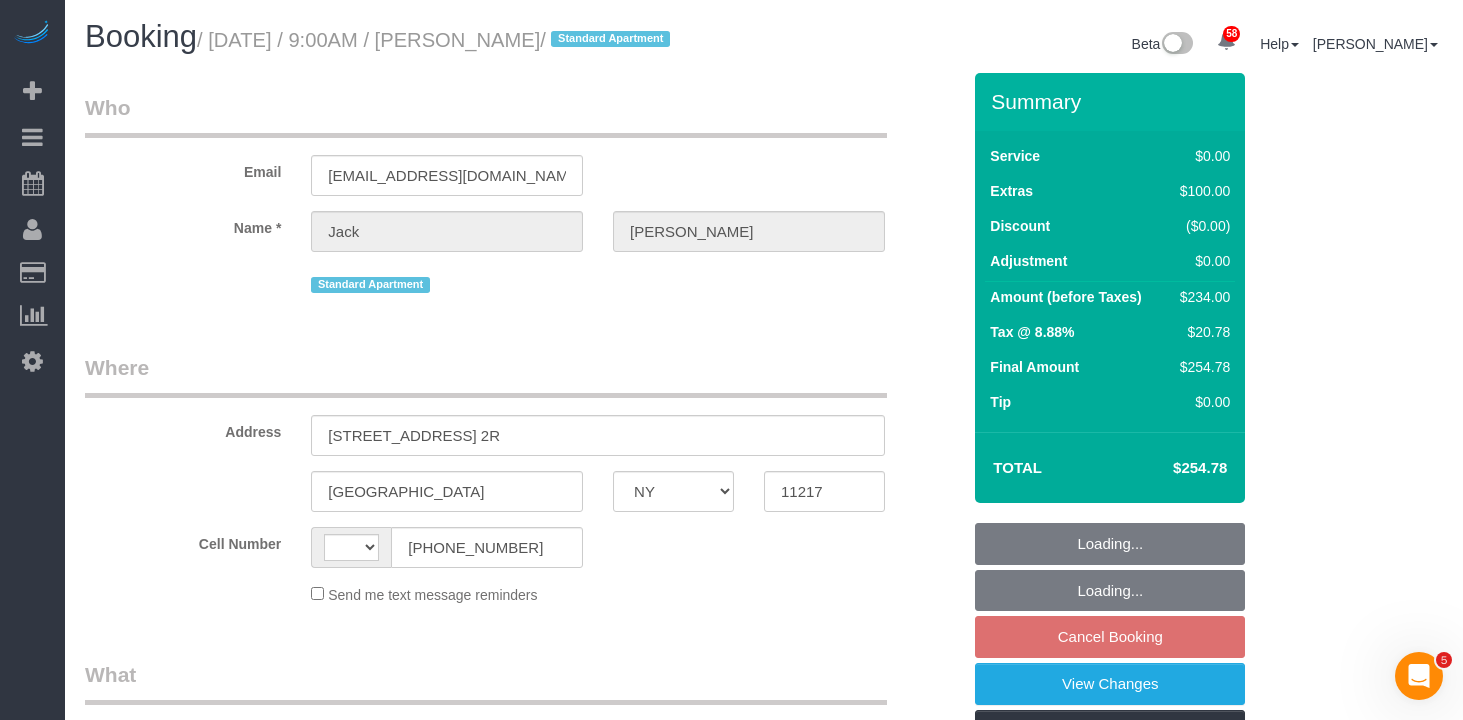 scroll, scrollTop: 0, scrollLeft: 0, axis: both 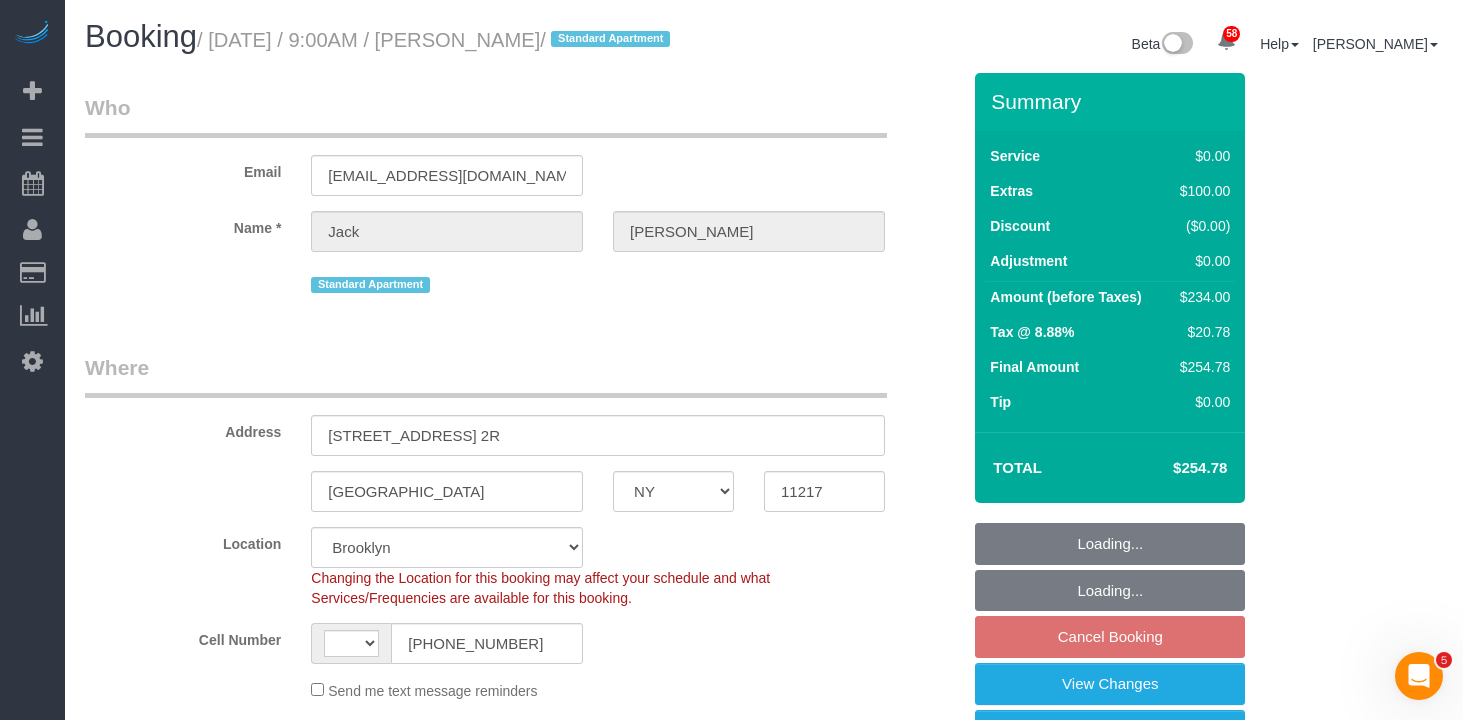 select on "object:1384" 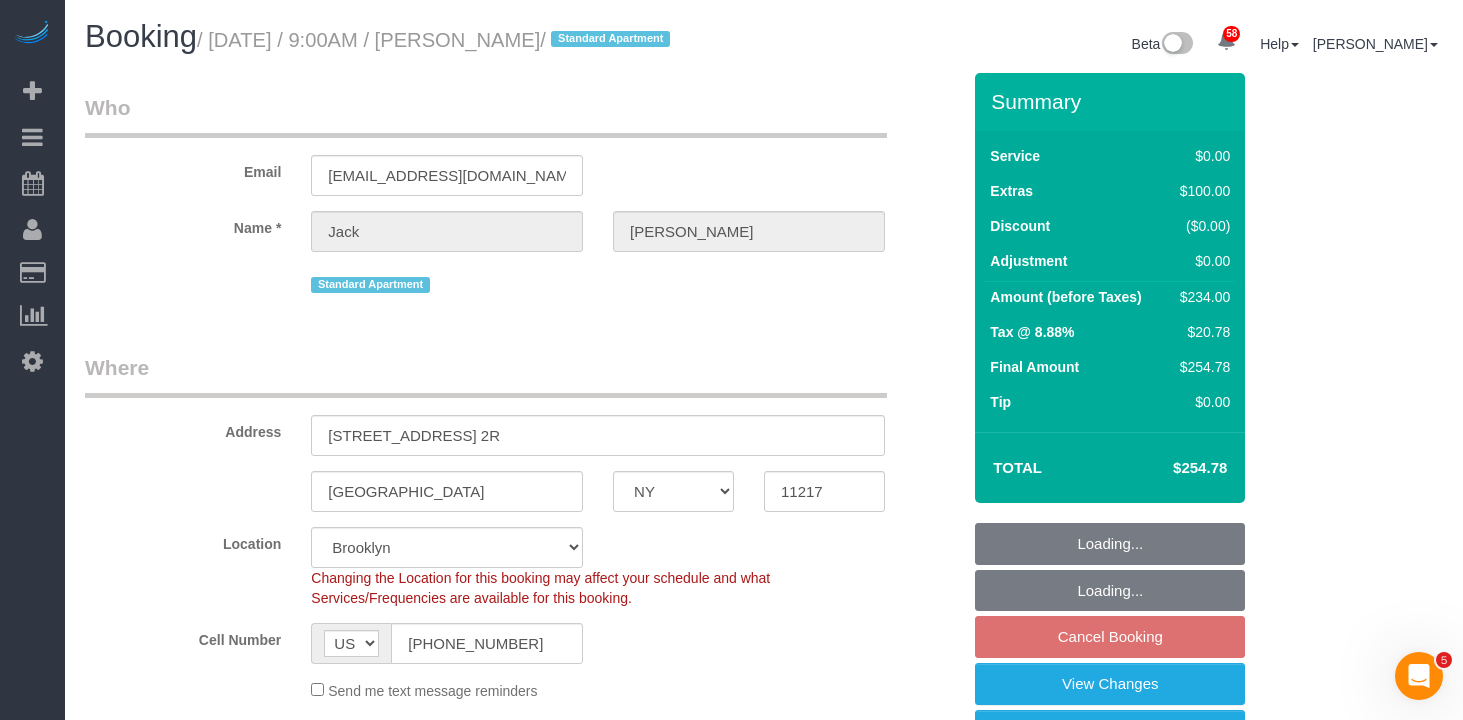 select on "1" 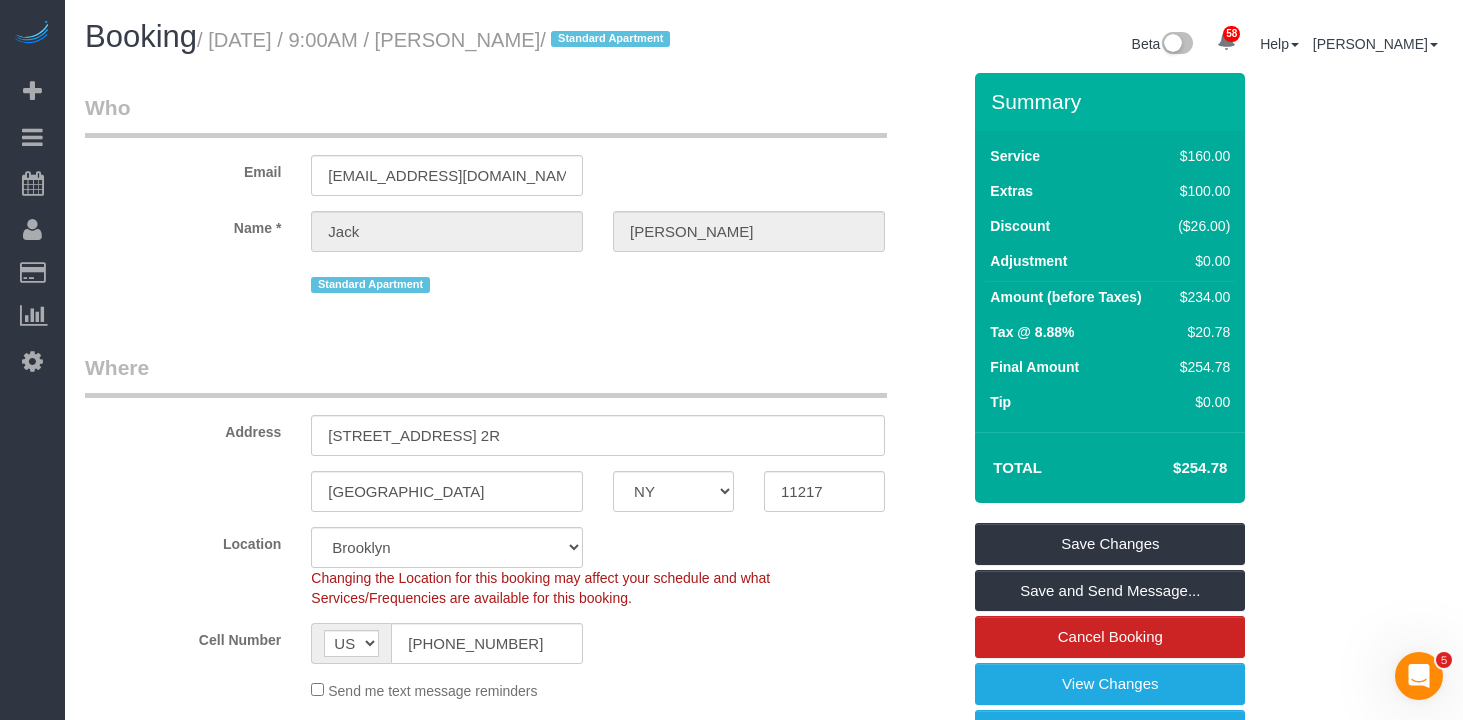 drag, startPoint x: 565, startPoint y: 44, endPoint x: 229, endPoint y: 38, distance: 336.05356 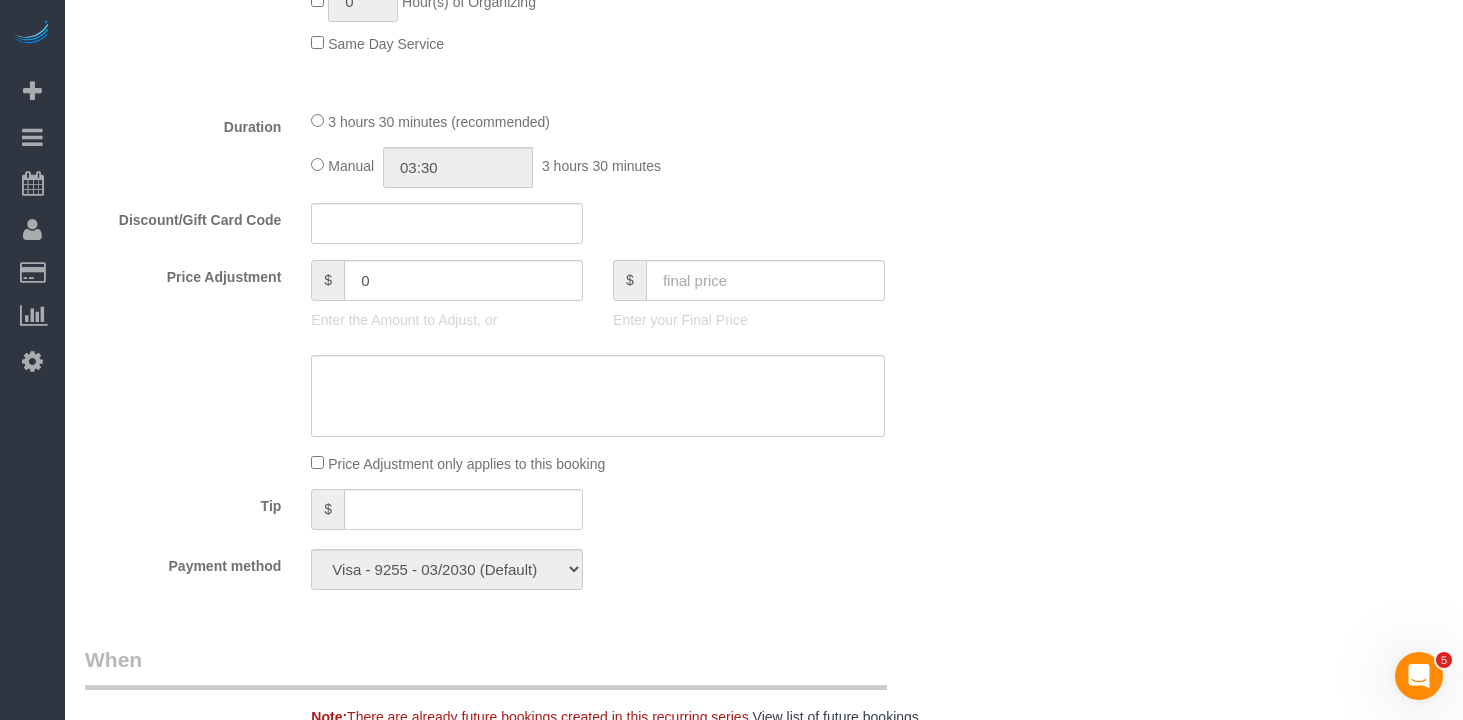scroll, scrollTop: 1528, scrollLeft: 0, axis: vertical 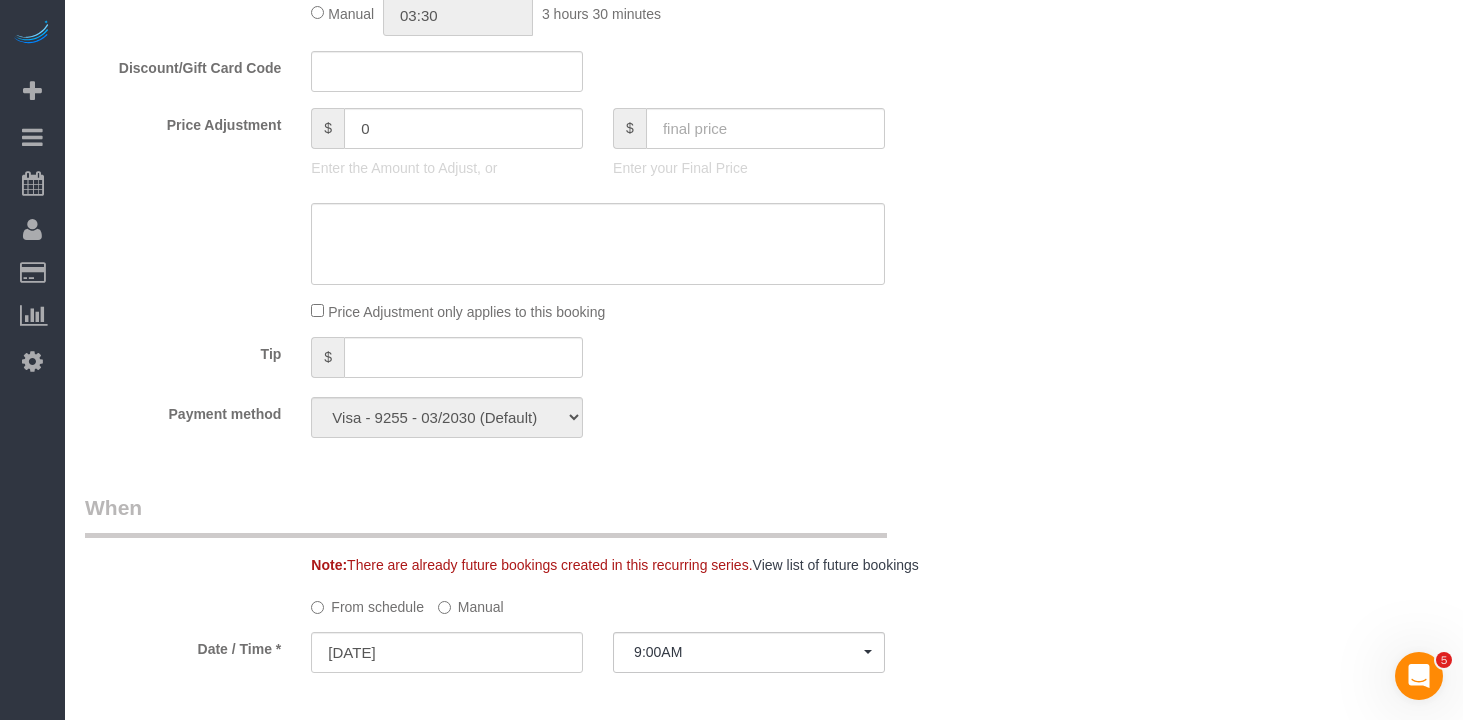 click on "Payment method
Visa - 5448 - 11/2029 Visa - 9255 - 03/2030 (Default) Add Credit Card ─────────────── Cash Check Paypal" 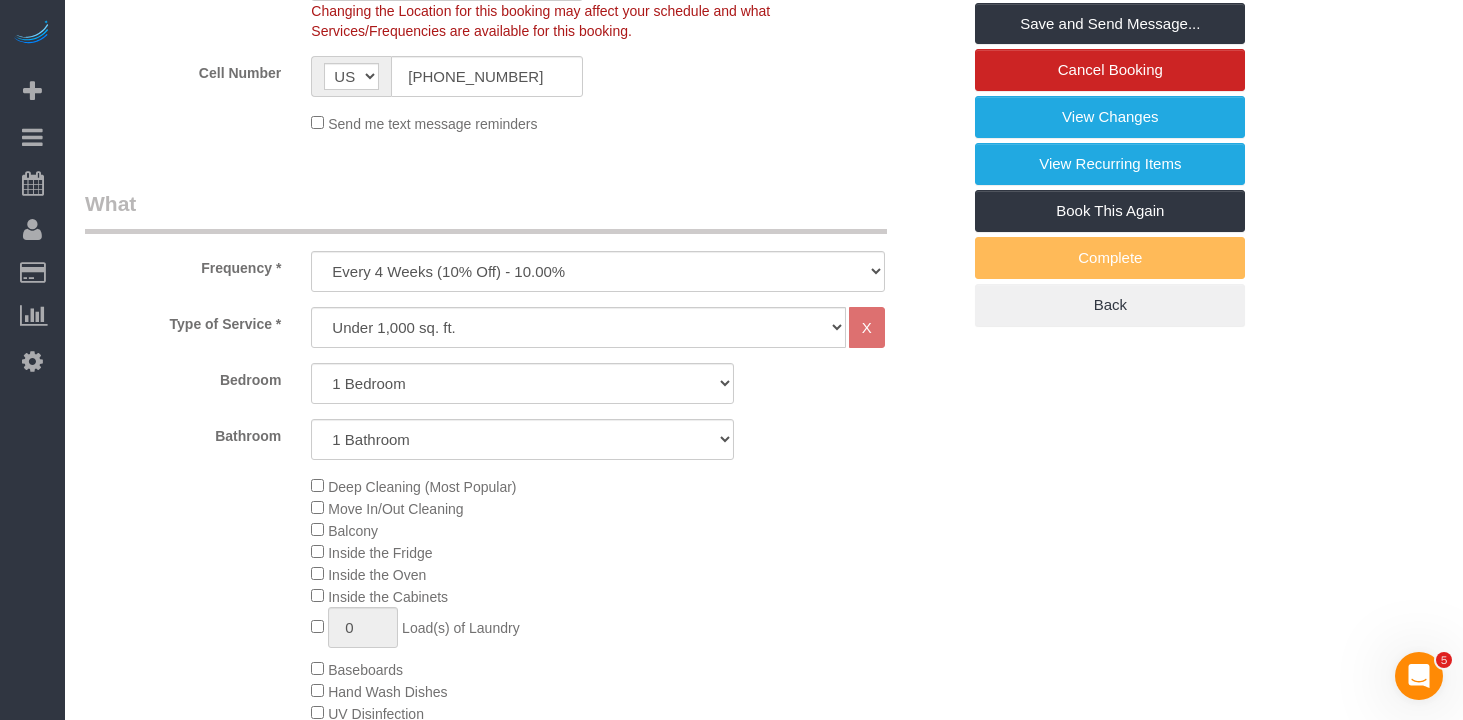 scroll, scrollTop: 0, scrollLeft: 0, axis: both 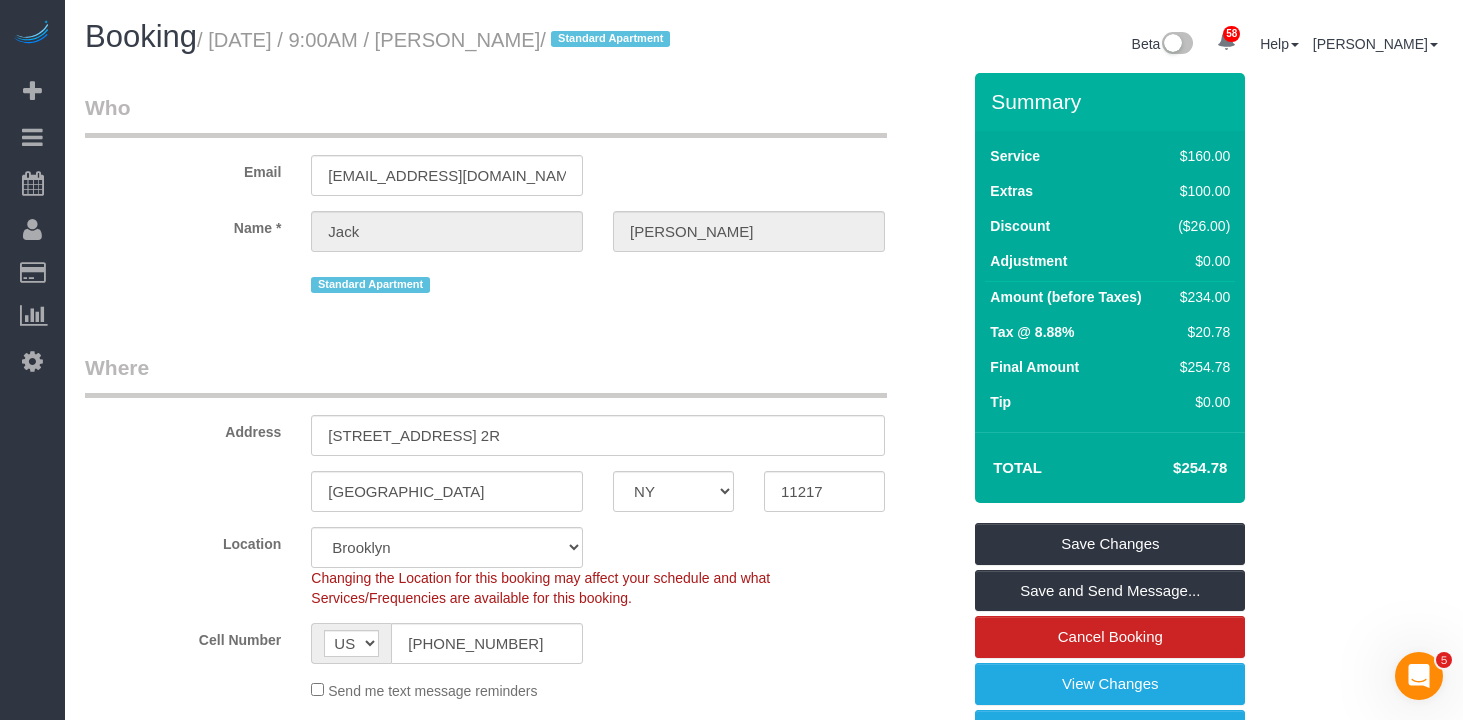 click on "Where" at bounding box center (486, 375) 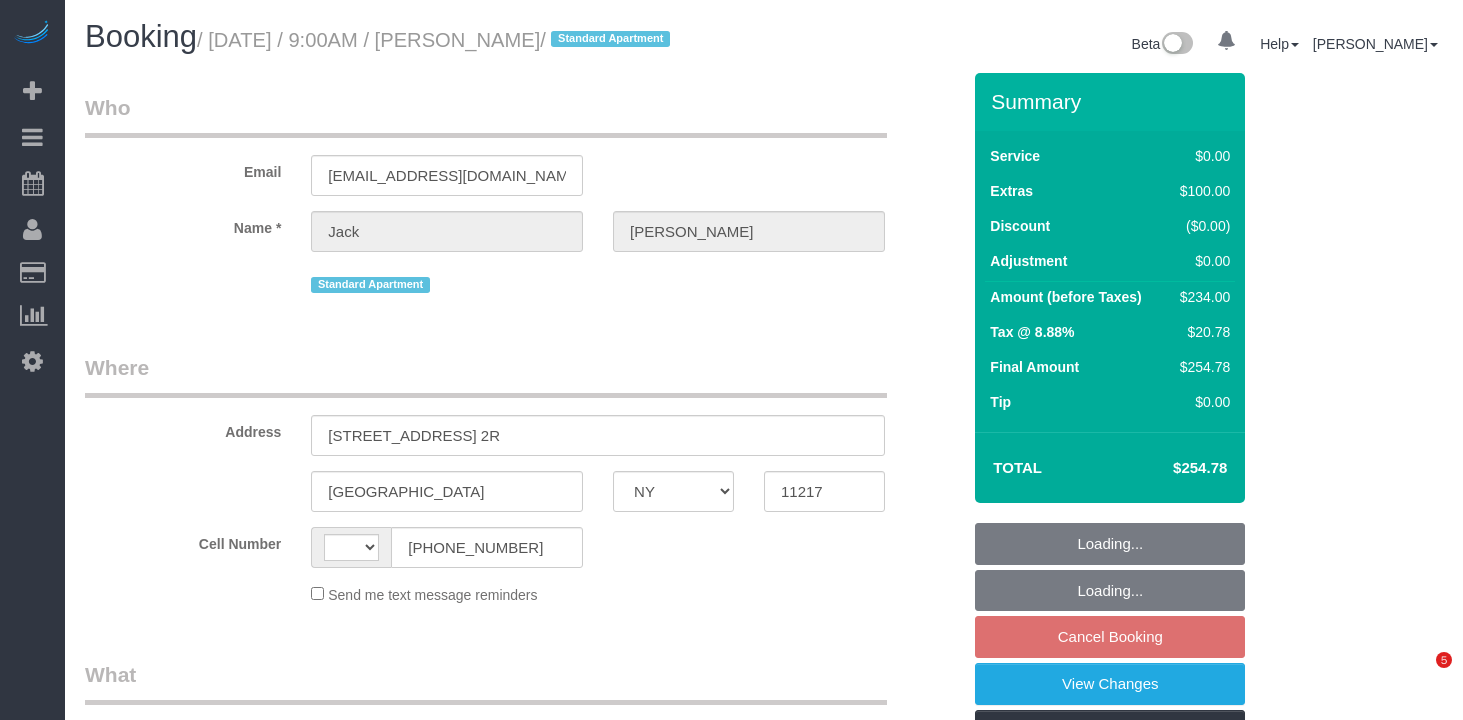 select on "NY" 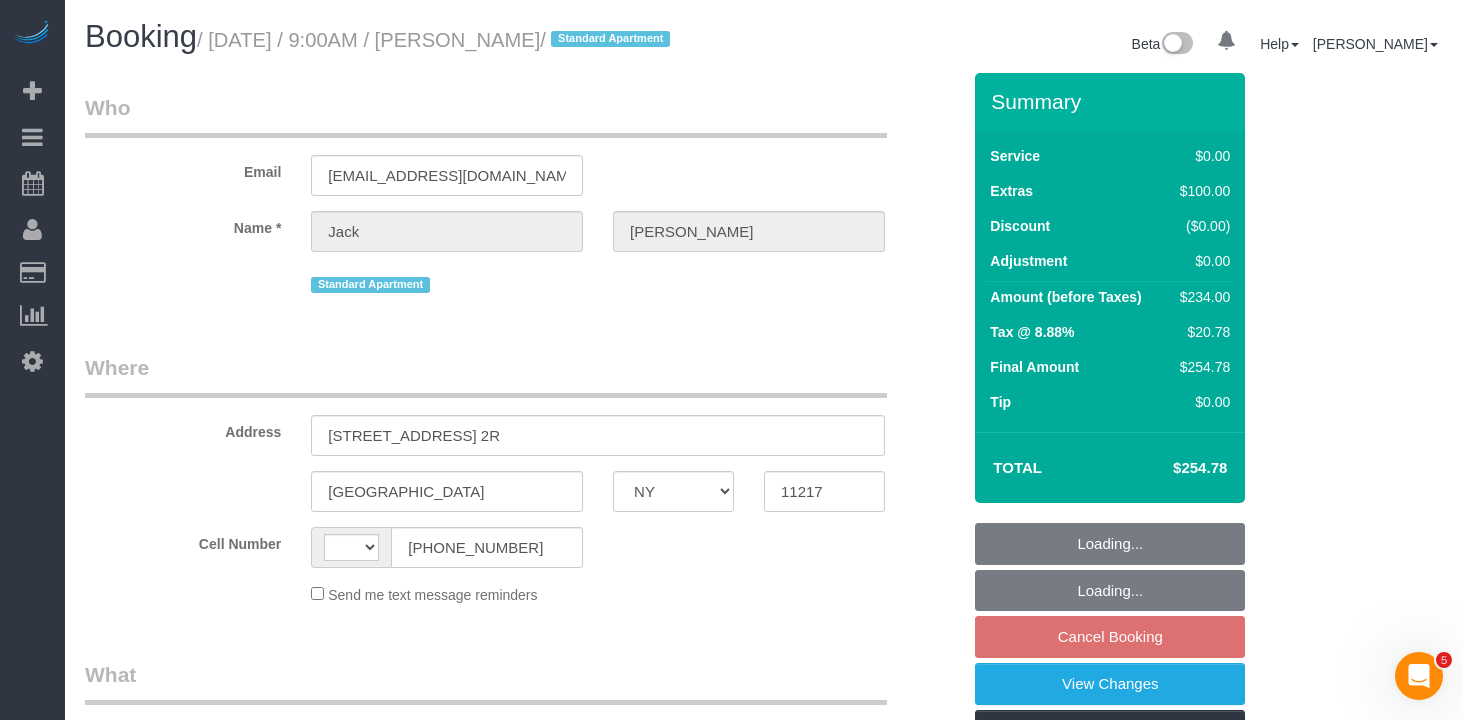scroll, scrollTop: 0, scrollLeft: 0, axis: both 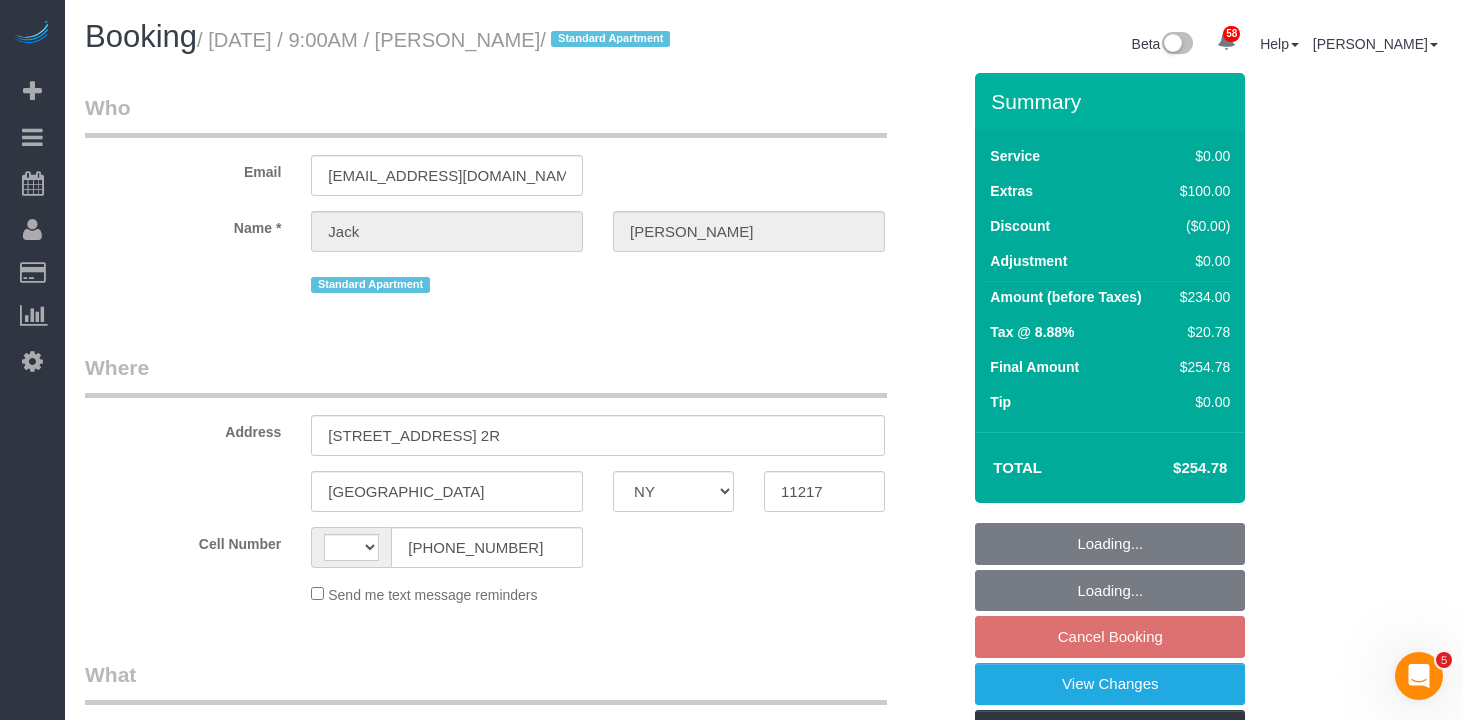 select on "string:stripe-pm_1RMYOM4VGloSiKo7LGZRO5rF" 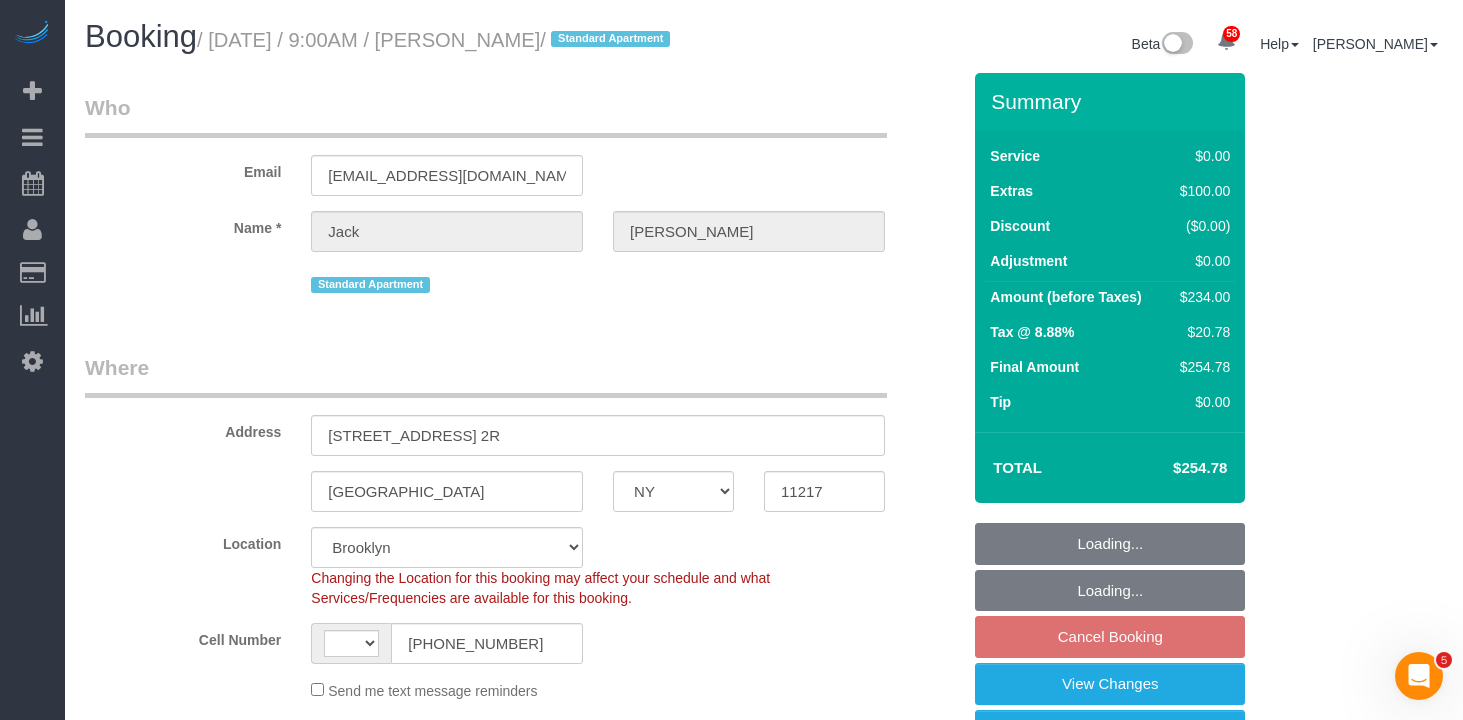 select on "string:[GEOGRAPHIC_DATA]" 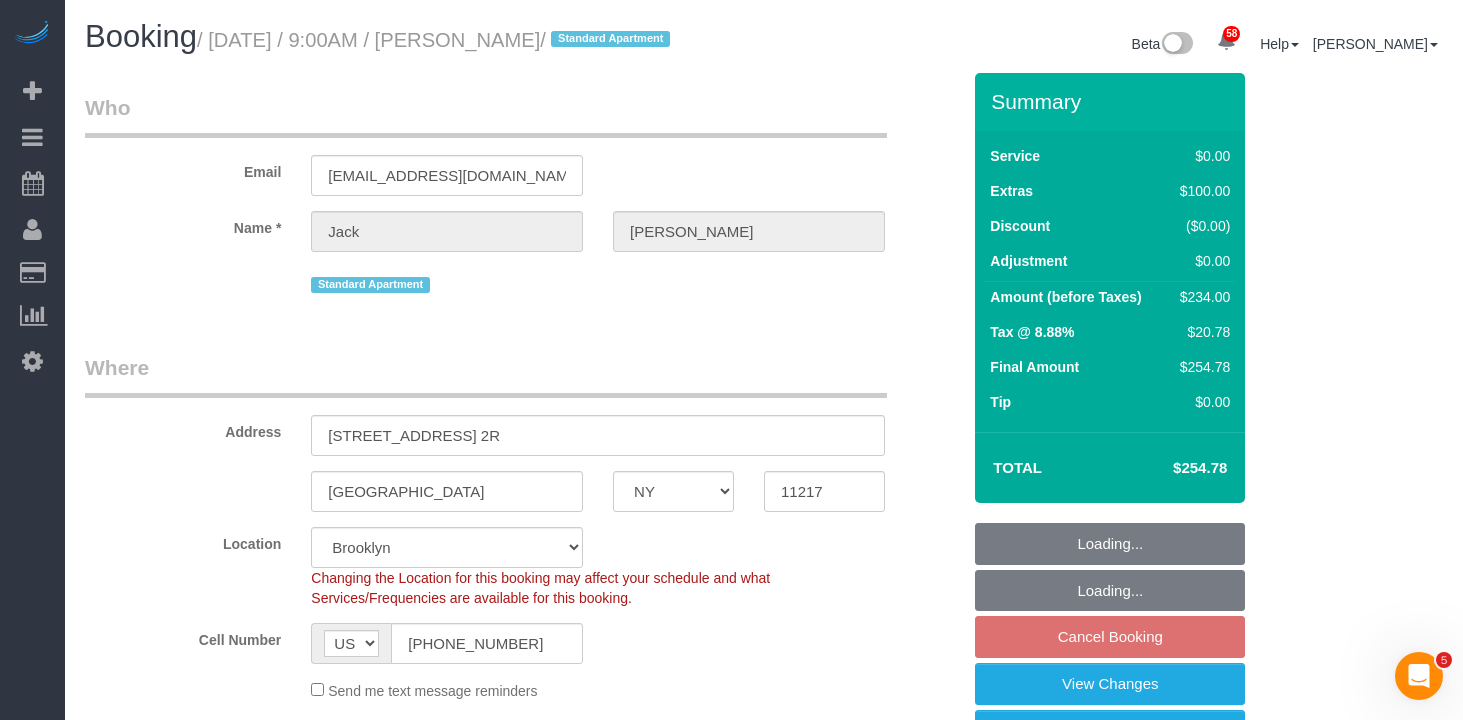 select on "1" 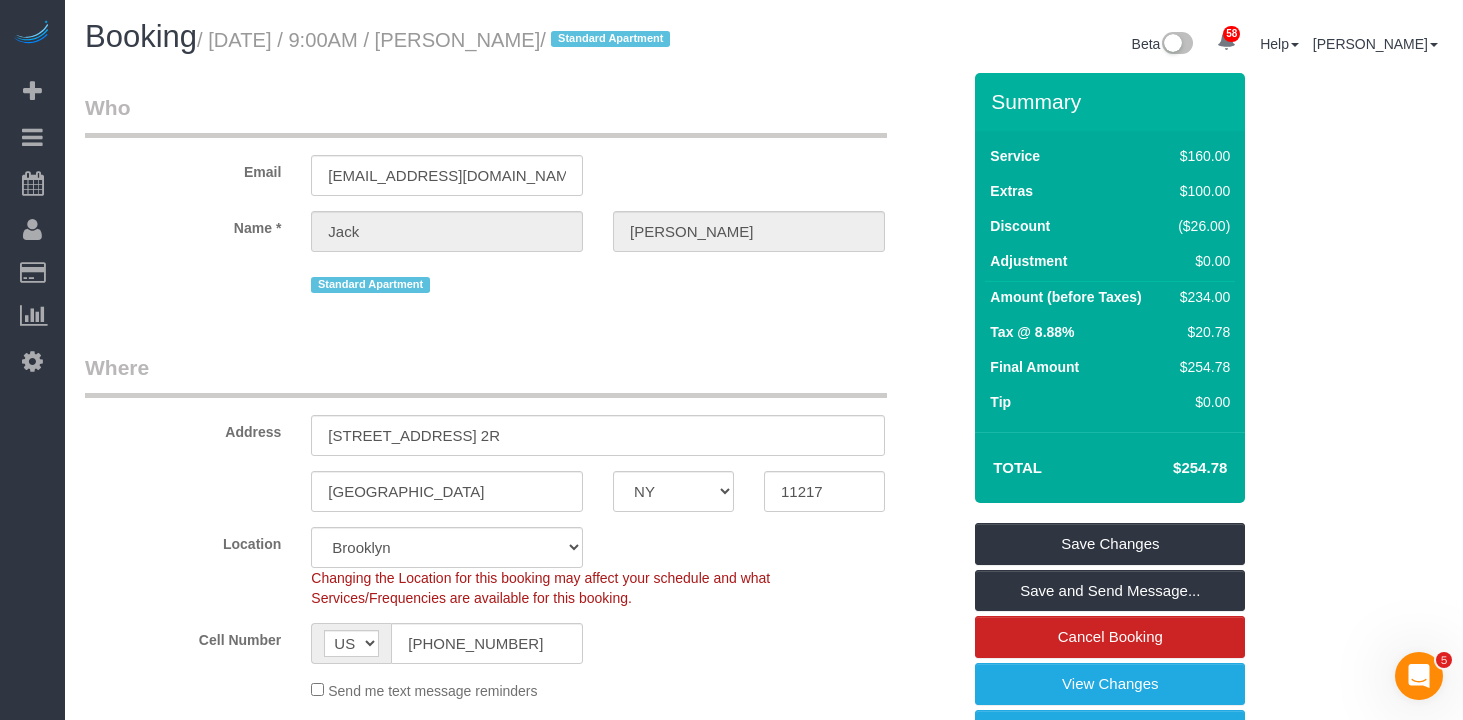 scroll, scrollTop: 4, scrollLeft: 0, axis: vertical 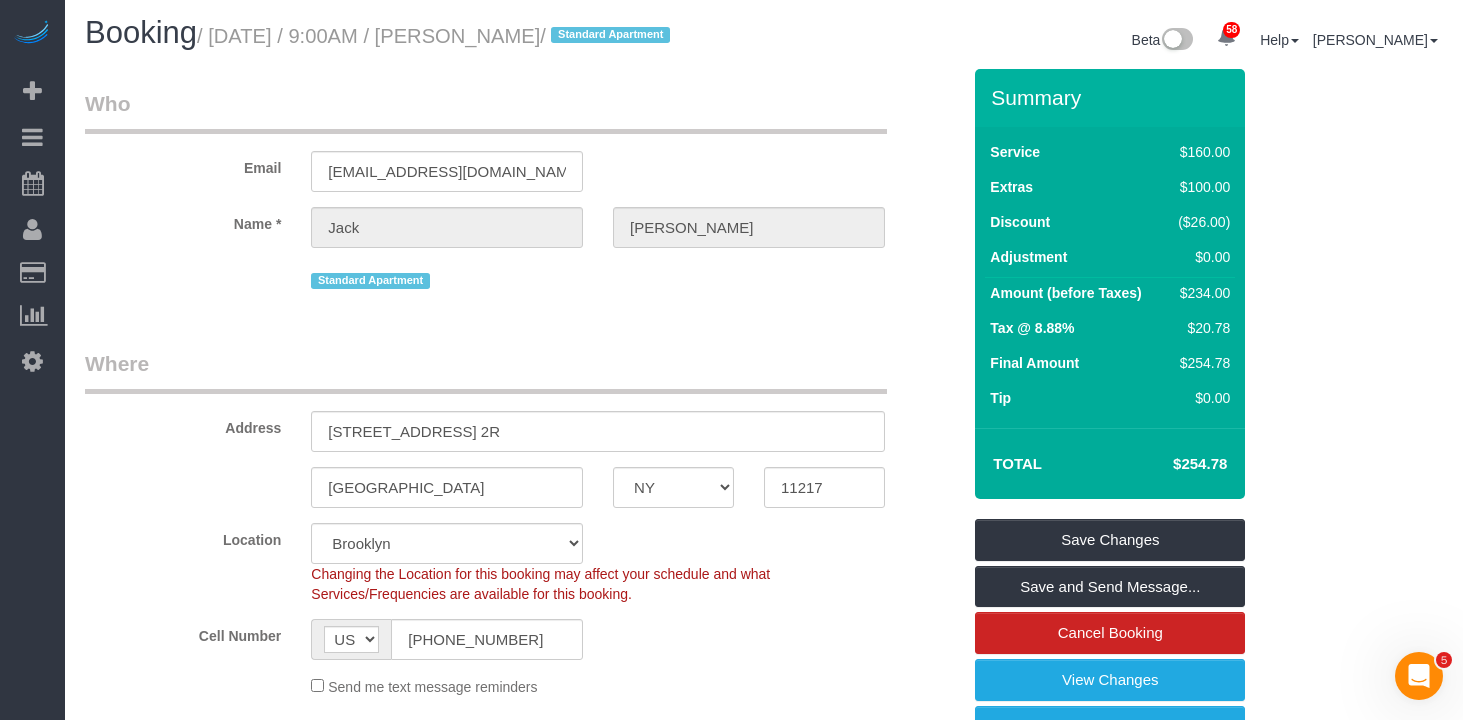 click on "Address
390 Bergen Street, Apt. 2R" at bounding box center [522, 400] 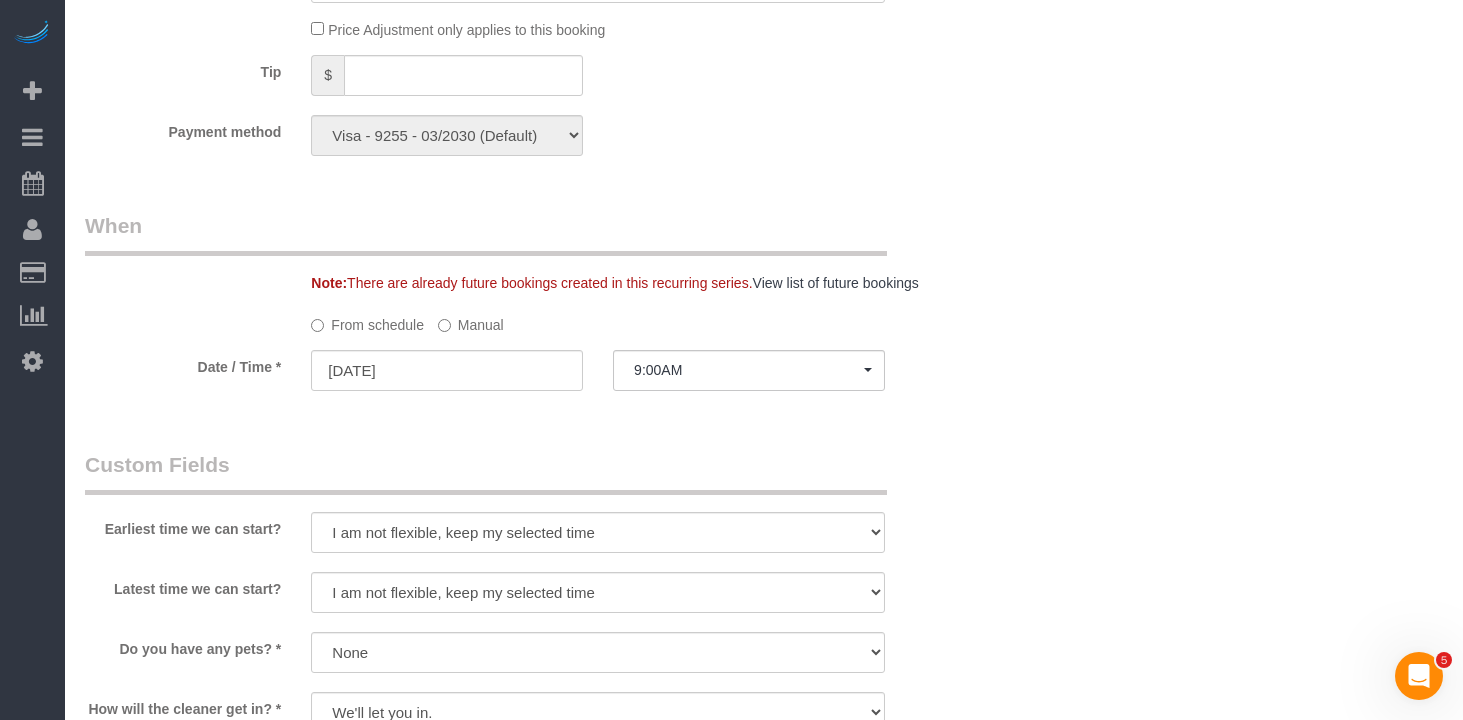 scroll, scrollTop: 1881, scrollLeft: 0, axis: vertical 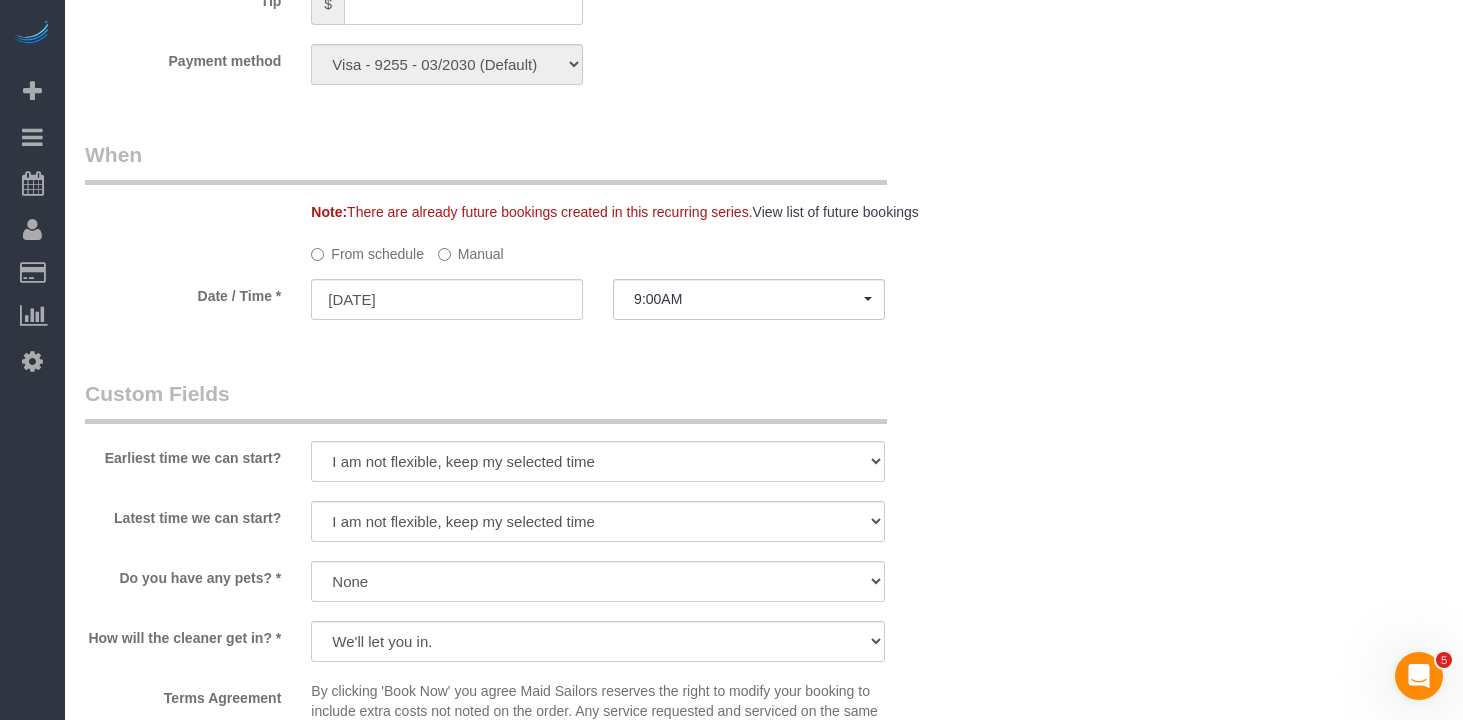 click on "Manual" 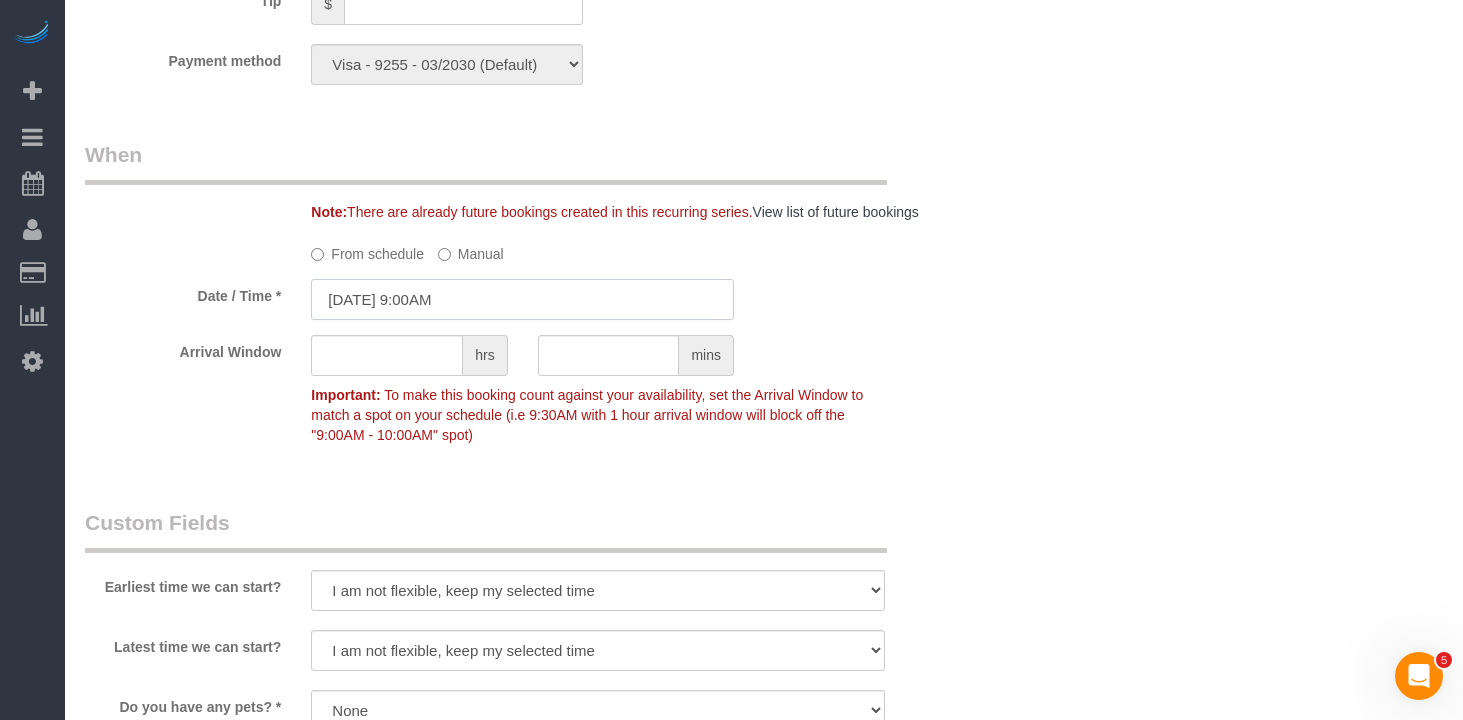 click on "07/11/2025 9:00AM" at bounding box center [522, 299] 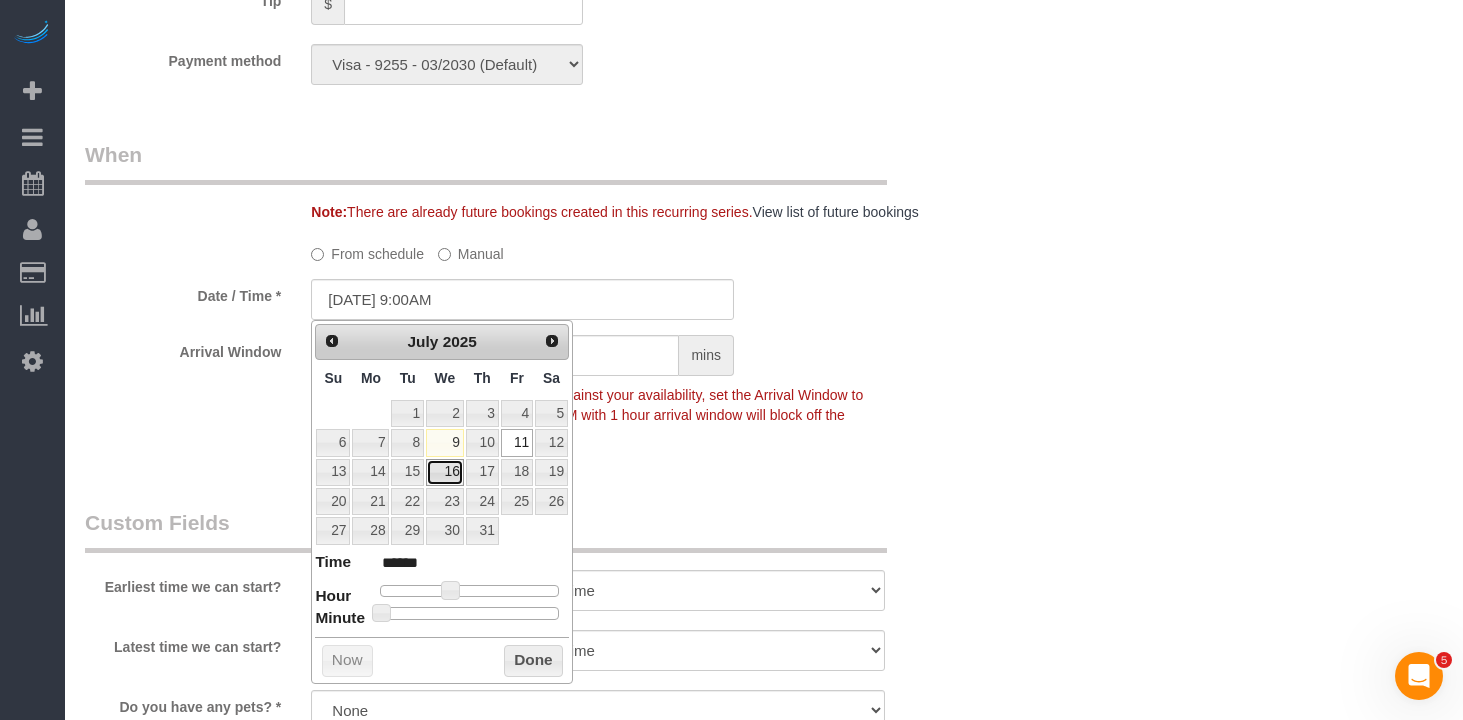 click on "16" at bounding box center [445, 472] 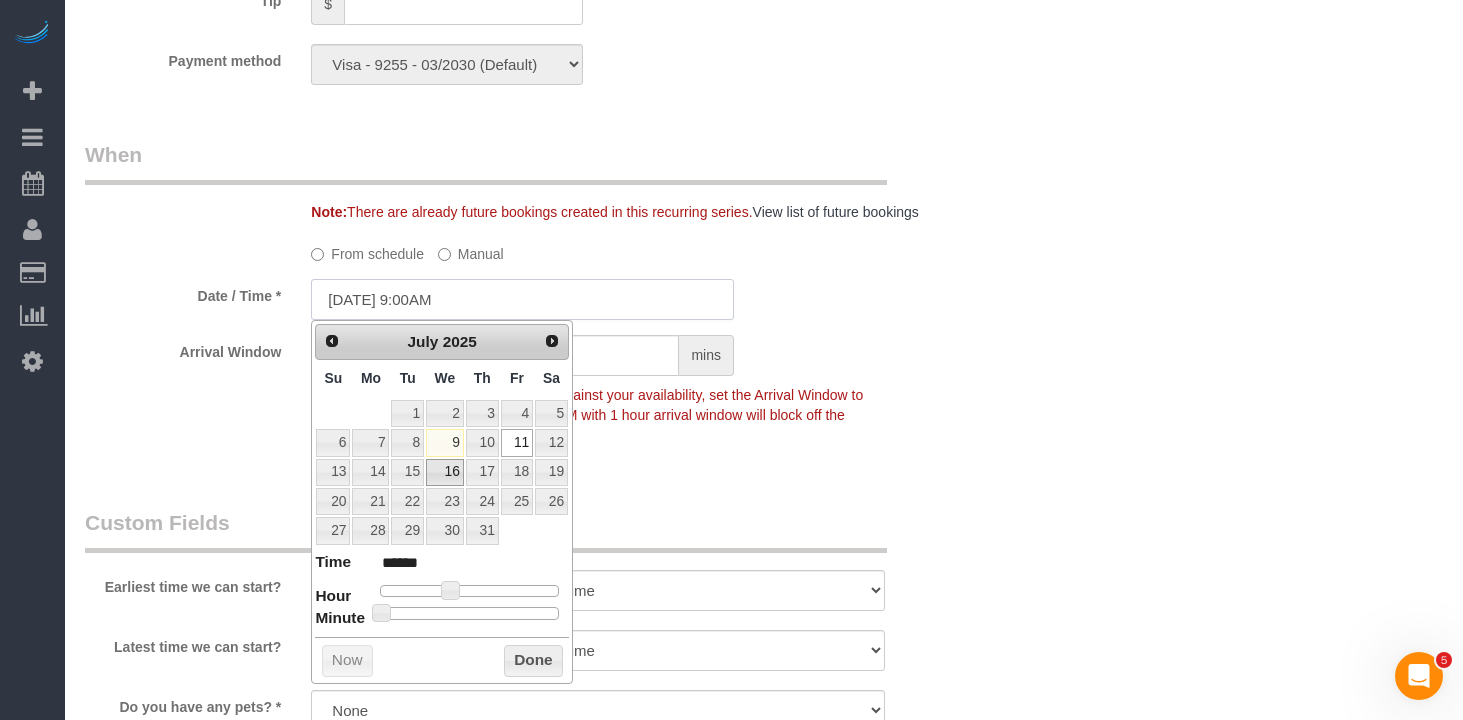 type on "07/16/2025 9:00AM" 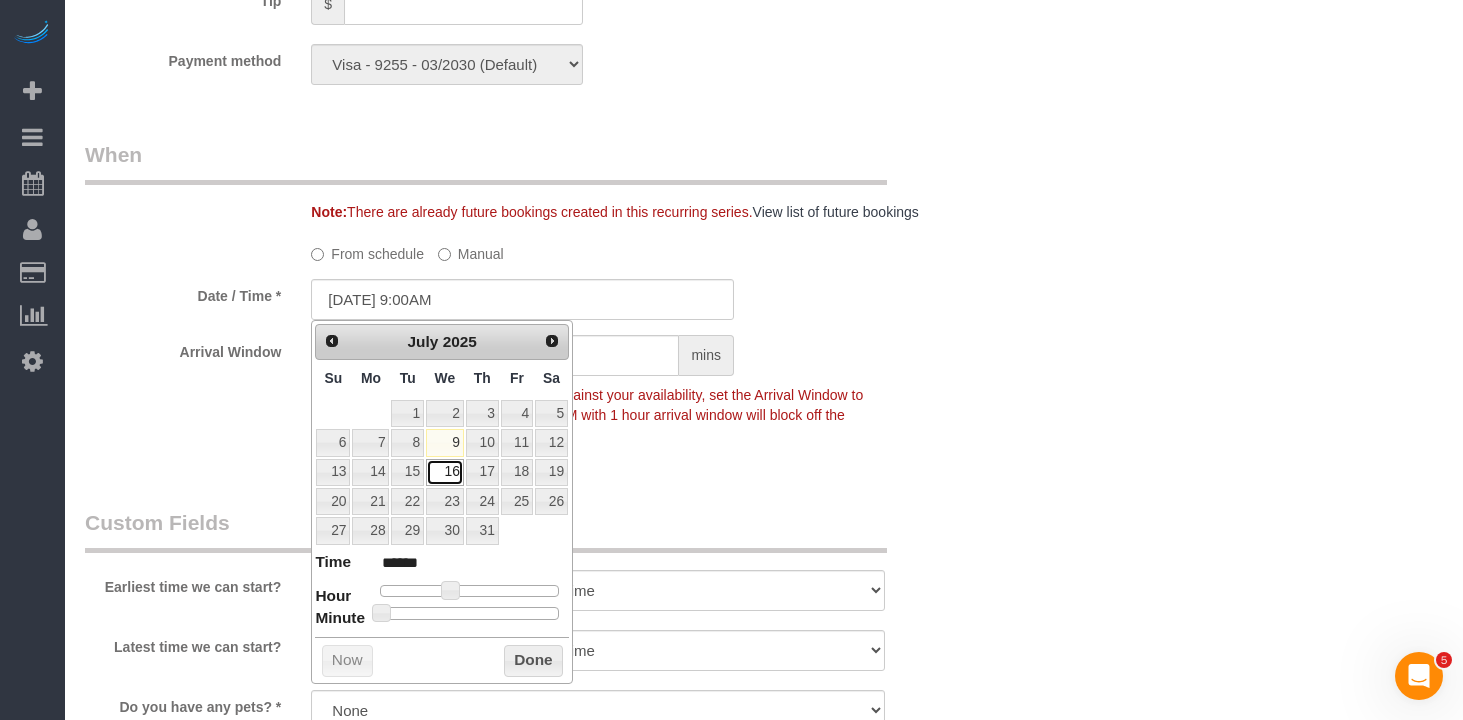 click on "16" at bounding box center (445, 472) 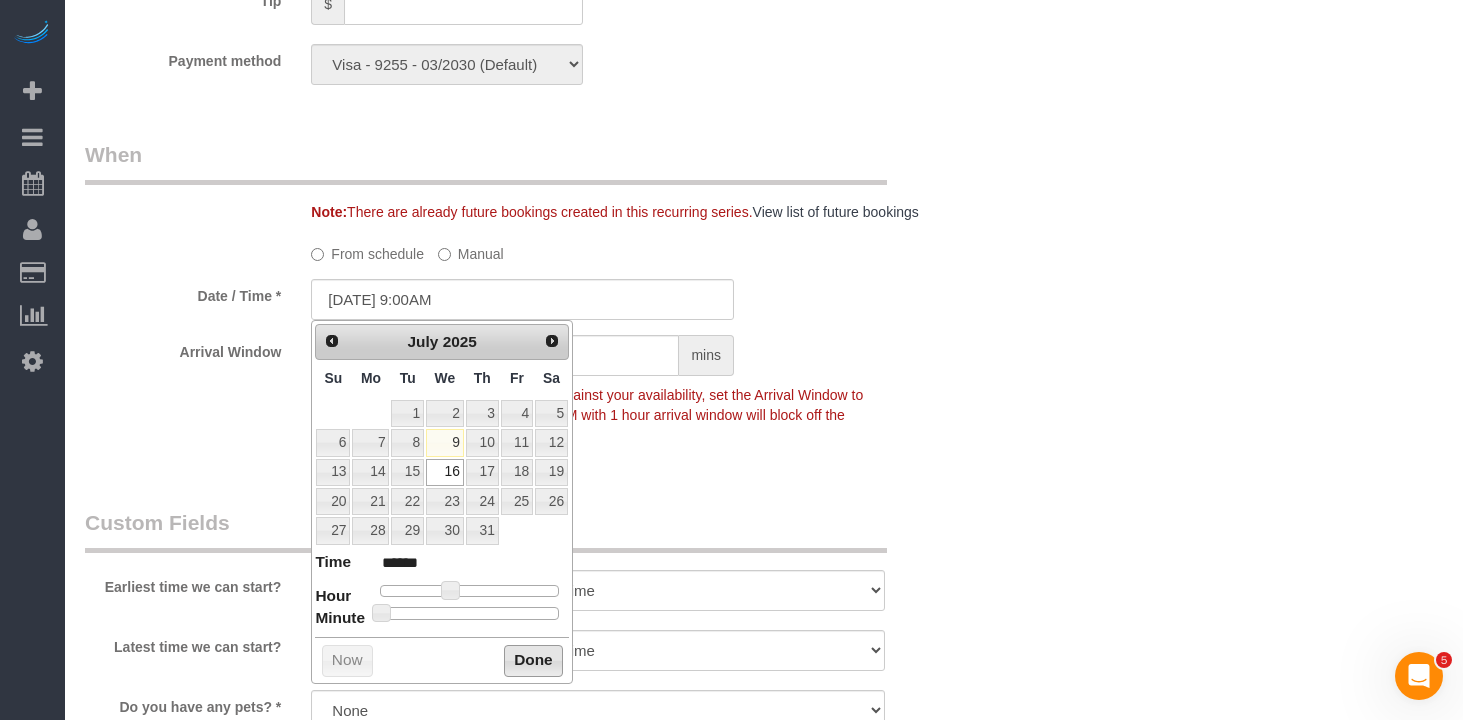 click on "Done" at bounding box center [533, 661] 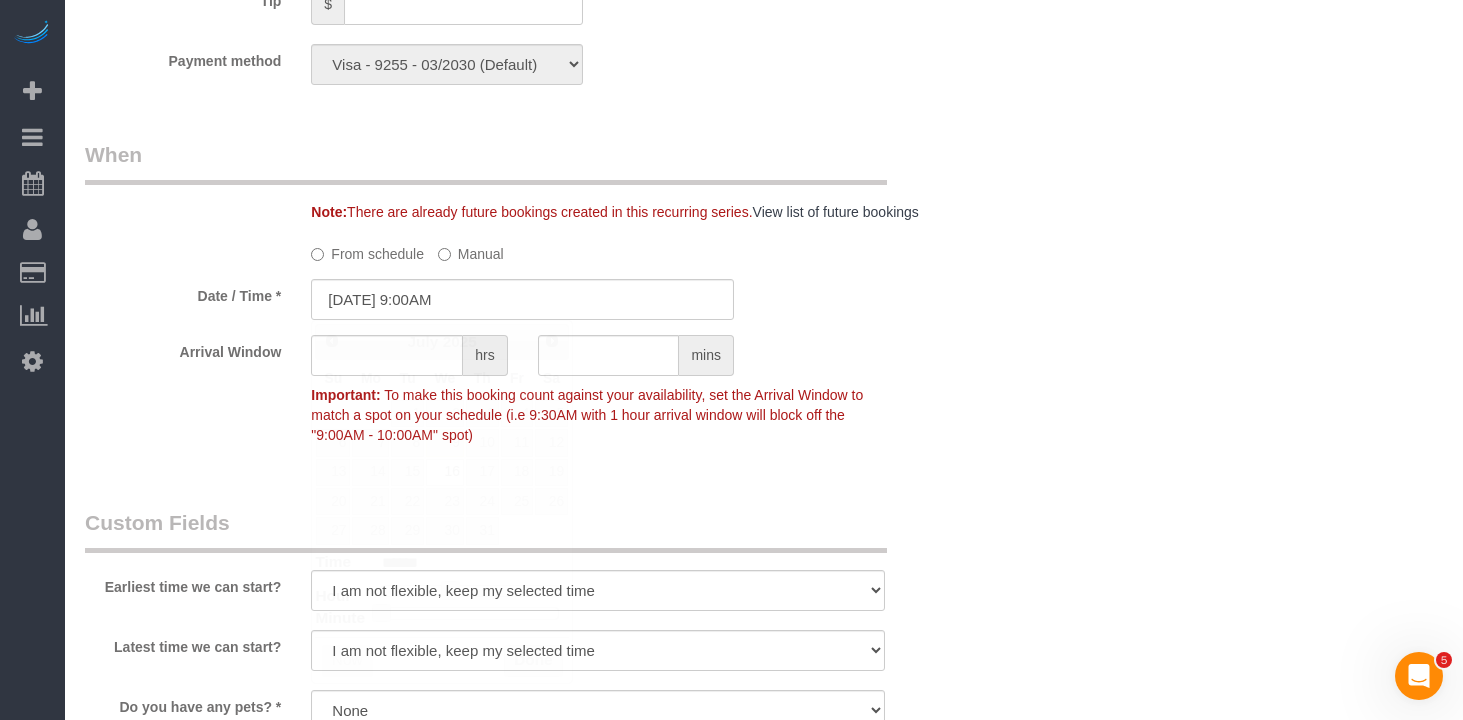 click on "Arrival Window
hrs
mins
Important:
To make this booking count against your availability, set the Arrival
Window to match a spot on your schedule (i.e 9:30AM with 1 hour arrival
window will block off the "9:00AM - 10:00AM" spot)" 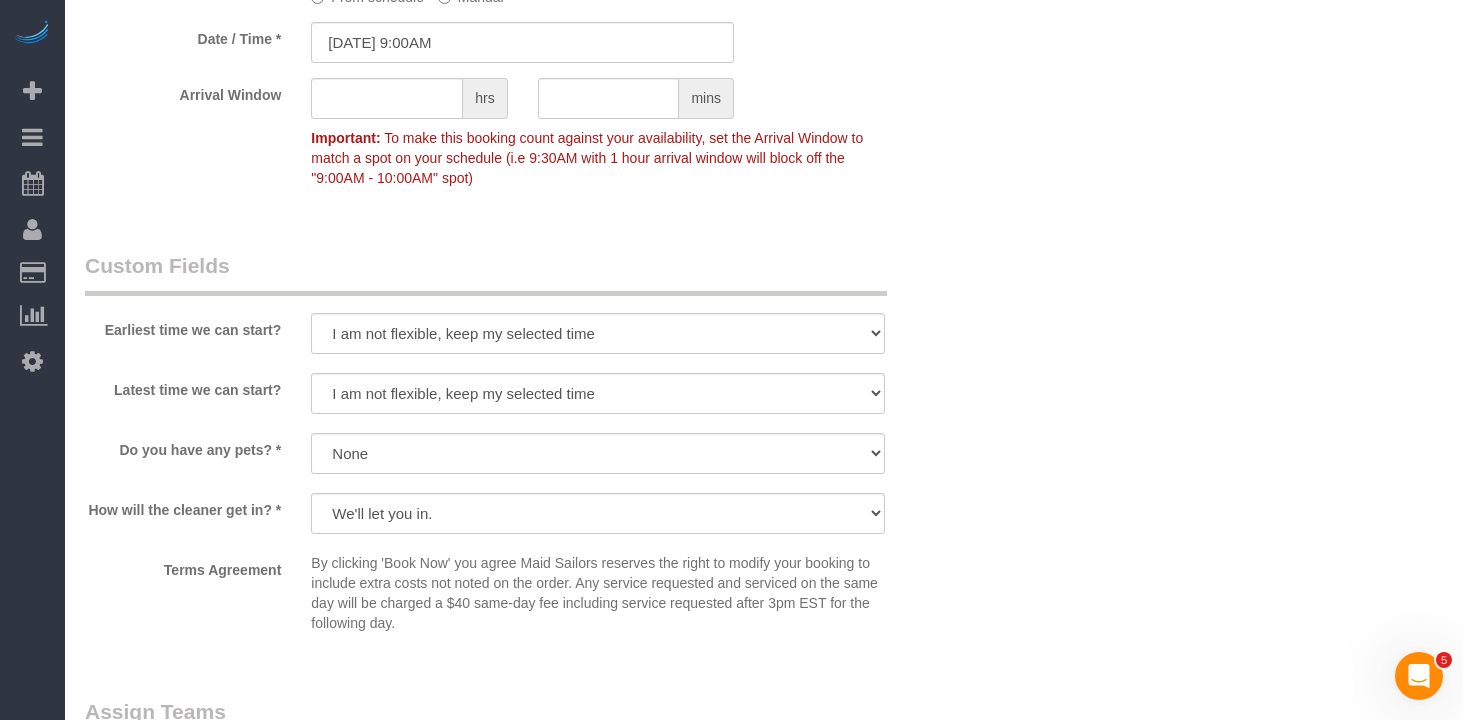 scroll, scrollTop: 2494, scrollLeft: 0, axis: vertical 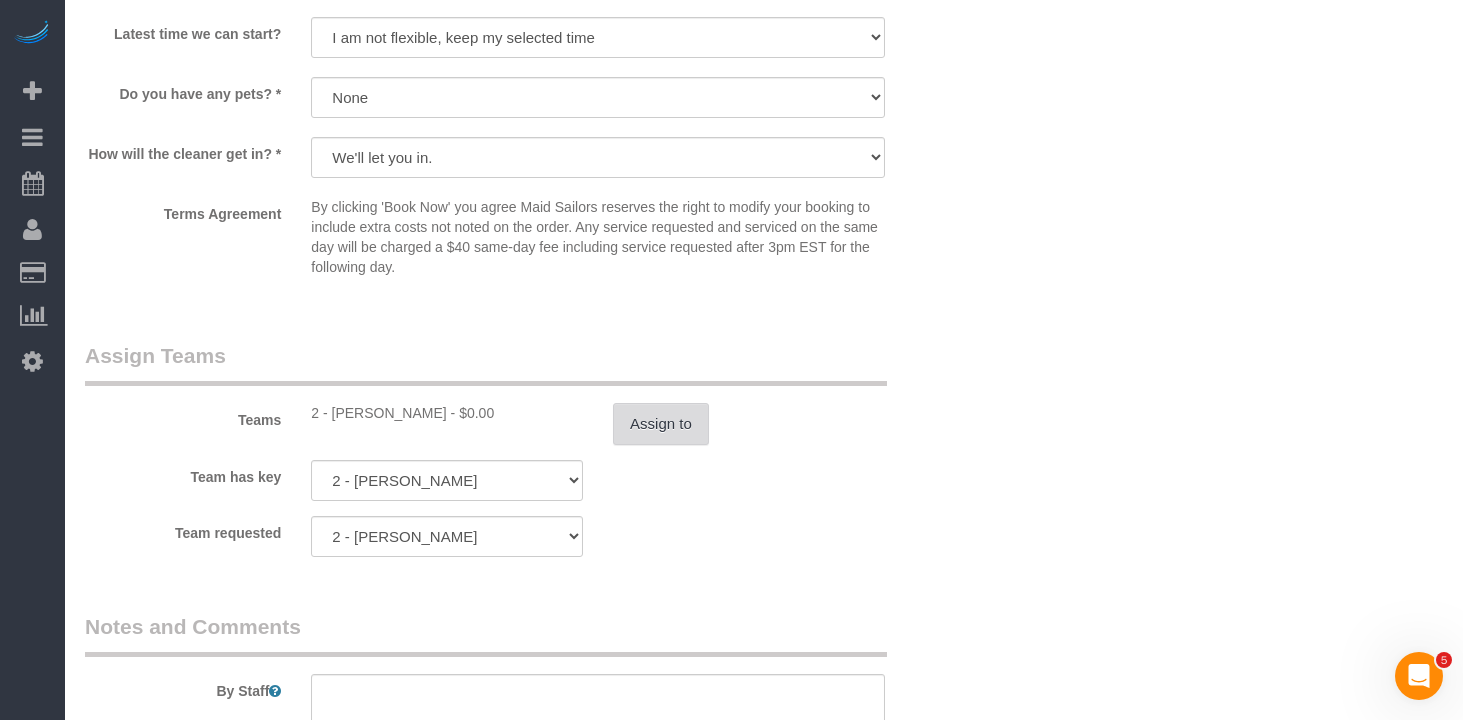 click on "Teams
2 - Iman Smith - $0.00
Assign to" at bounding box center (522, 393) 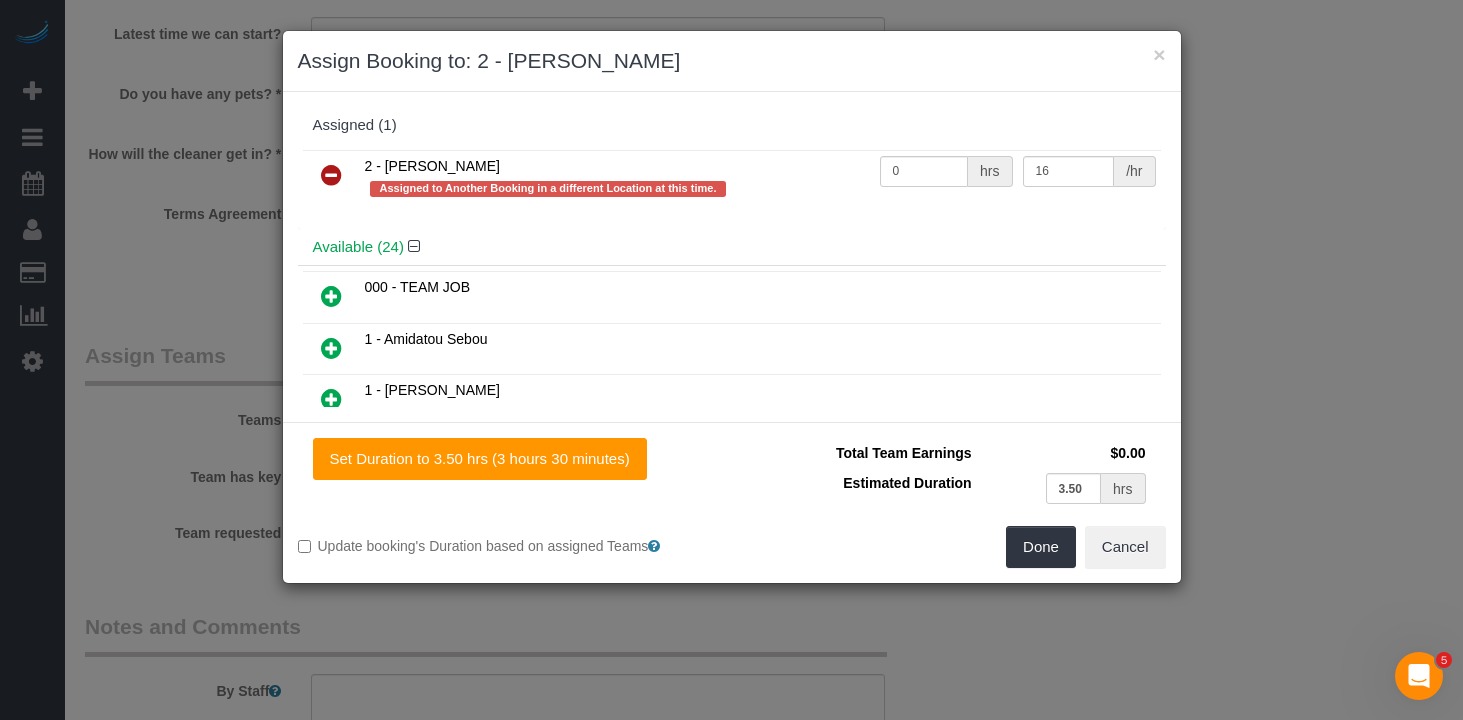 click at bounding box center (331, 175) 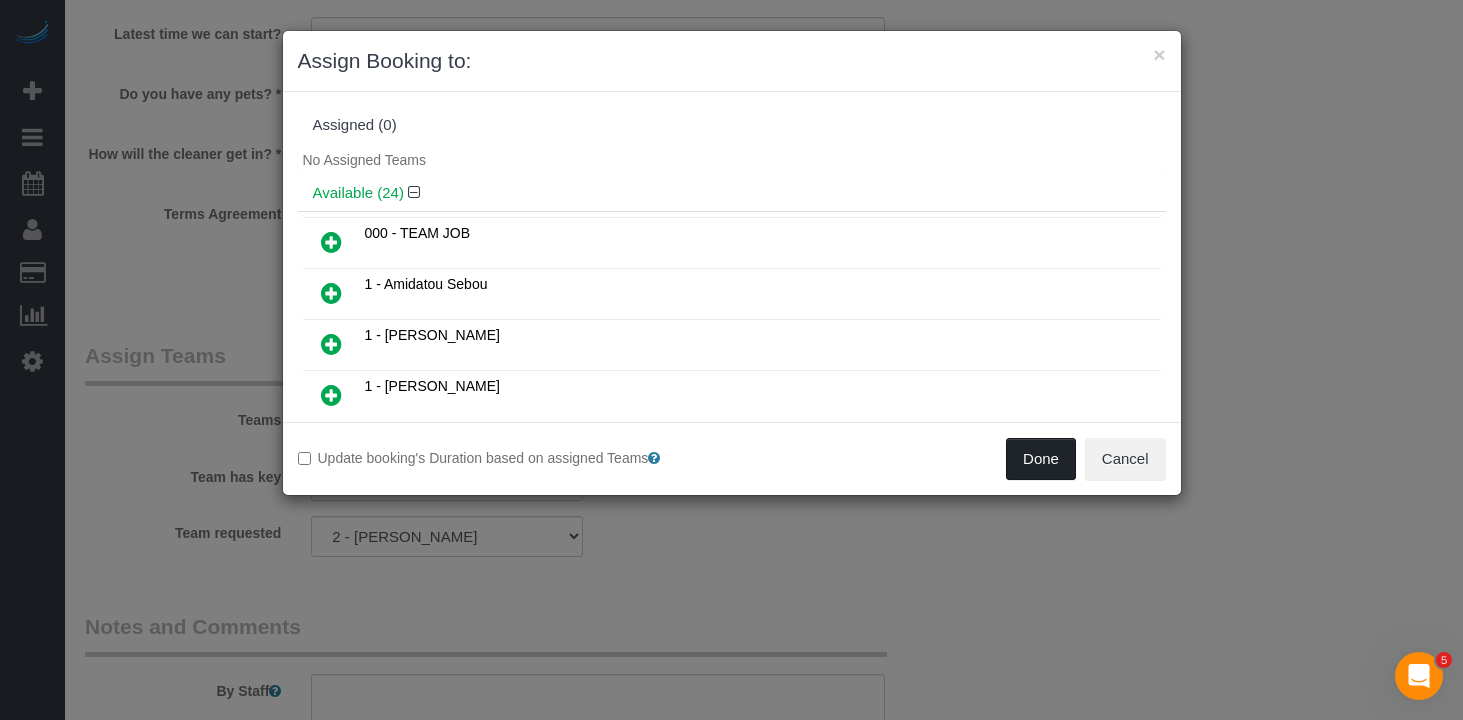 click on "Done" at bounding box center [1041, 459] 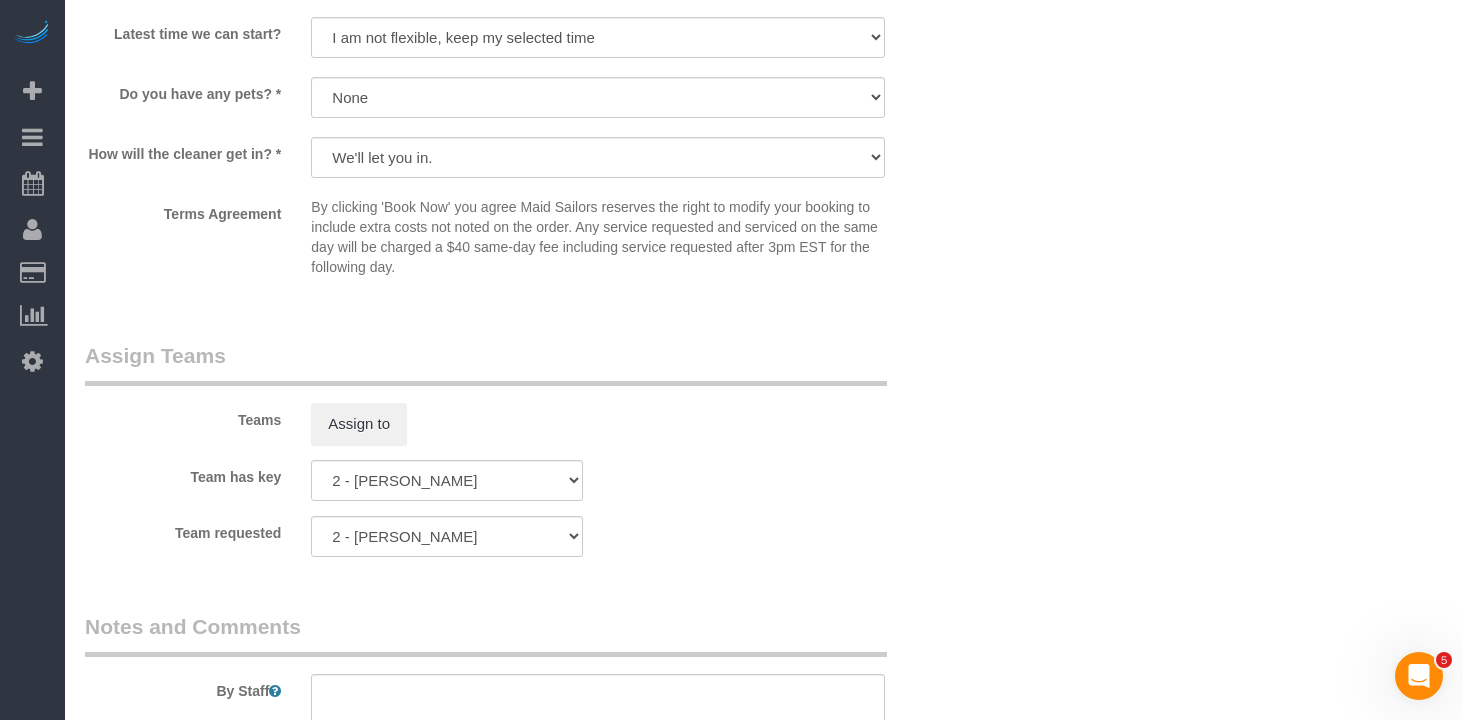 click on "×
Assign Booking to:
Assigned (0)
No Assigned Teams
Available (24)
000 - TEAM JOB
1 - Amidatou Sebou" at bounding box center [731, 360] 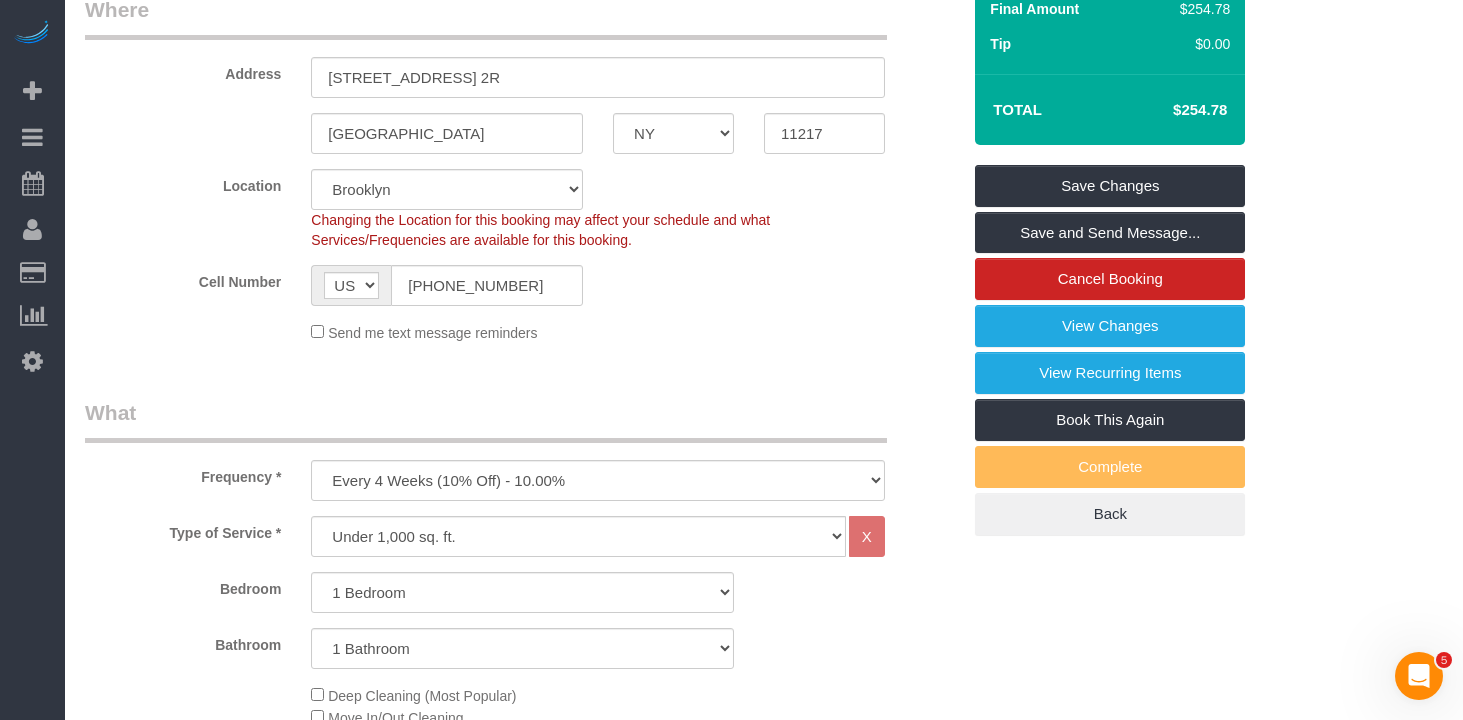 scroll, scrollTop: 0, scrollLeft: 0, axis: both 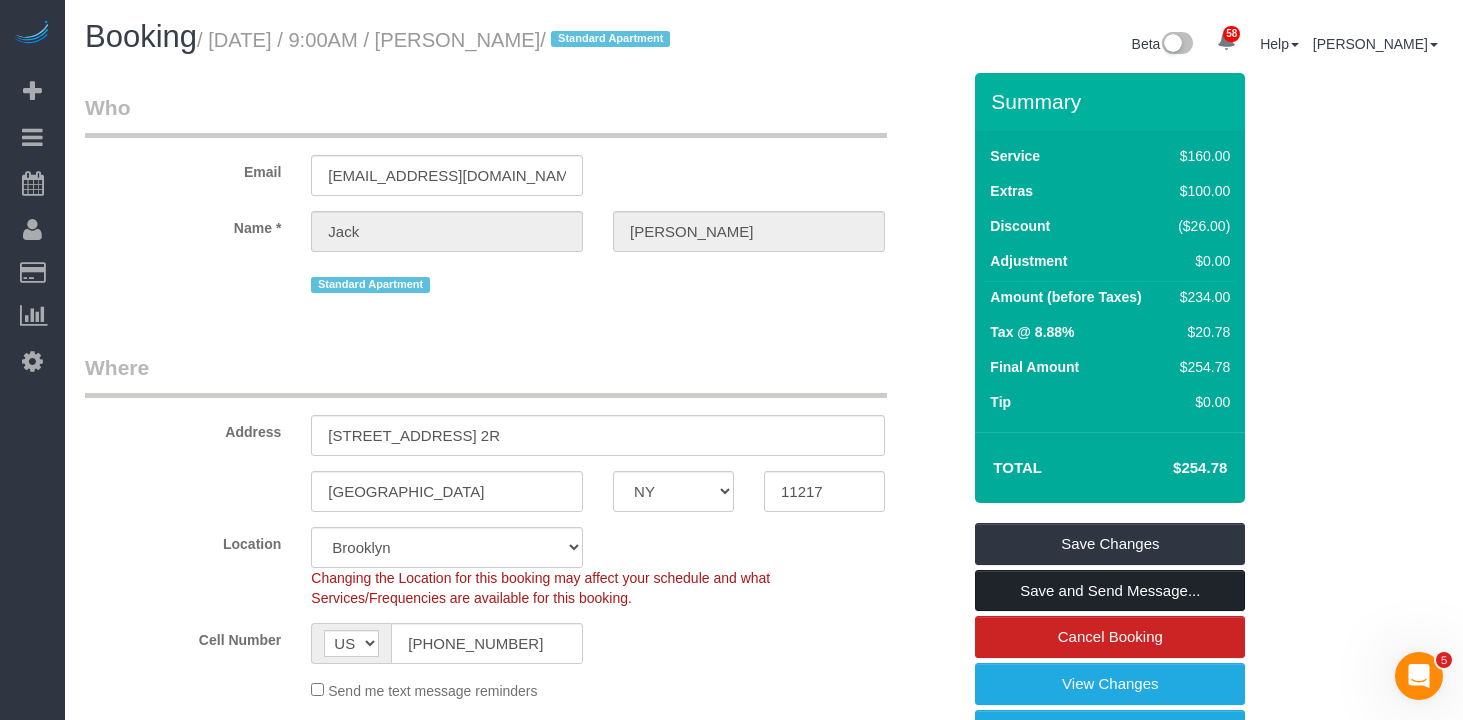 click on "Save and Send Message..." at bounding box center [1110, 591] 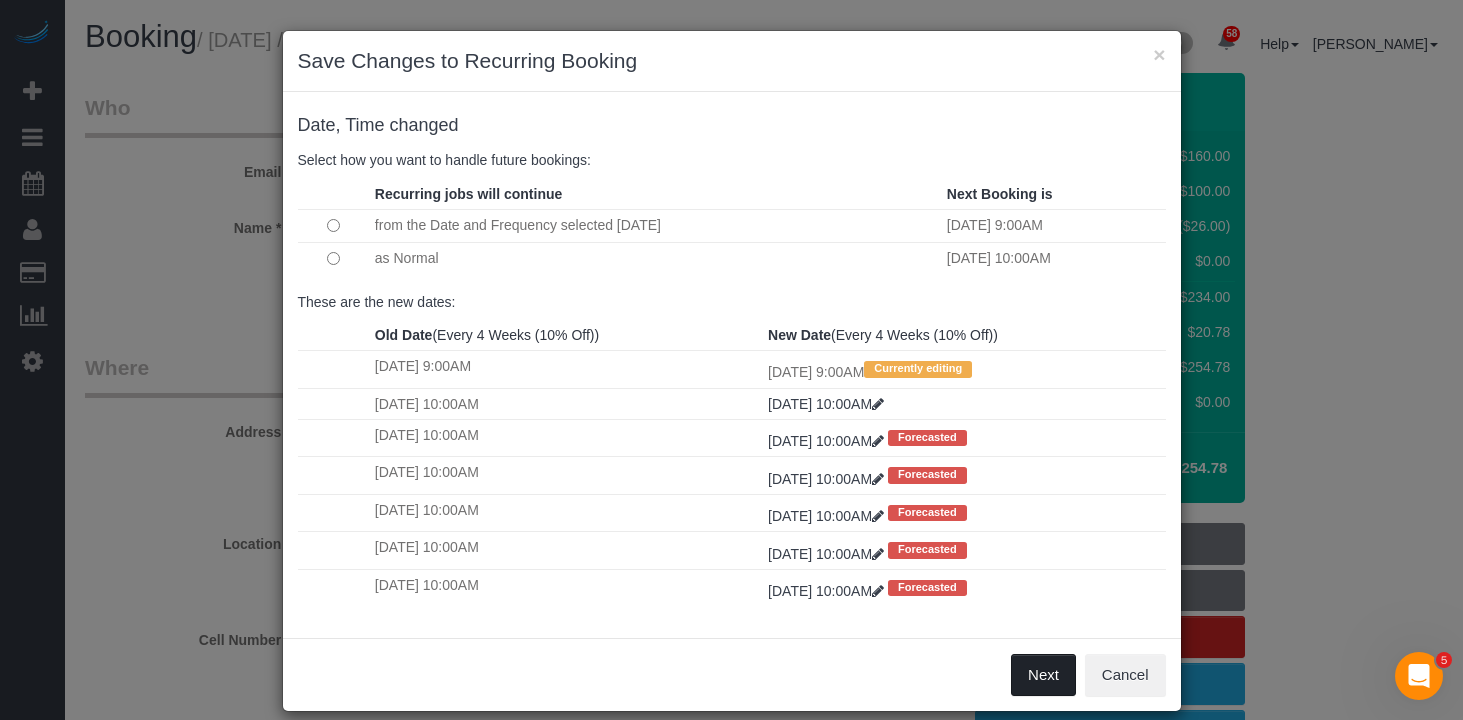 click on "Next" at bounding box center (1043, 675) 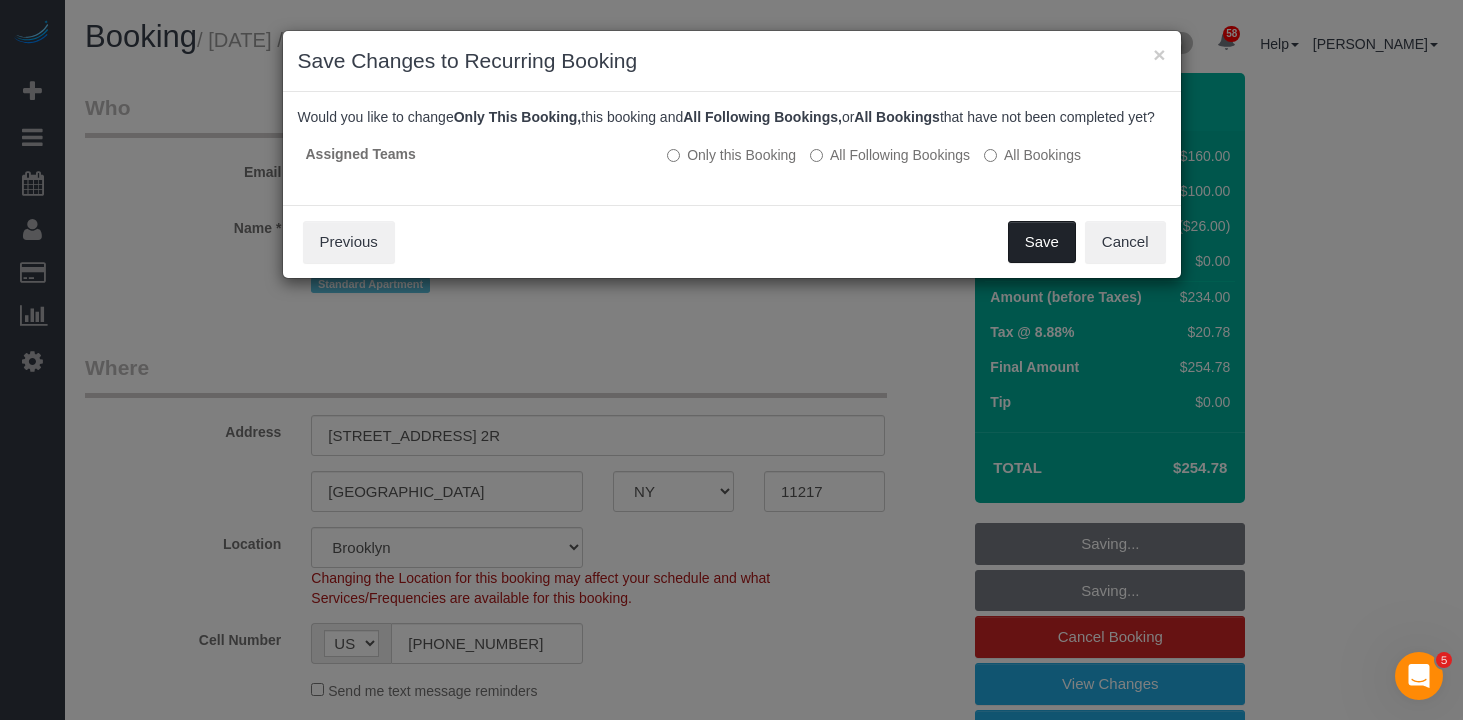 click on "Save" at bounding box center (1042, 242) 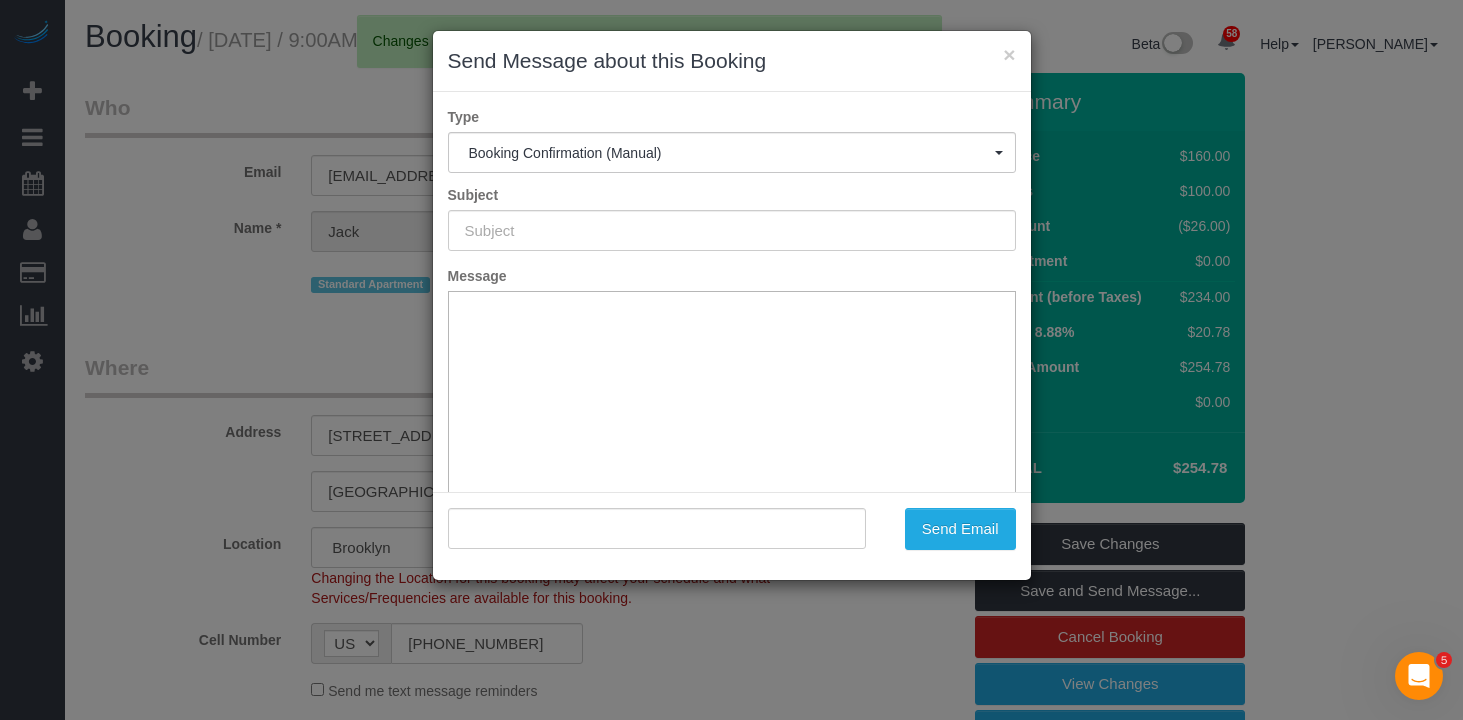 type on "Cleaning Confirmed for 07/16/2025 at 9:00am" 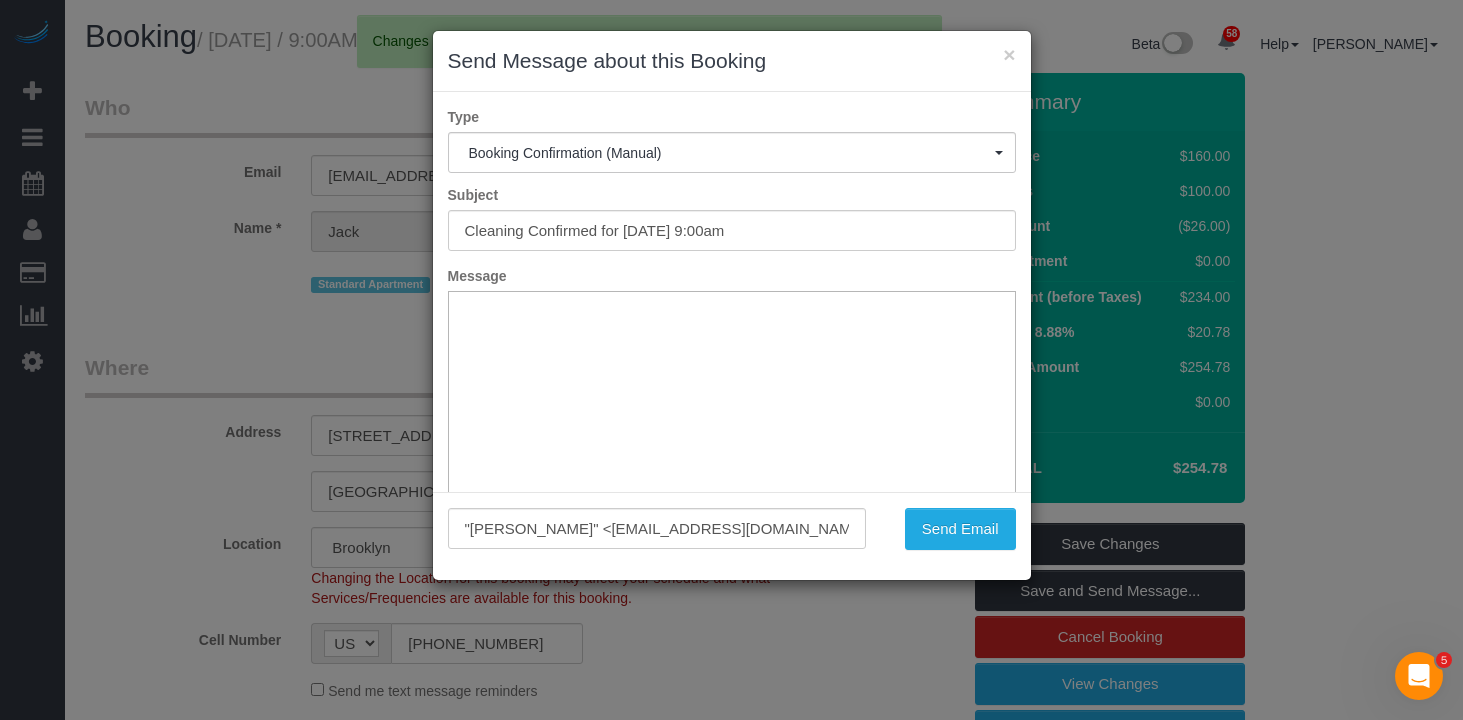 scroll, scrollTop: 0, scrollLeft: 0, axis: both 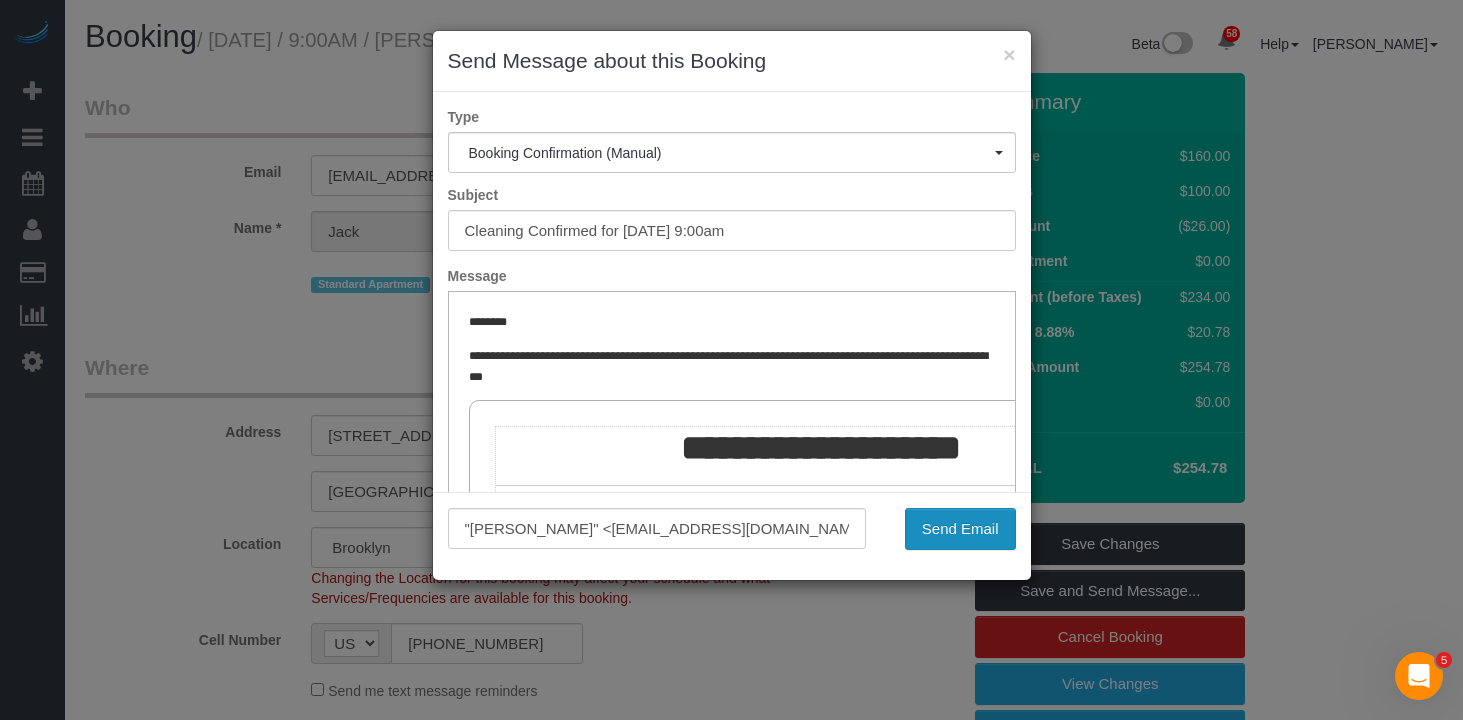 click on "Send Email" at bounding box center (960, 529) 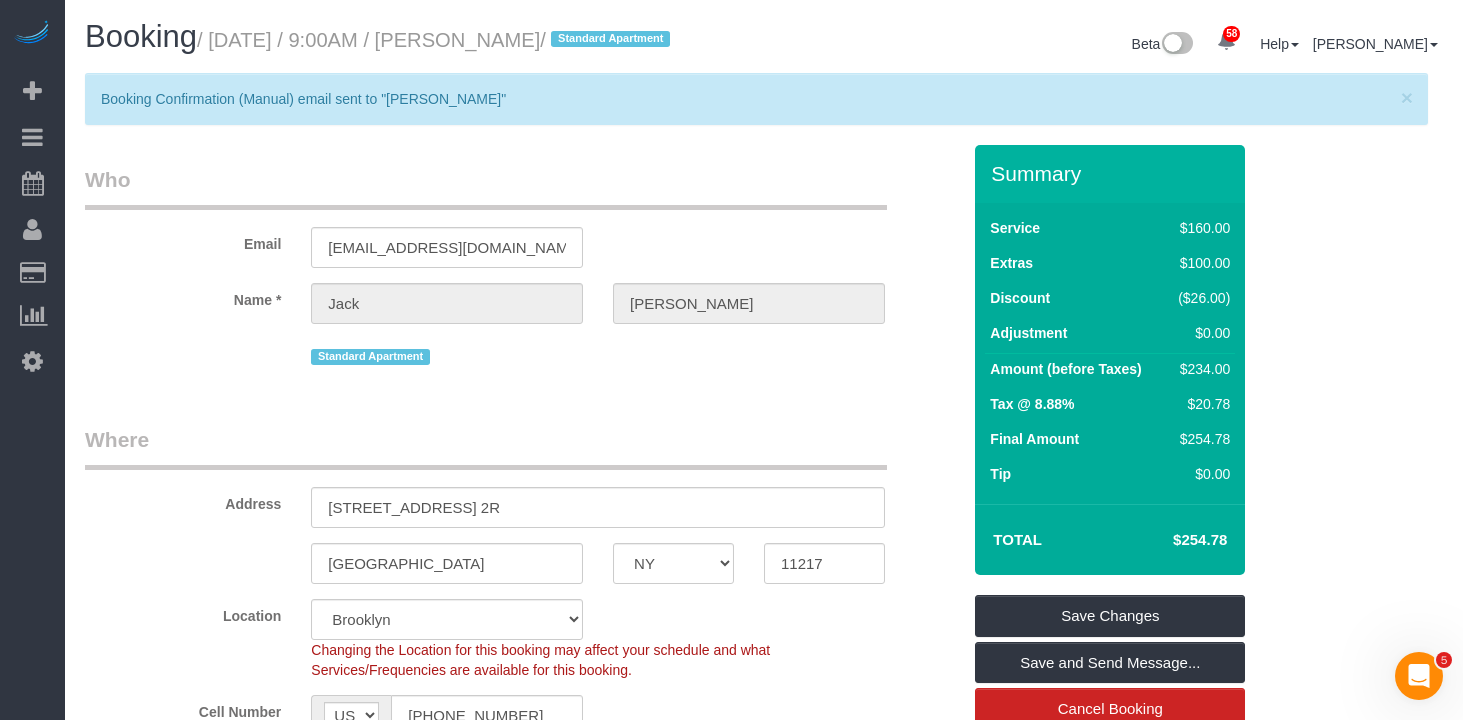 click on "×
Send Message about this Booking
Type
Booking Confirmation (Manual)
Booking Confirmation (Manual)
Reminder Booking 1 Day Reminder Booking 3 Days Reminder Feedback Booking Rating Happy Rating Follow Up Charges Invoice charged Non Credit Card Booking Invoice
Booking Confirmation (Manual)
Subject
Cleaning Confirmed for 07/16/2025 at 9:00am
Message
Hi Jack,
Thank you for booking with Maid Sailors! You are confirmed for your cleaning. Here are your booking details:
07/16/2025  at  9:00am" at bounding box center (731, 360) 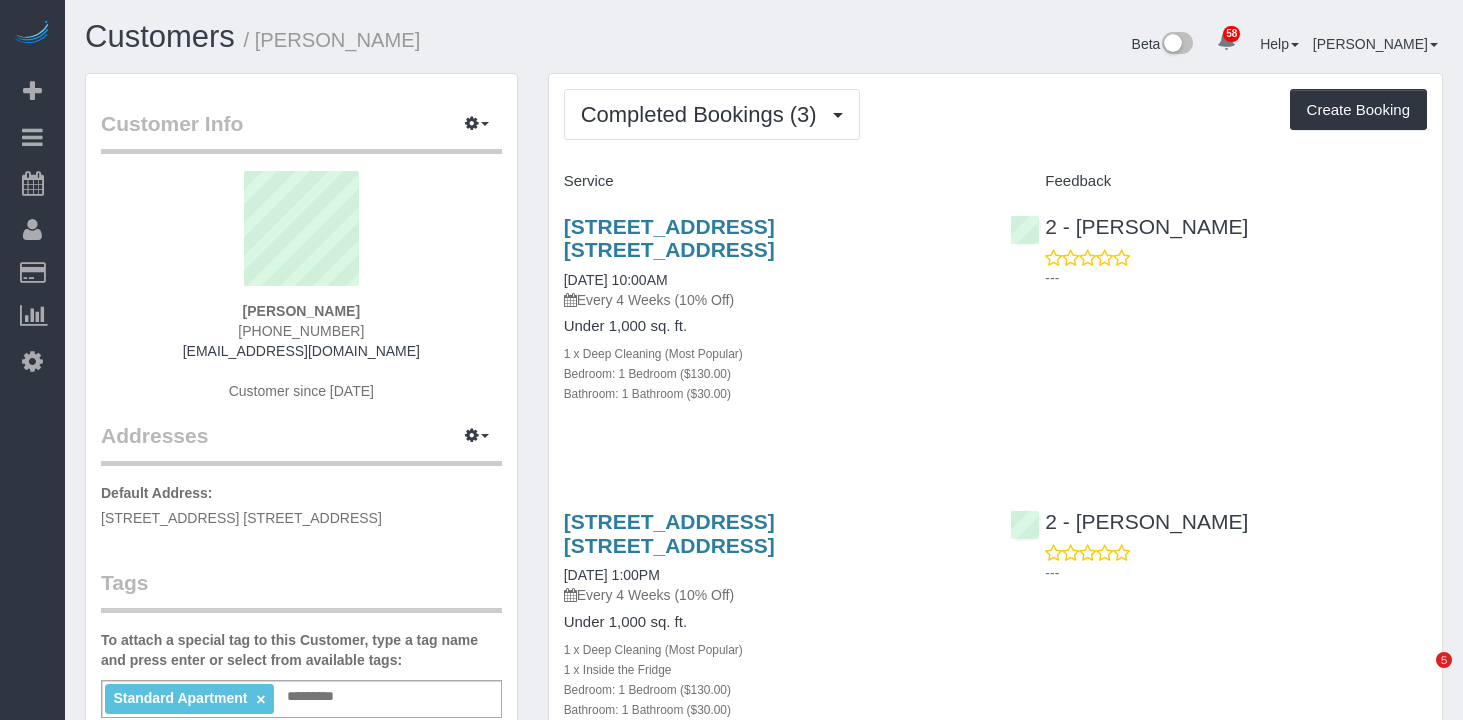 scroll, scrollTop: 0, scrollLeft: 0, axis: both 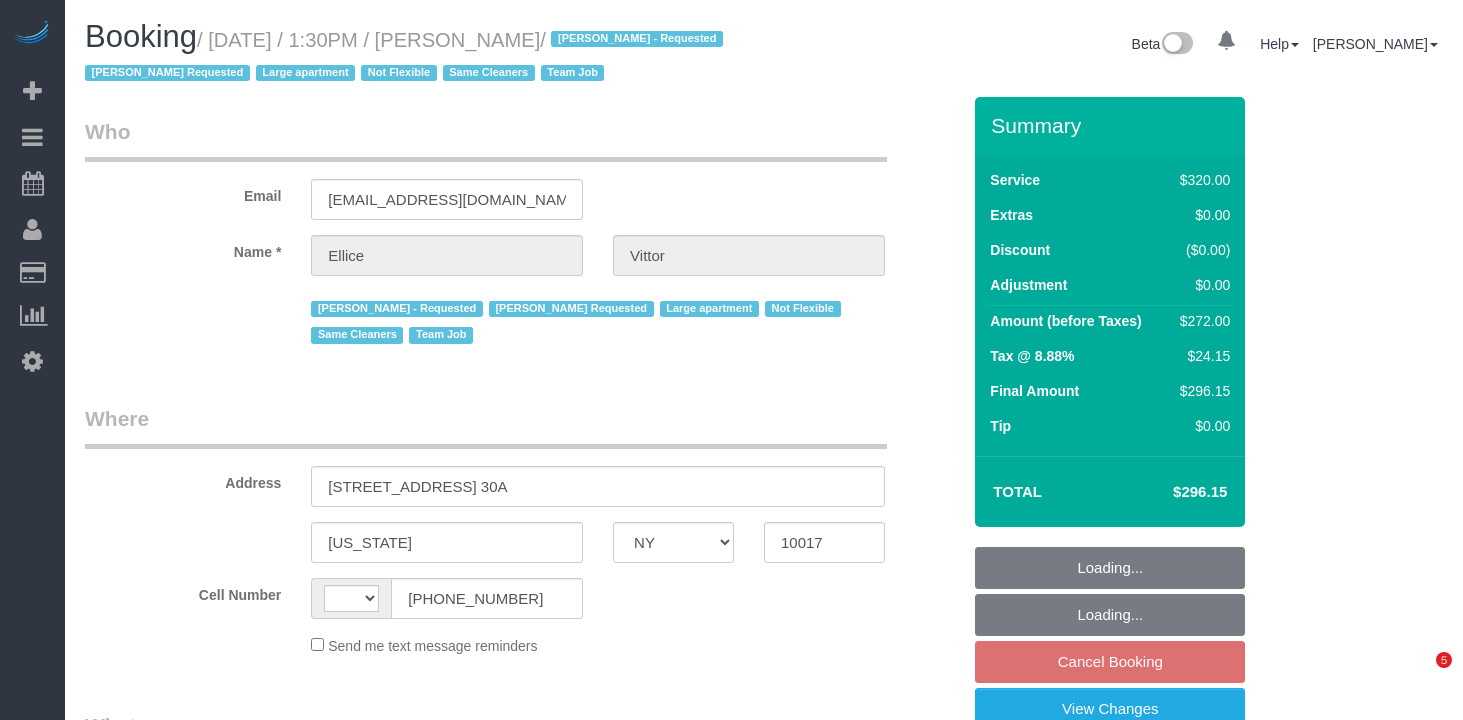 select on "NY" 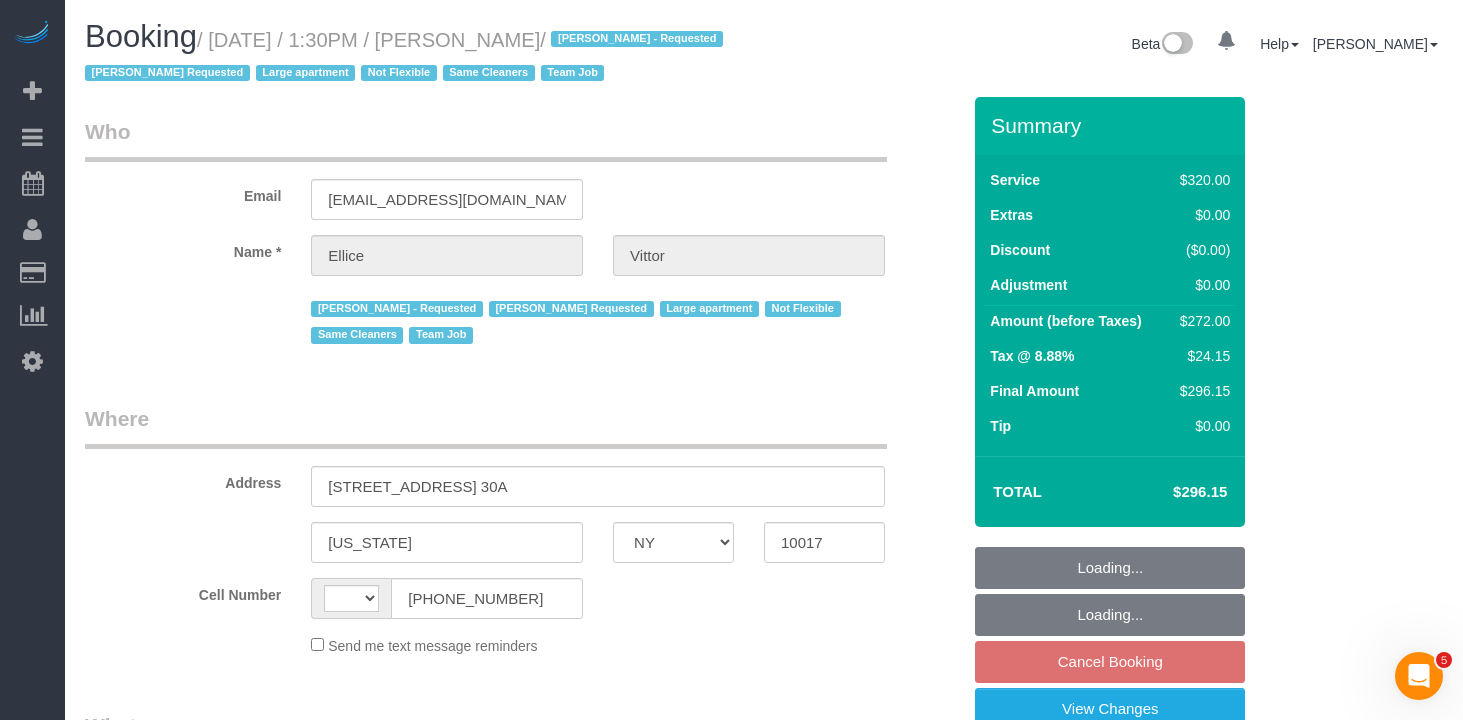 scroll, scrollTop: 0, scrollLeft: 0, axis: both 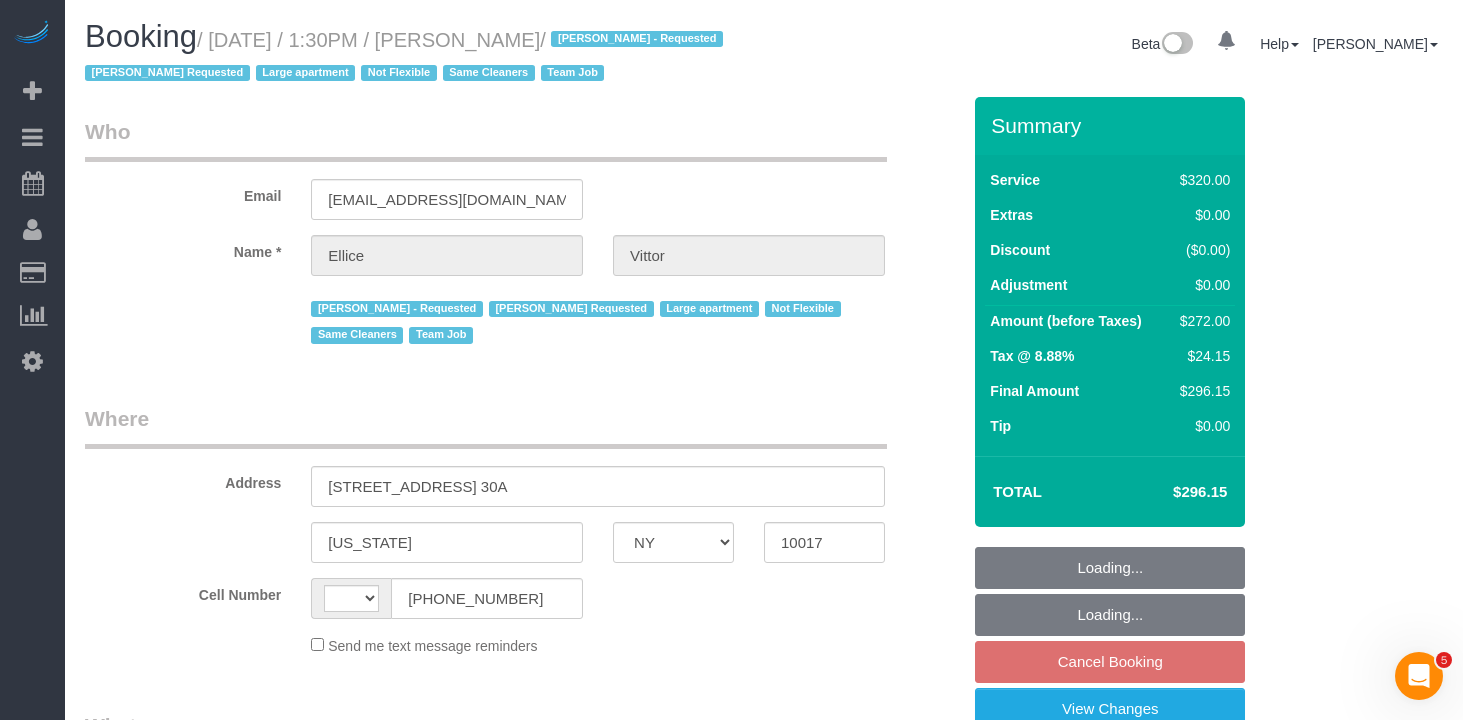 select on "string:[GEOGRAPHIC_DATA]" 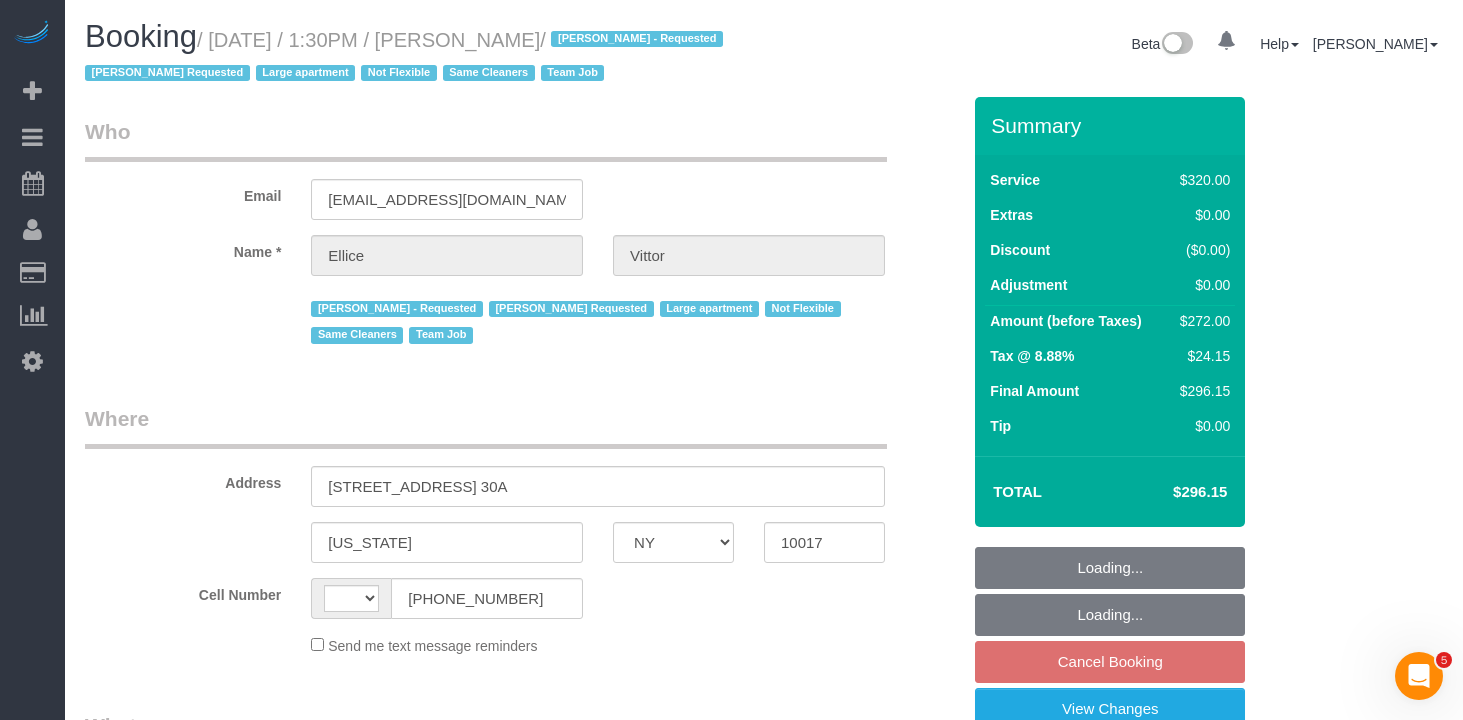 select on "2" 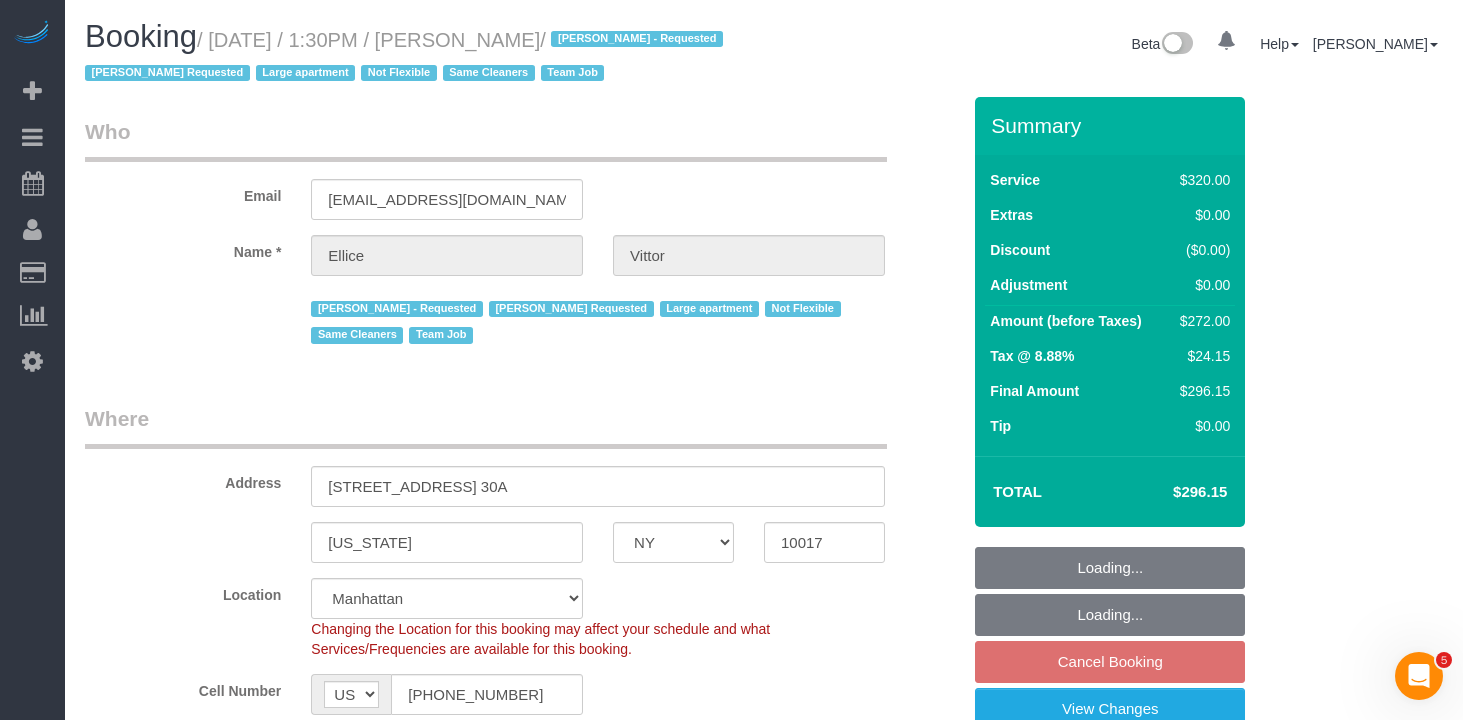 select on "object:1133" 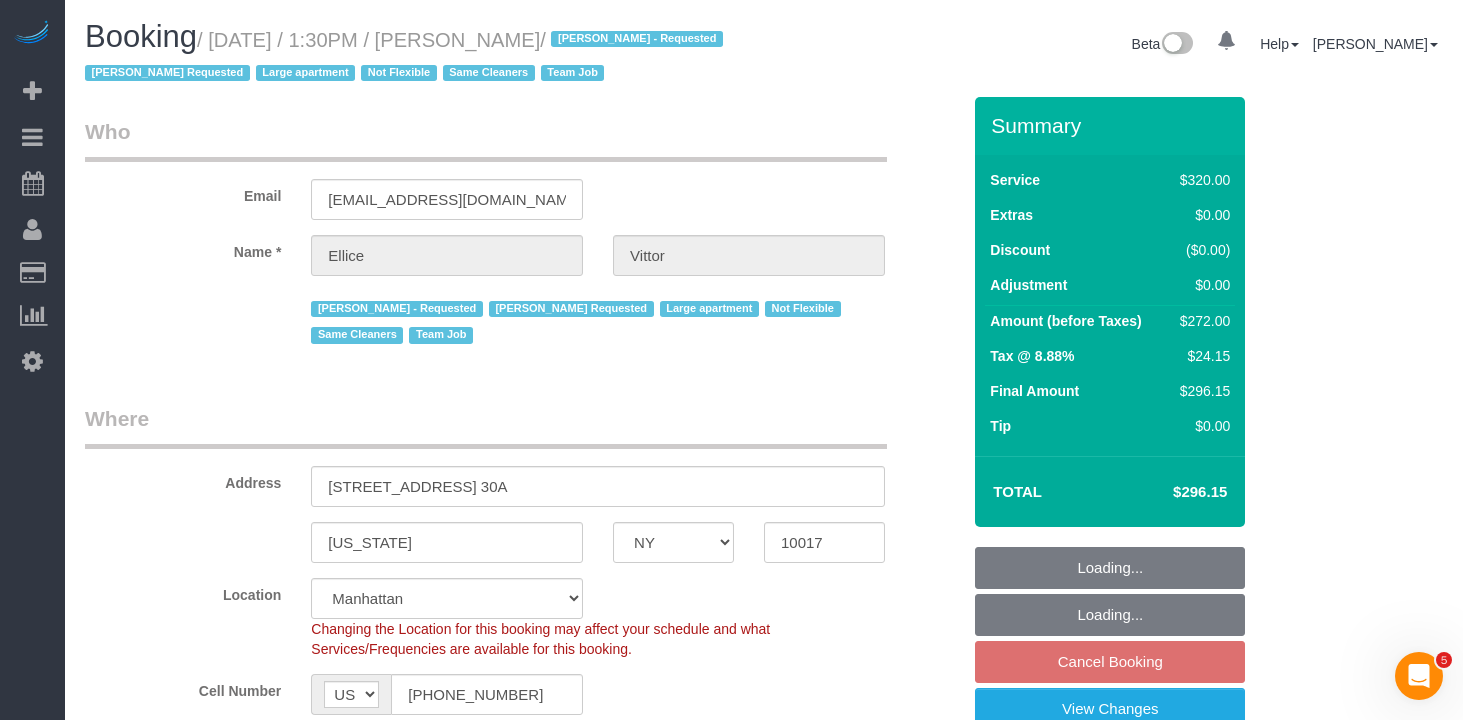 select on "string:stripe-pm_1RY6uz4VGloSiKo7sBfzYHna" 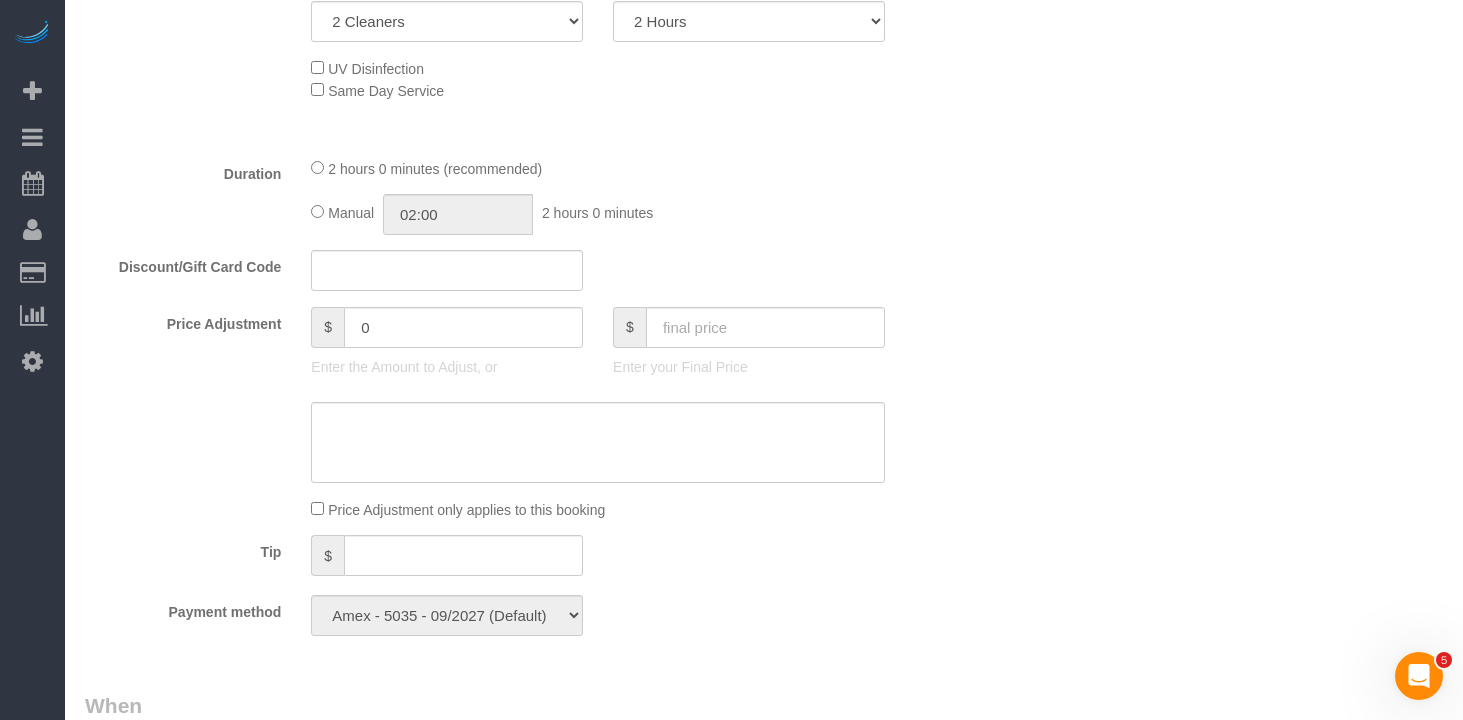 scroll, scrollTop: 0, scrollLeft: 0, axis: both 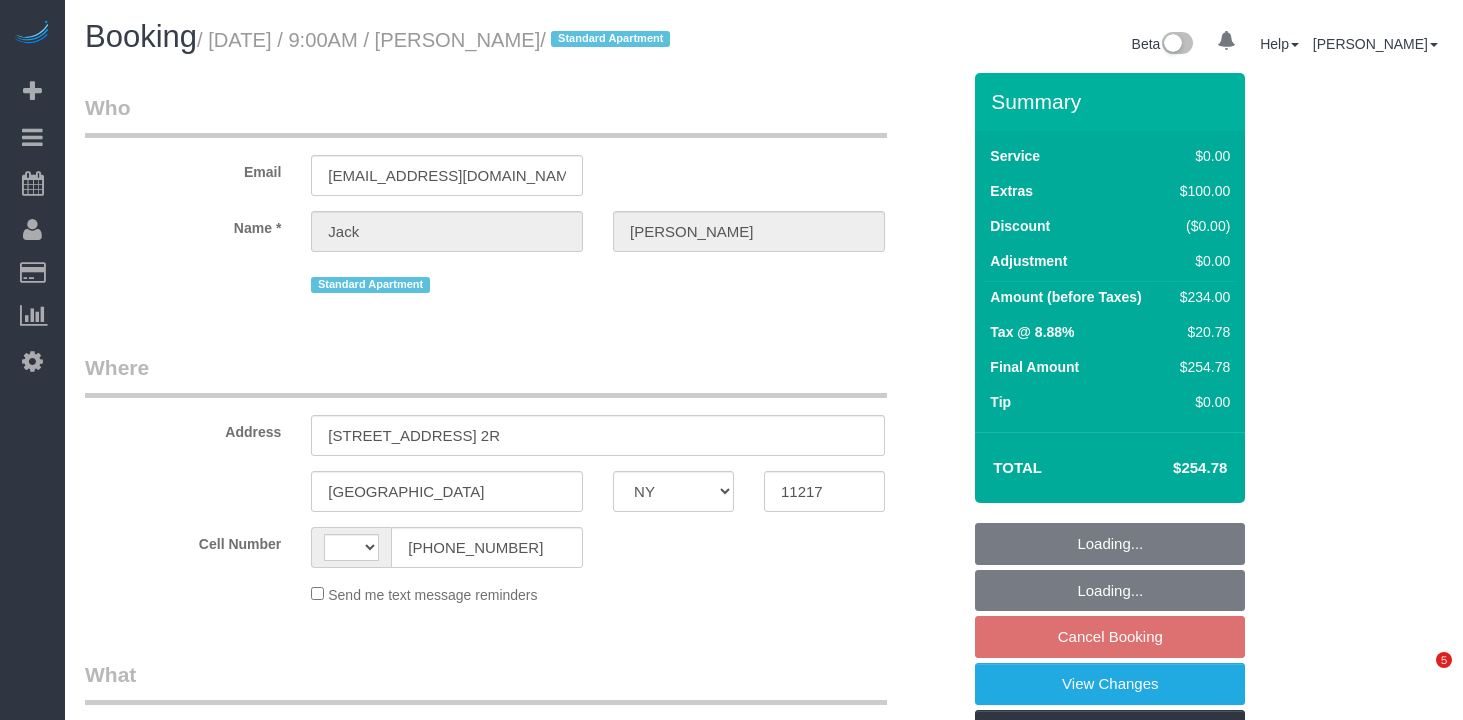 select on "NY" 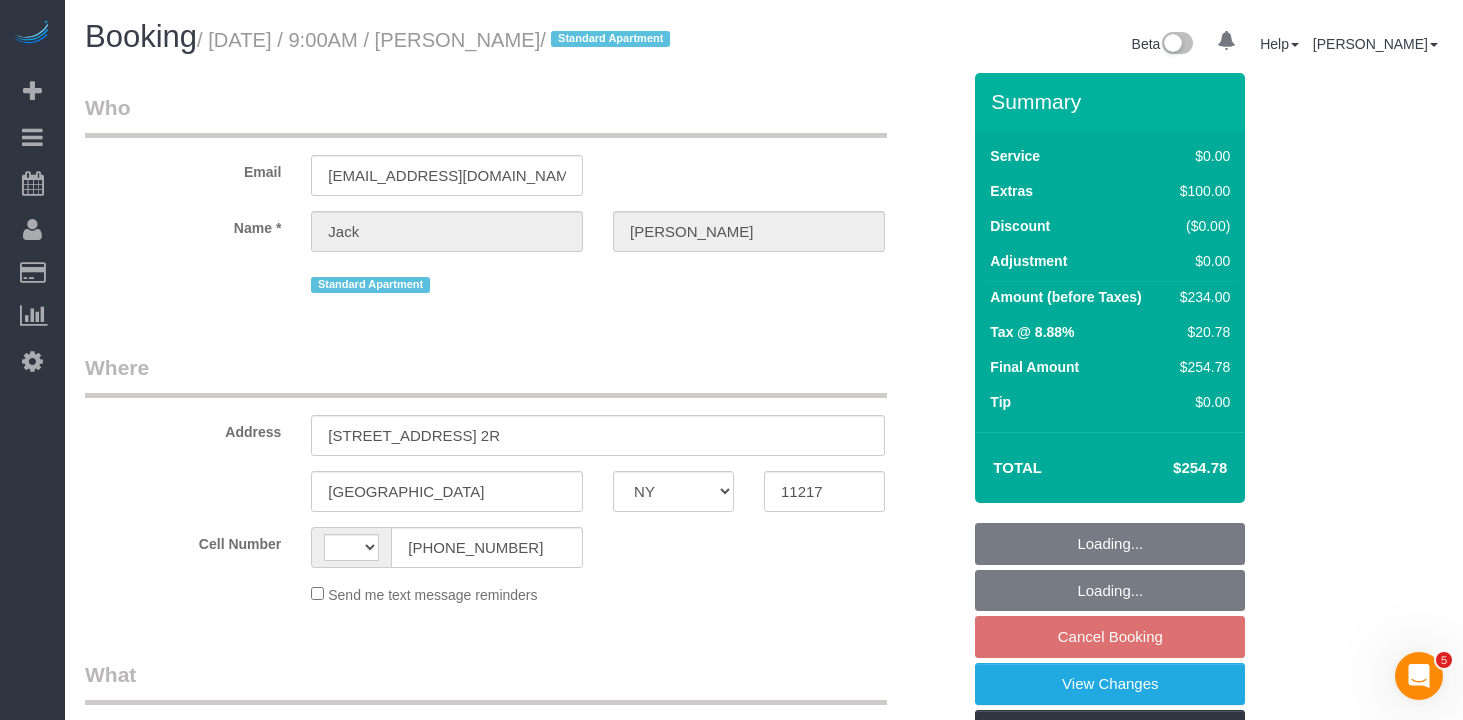 scroll, scrollTop: 0, scrollLeft: 0, axis: both 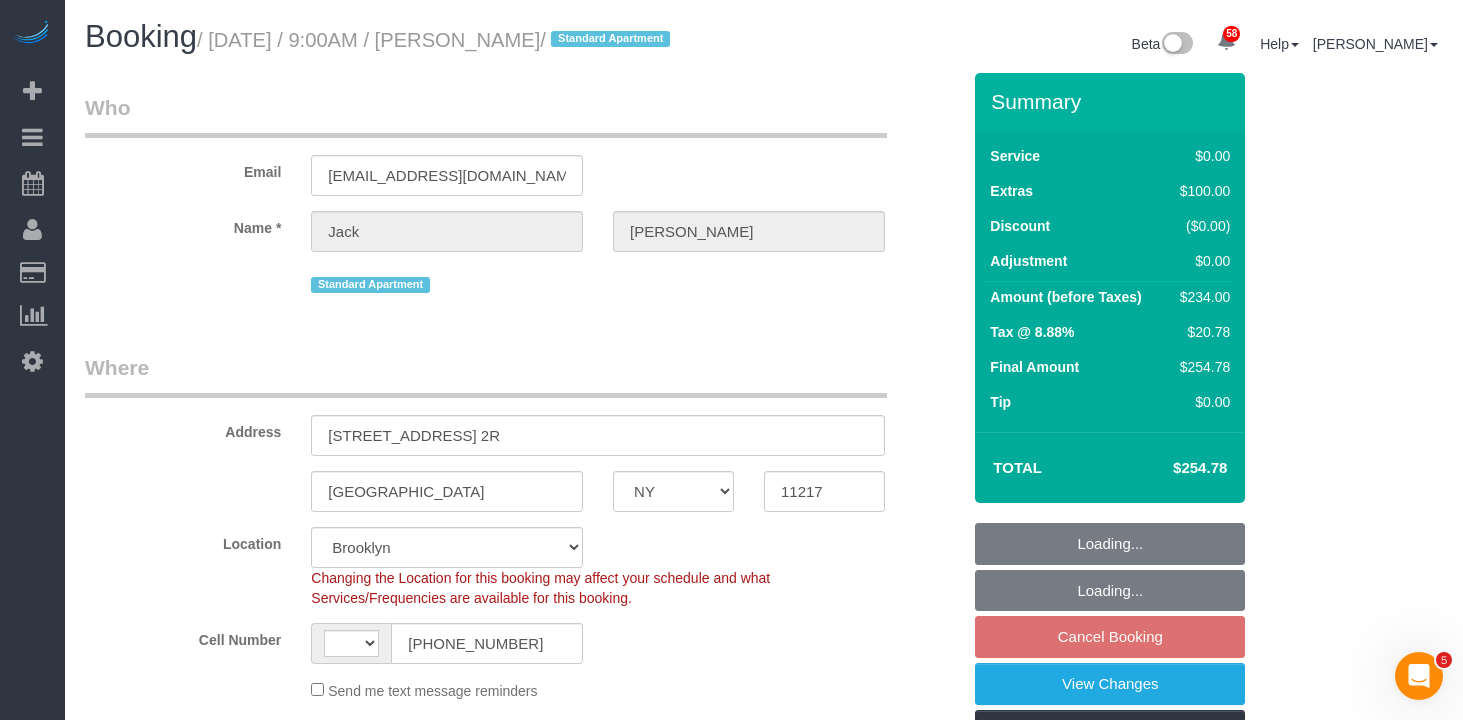 select on "string:stripe-pm_1RMYOM4VGloSiKo7LGZRO5rF" 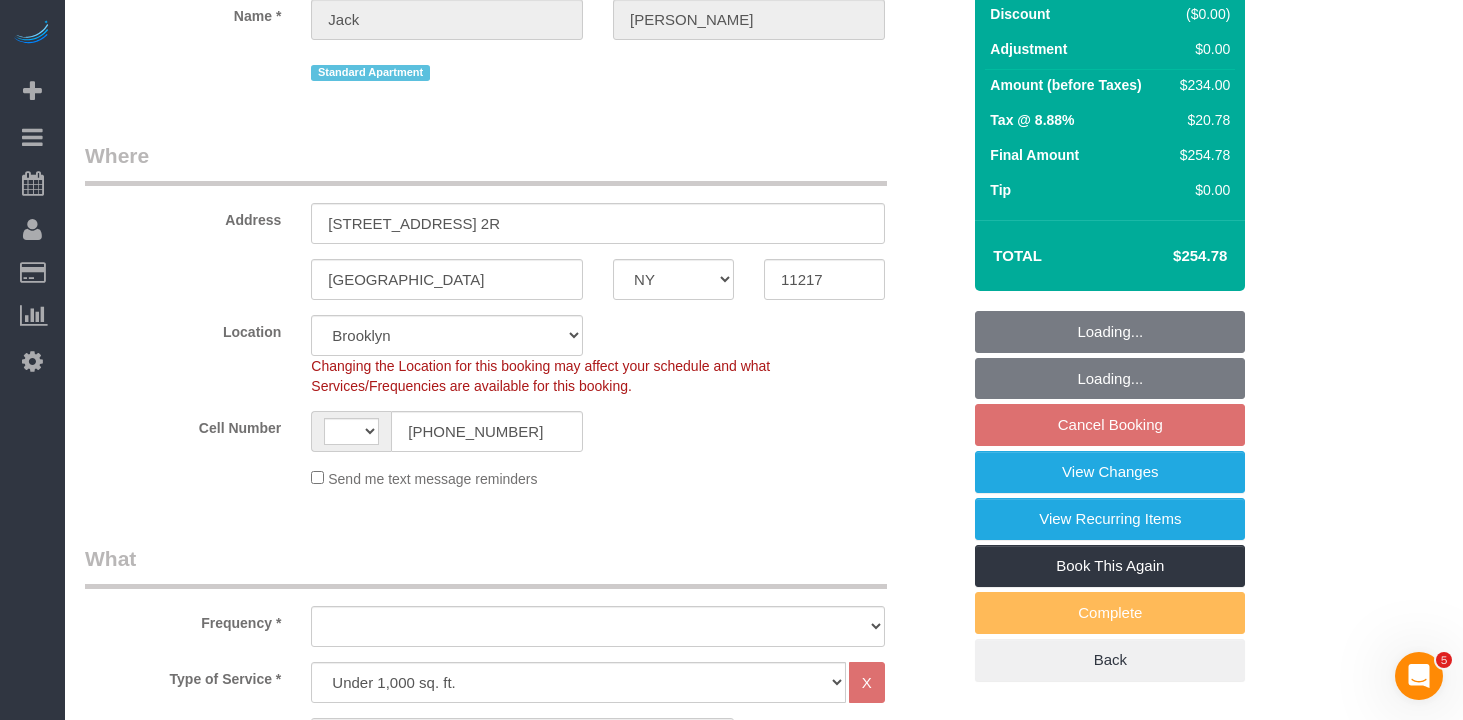 select on "string:[GEOGRAPHIC_DATA]" 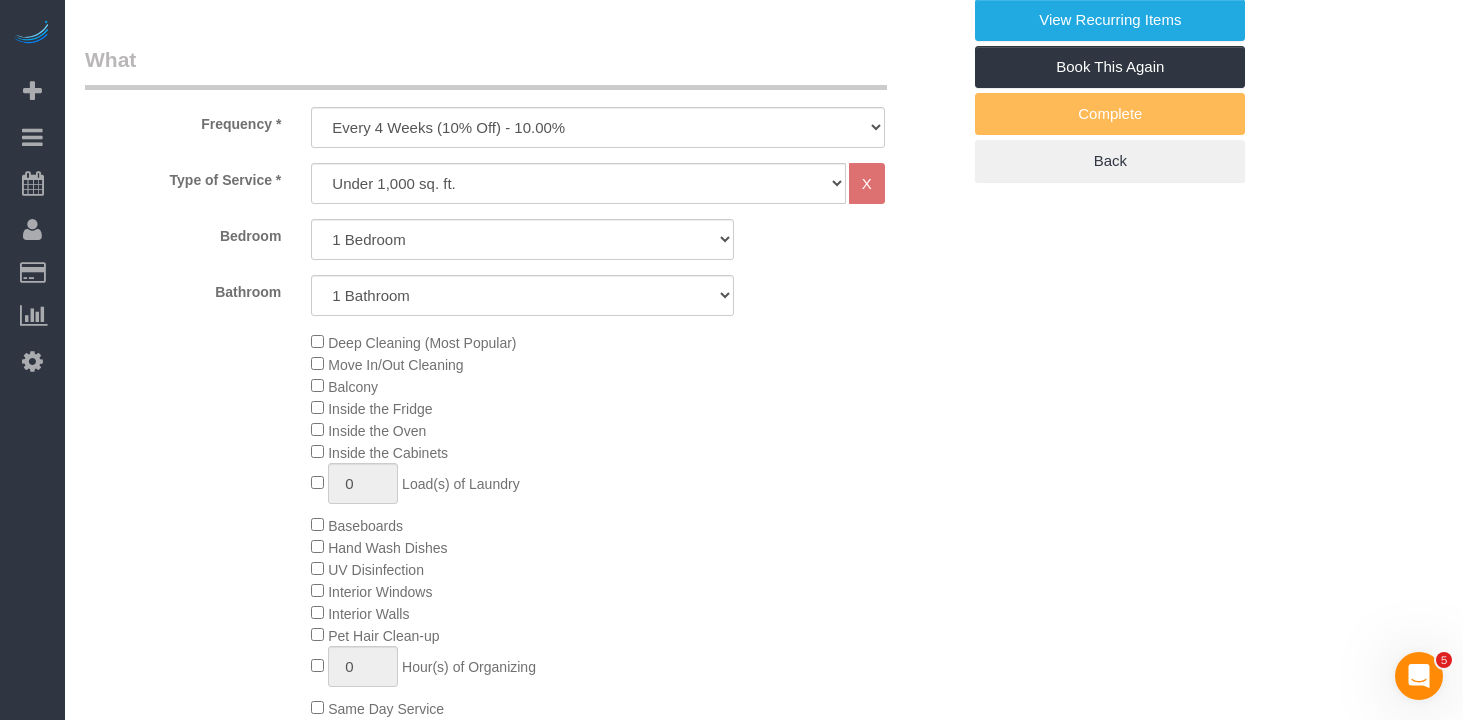 select on "object:1420" 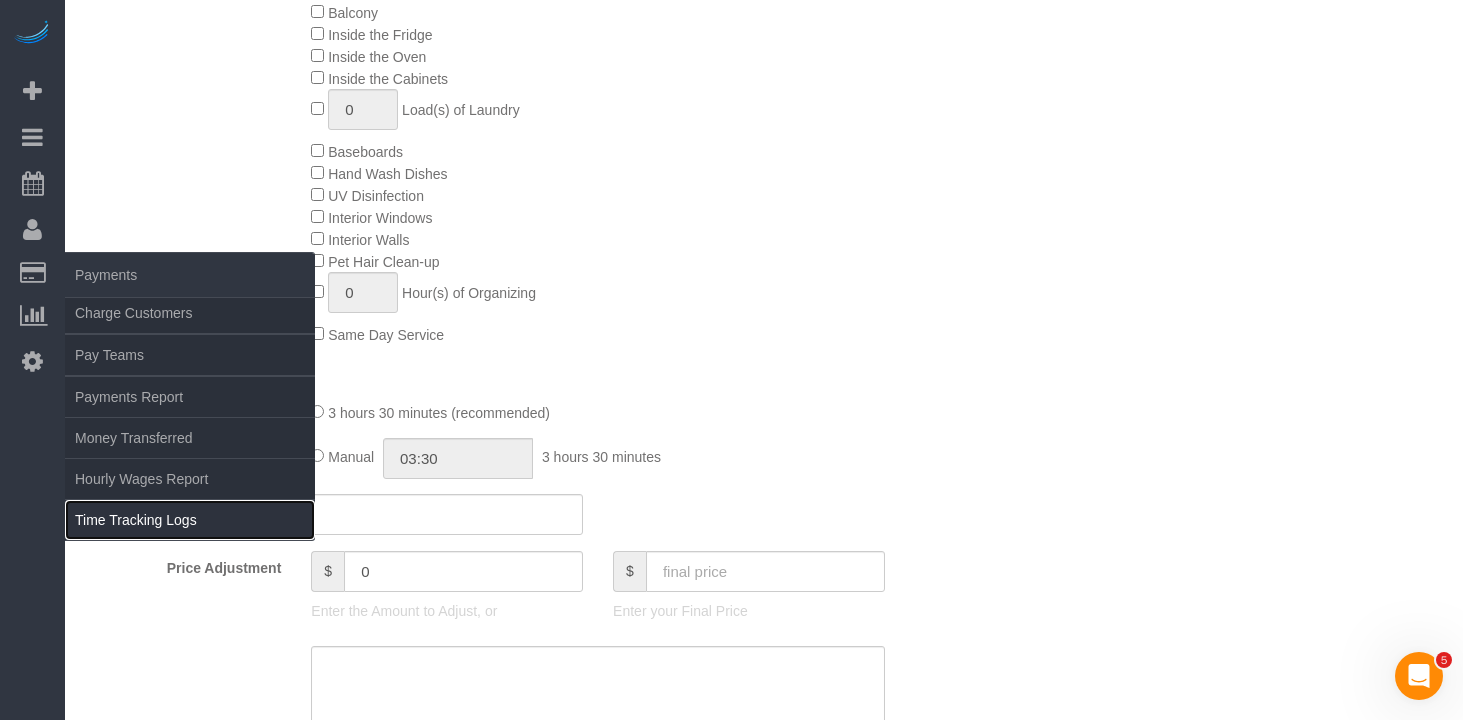 click on "Time Tracking Logs" at bounding box center [190, 520] 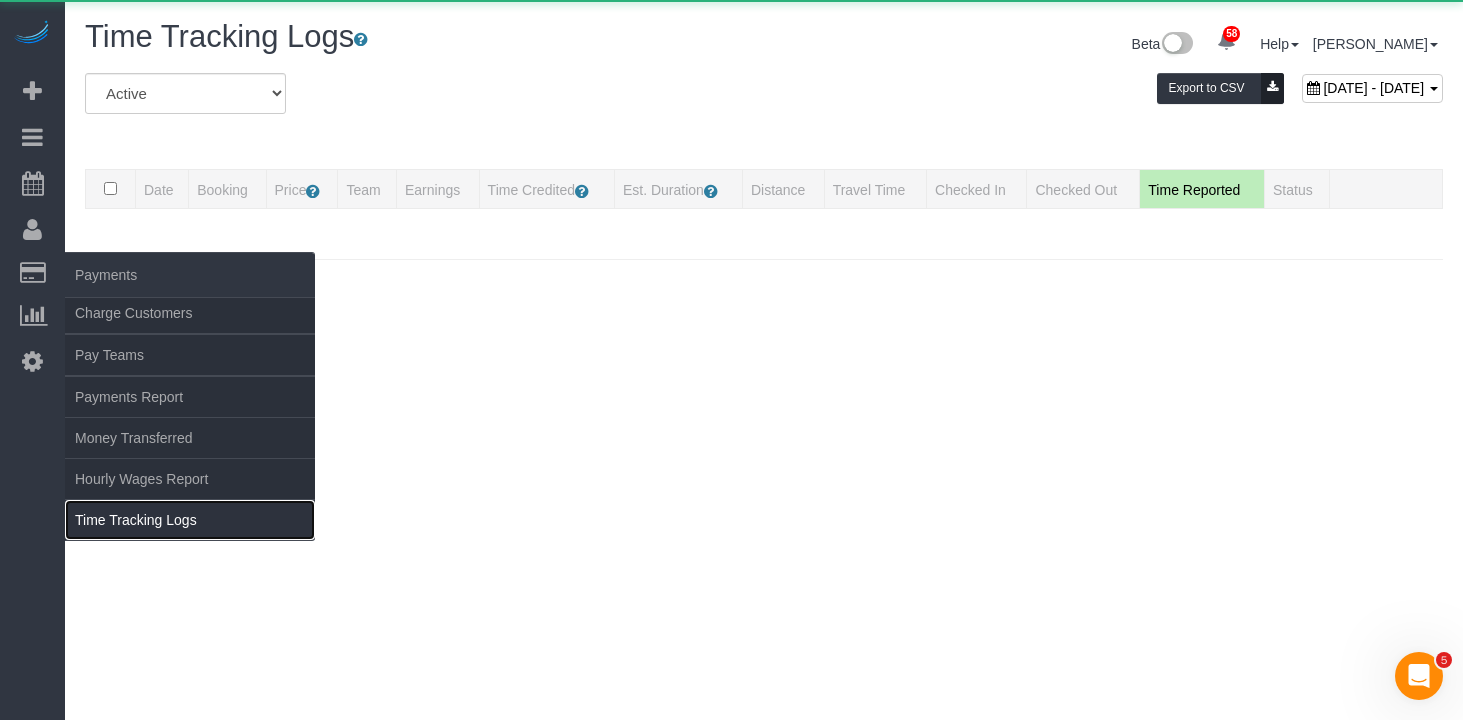 scroll, scrollTop: 0, scrollLeft: 0, axis: both 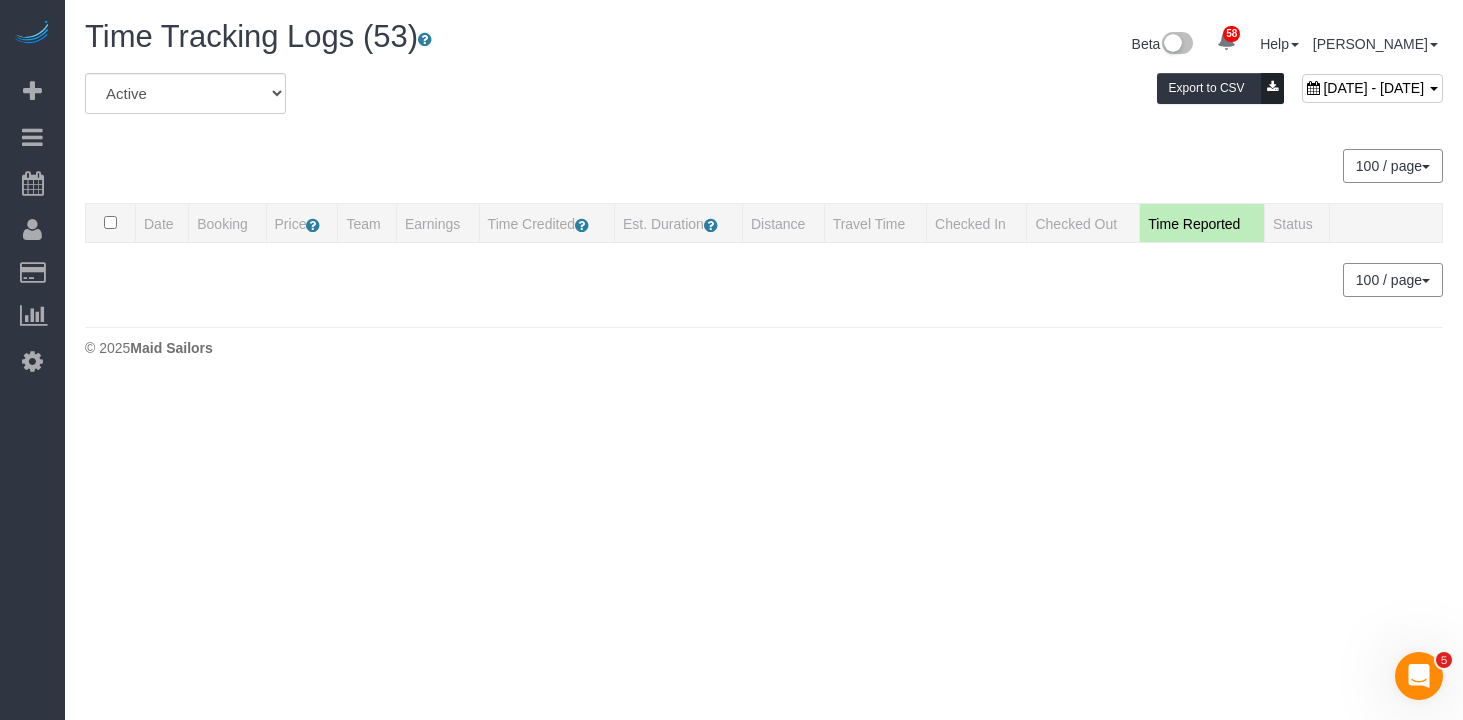 click on "All Active Archived
July 09, 2025 - July 09, 2025
Export to CSV
100 / page
10 / page
20 / page
30 / page
40 / page
50 / page
100 / page
Date
Booking
Price
Team
Earnings
Time Credited
Est. Duration
Distance Status" at bounding box center [764, 185] 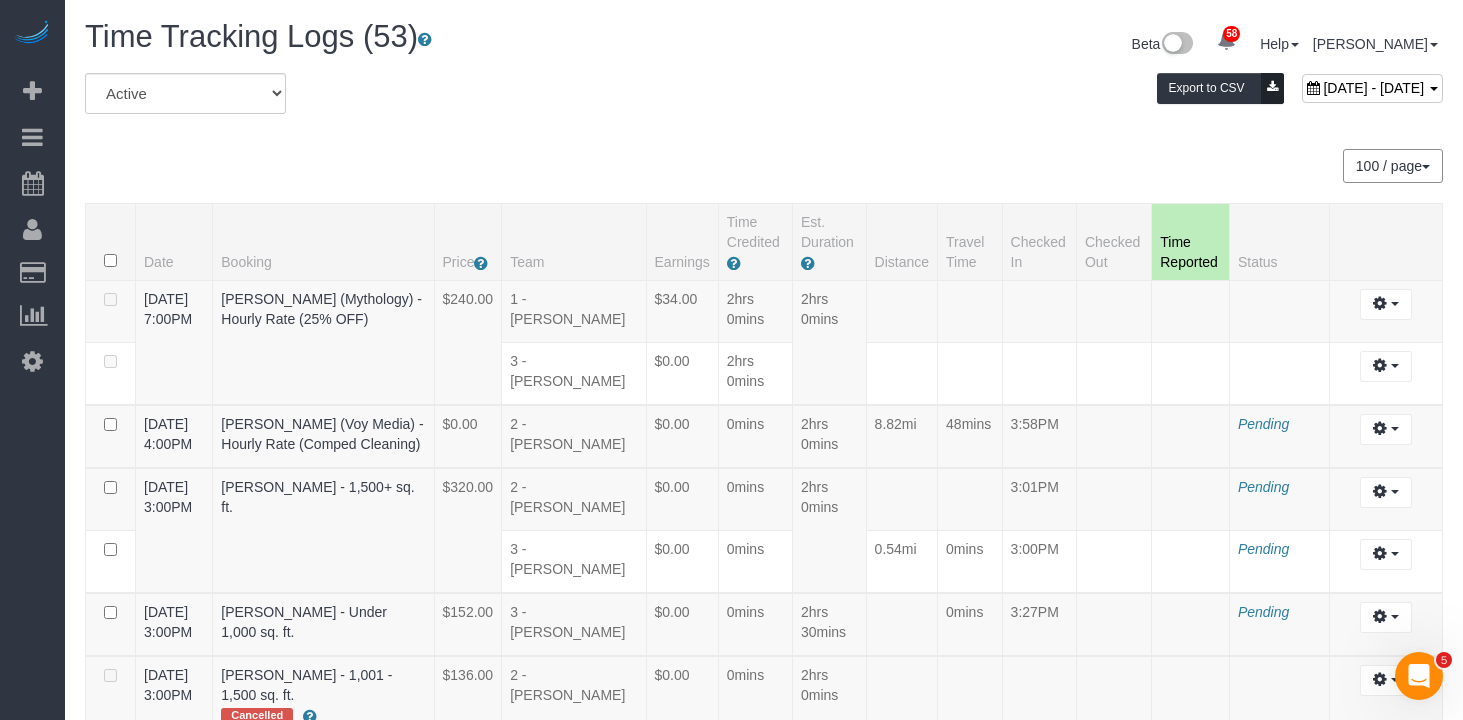 click on "July 09, 2025 - July 09, 2025
Export to CSV" at bounding box center [995, 93] 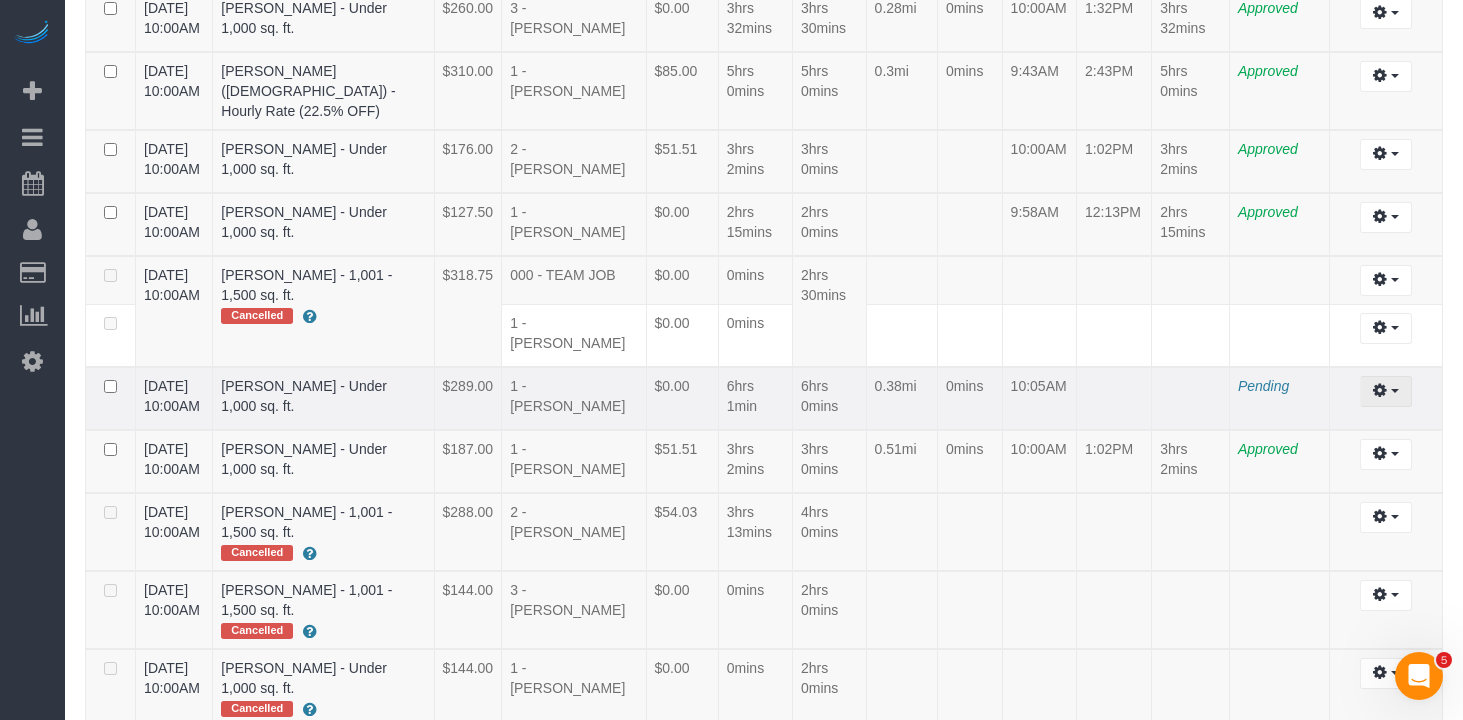 click at bounding box center (1385, 391) 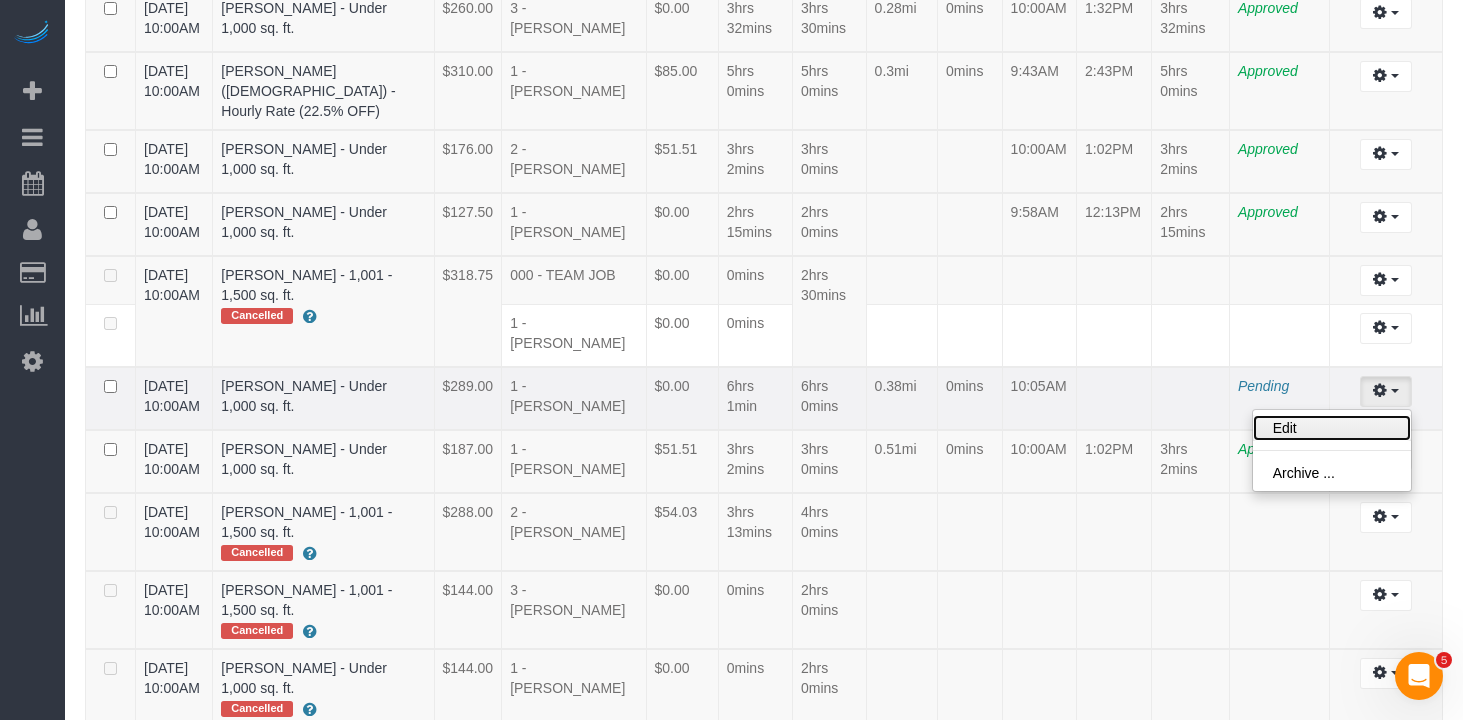 click on "Edit" at bounding box center [1332, 428] 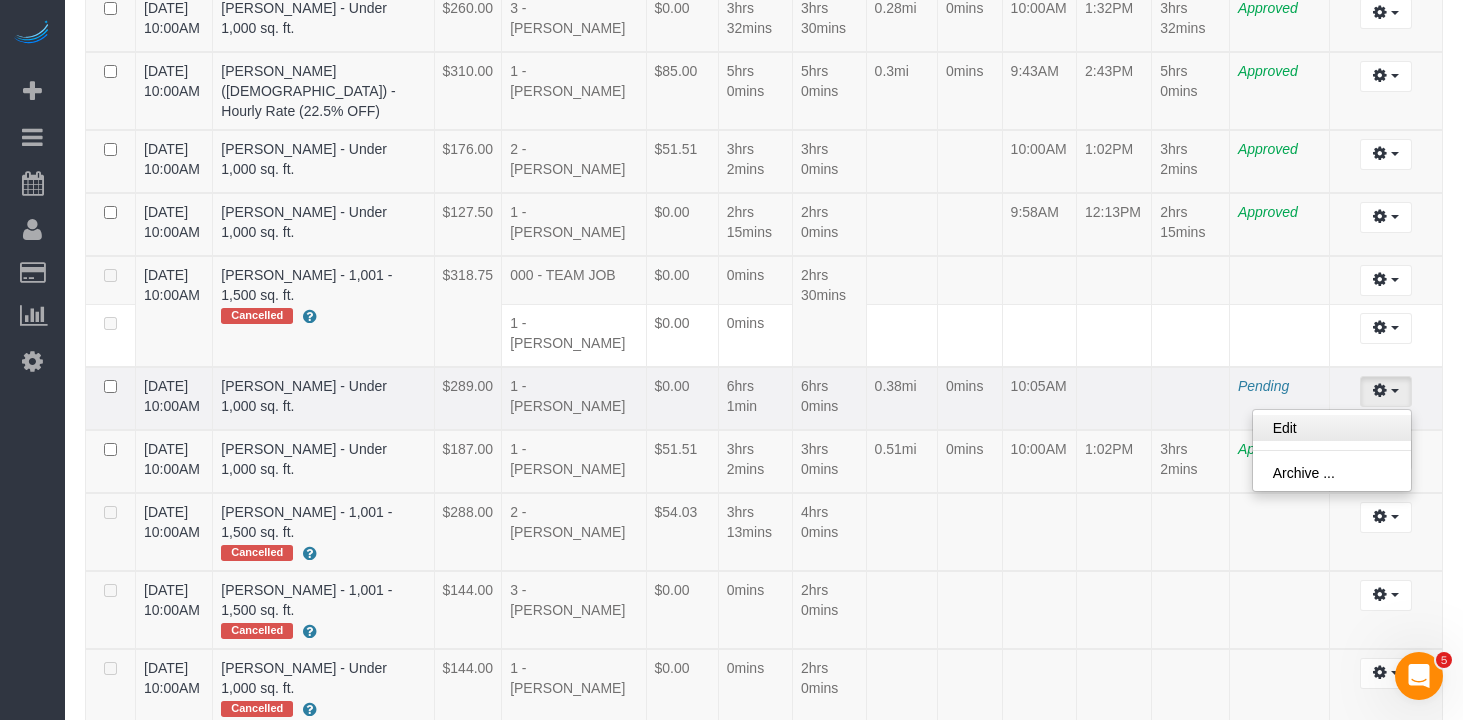 select on "draft" 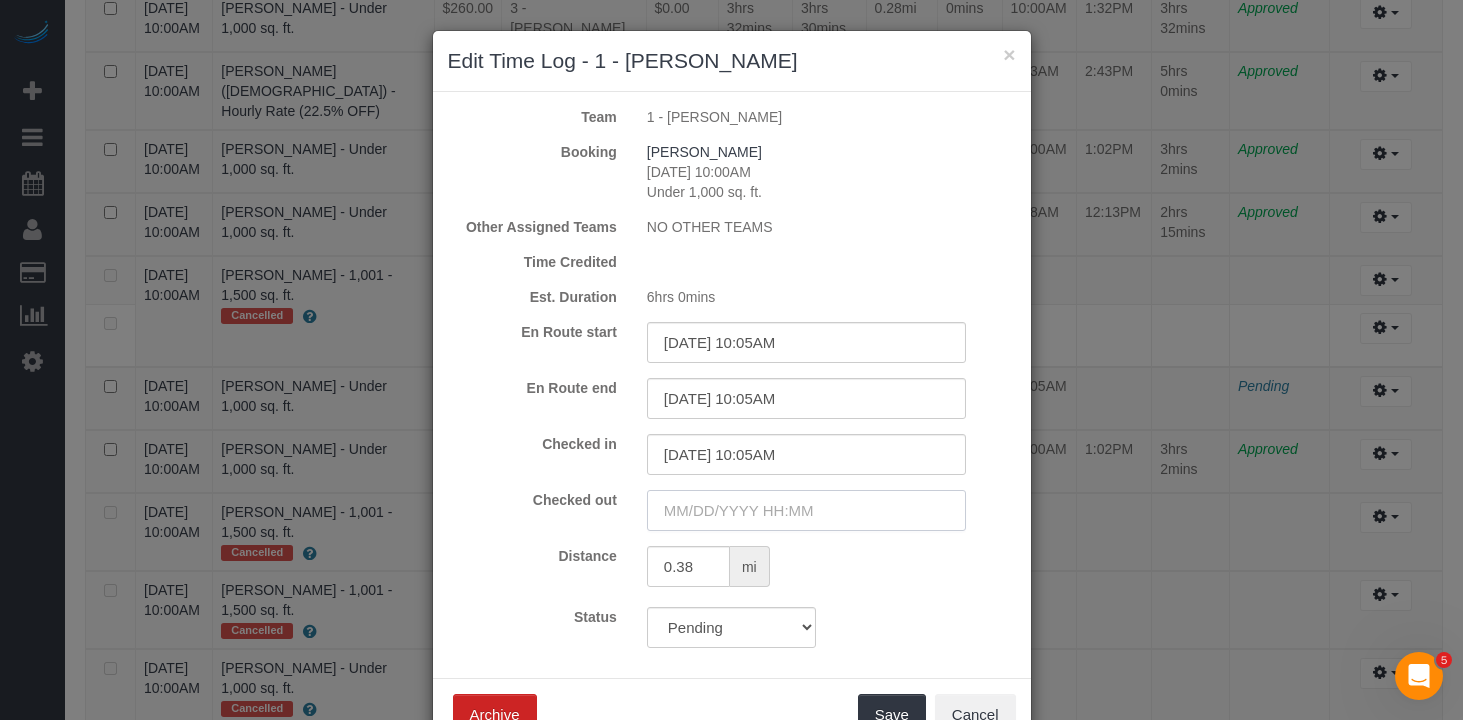 click at bounding box center (806, 510) 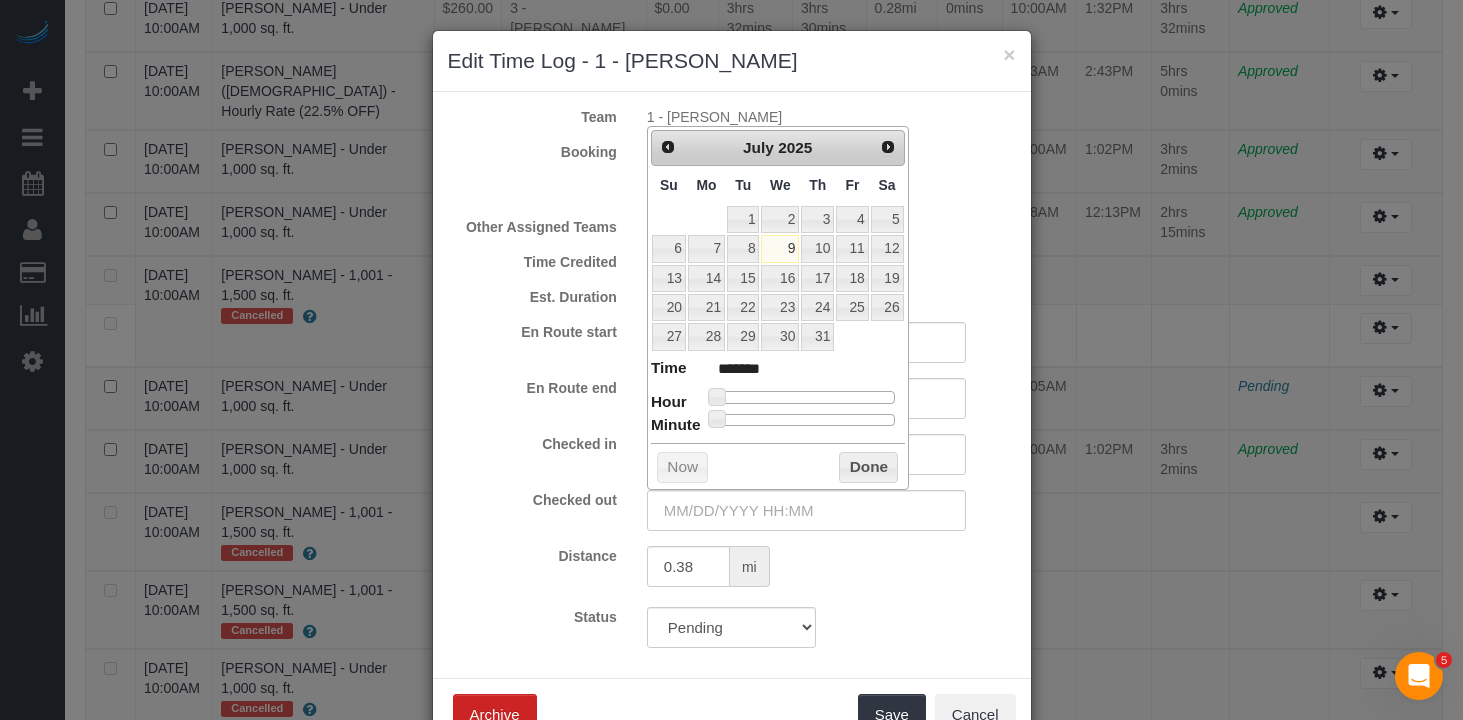 click on "Time ******* Hour Minute Second Millisecond Microsecond Time Zone ***** ***** ***** ***** ***** ***** ***** ***** ***** ***** ***** ***** ***** ***** ***** ***** ***** ***** ***** ***** ***** ***** ***** ***** ***** ***** ***** ***** ***** ***** ***** ***** ***** ***** ***** ***** ***** ***** ***** *****" at bounding box center (778, 391) 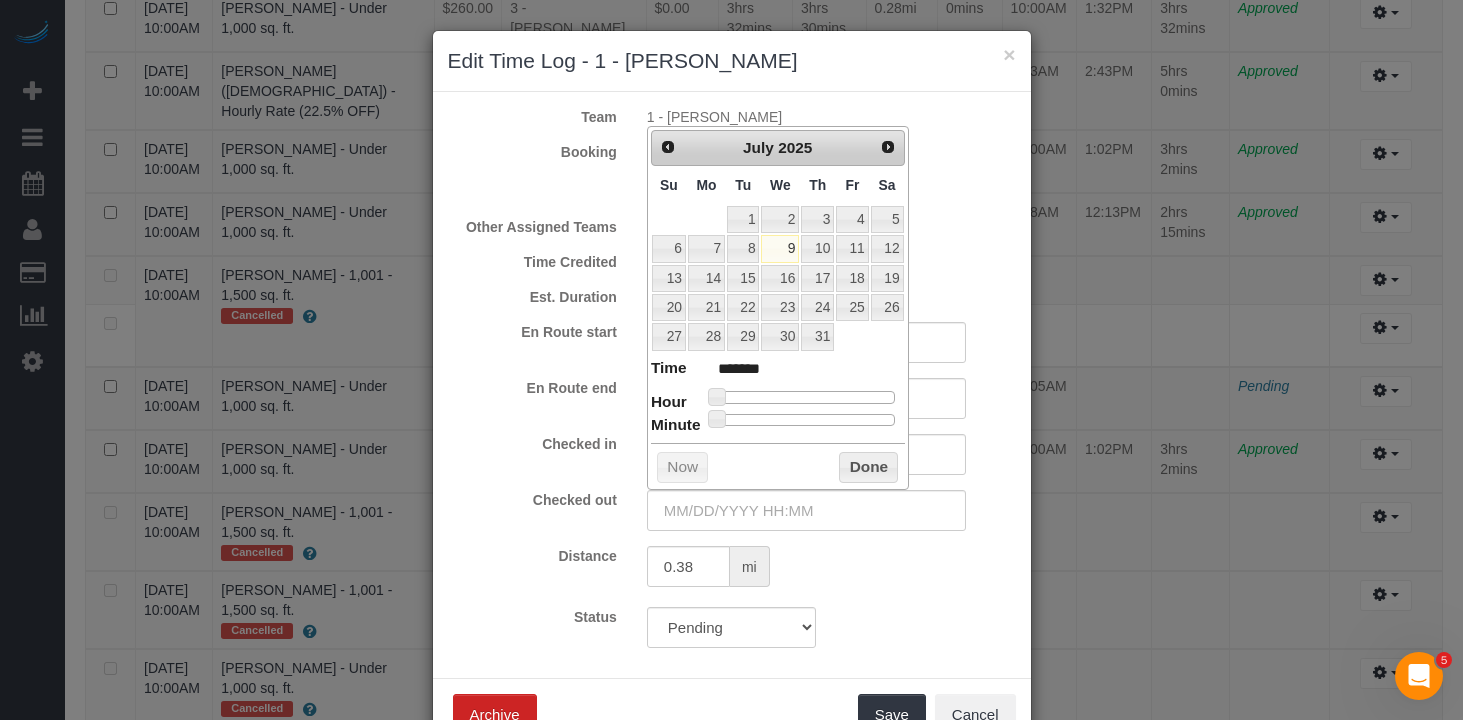 type on "07/09/2025 2:00PM" 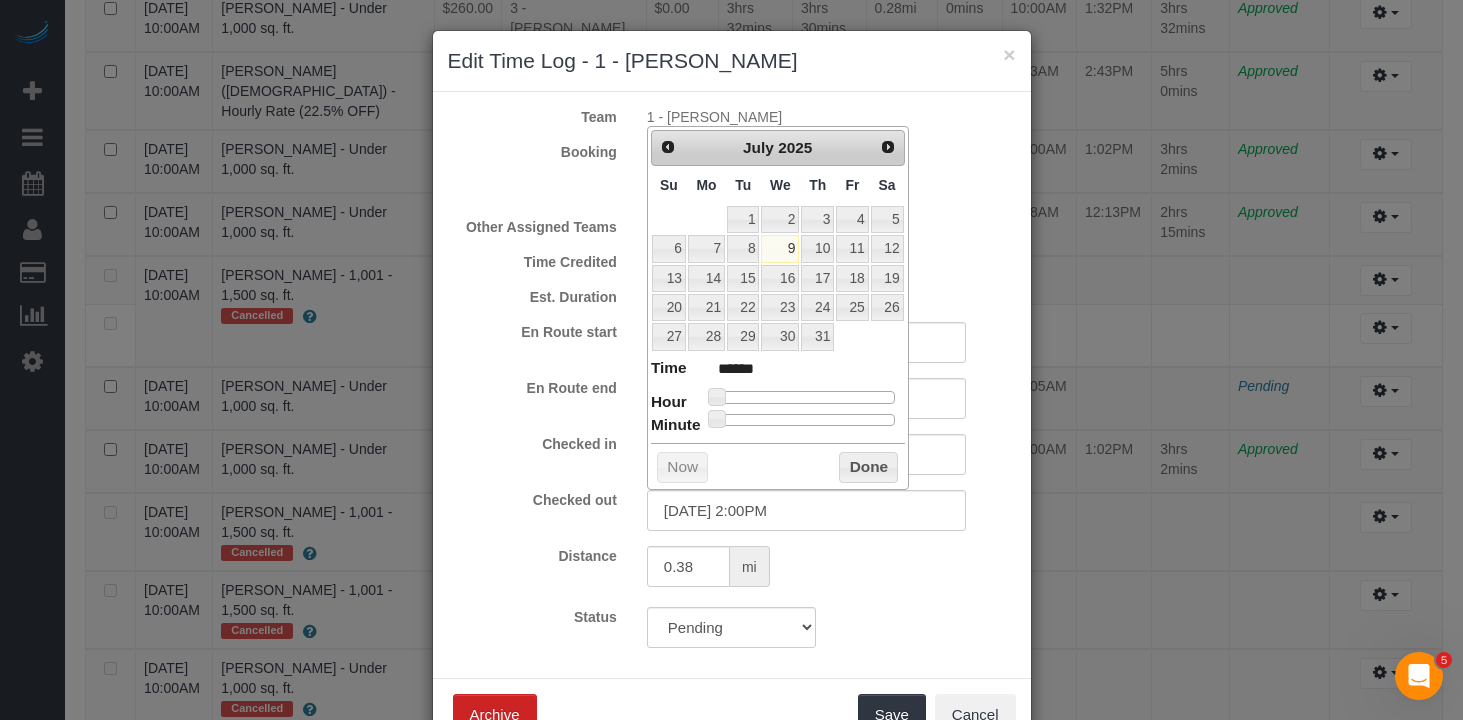 click at bounding box center (805, 397) 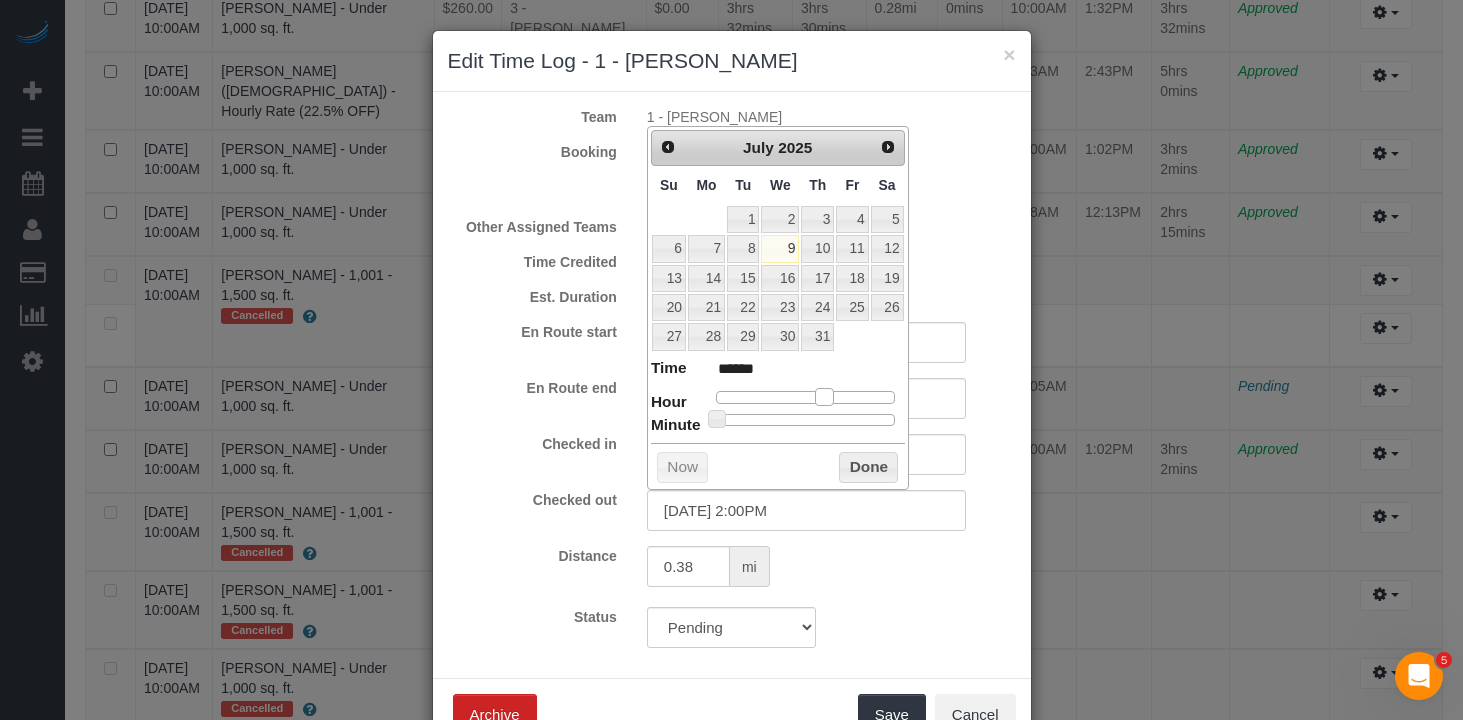 type on "07/09/2025 3:00PM" 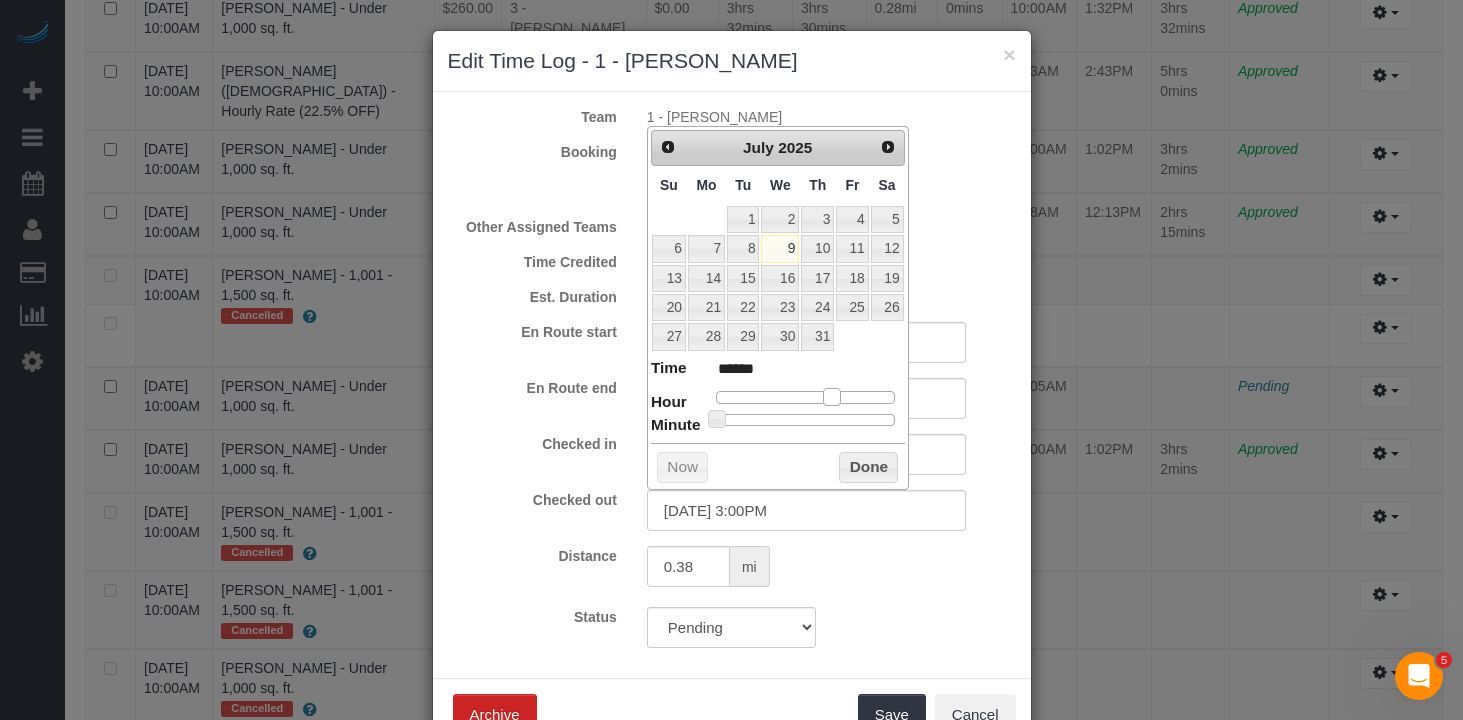 click at bounding box center (805, 397) 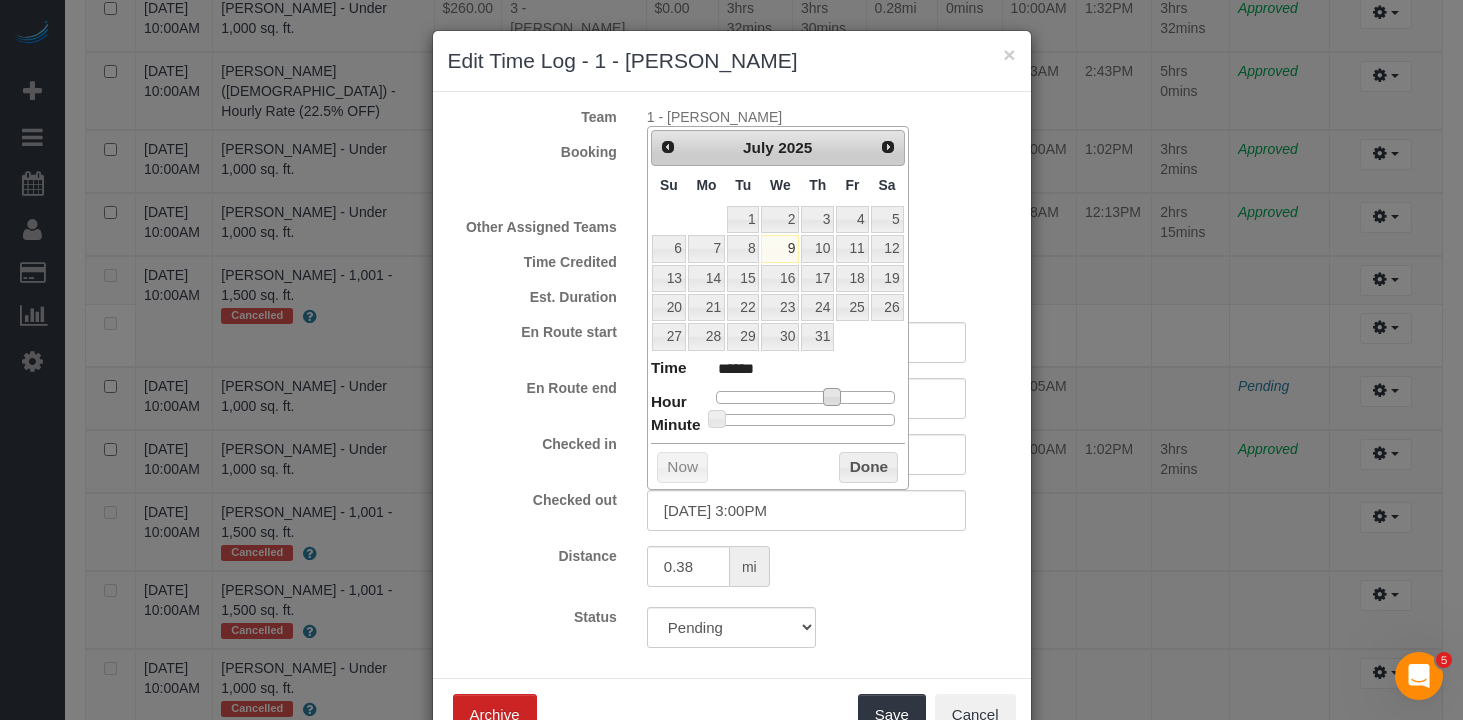 type on "07/09/2025 3:29PM" 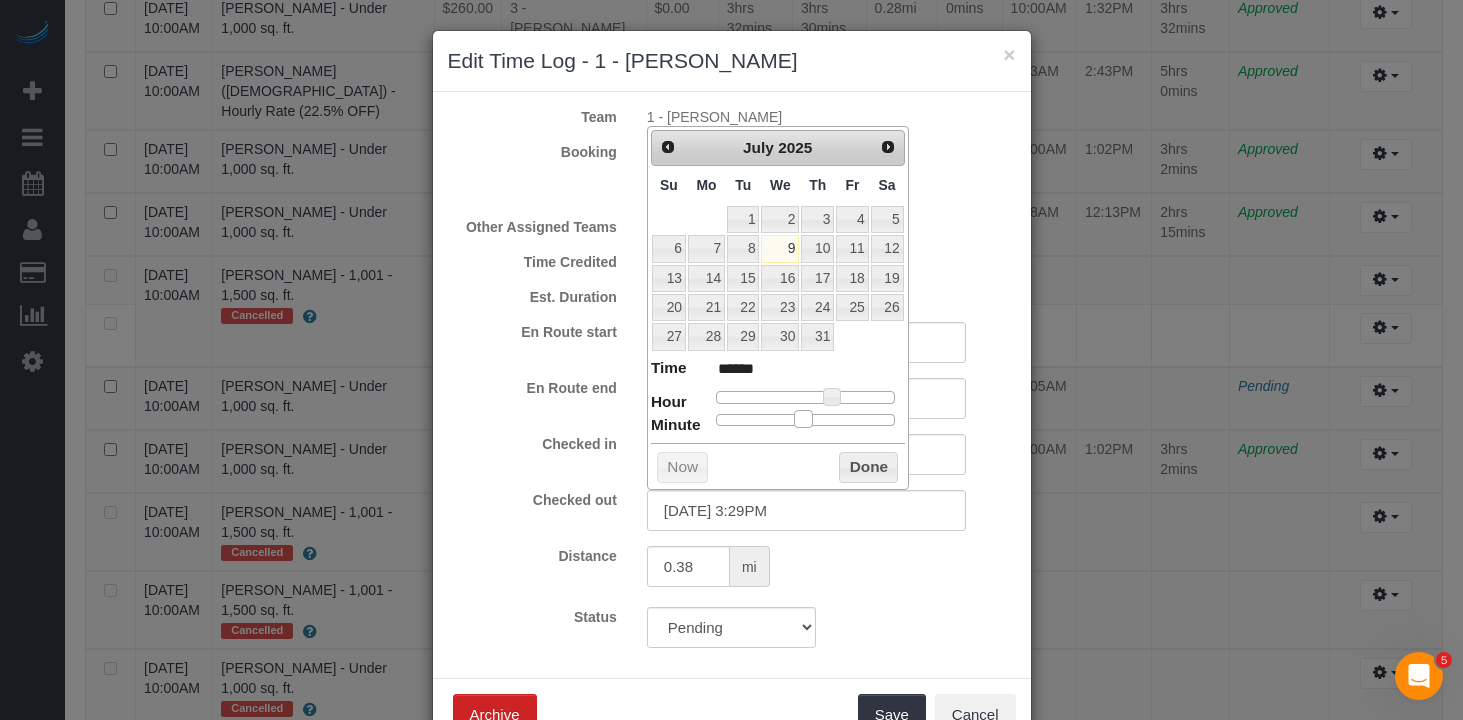 click at bounding box center [805, 420] 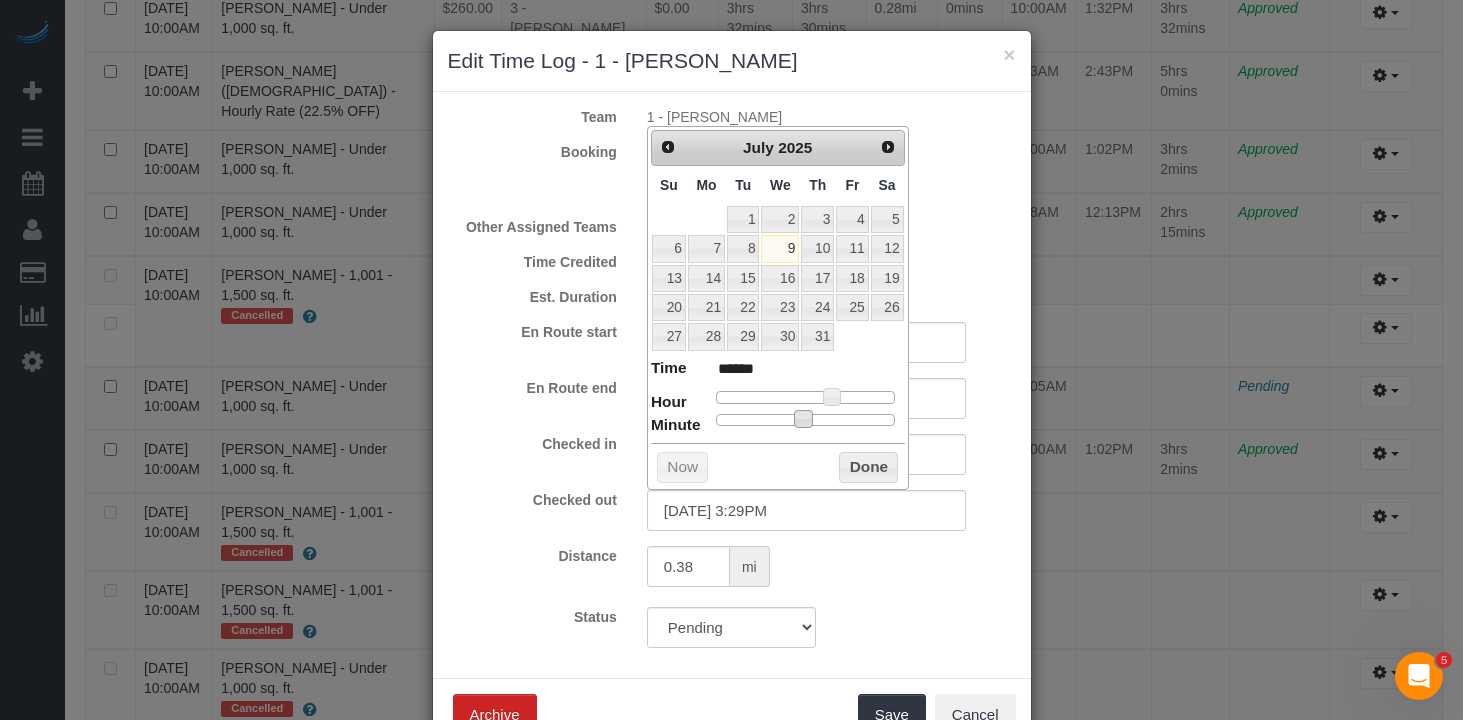 type on "07/09/2025 3:37PM" 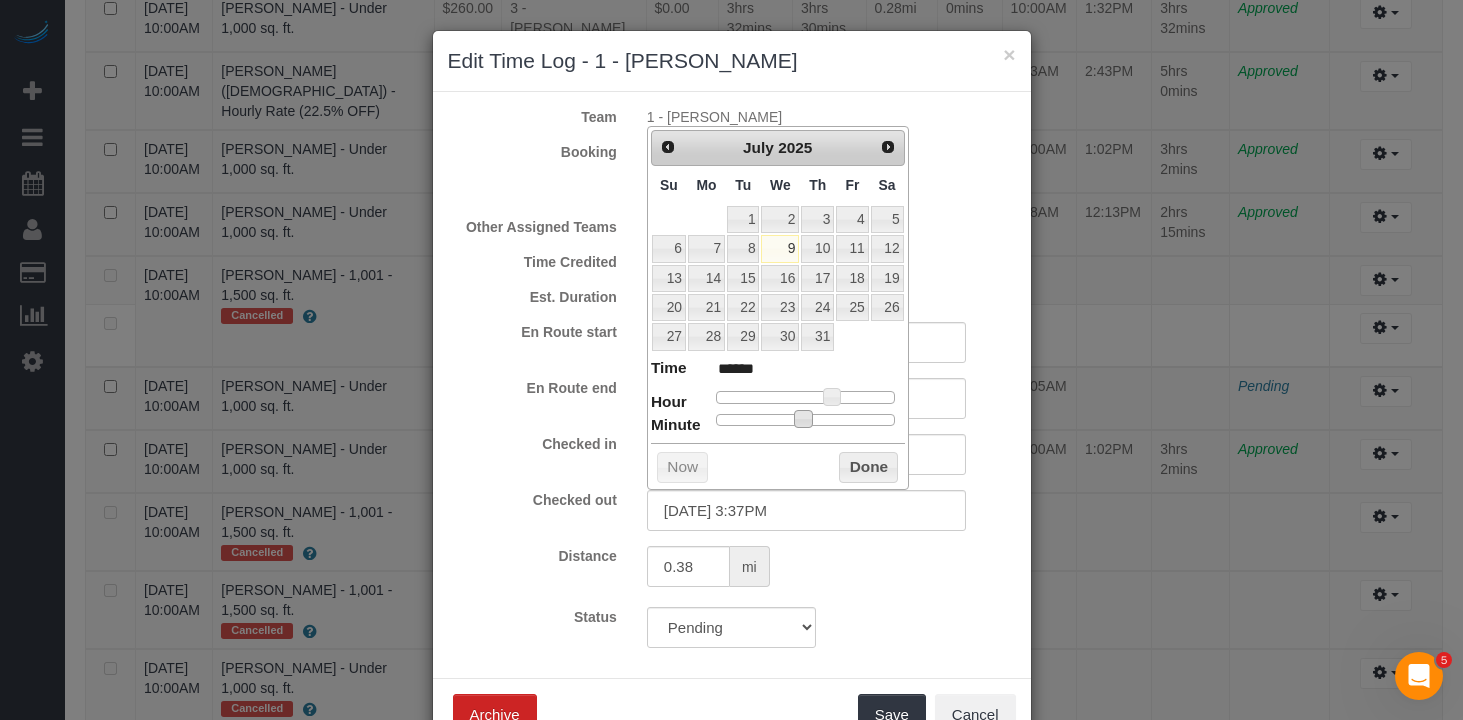 type on "07/09/2025 3:38PM" 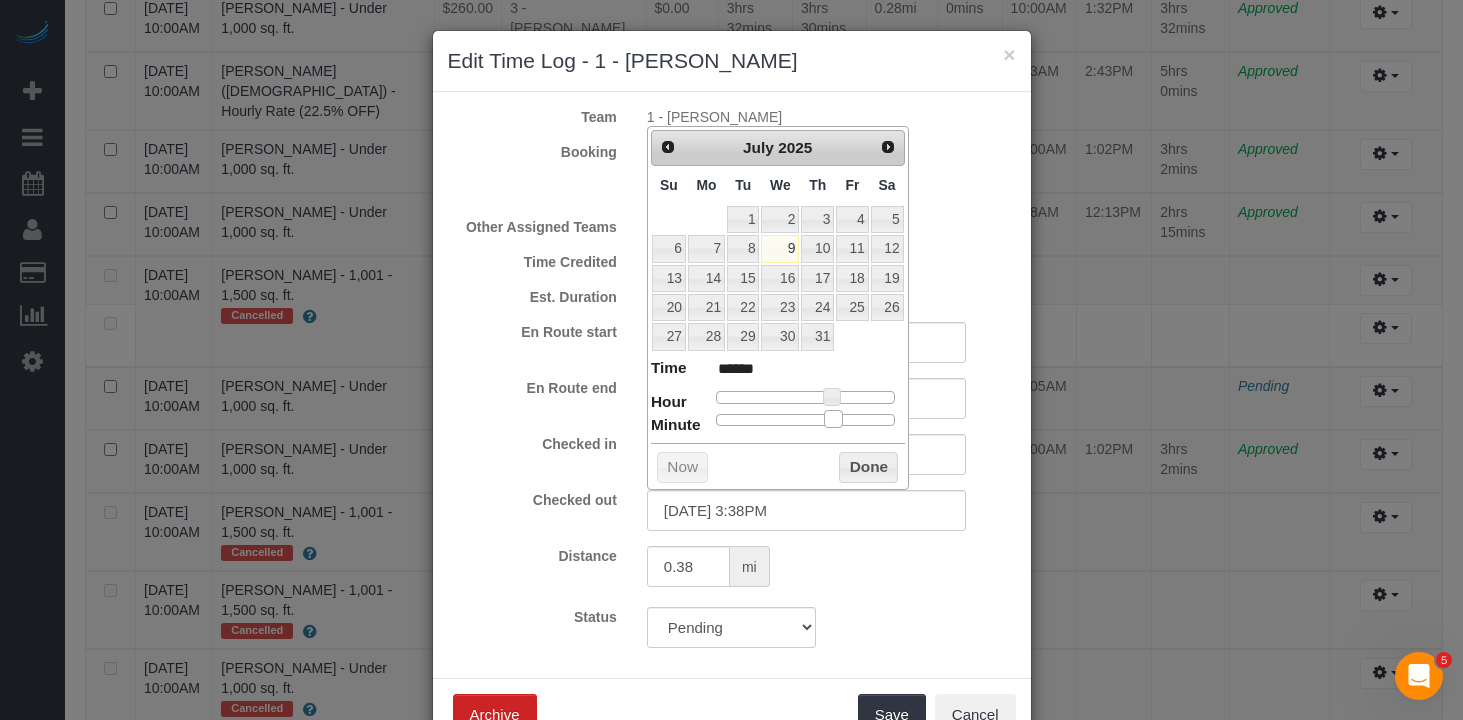 type on "07/09/2025 3:42PM" 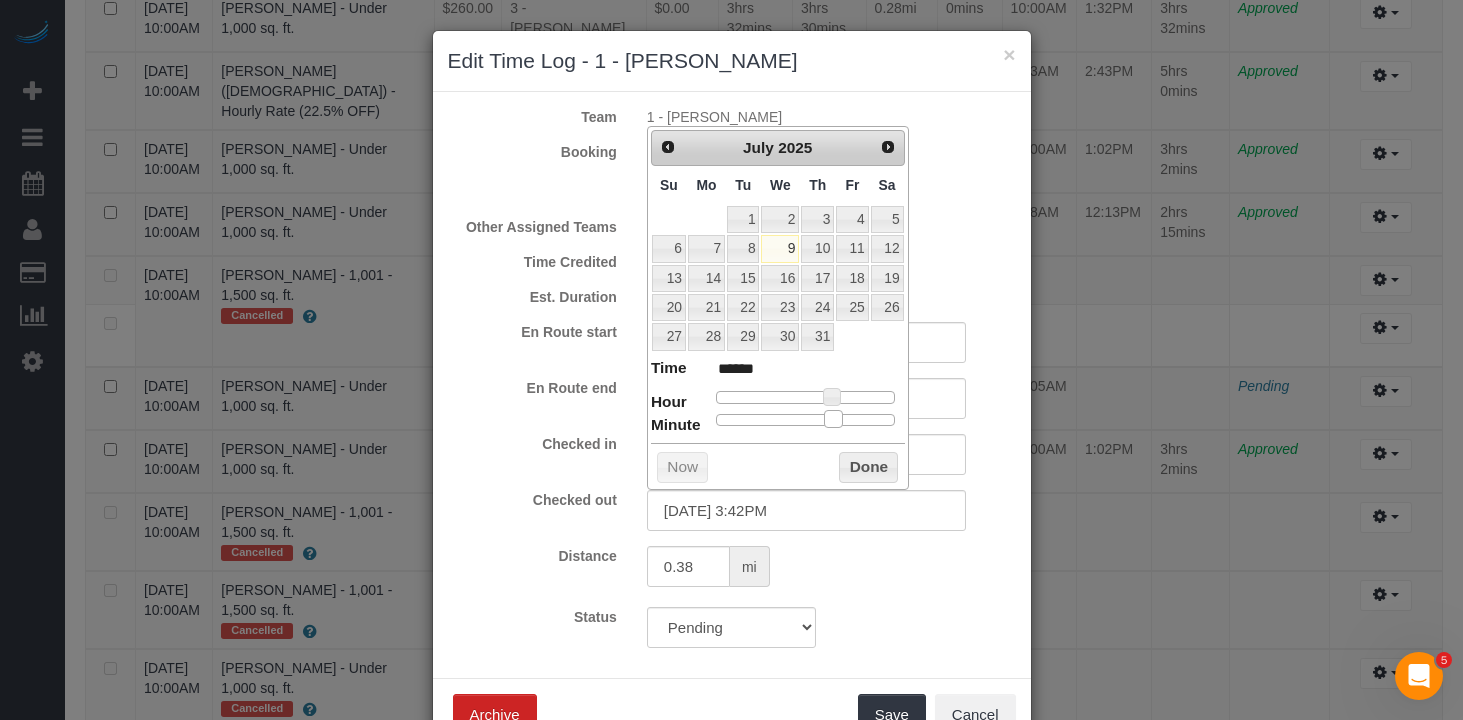 type on "07/09/2025 3:43PM" 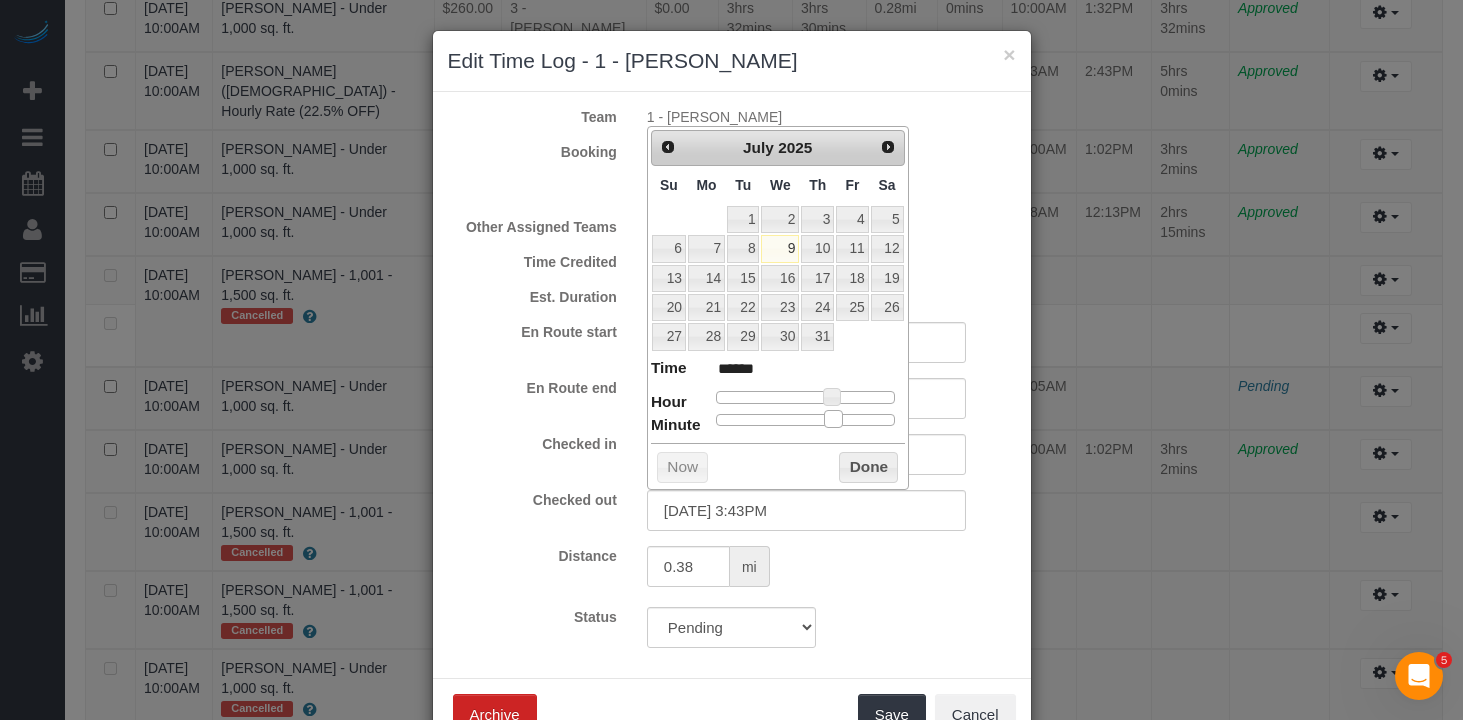 type on "07/09/2025 3:45PM" 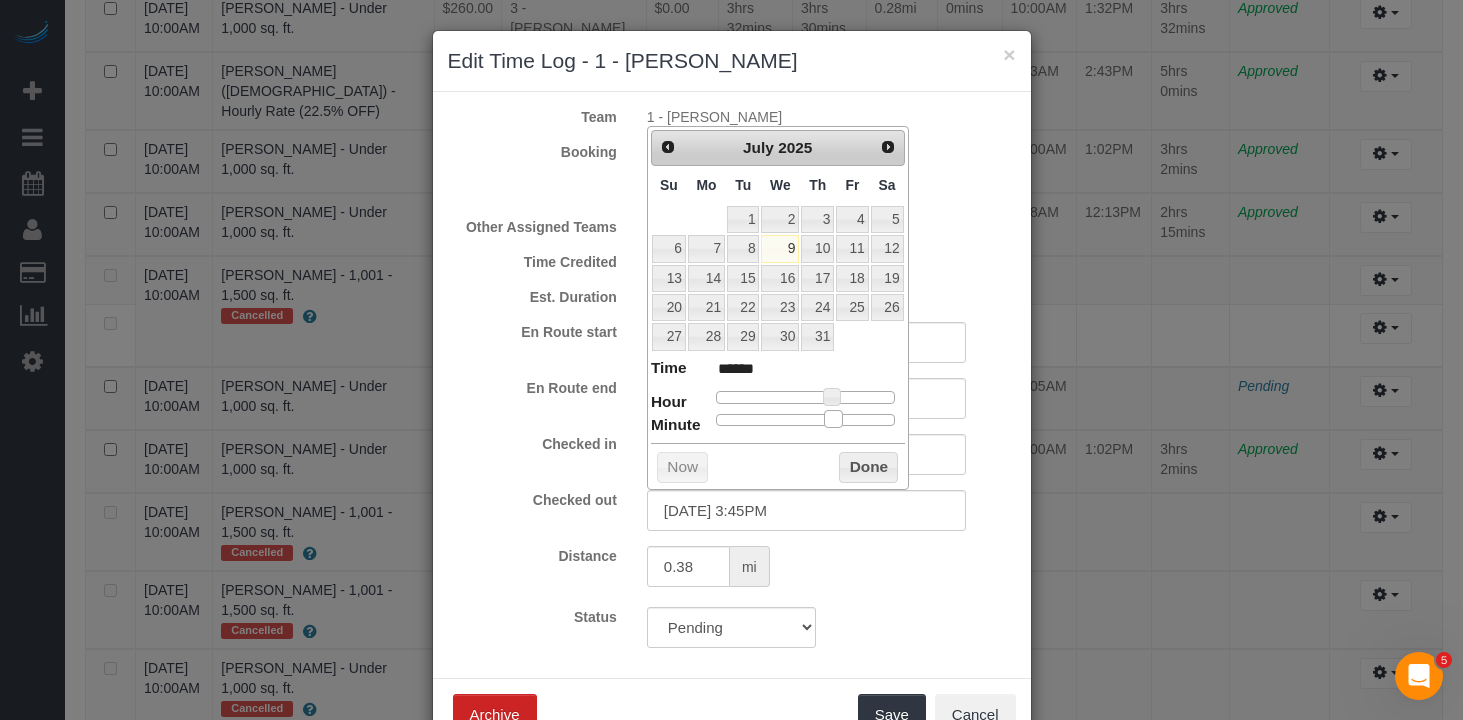 type on "07/09/2025 3:46PM" 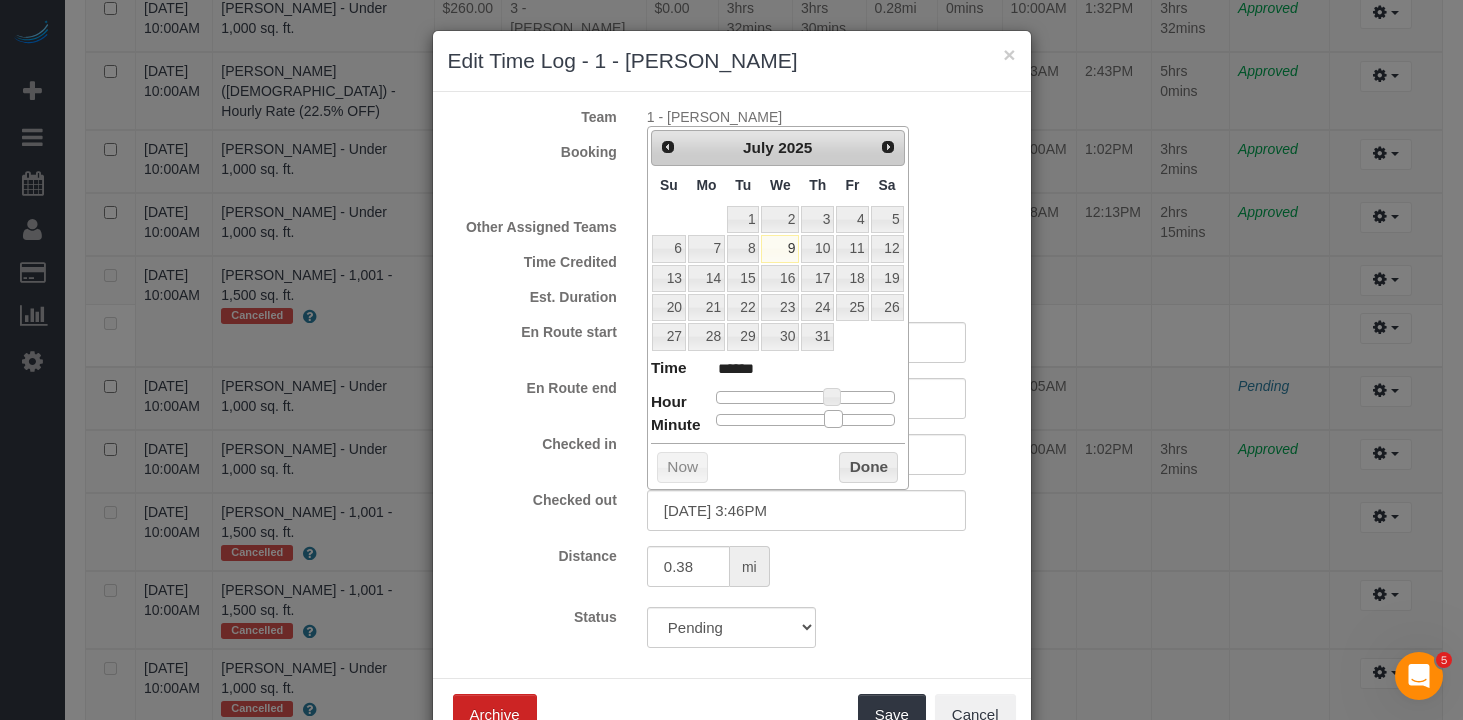 type on "07/09/2025 3:47PM" 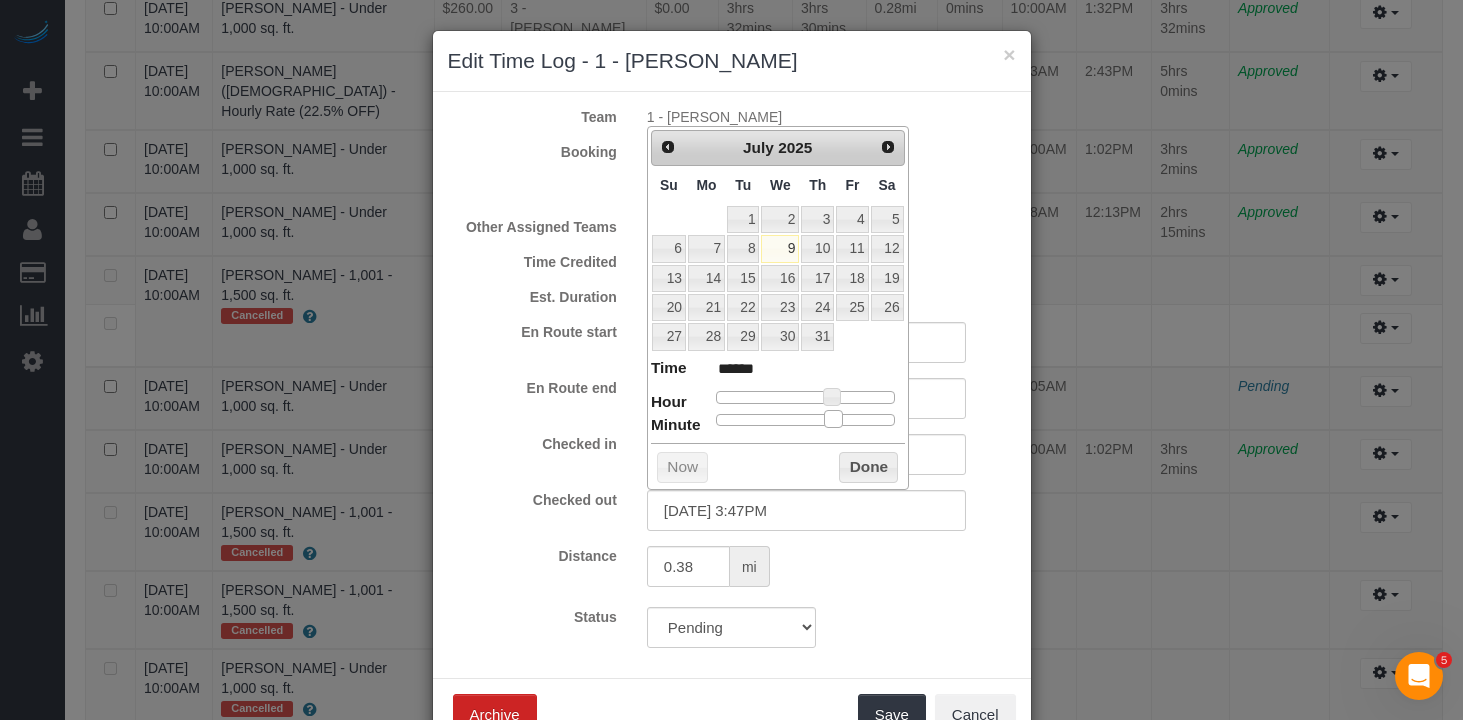 type on "07/09/2025 3:48PM" 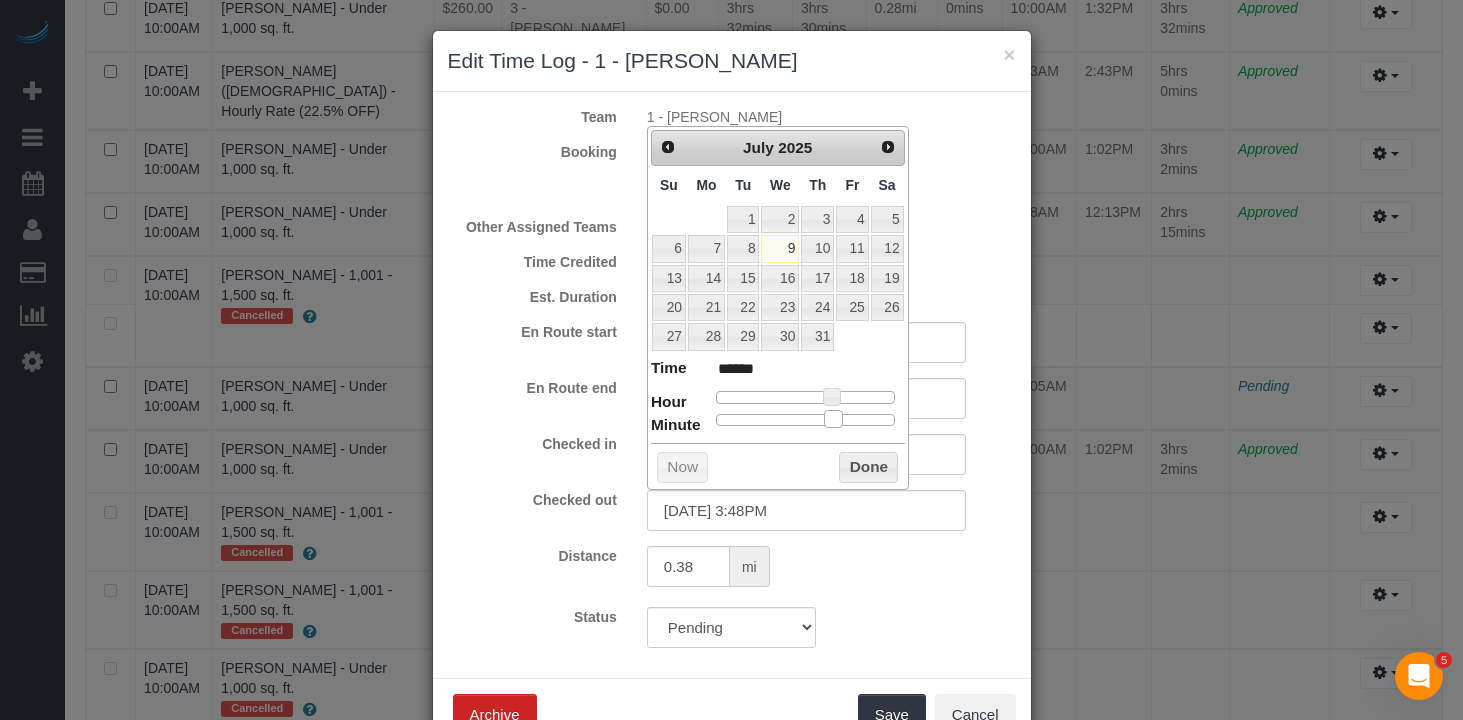 type on "07/09/2025 3:49PM" 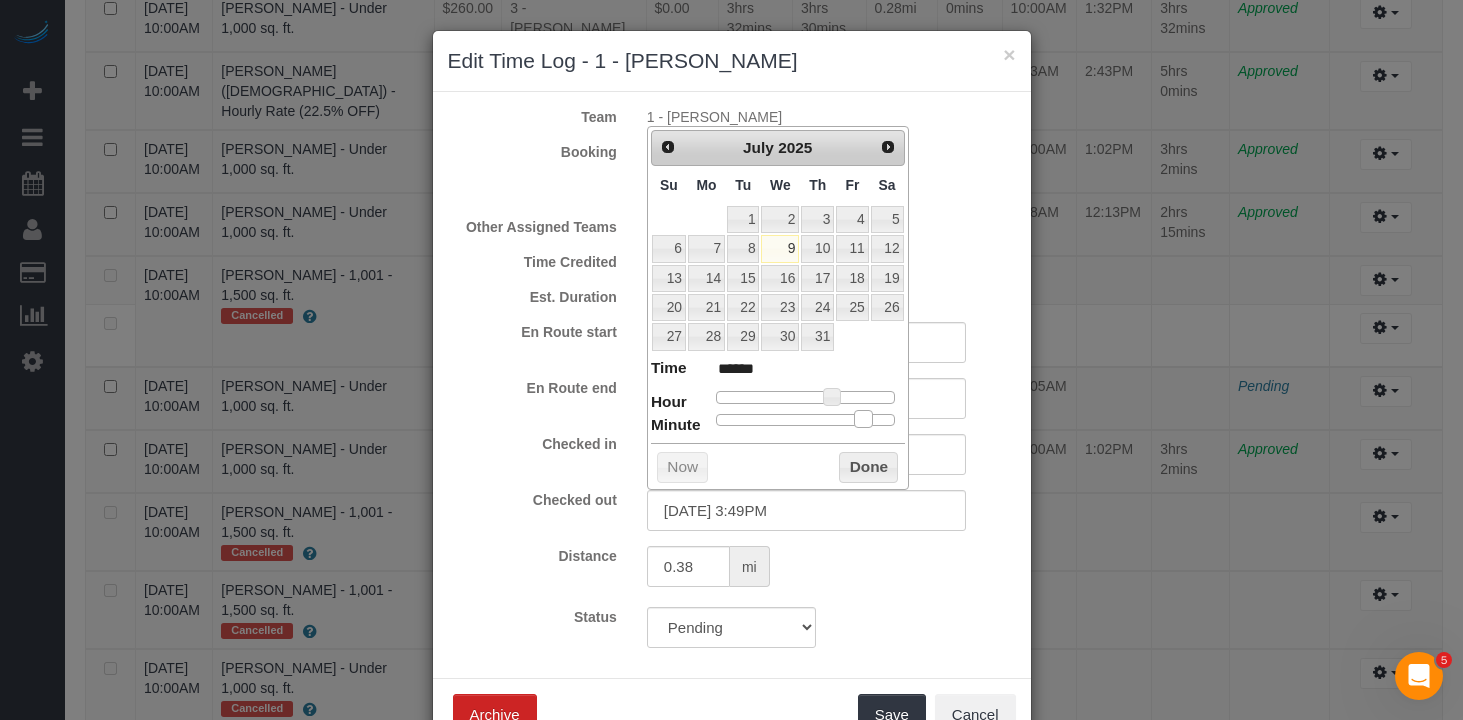 type on "07/09/2025 3:50PM" 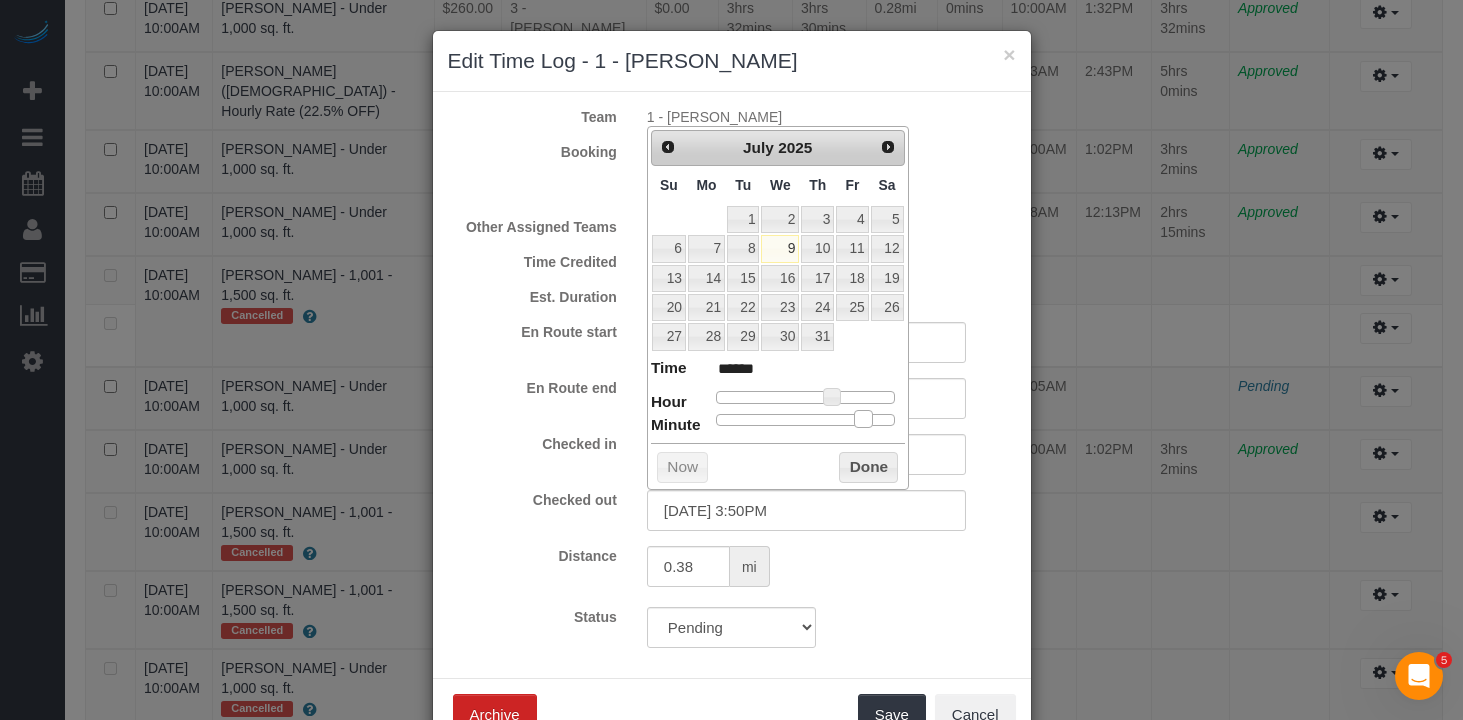 type on "07/09/2025 3:53PM" 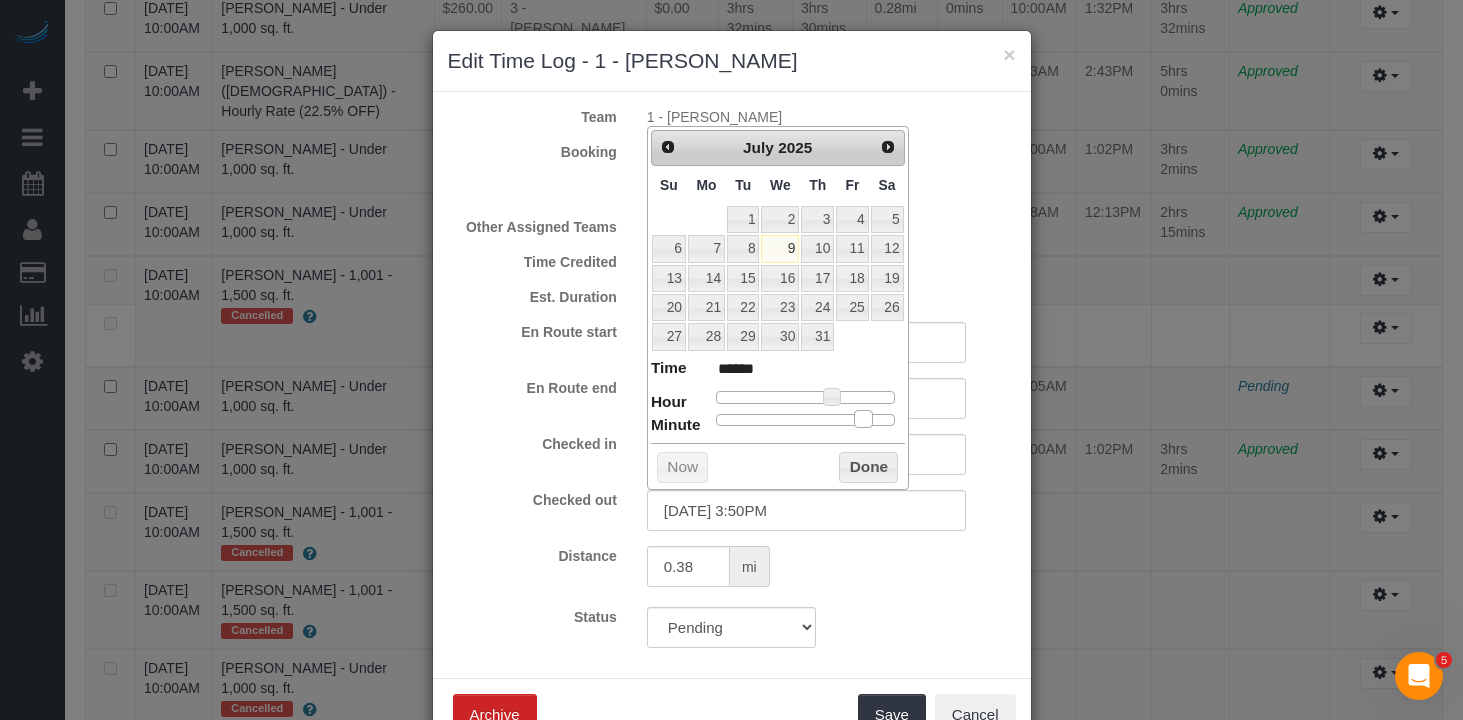 type on "******" 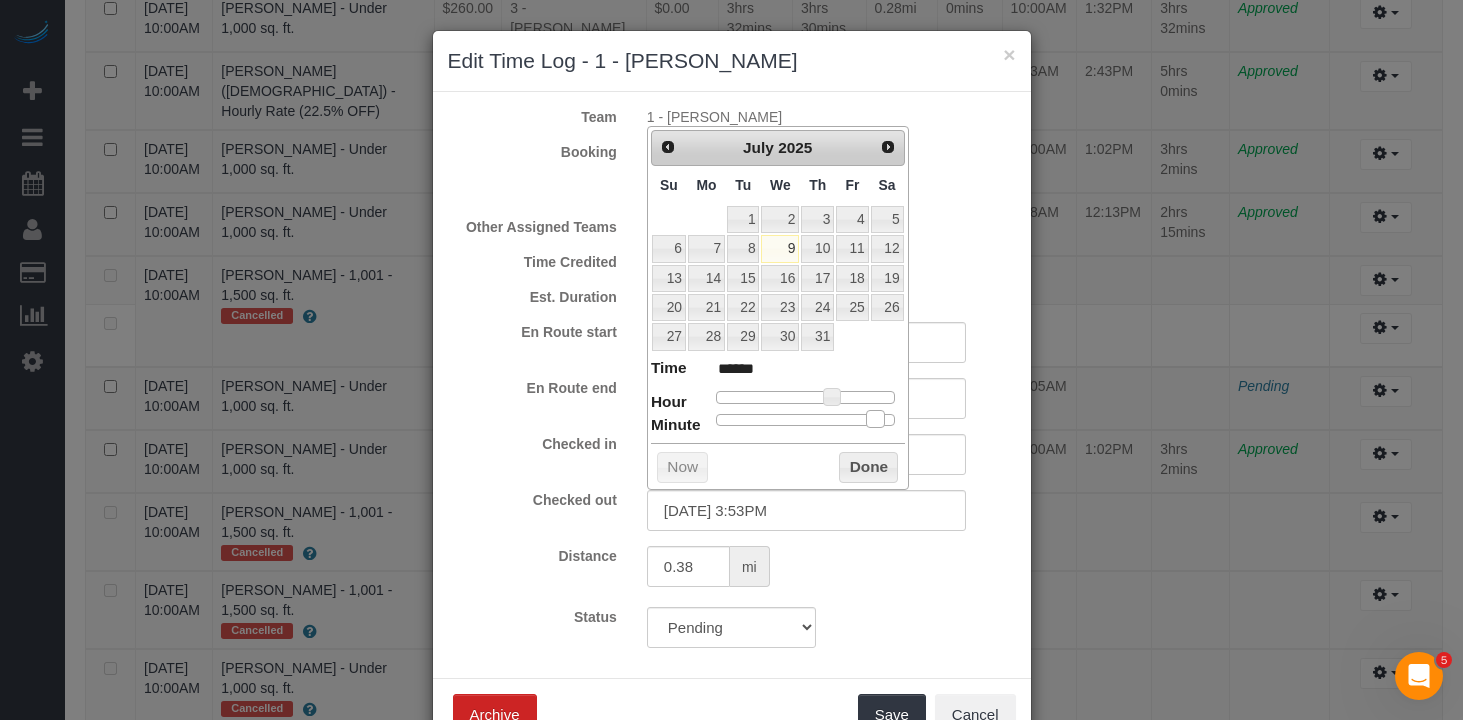 type on "07/09/2025 3:54PM" 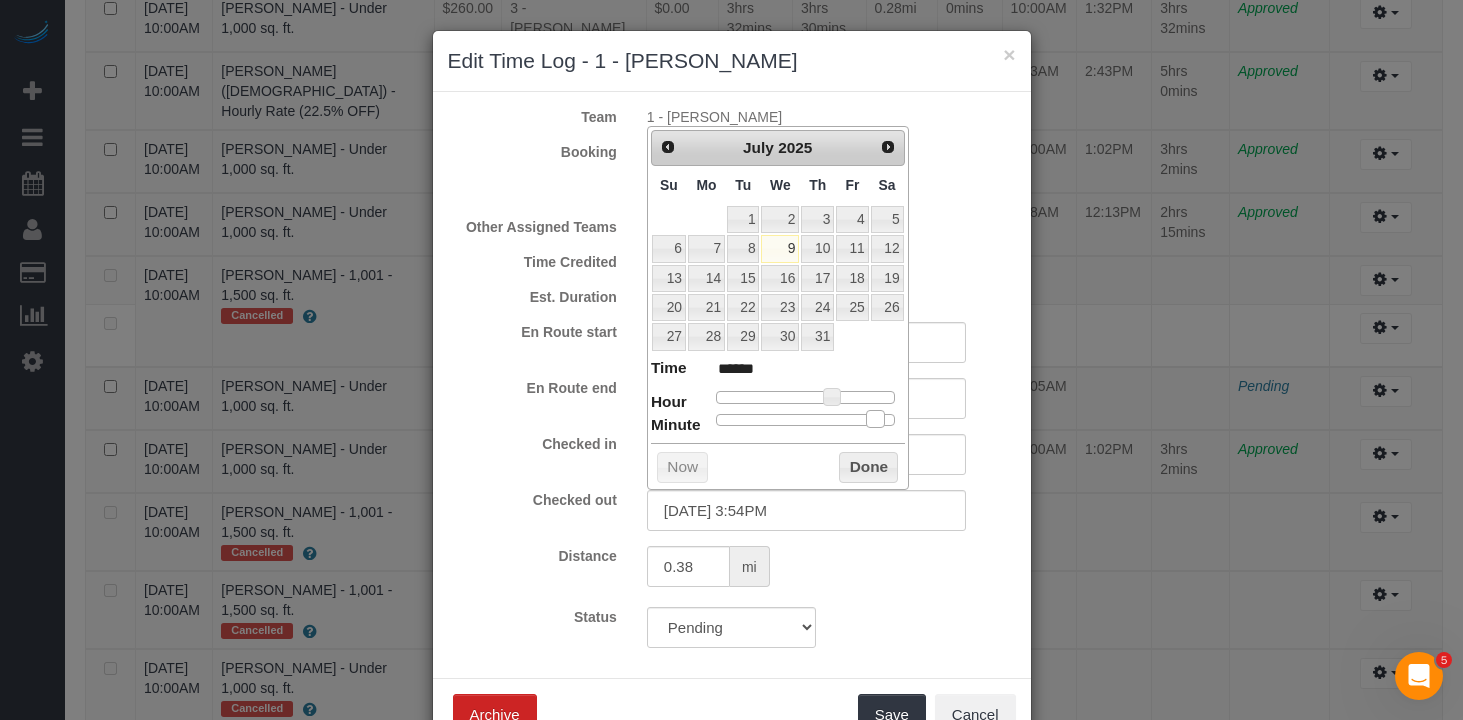 type on "07/09/2025 3:55PM" 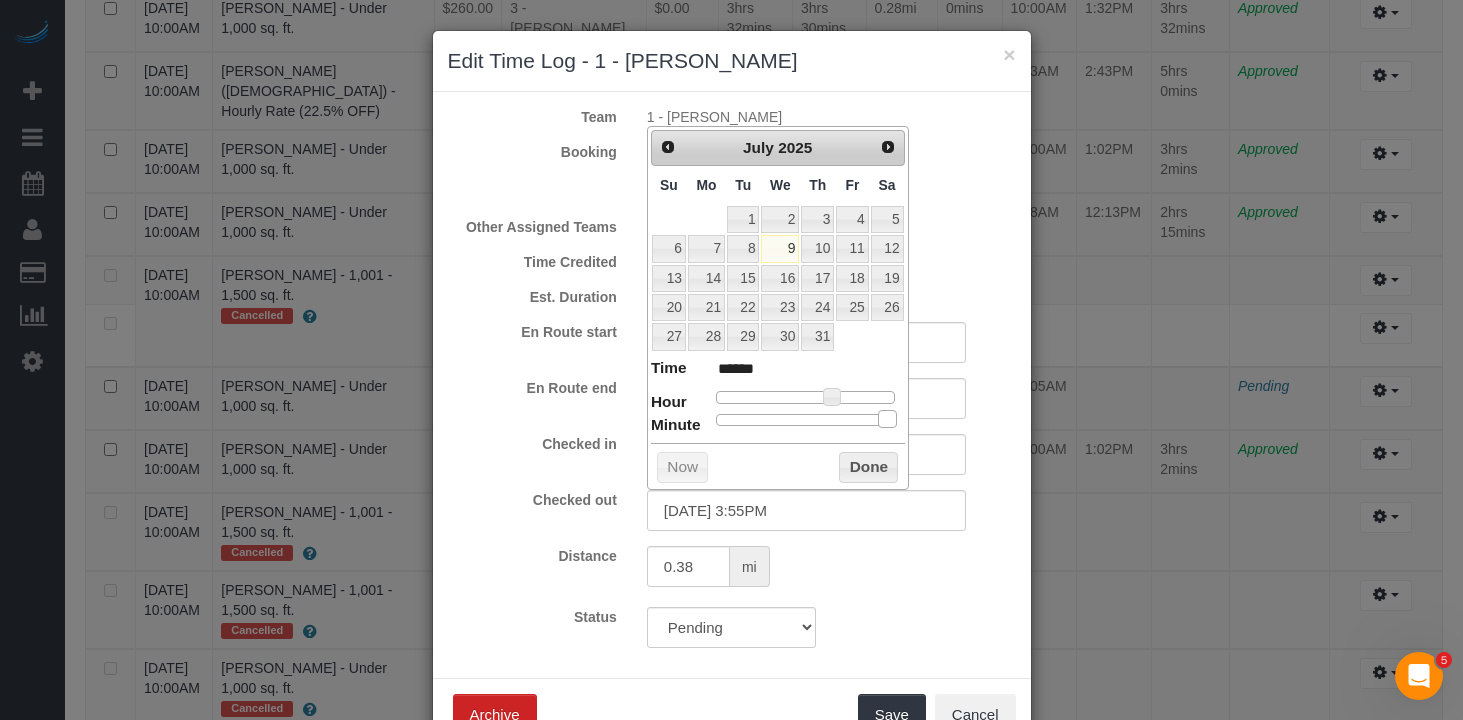 type on "07/09/2025 3:57PM" 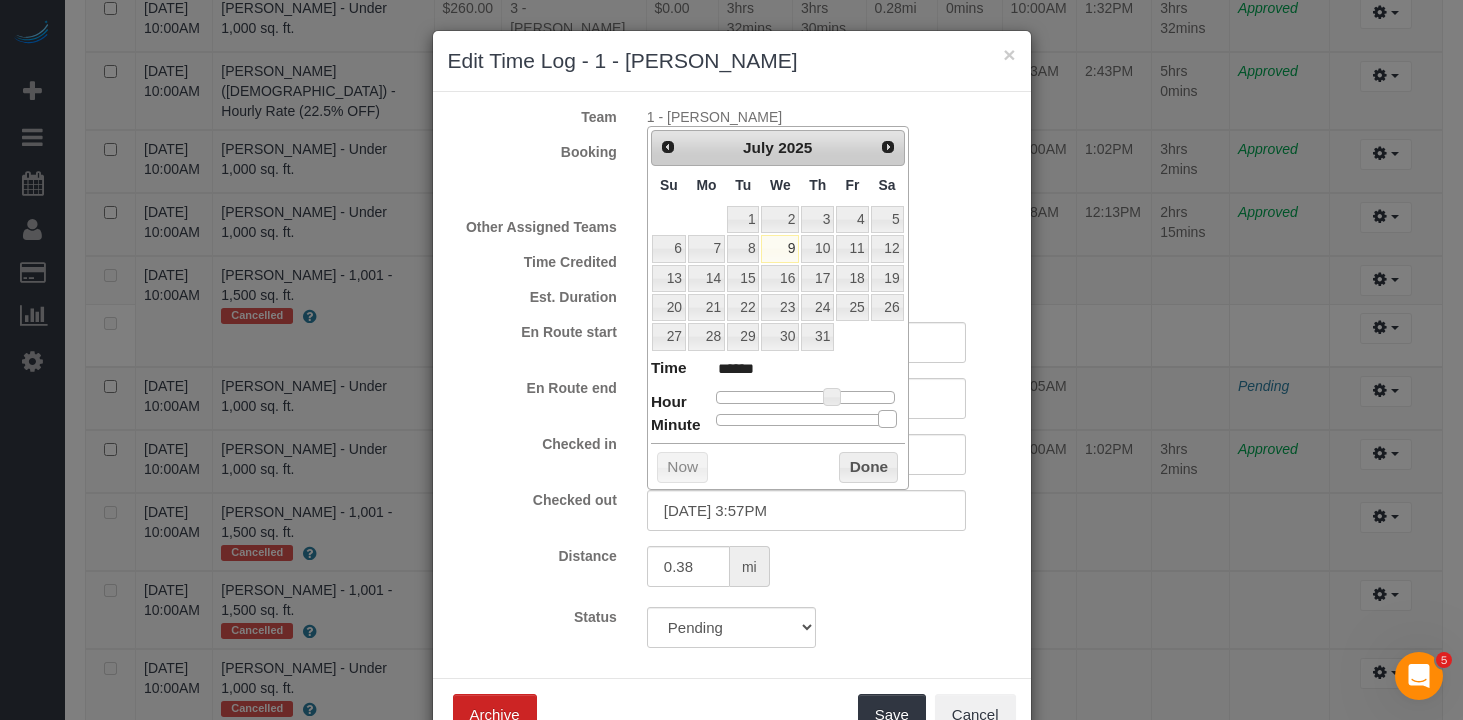 type on "07/09/2025 3:58PM" 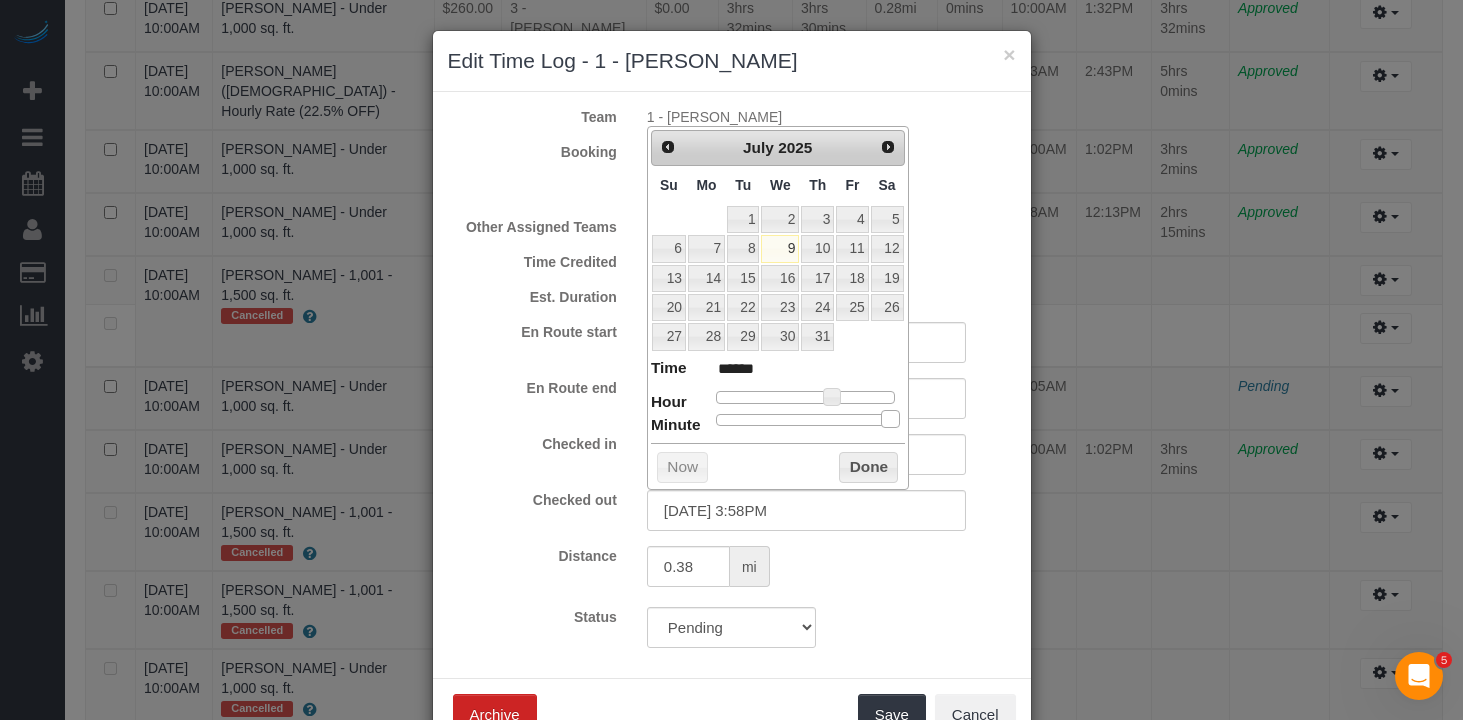 drag, startPoint x: 829, startPoint y: 420, endPoint x: 891, endPoint y: 415, distance: 62.201286 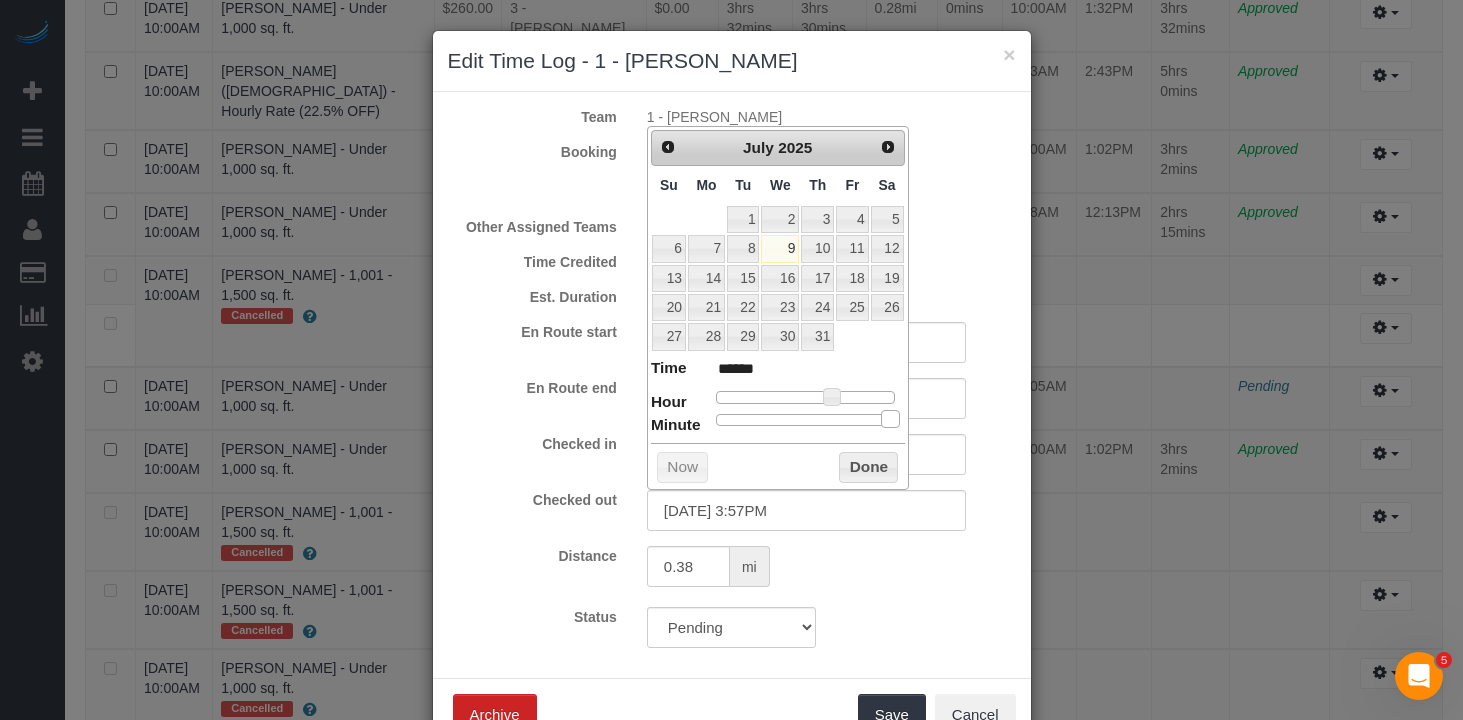 type on "07/09/2025 3:56PM" 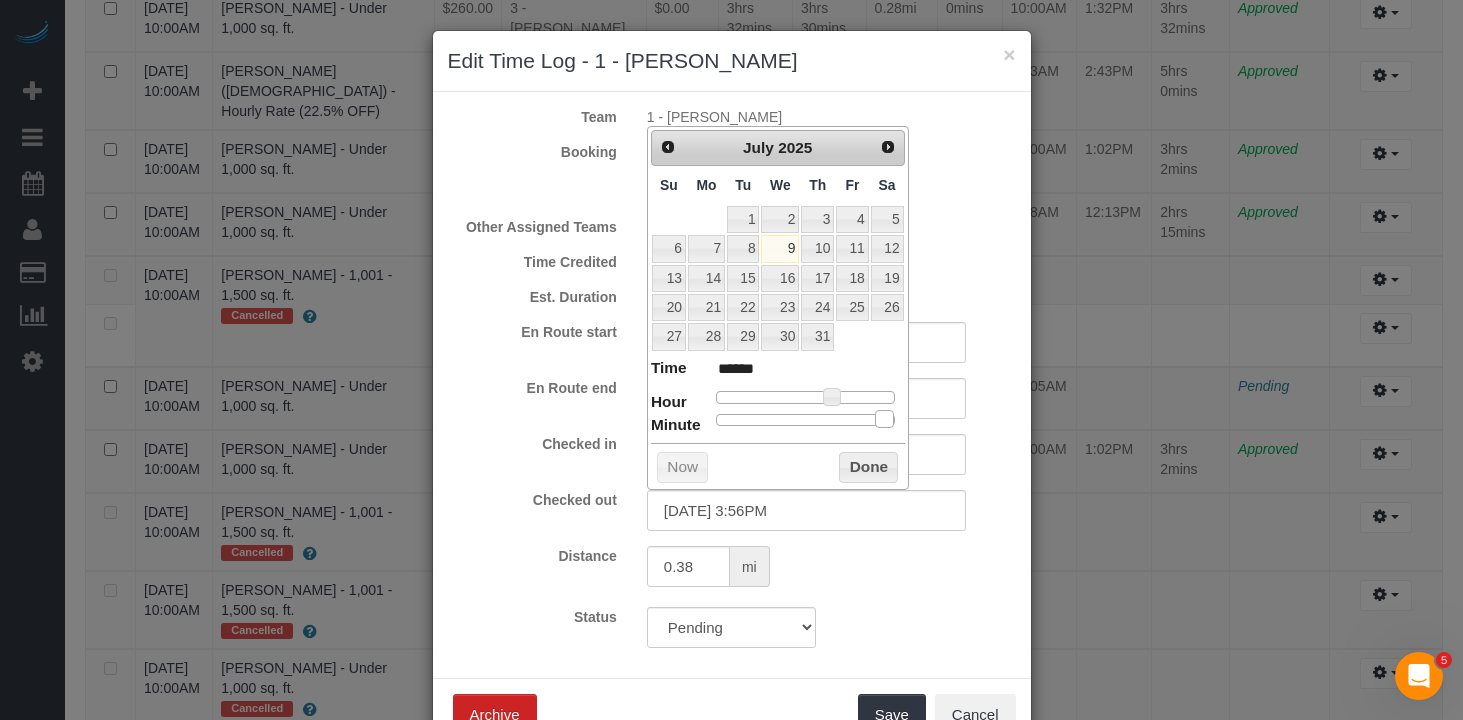 type on "07/09/2025 3:57PM" 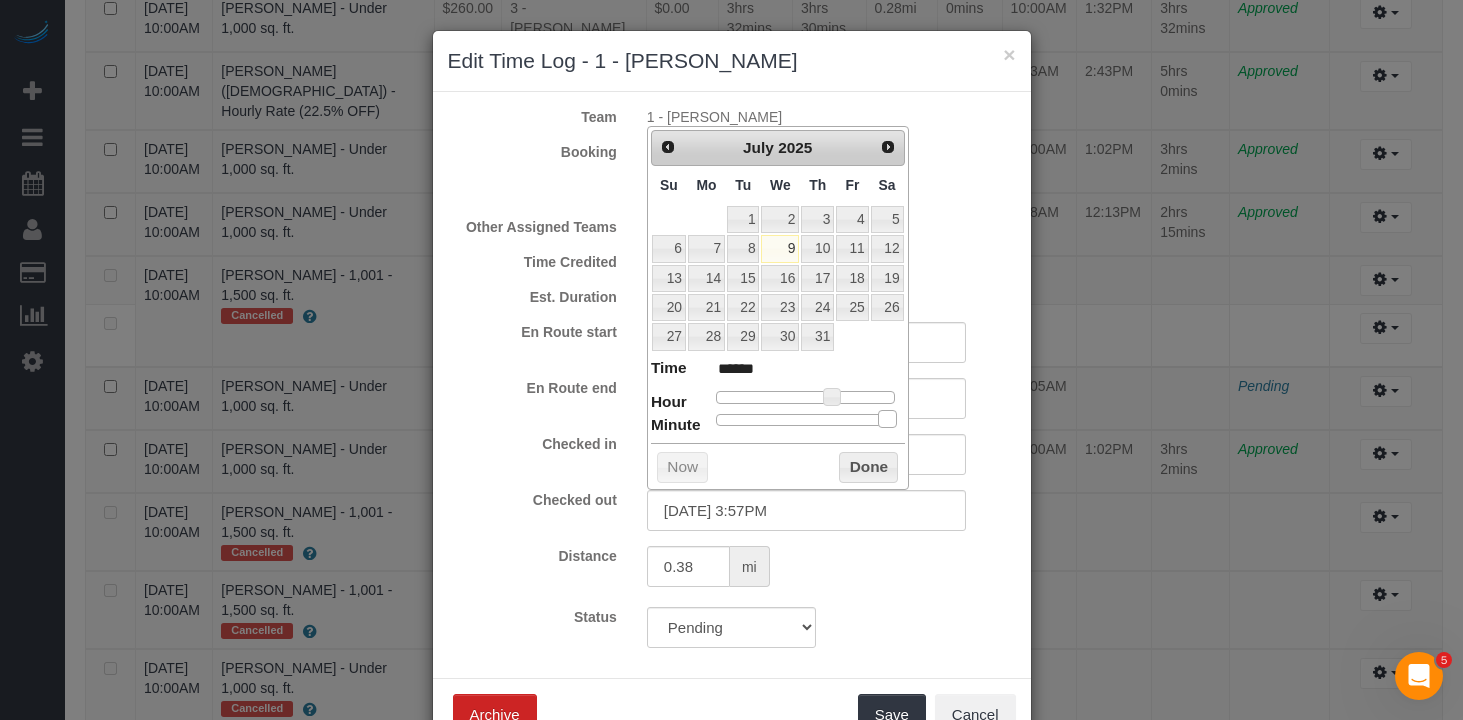 drag, startPoint x: 885, startPoint y: 421, endPoint x: 872, endPoint y: 449, distance: 30.870699 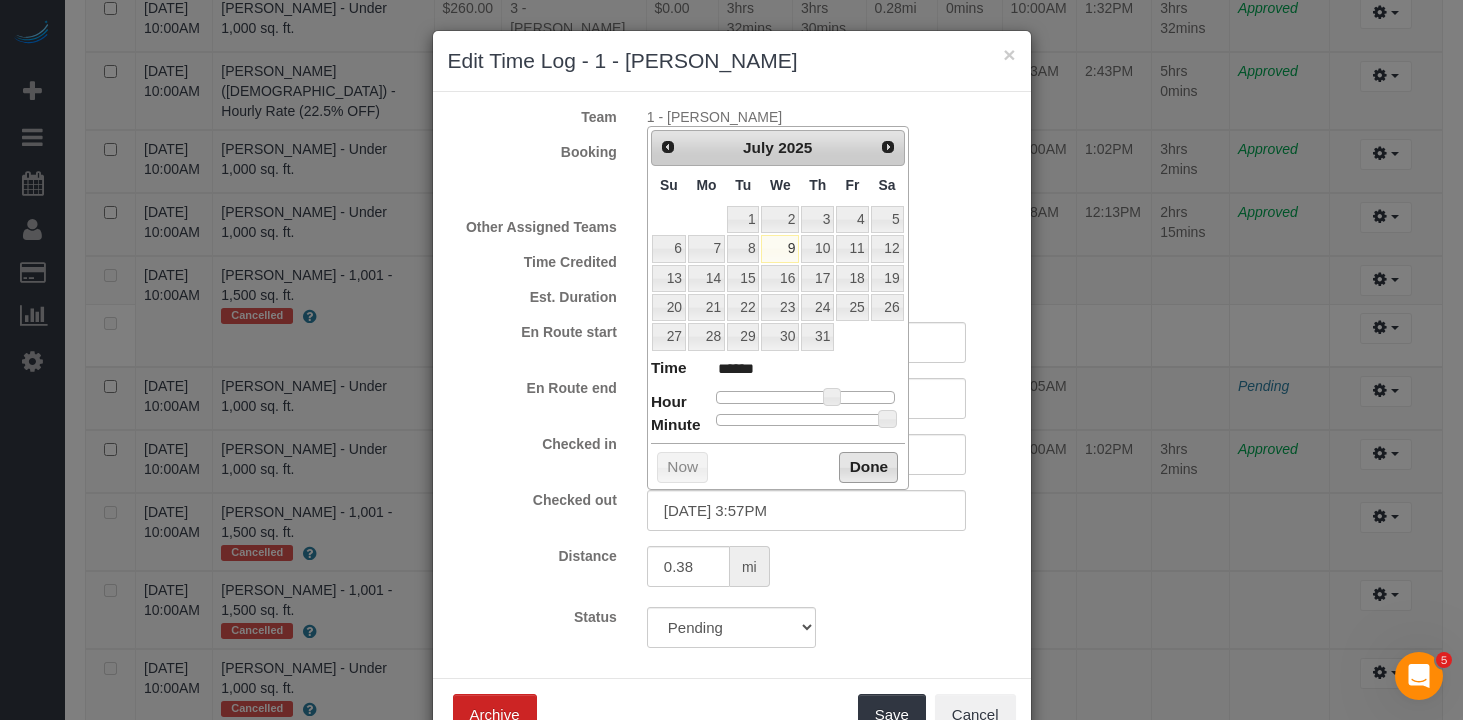 click on "Done" at bounding box center [868, 468] 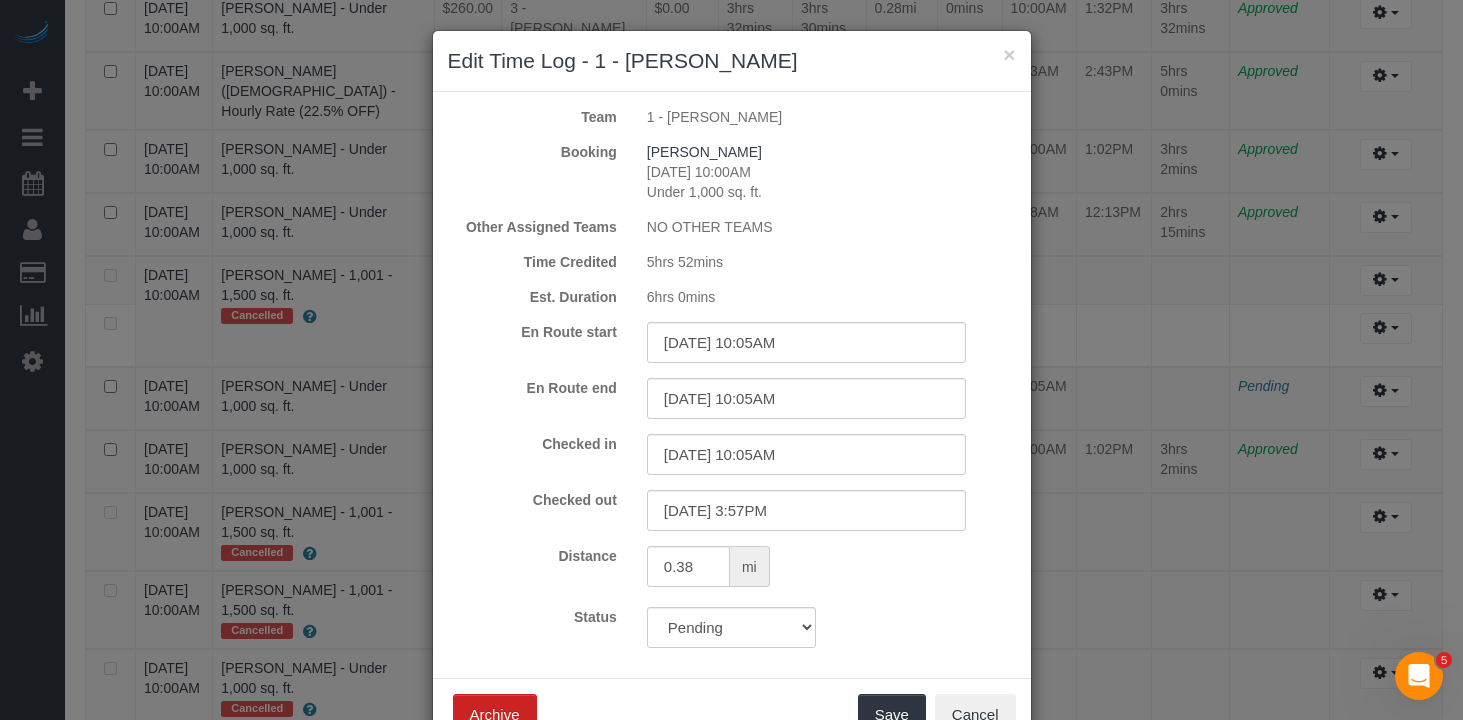 scroll, scrollTop: 62, scrollLeft: 0, axis: vertical 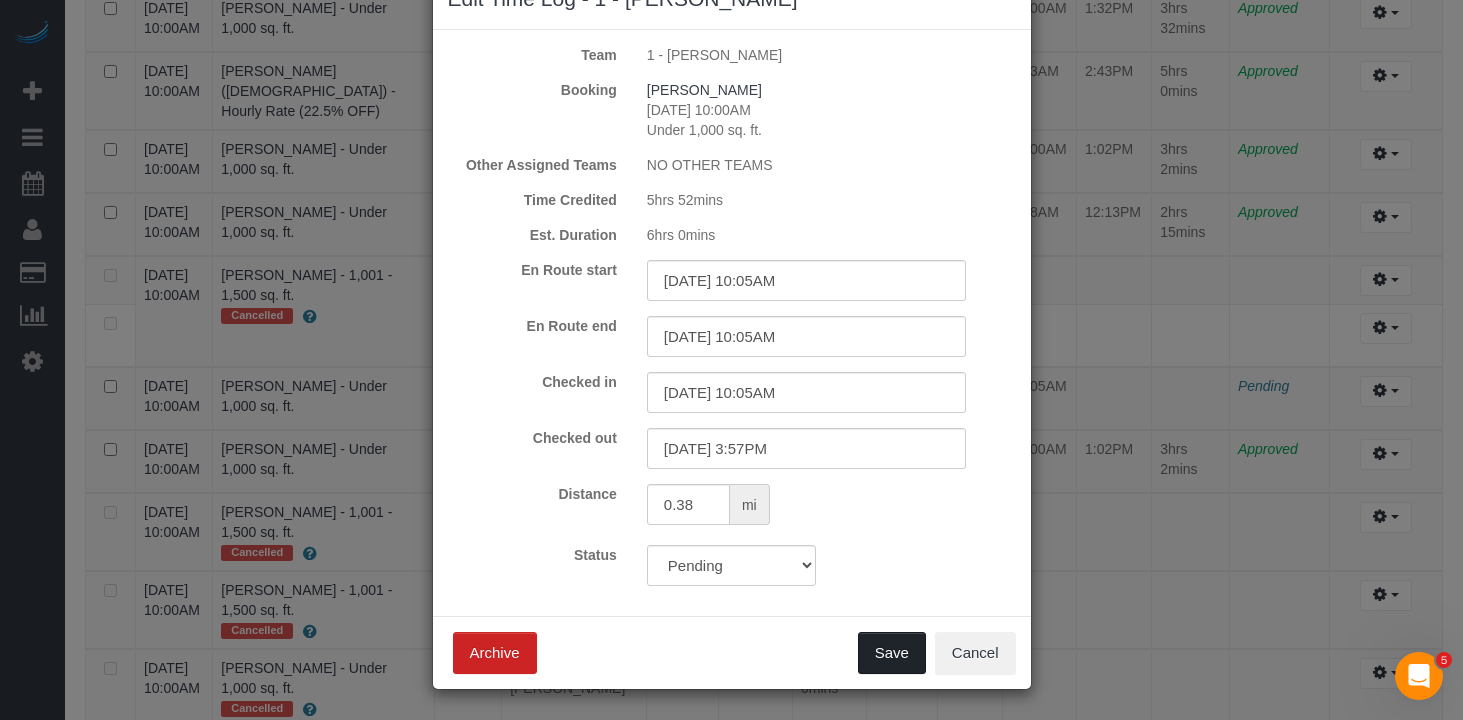 click on "Save" at bounding box center [892, 653] 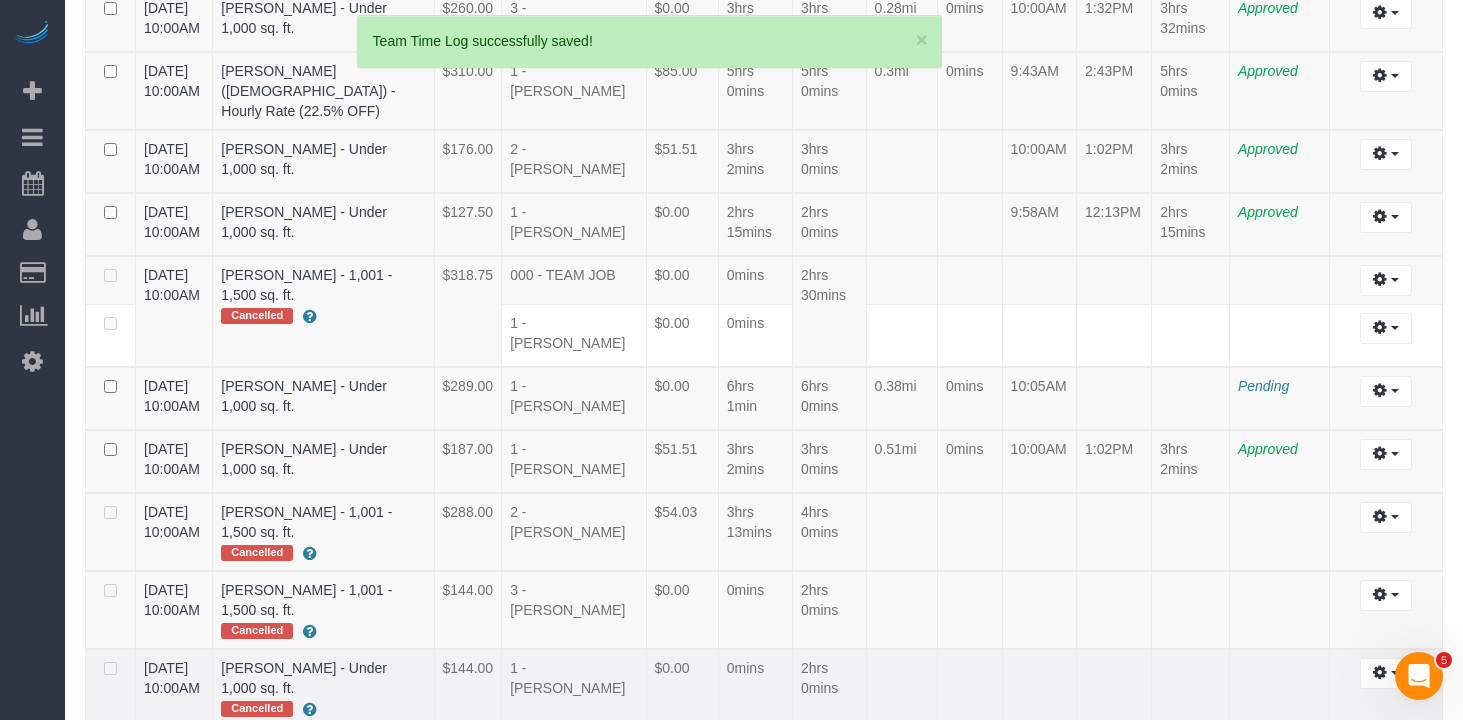 scroll, scrollTop: 2377, scrollLeft: 0, axis: vertical 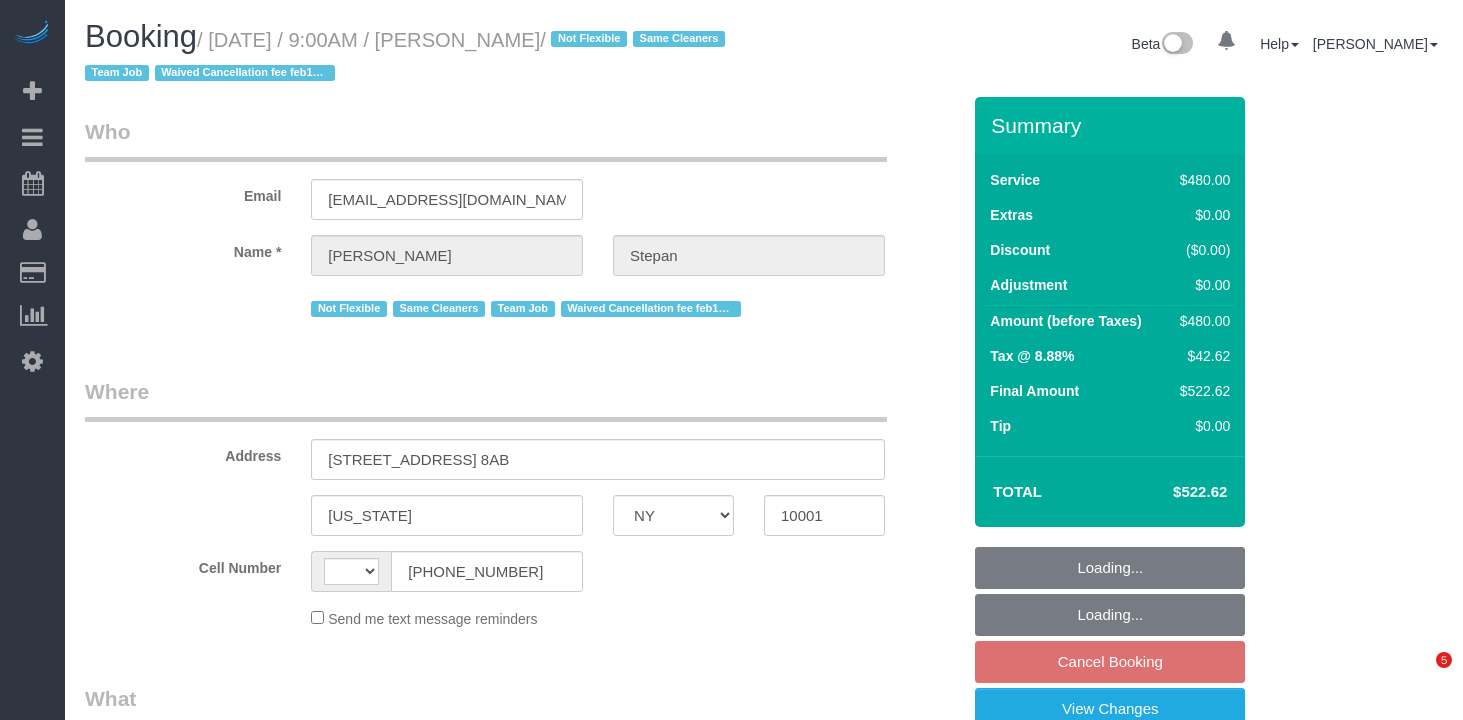 select on "NY" 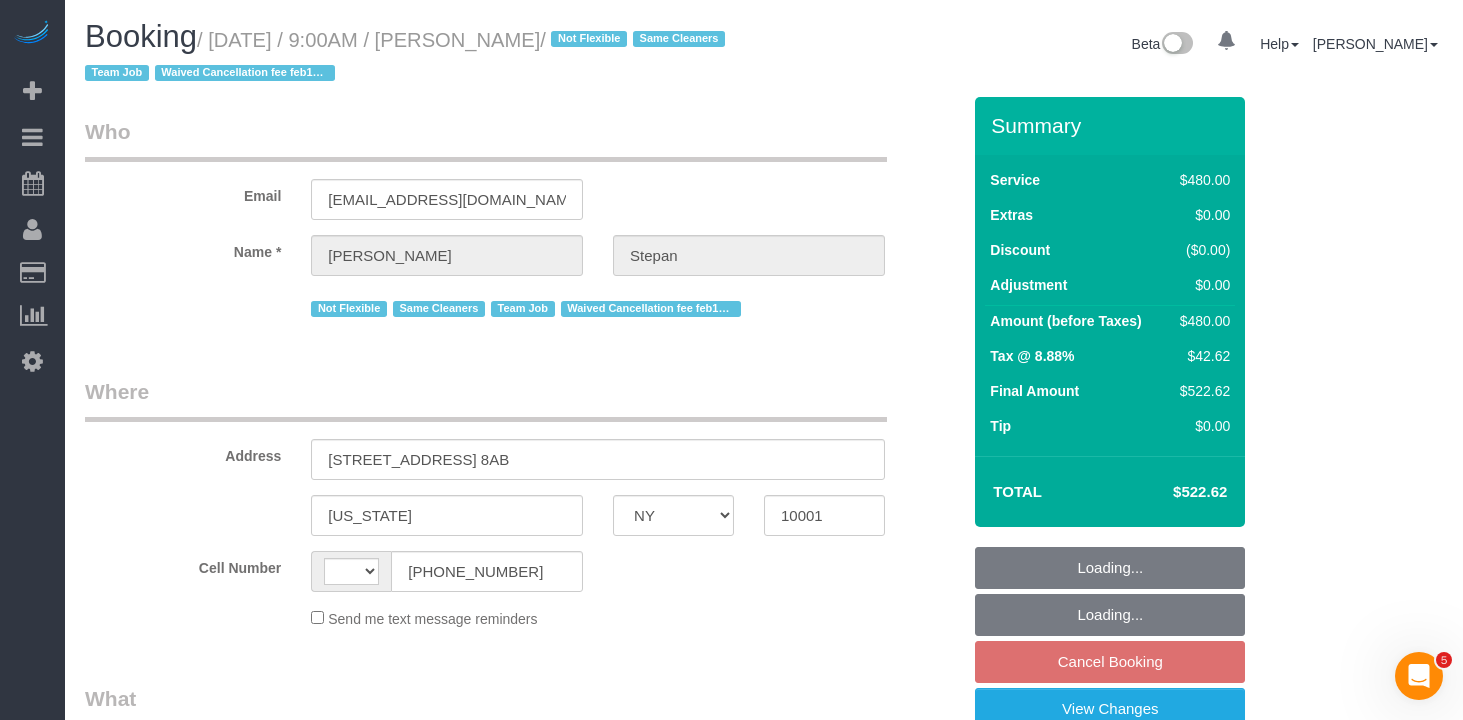 scroll, scrollTop: 0, scrollLeft: 0, axis: both 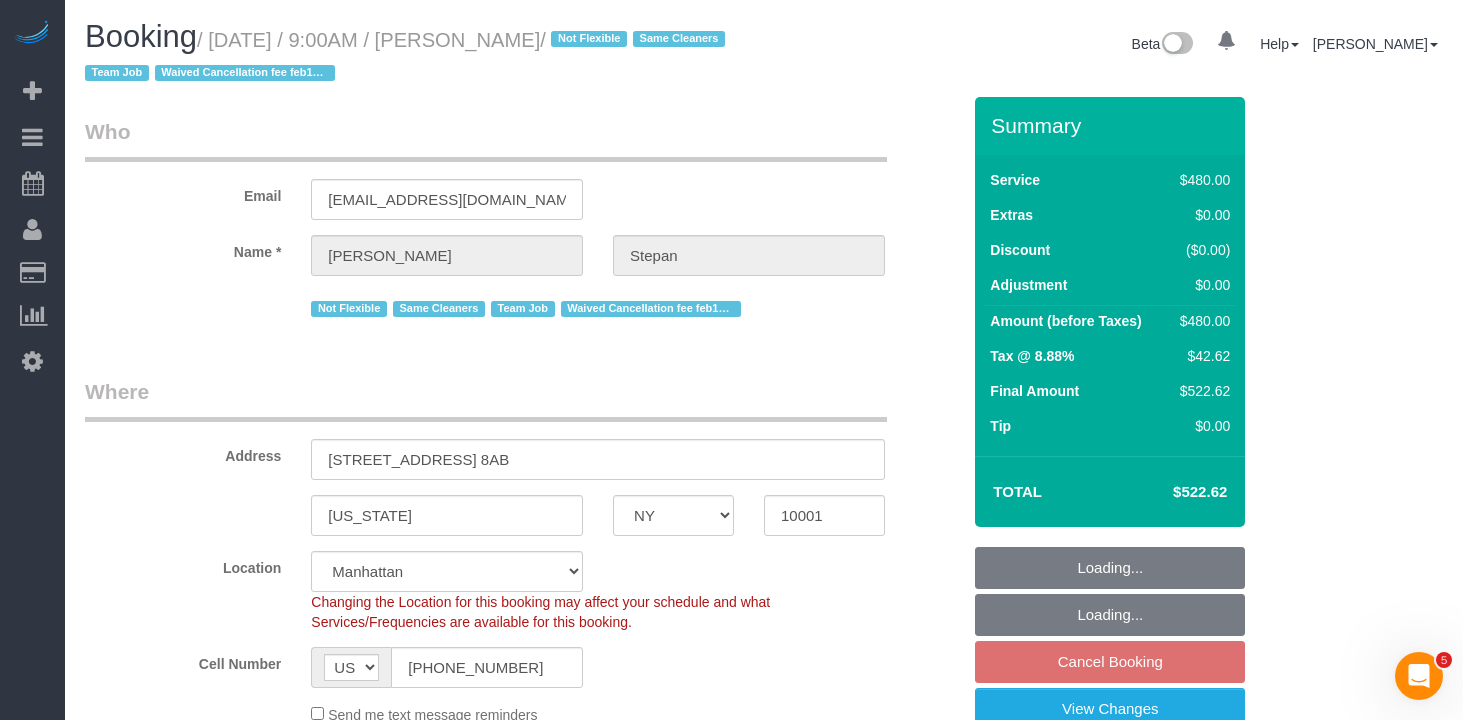 select on "string:stripe-pm_1QhXsq4VGloSiKo7q9BgUkND" 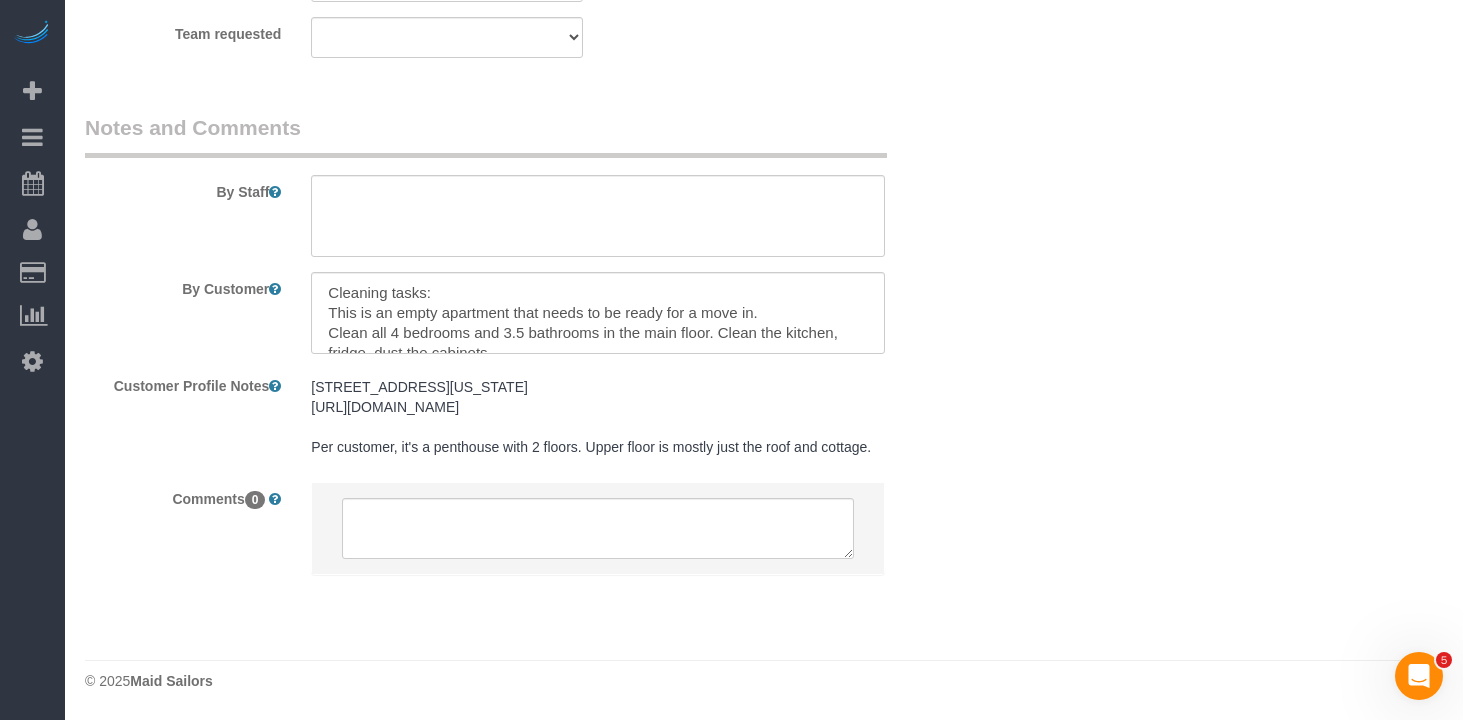 select on "object:1112" 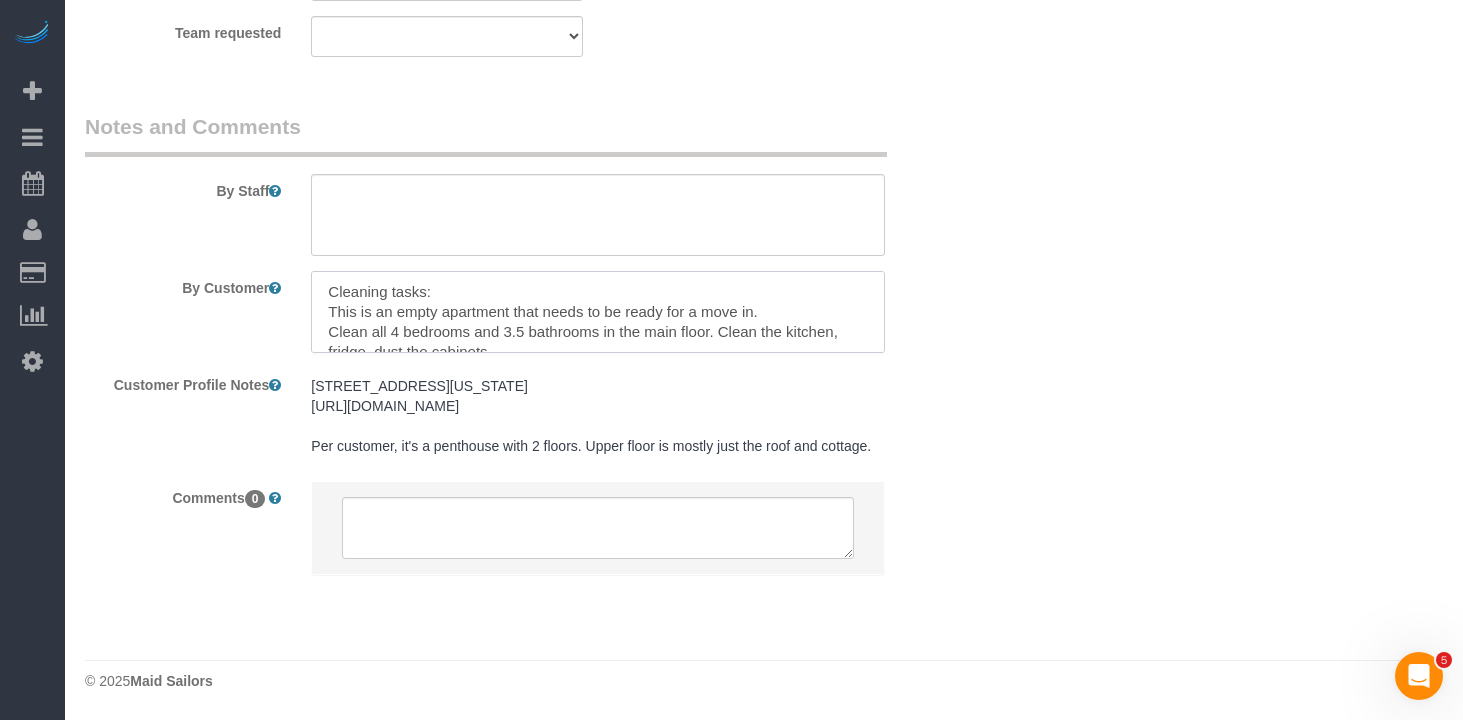click at bounding box center [598, 312] 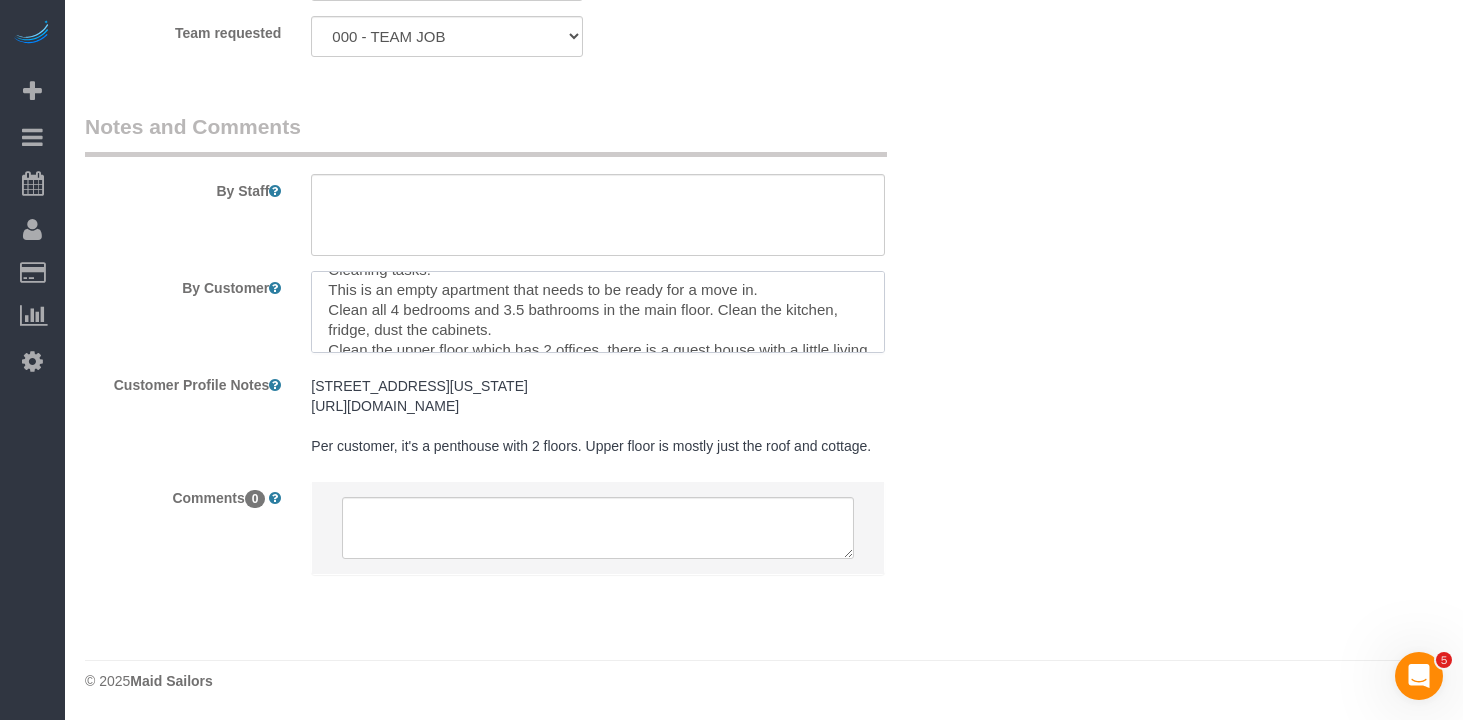 scroll, scrollTop: 33, scrollLeft: 0, axis: vertical 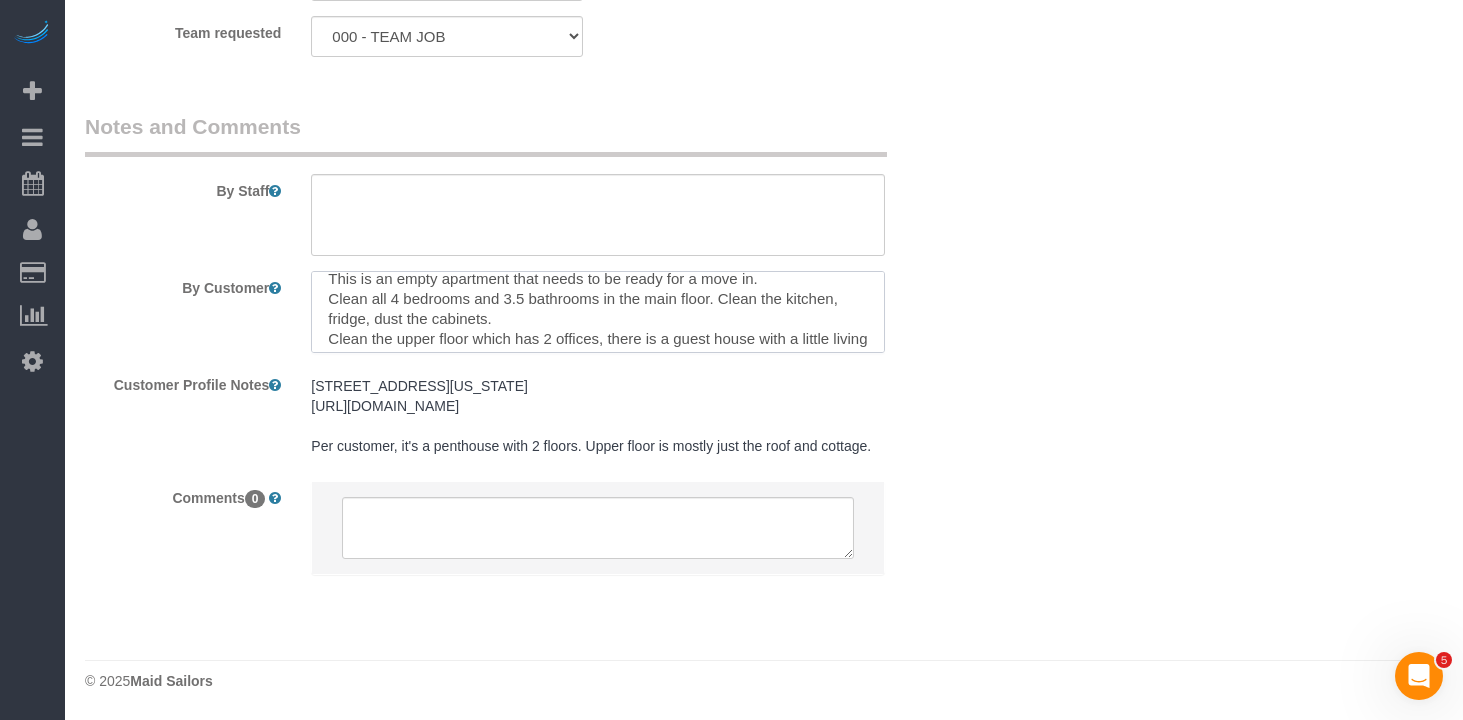 click at bounding box center (598, 312) 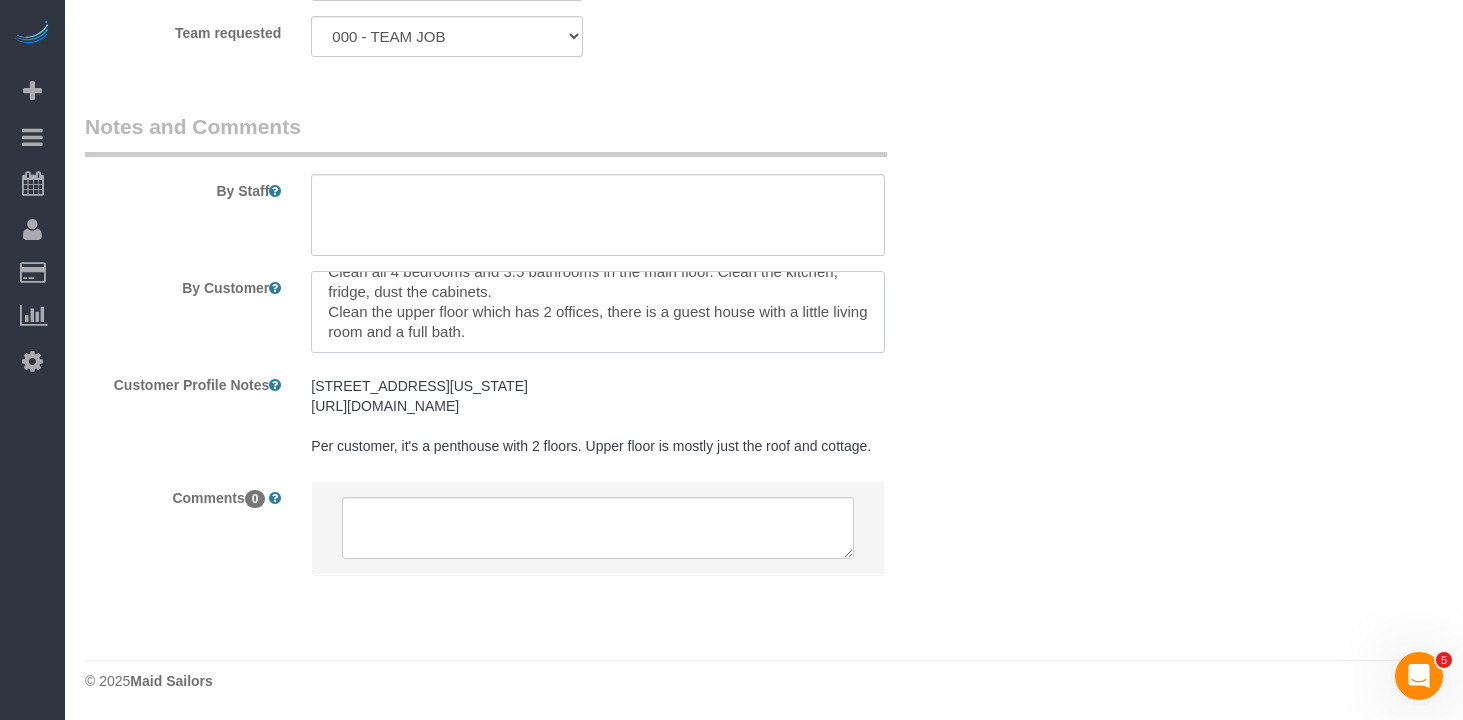drag, startPoint x: 326, startPoint y: 278, endPoint x: 526, endPoint y: 316, distance: 203.57799 